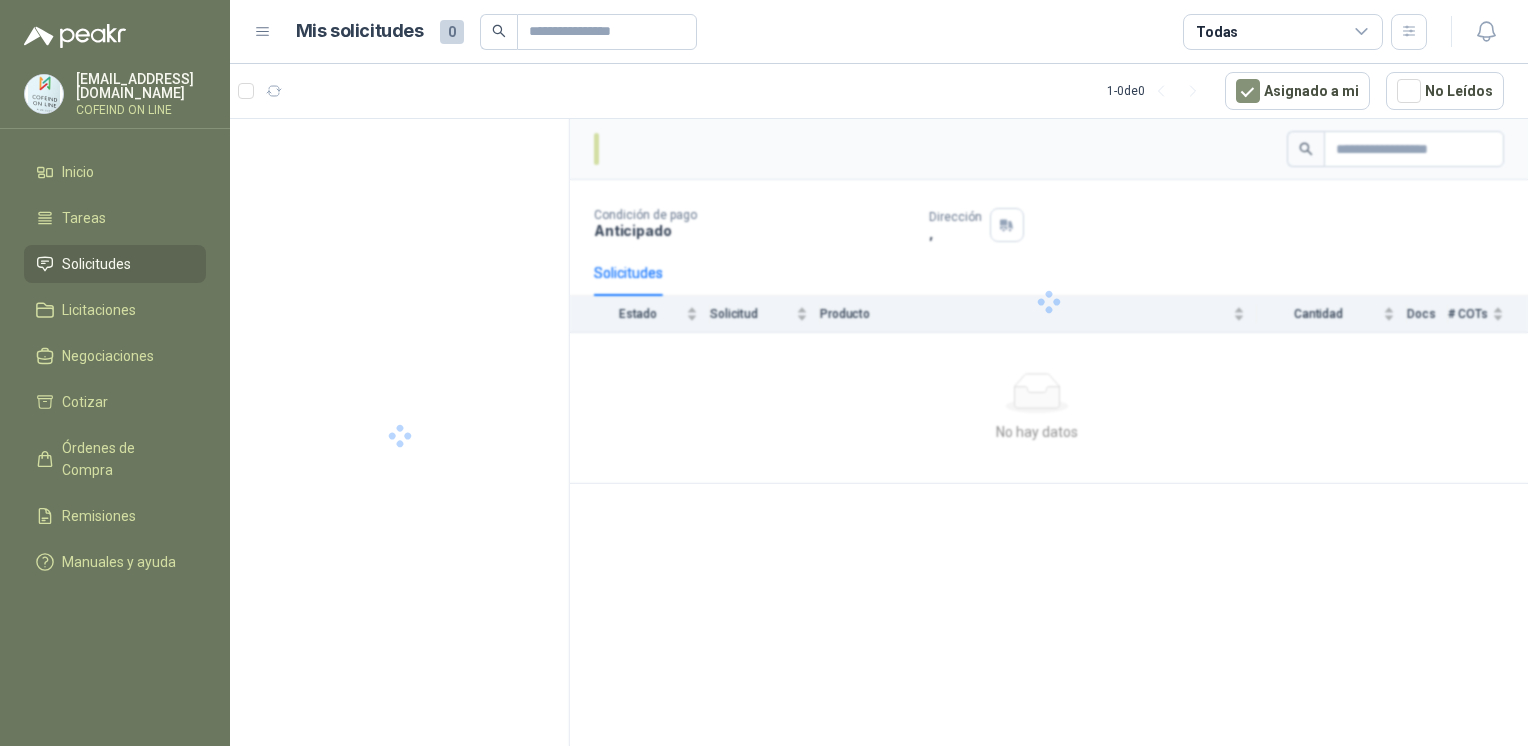 scroll, scrollTop: 0, scrollLeft: 0, axis: both 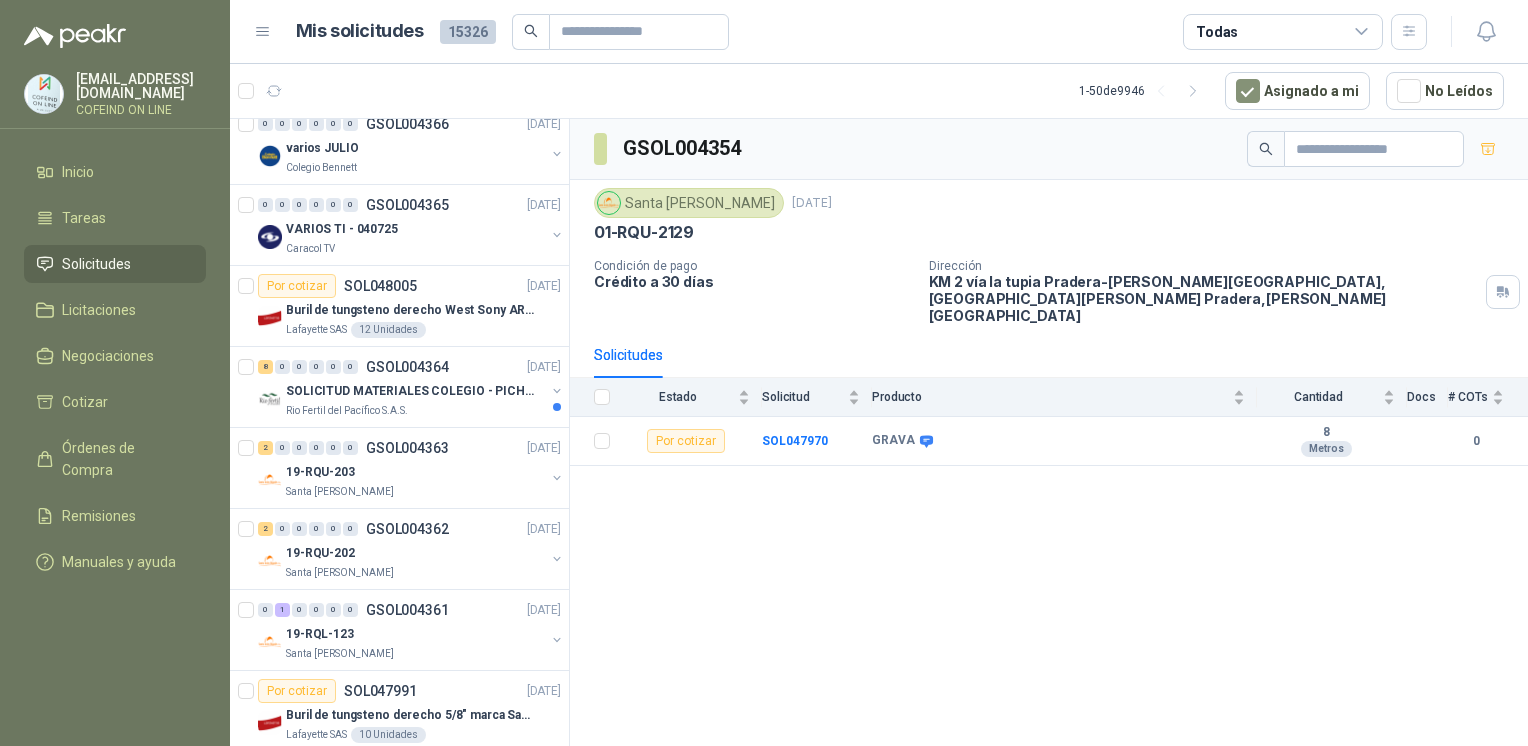 click on "Lafayette SAS" at bounding box center (316, 330) 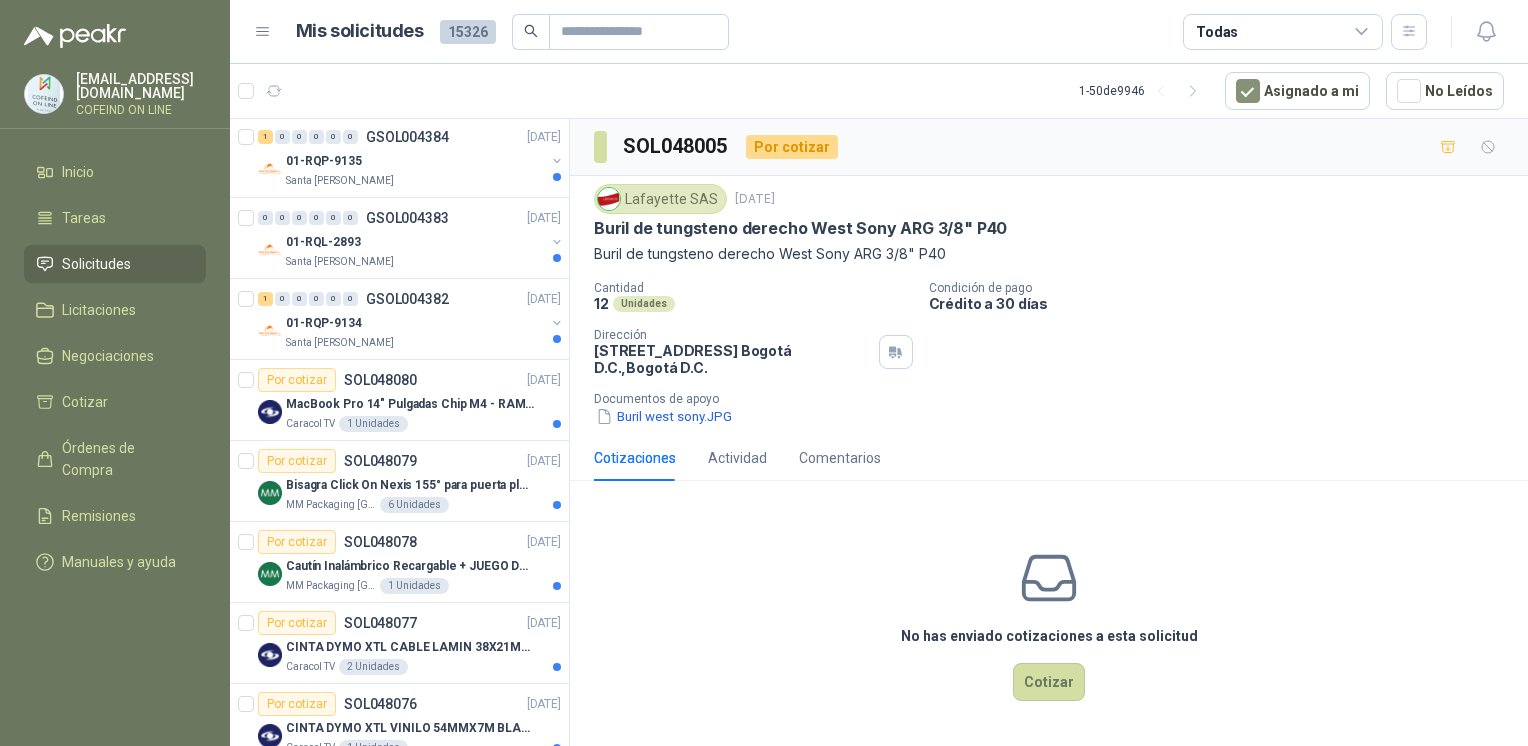 scroll, scrollTop: 1903, scrollLeft: 0, axis: vertical 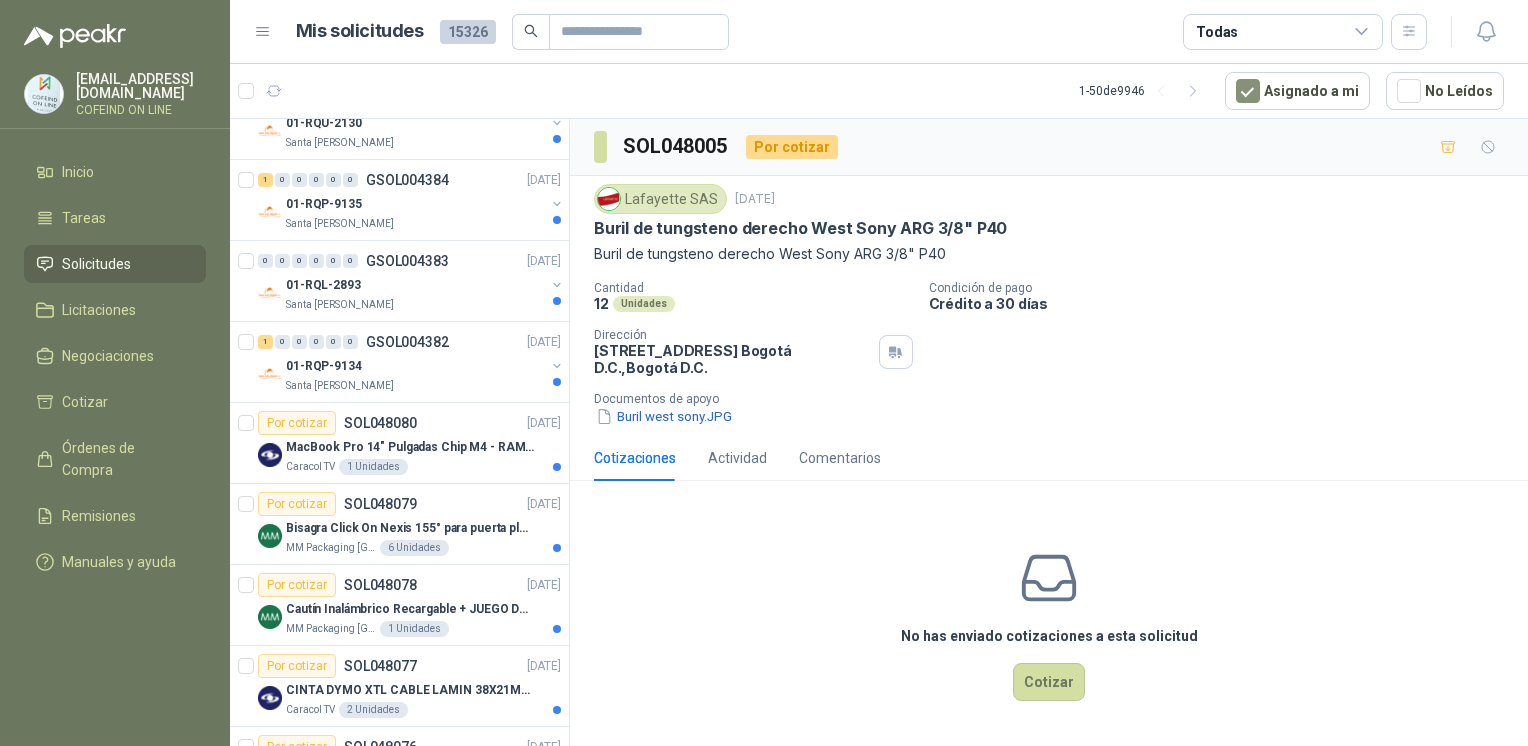 click on "01-RQP-9134" at bounding box center (324, 366) 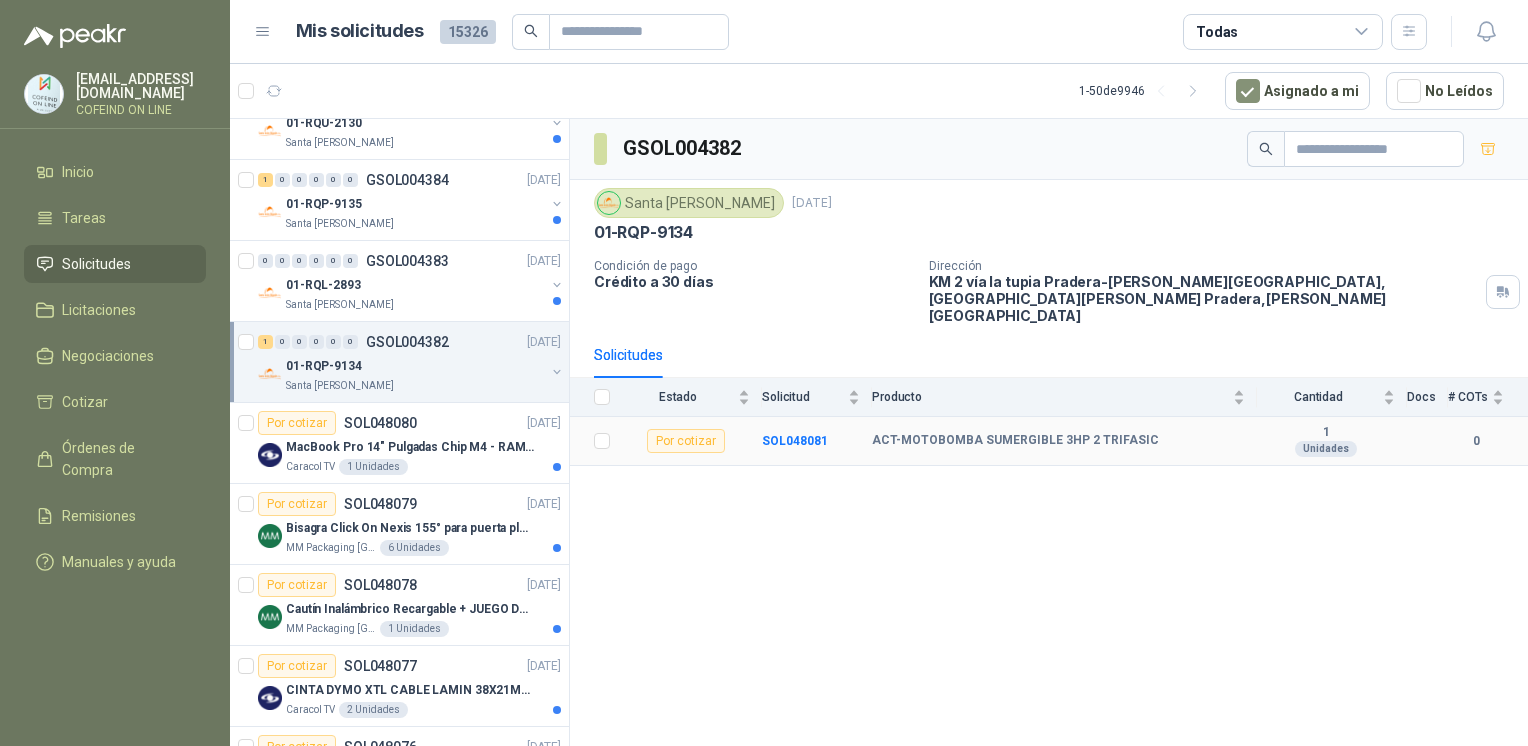 click on "SOL048081" at bounding box center [795, 441] 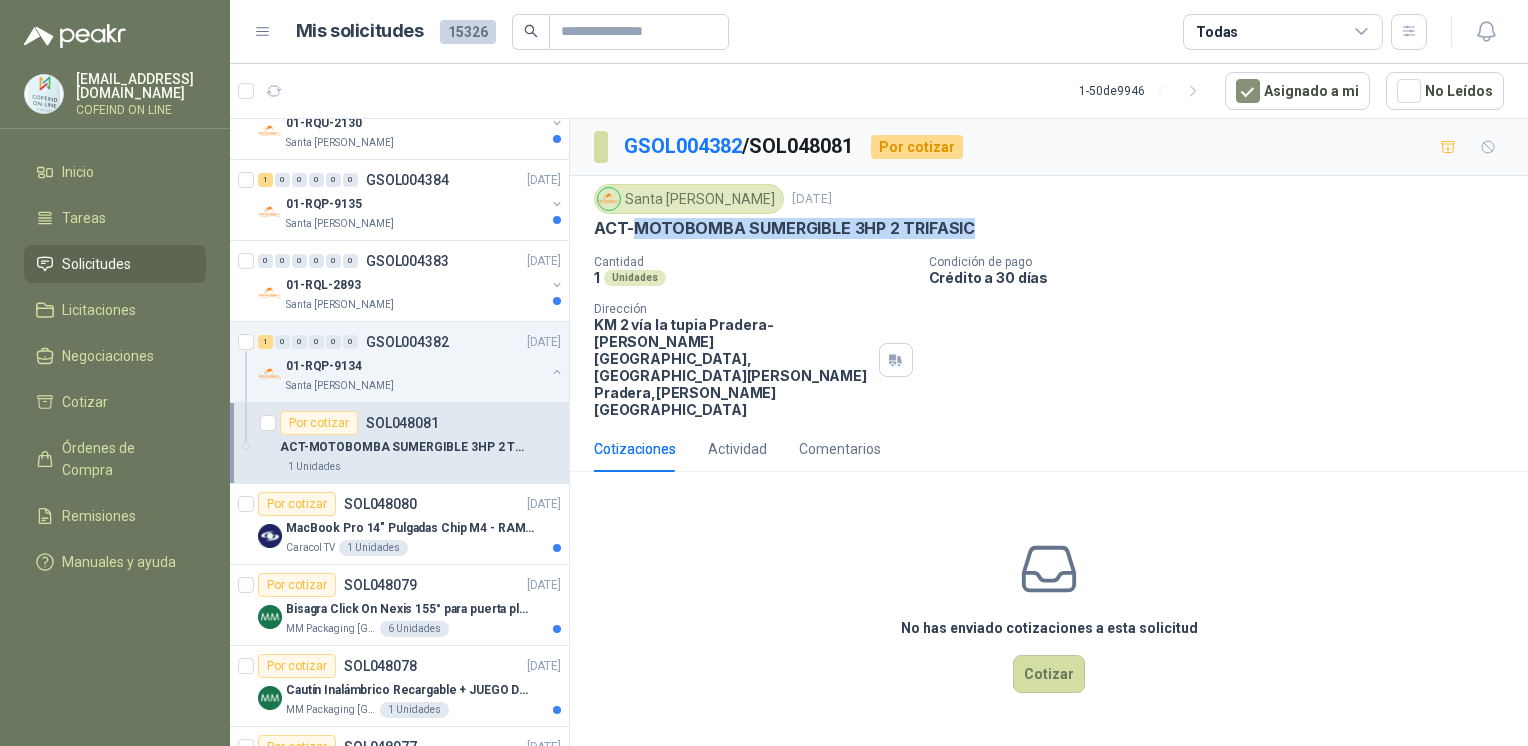drag, startPoint x: 631, startPoint y: 230, endPoint x: 979, endPoint y: 234, distance: 348.02298 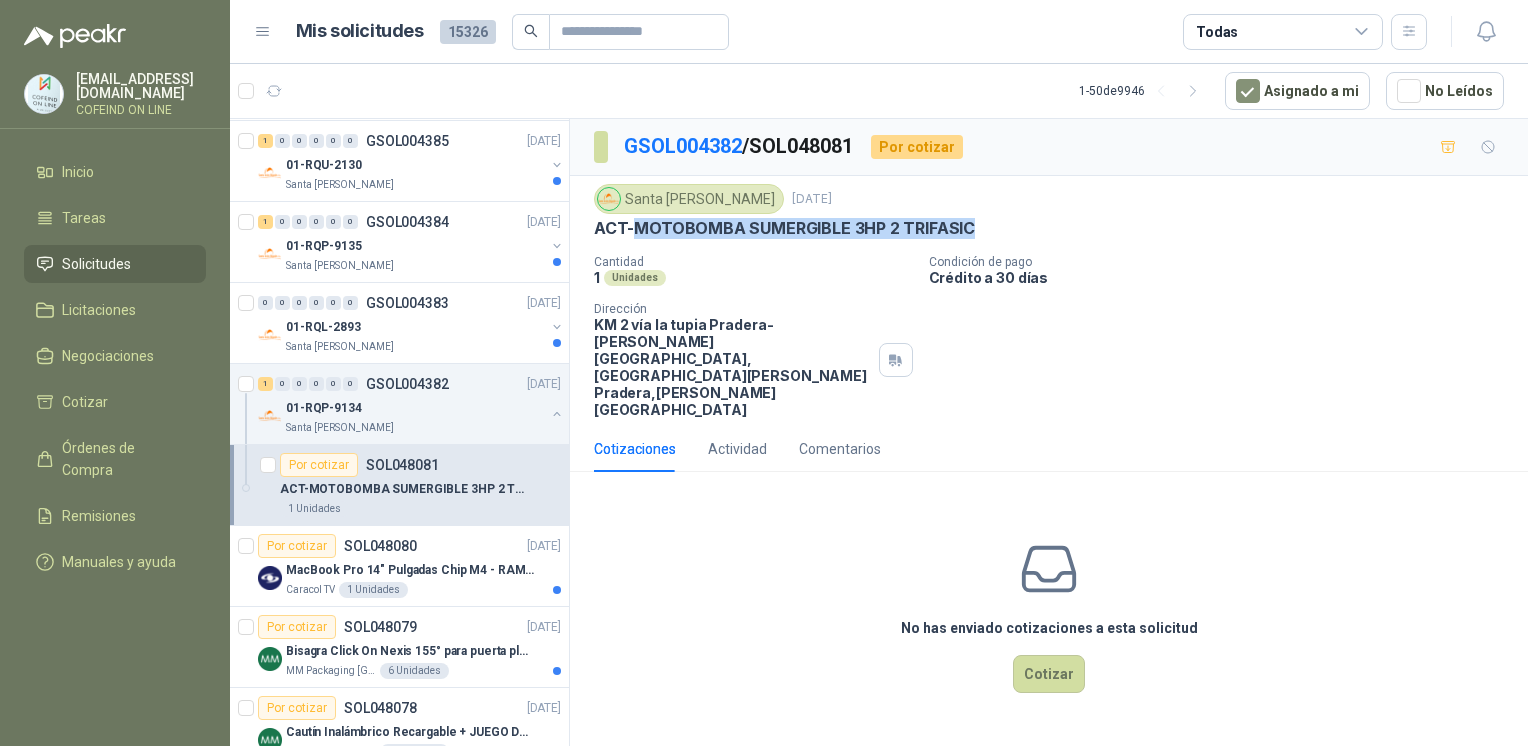 scroll, scrollTop: 1854, scrollLeft: 0, axis: vertical 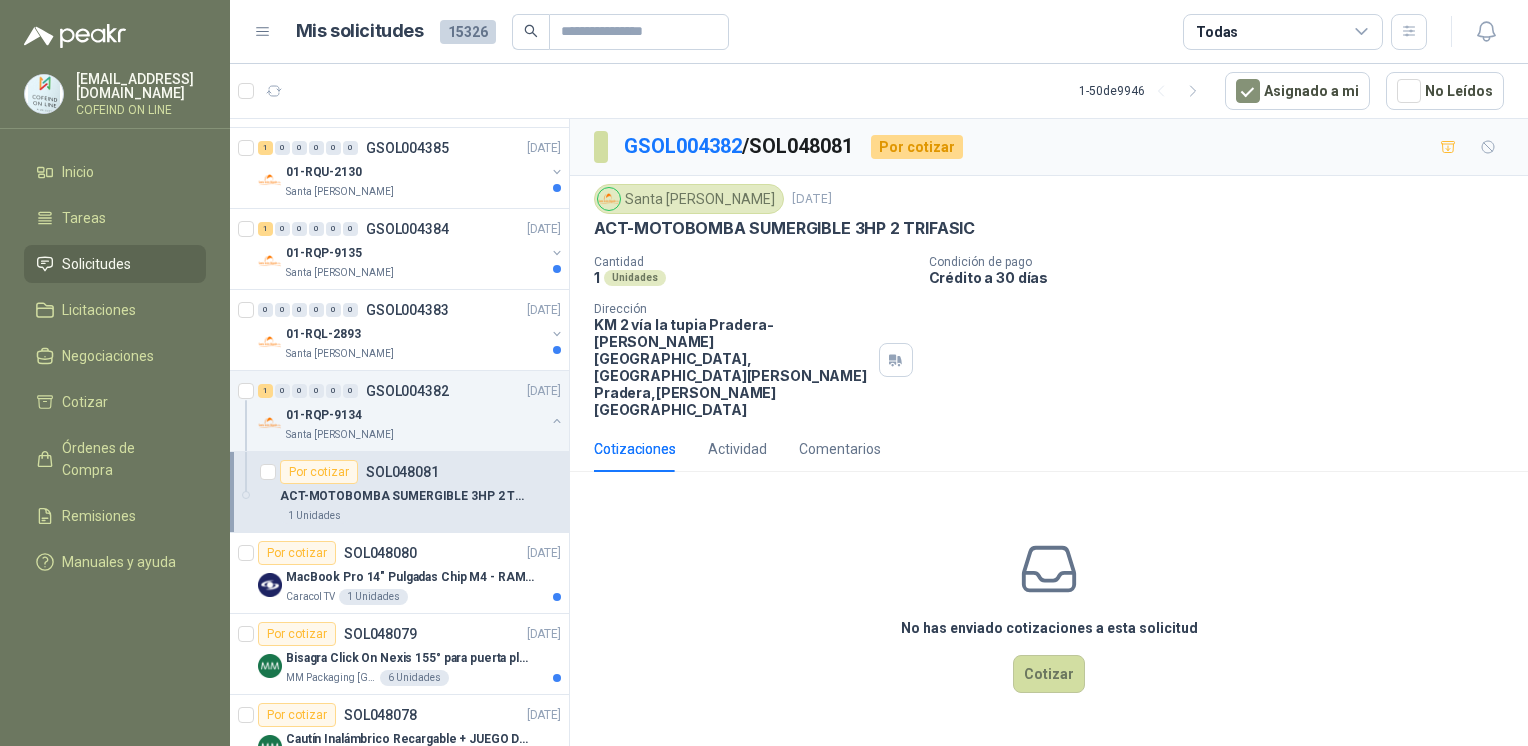 click on "0   0   0   0   0   0   GSOL004383 [DATE]   01-RQL-2893 Santa [PERSON_NAME]" at bounding box center [399, 330] 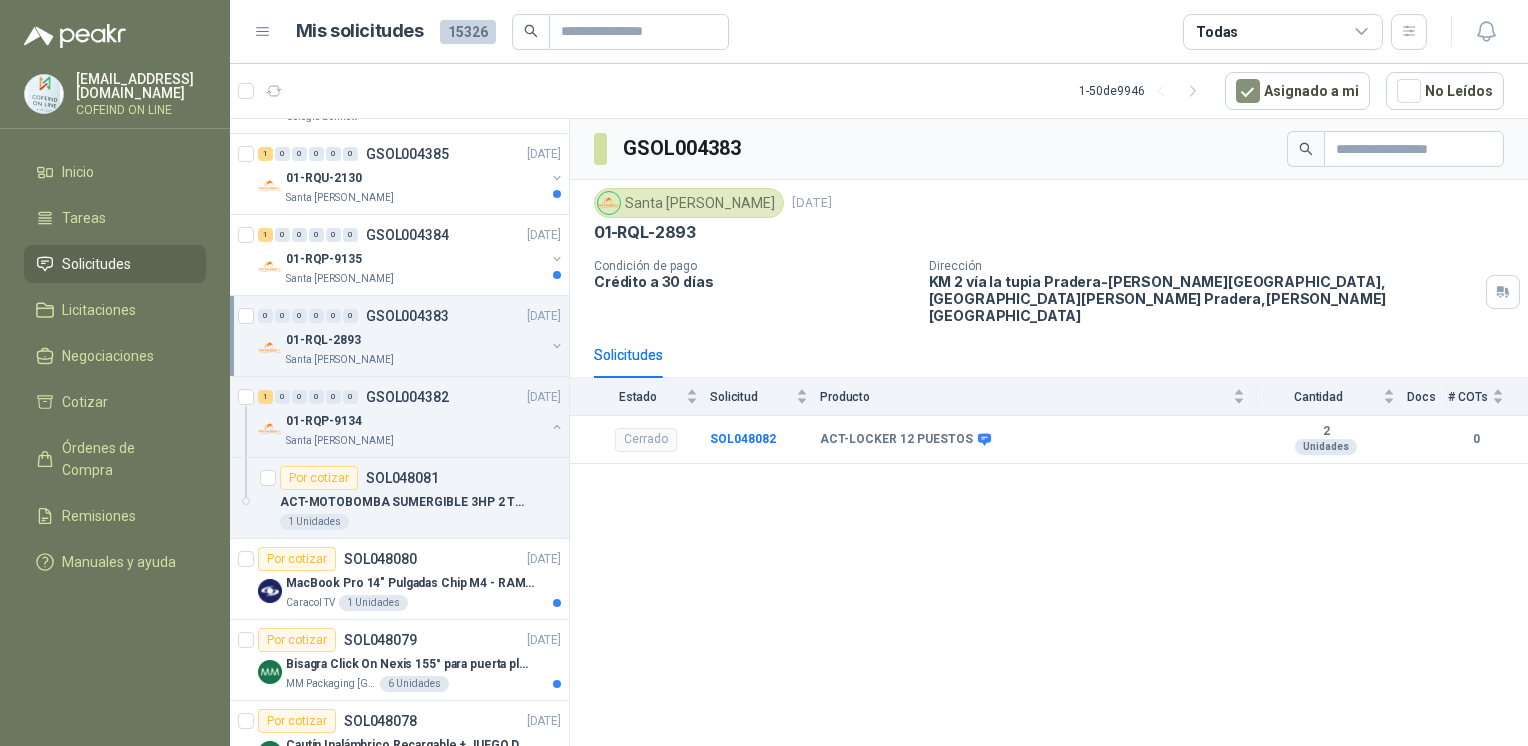 scroll, scrollTop: 1852, scrollLeft: 0, axis: vertical 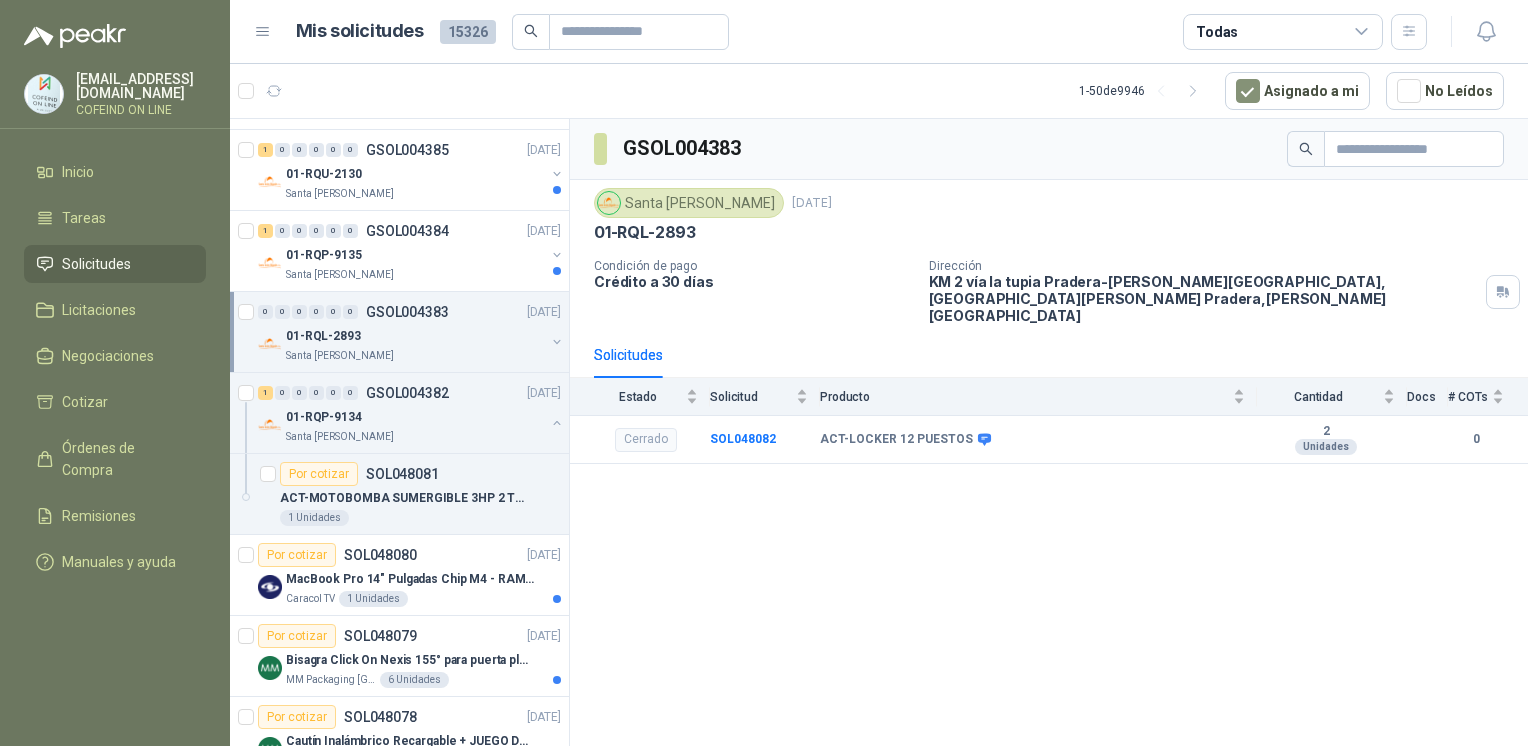 click on "01-RQP-9135" at bounding box center [324, 255] 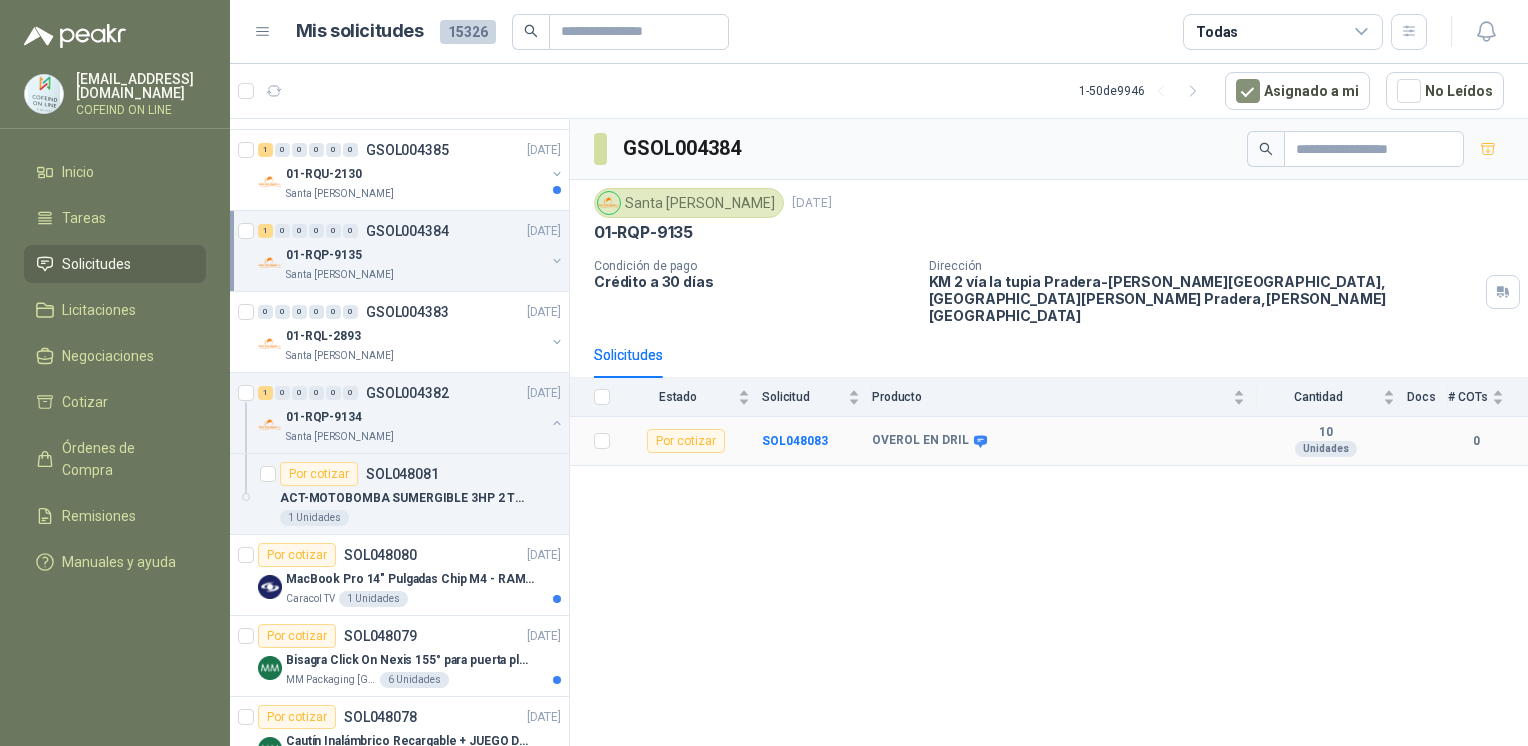 click on "SOL048083" at bounding box center (795, 441) 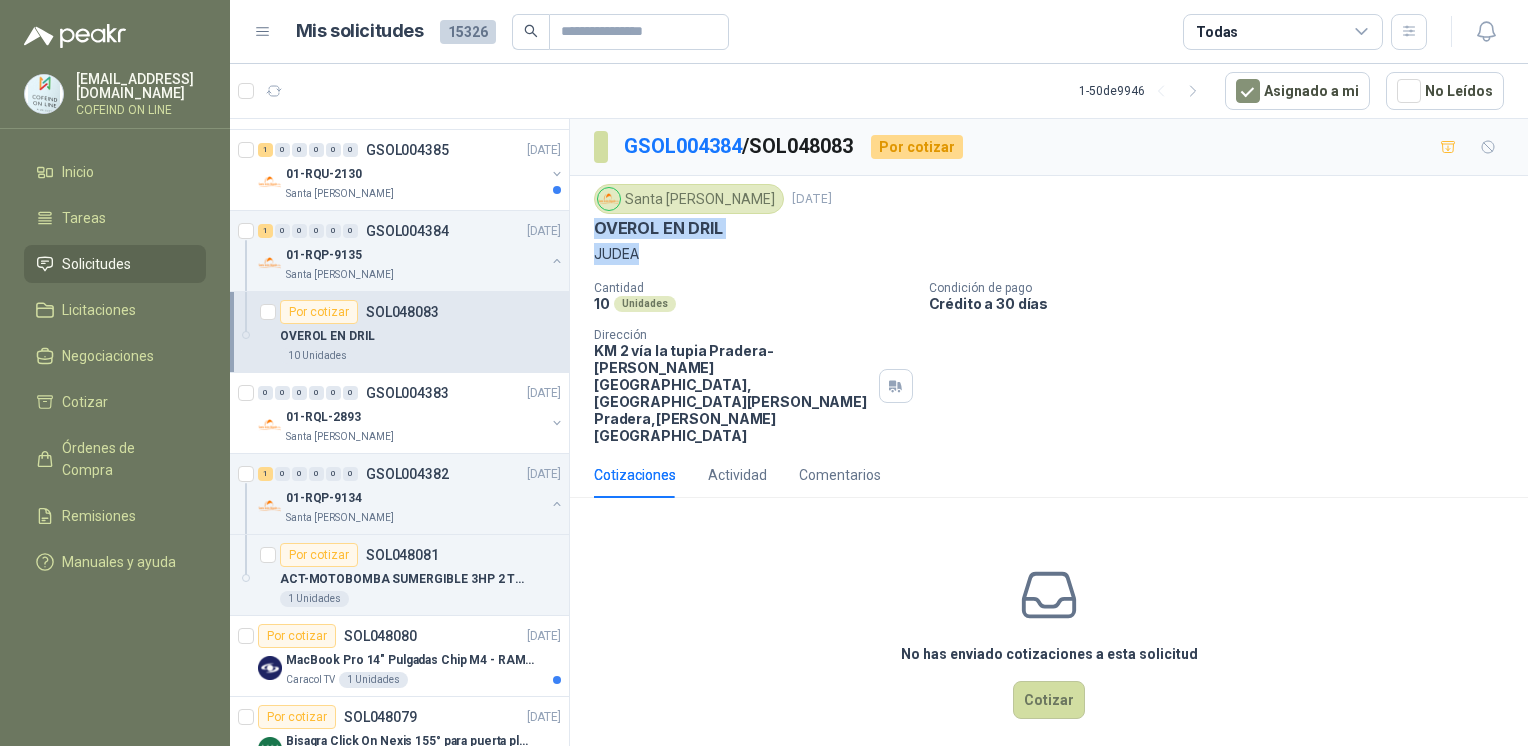 drag, startPoint x: 670, startPoint y: 254, endPoint x: 589, endPoint y: 235, distance: 83.198555 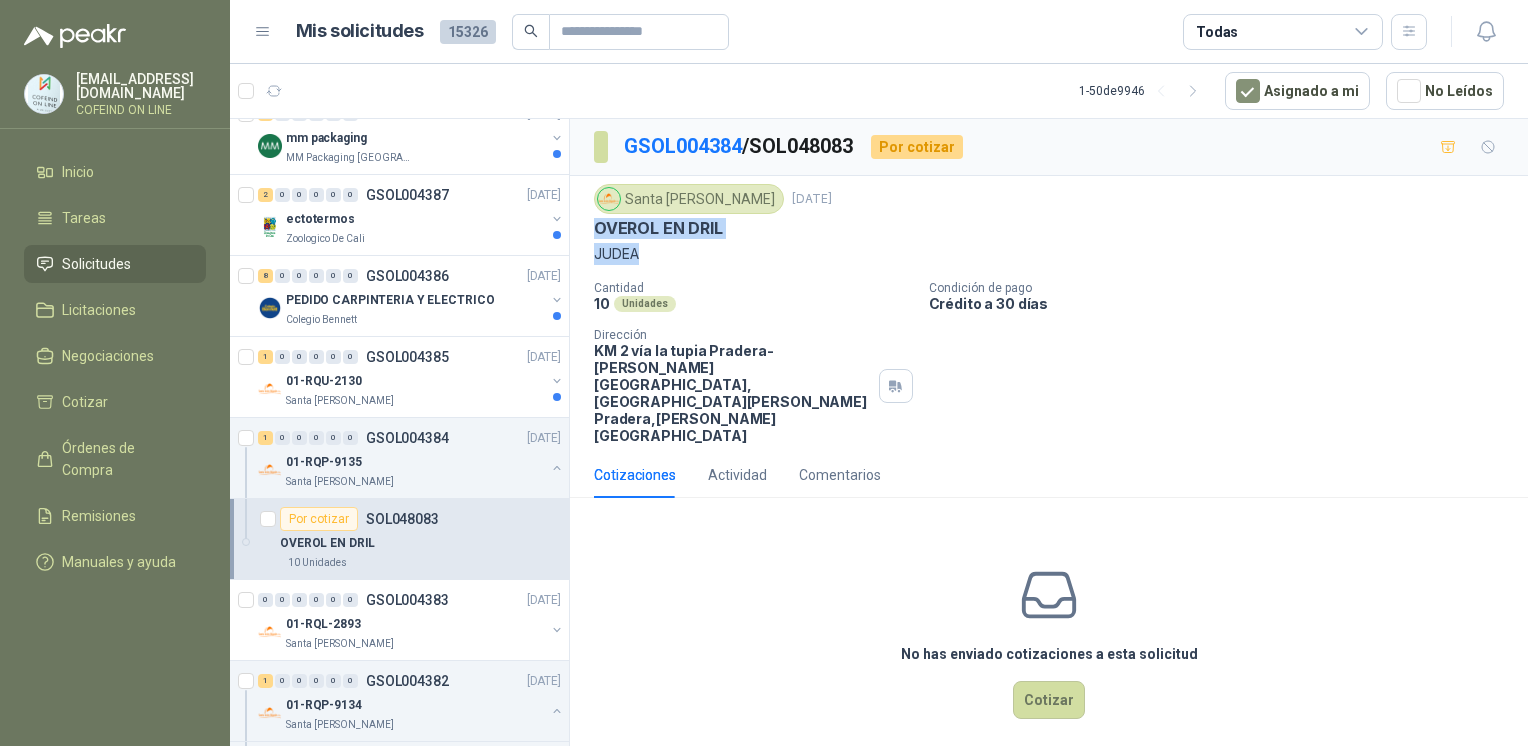 scroll, scrollTop: 1617, scrollLeft: 0, axis: vertical 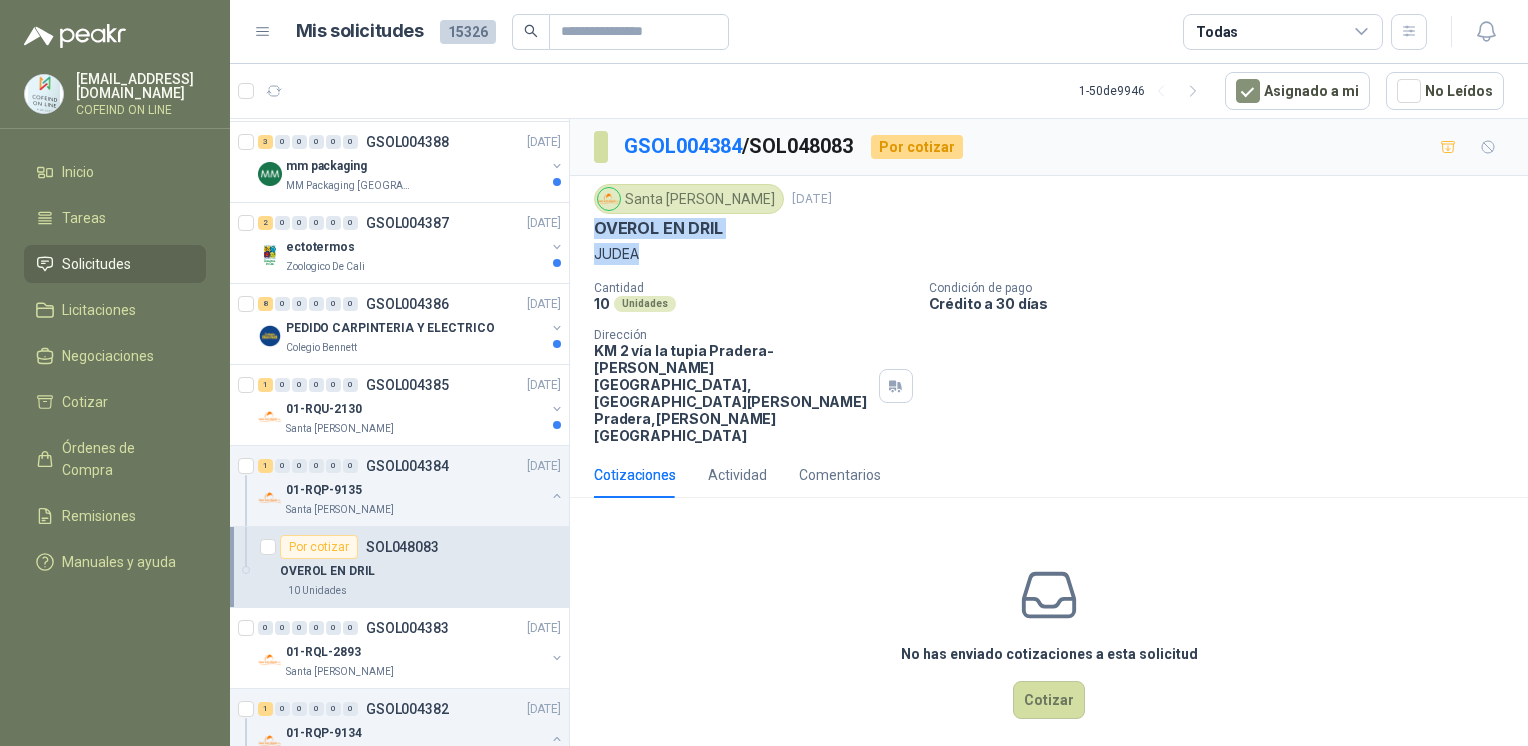 click on "1   0   0   0   0   0   GSOL004385" at bounding box center [353, 385] 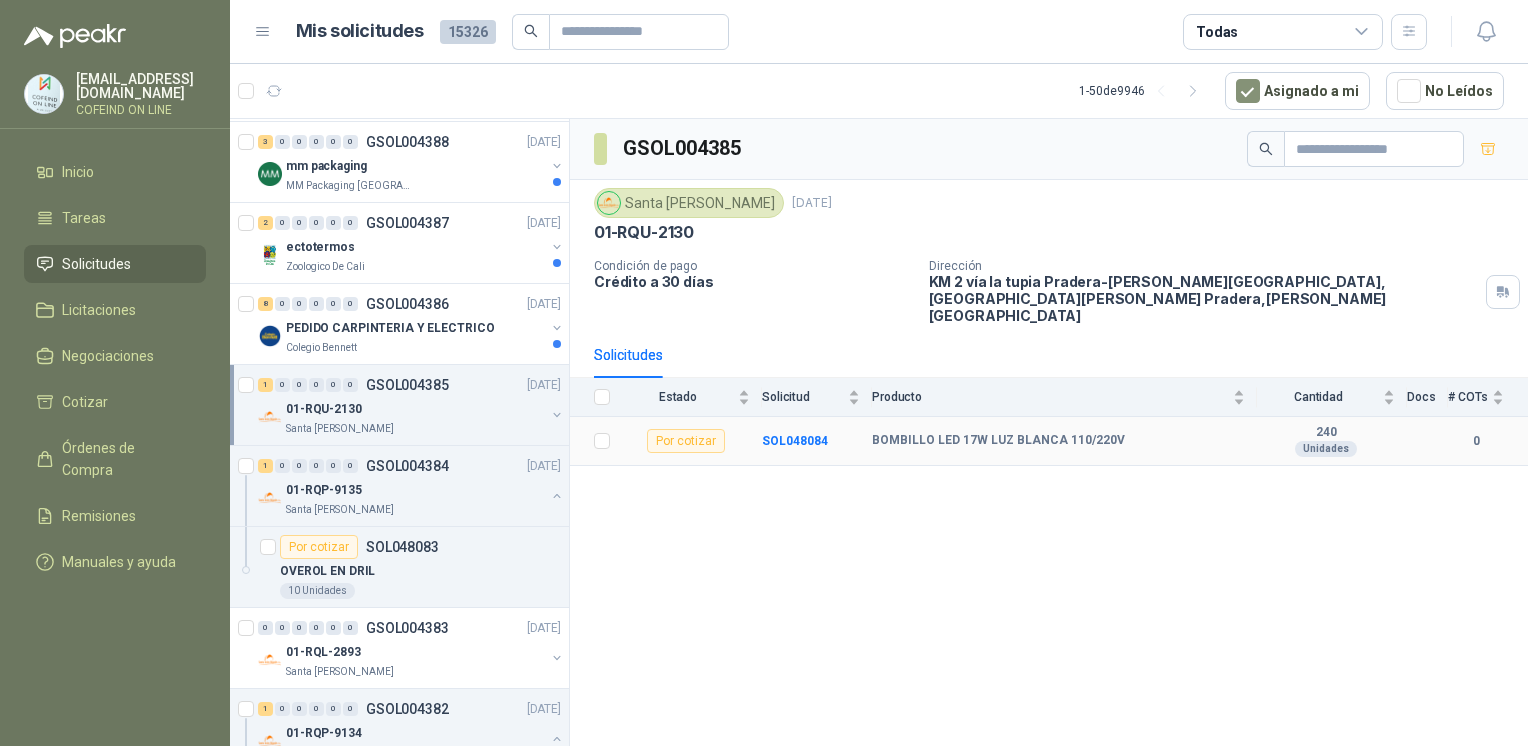 click on "SOL048084" at bounding box center [795, 441] 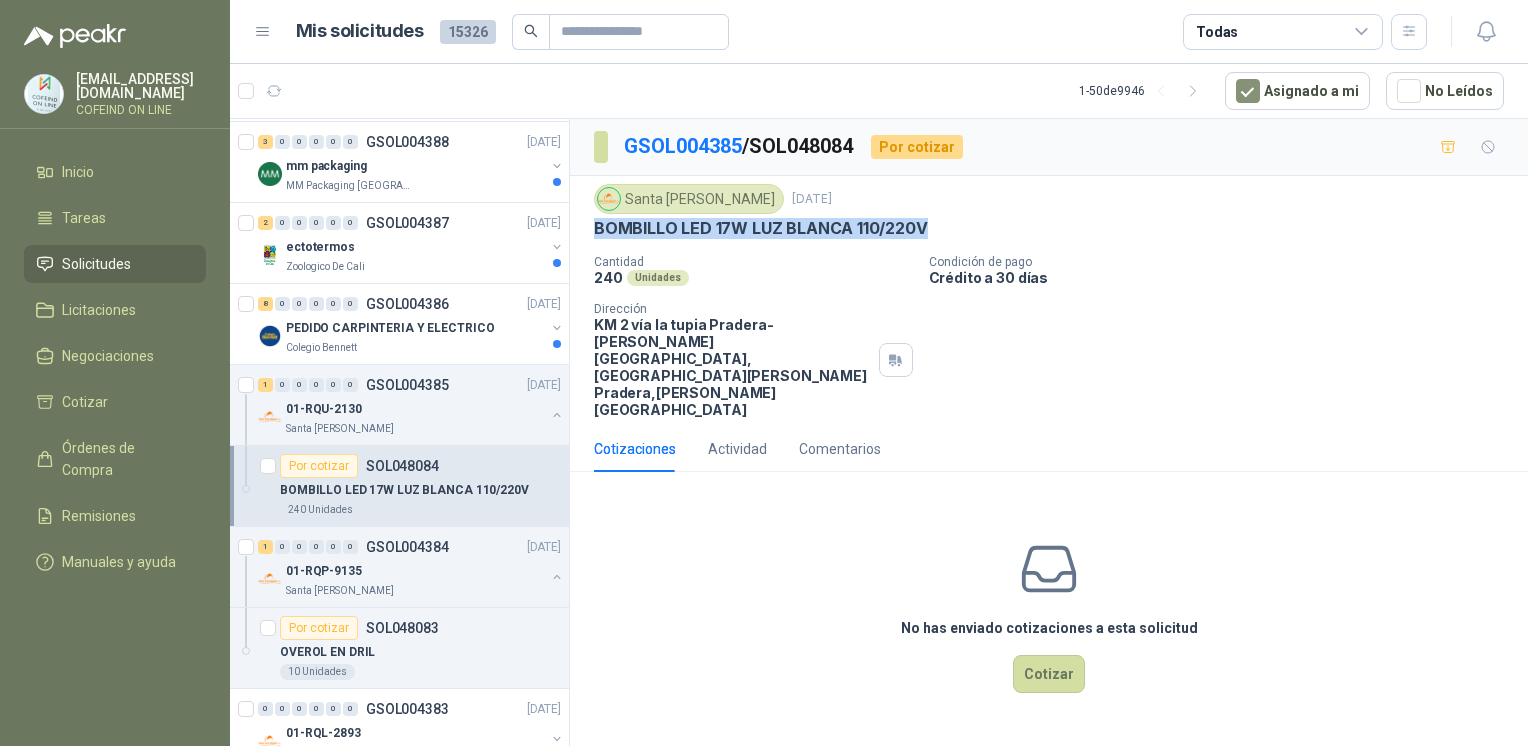 drag, startPoint x: 828, startPoint y: 223, endPoint x: 594, endPoint y: 233, distance: 234.21358 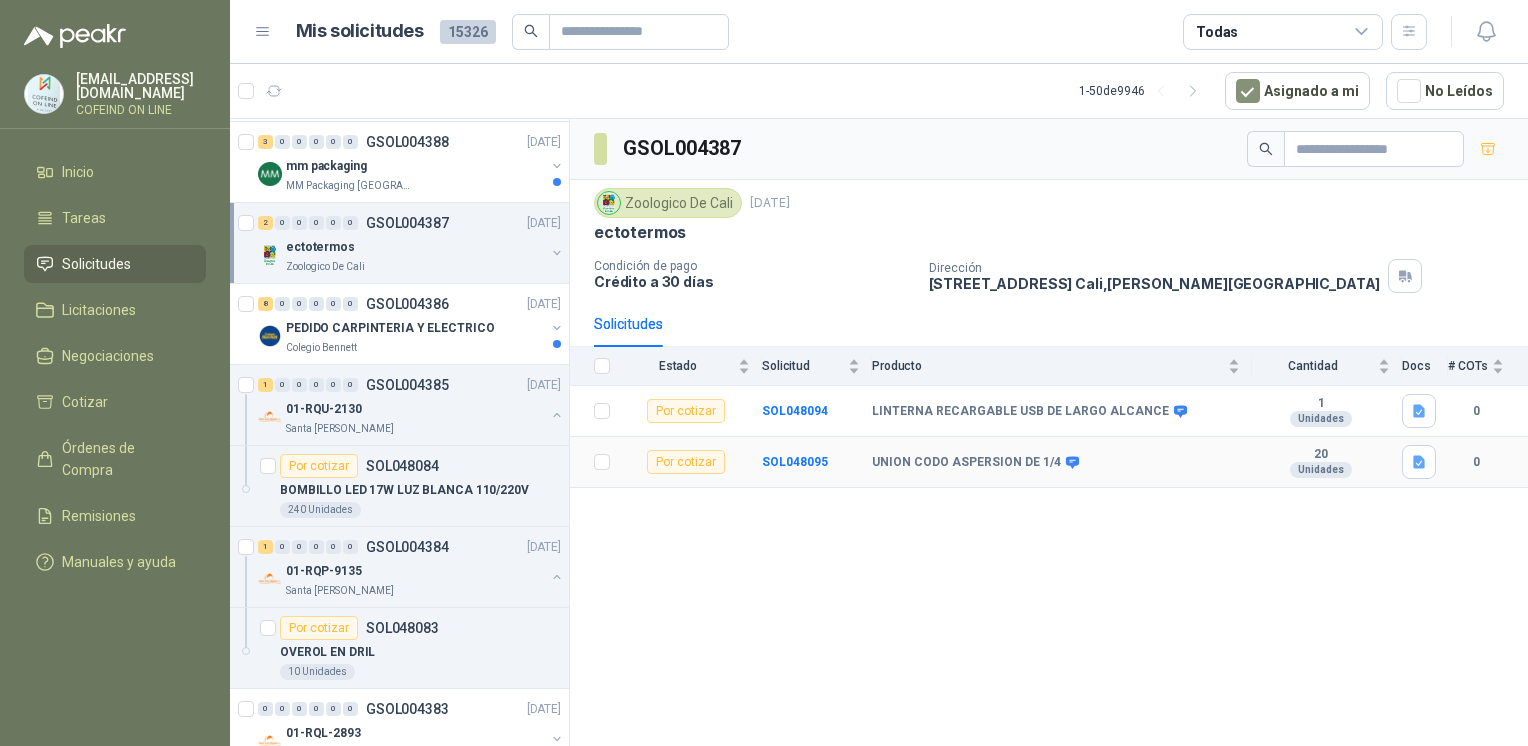 click on "SOL048095" at bounding box center [795, 462] 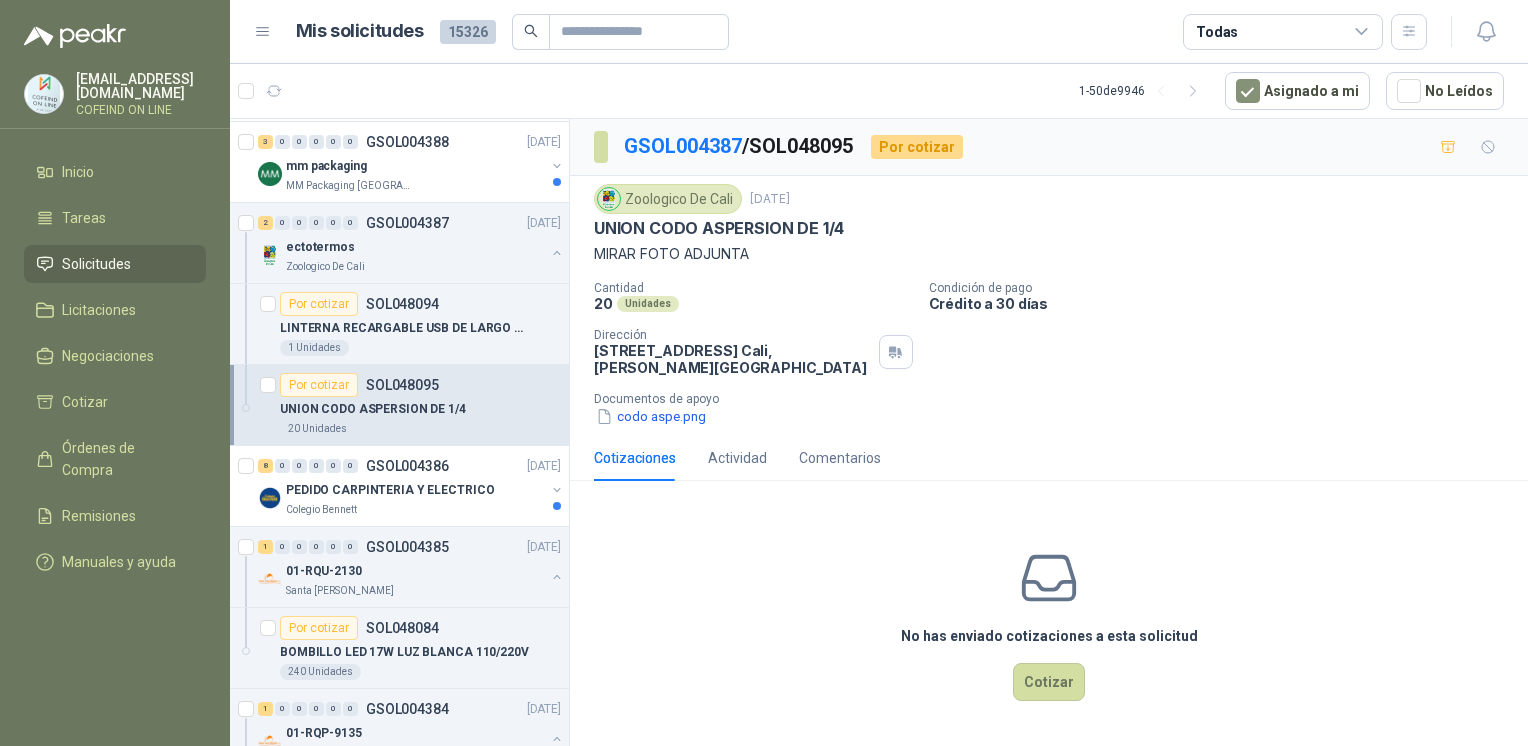 click on "codo aspe.png" at bounding box center (651, 416) 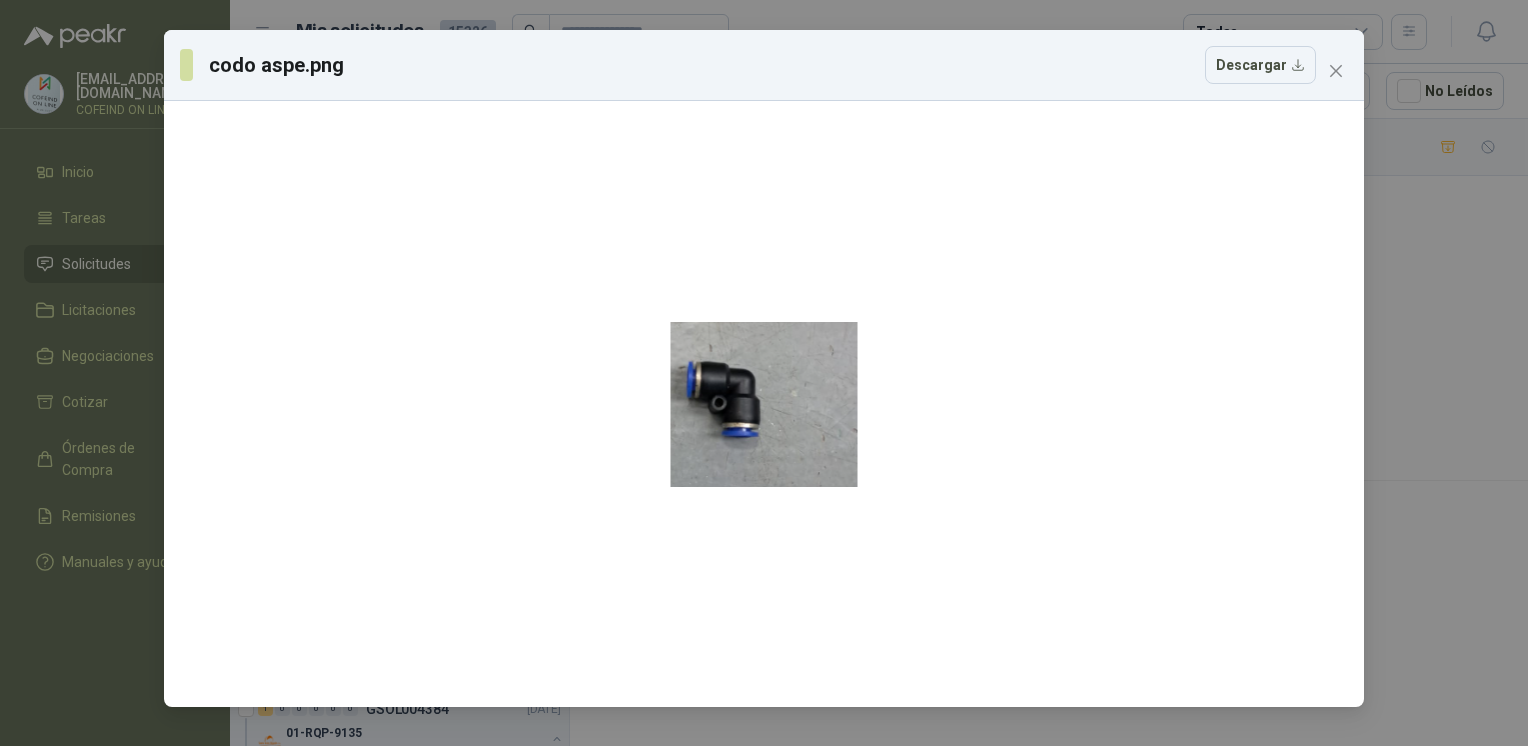 click on "codo aspe.png   Descargar" at bounding box center (764, 373) 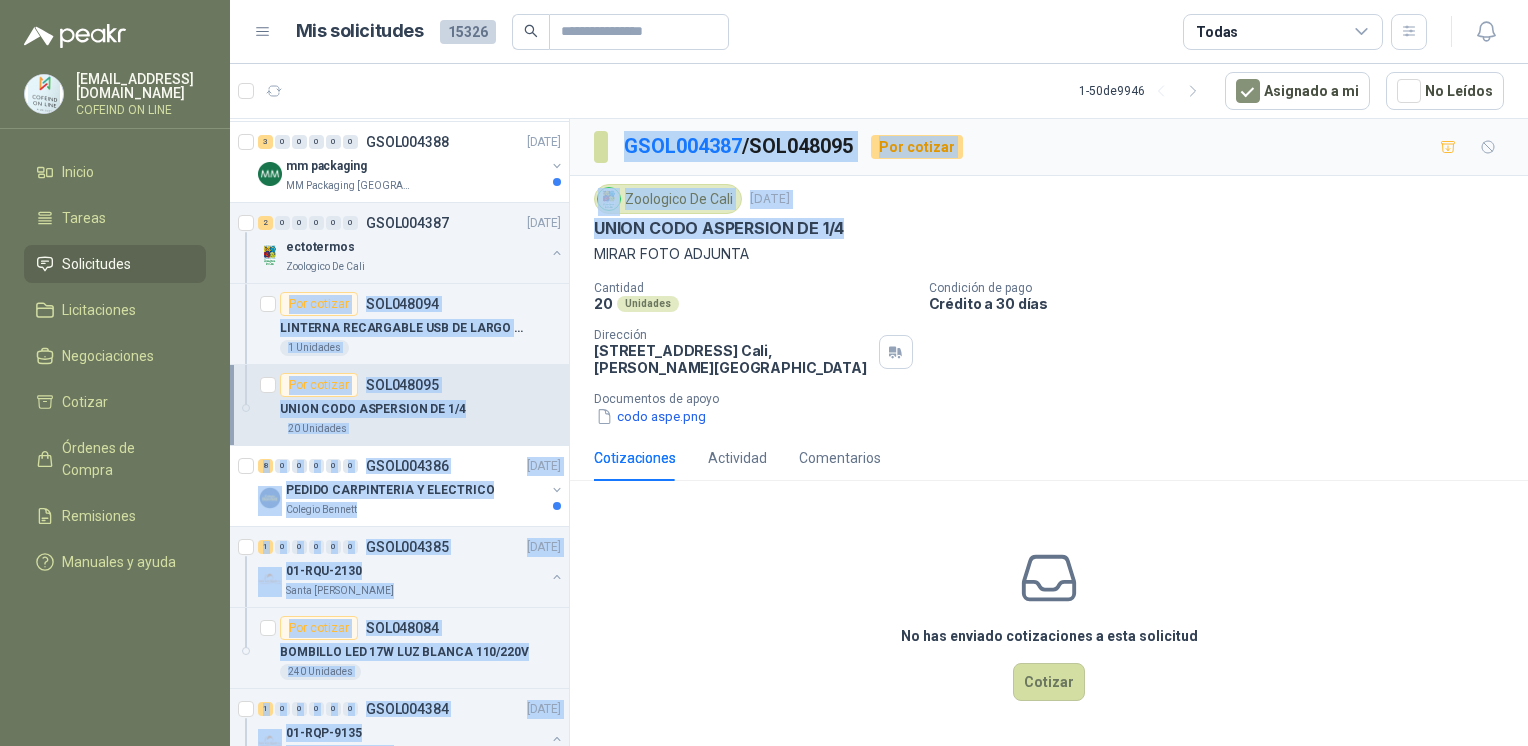 drag, startPoint x: 851, startPoint y: 223, endPoint x: 564, endPoint y: 250, distance: 288.26724 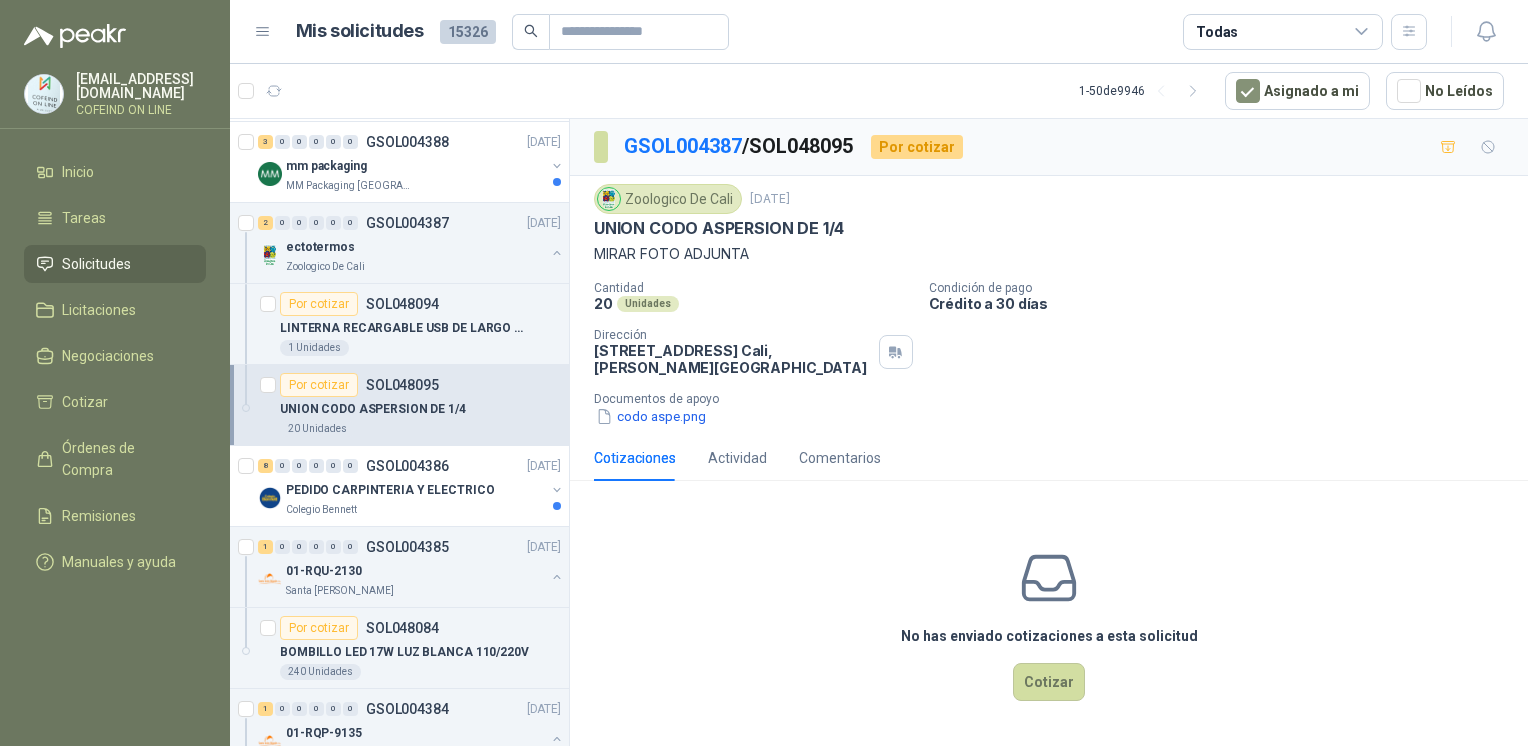 click on "Zoologico De Cali  [DATE]   UNION CODO ASPERSION DE 1/4  MIRAR FOTO ADJUNTA Cantidad 20   Unidades Condición de pago Crédito a 30 días Dirección CR 2 OESTE CL 14 ESQUINA   [GEOGRAPHIC_DATA] ,  [PERSON_NAME][GEOGRAPHIC_DATA] Documentos de apoyo codo aspe.png" at bounding box center (1049, 305) 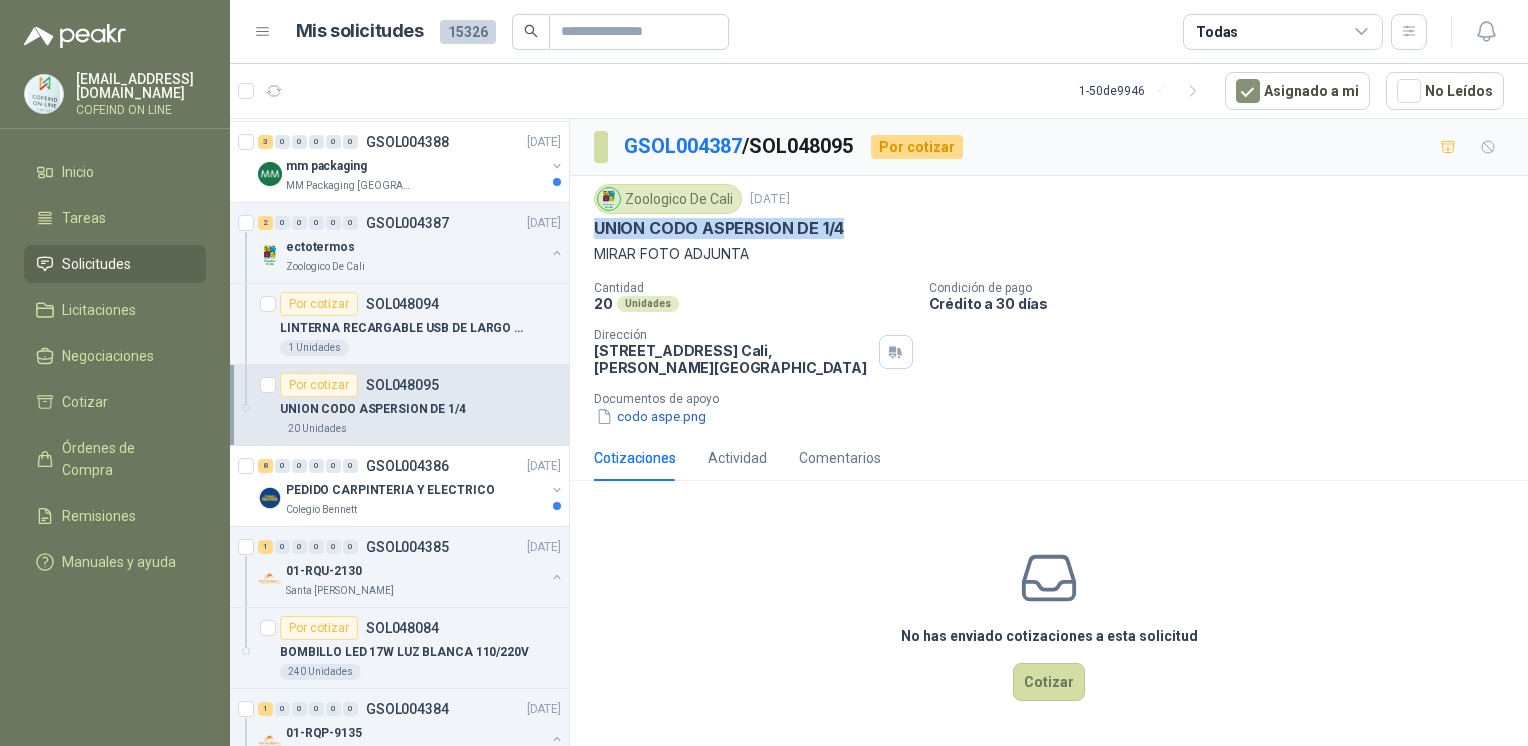 drag, startPoint x: 820, startPoint y: 238, endPoint x: 594, endPoint y: 230, distance: 226.14156 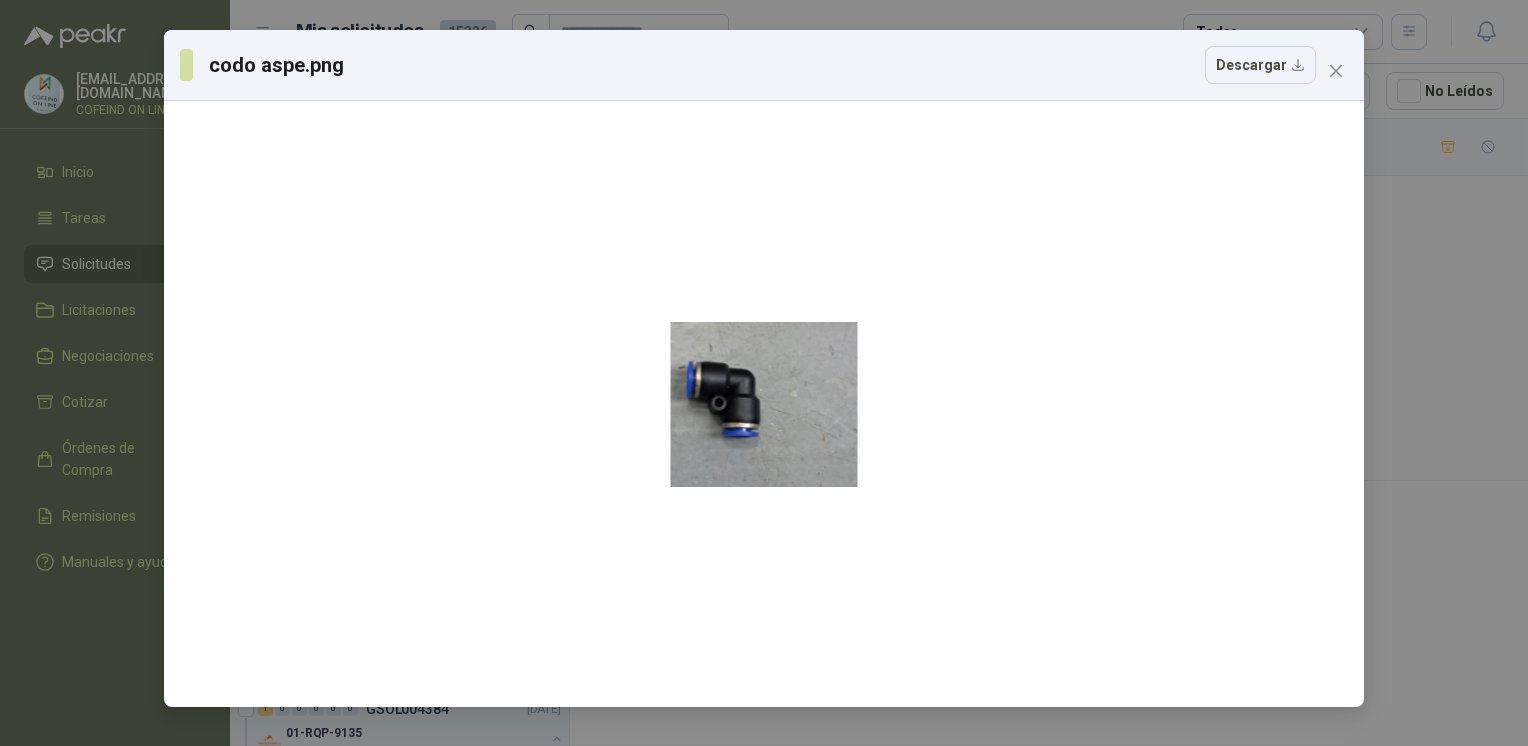 click on "Descargar" at bounding box center (1260, 65) 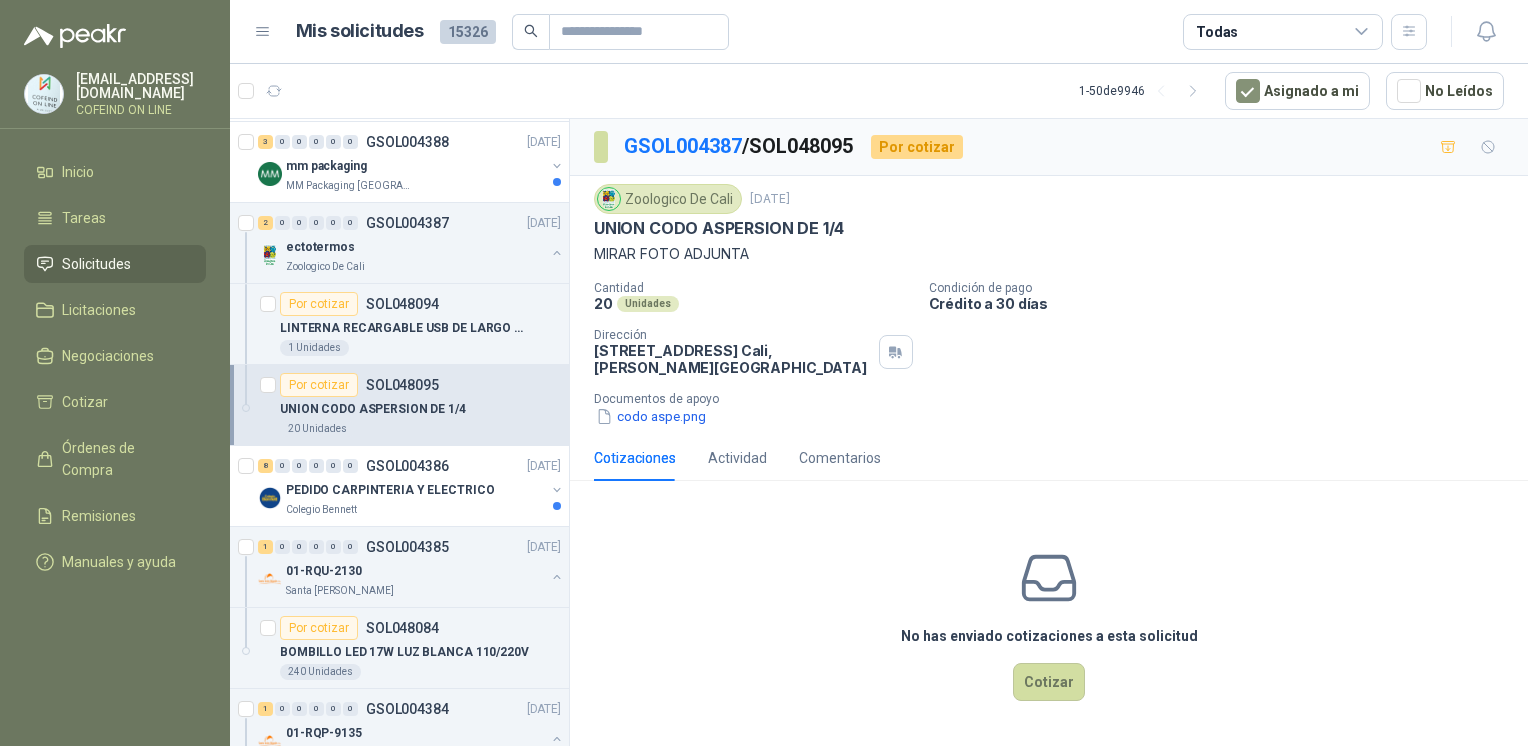 click on "codo aspe.png" at bounding box center [651, 416] 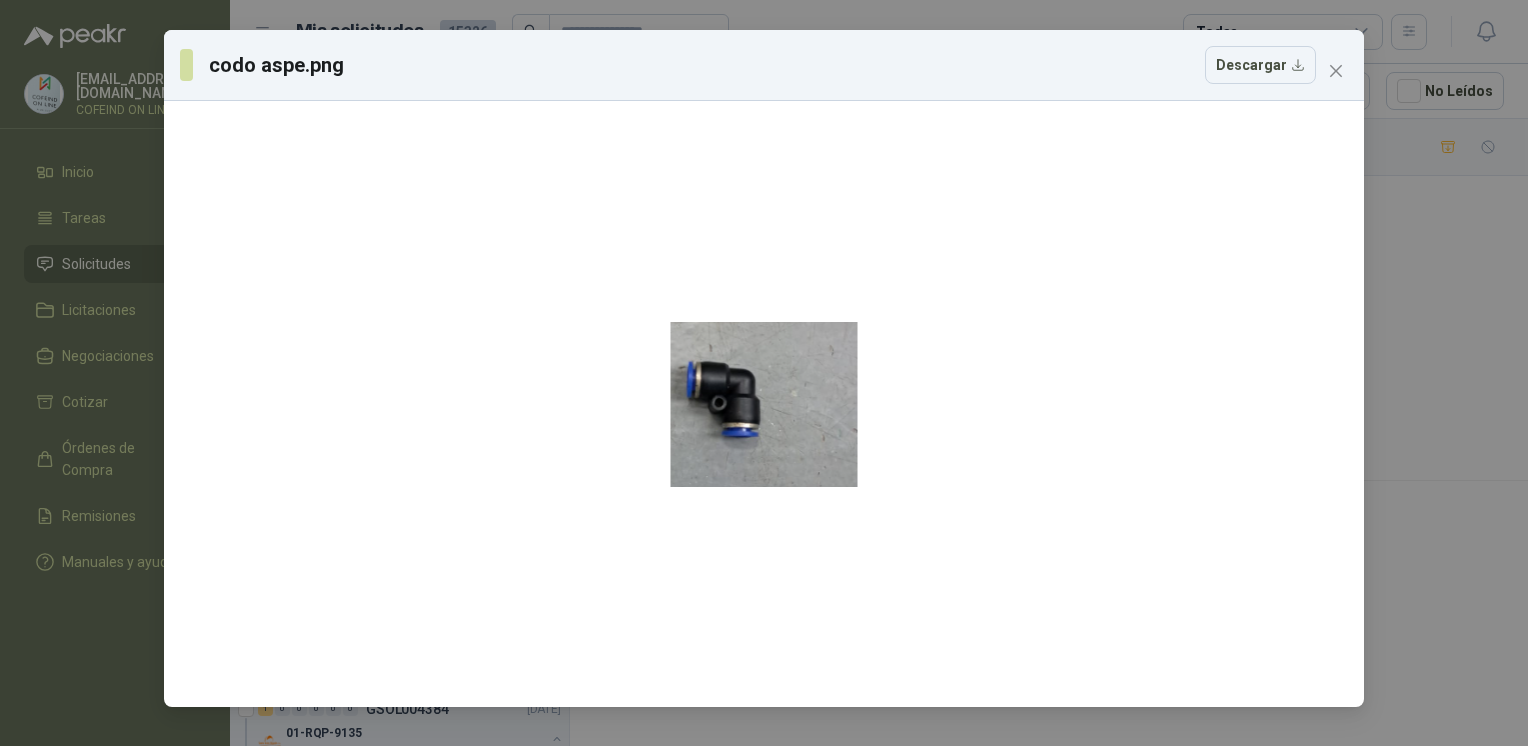 click on "codo aspe.png   Descargar" at bounding box center [764, 373] 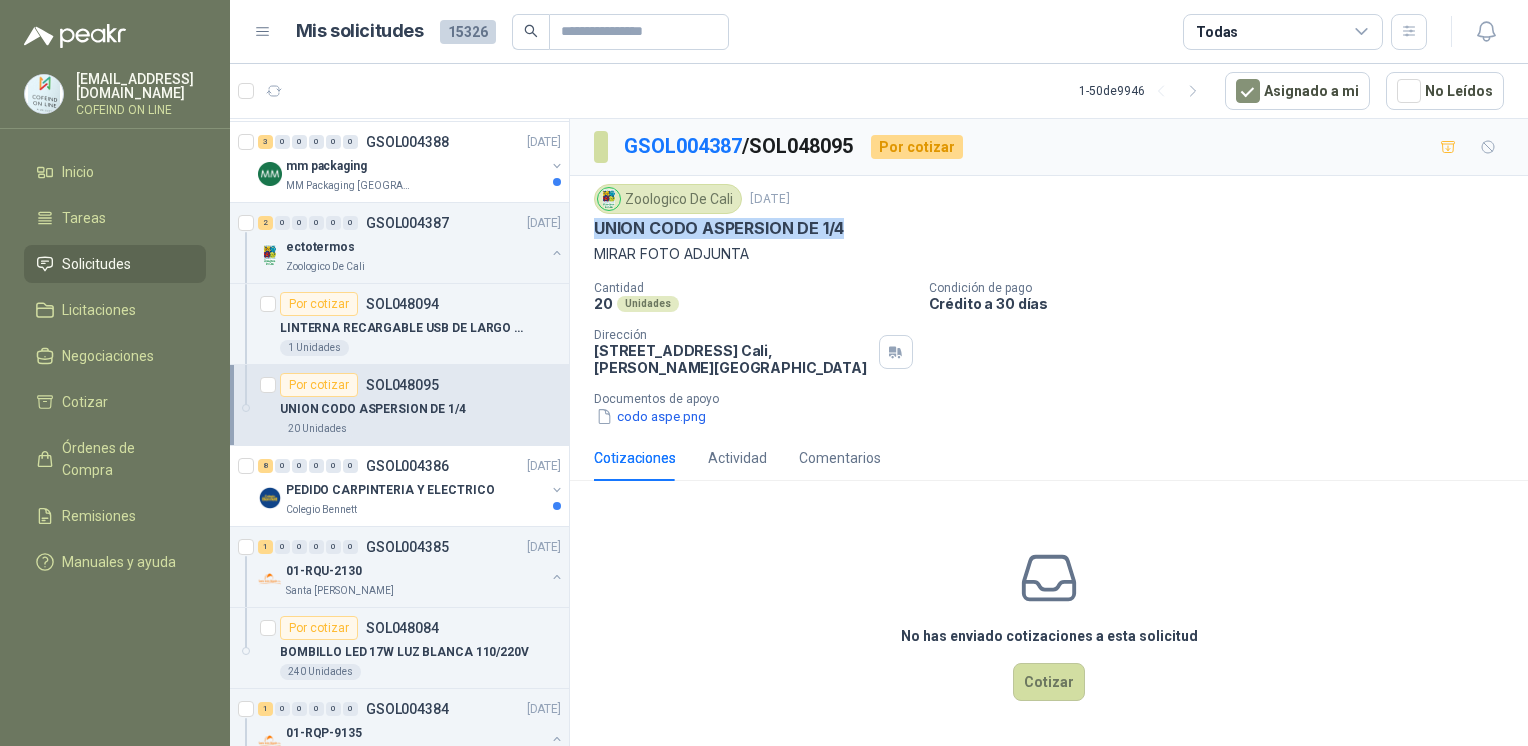 drag, startPoint x: 873, startPoint y: 238, endPoint x: 580, endPoint y: 230, distance: 293.1092 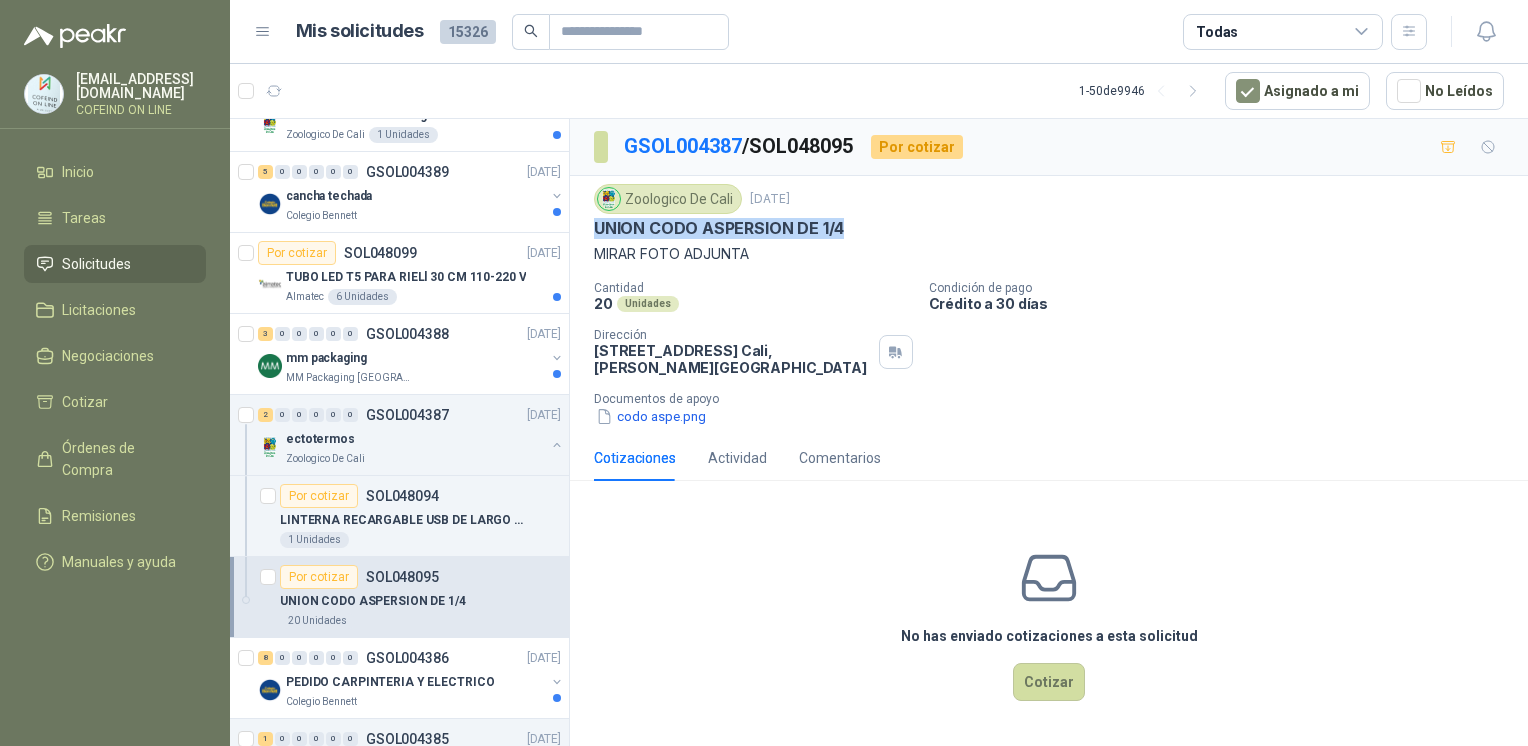 scroll, scrollTop: 1345, scrollLeft: 0, axis: vertical 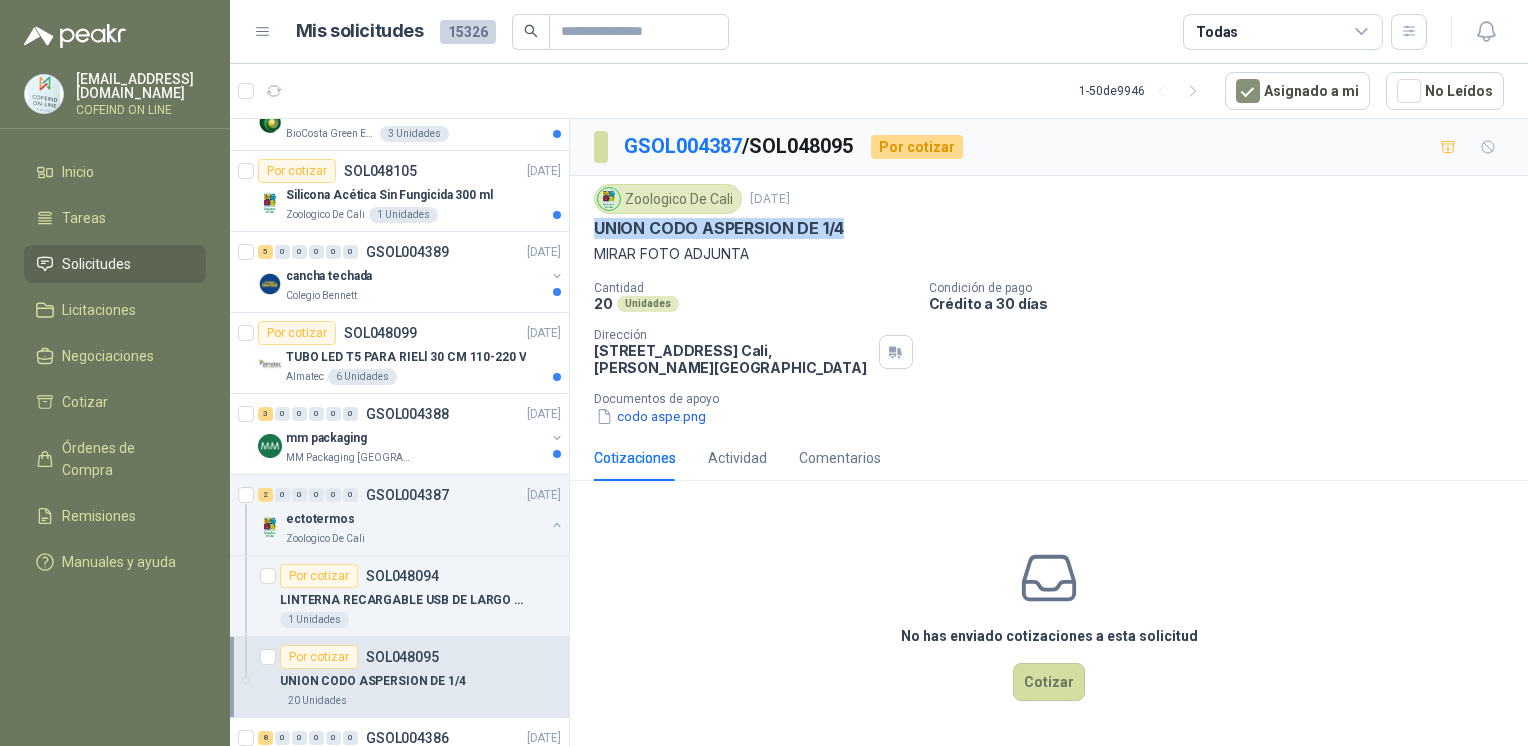 click on "MM Packaging [GEOGRAPHIC_DATA]" at bounding box center [415, 458] 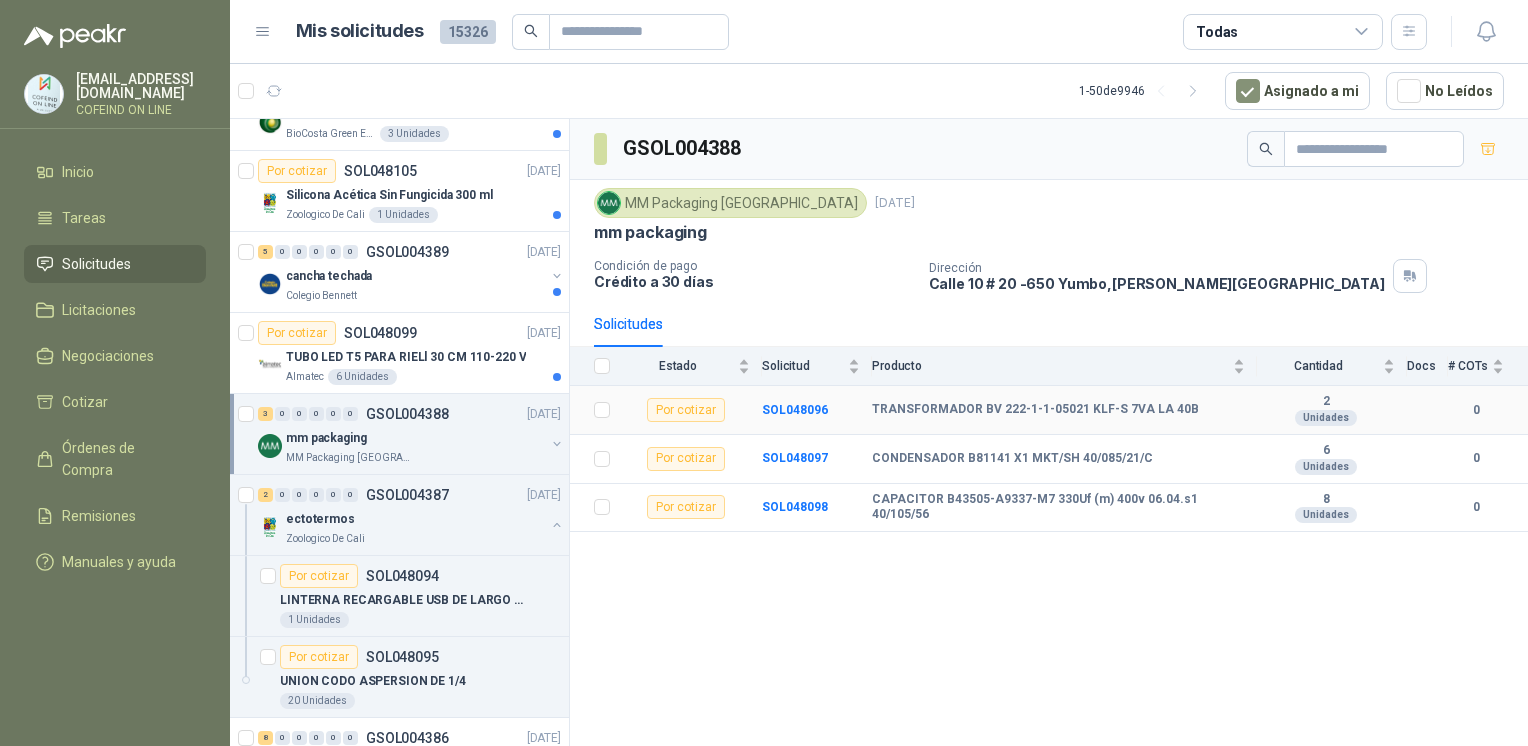 click on "SOL048096" at bounding box center [795, 410] 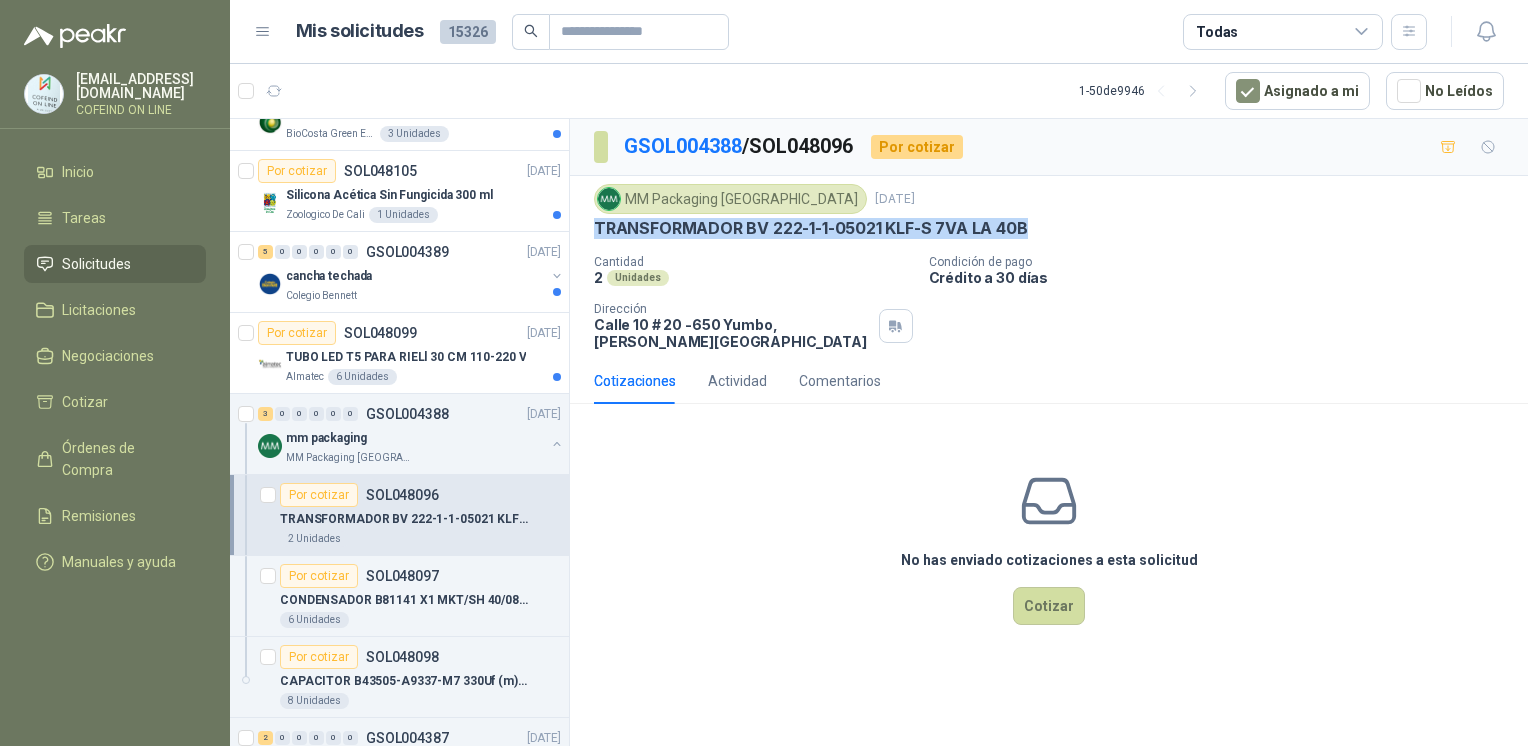 drag, startPoint x: 1044, startPoint y: 225, endPoint x: 590, endPoint y: 224, distance: 454.0011 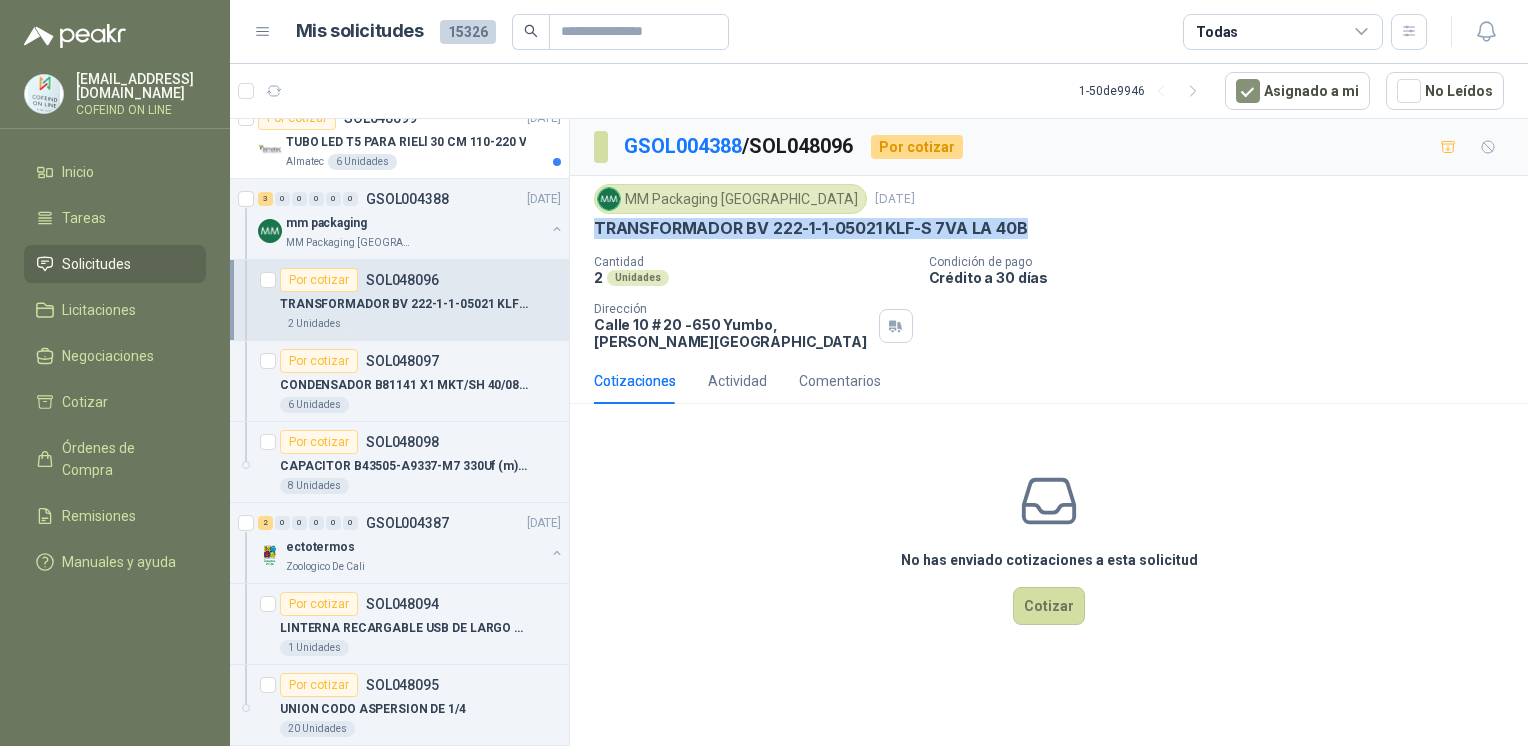 scroll, scrollTop: 1636, scrollLeft: 0, axis: vertical 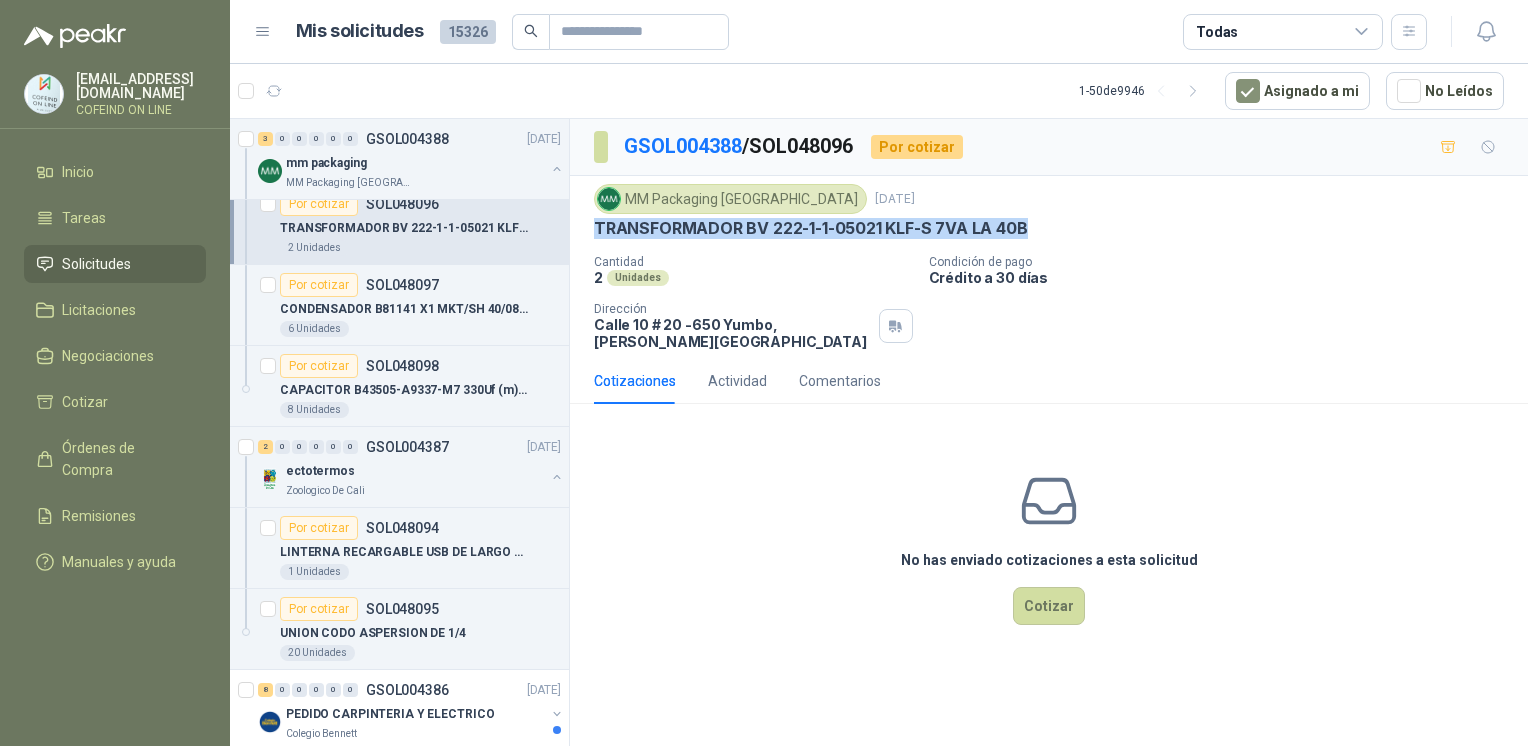 click on "UNION CODO ASPERSION DE 1/4" at bounding box center [420, 633] 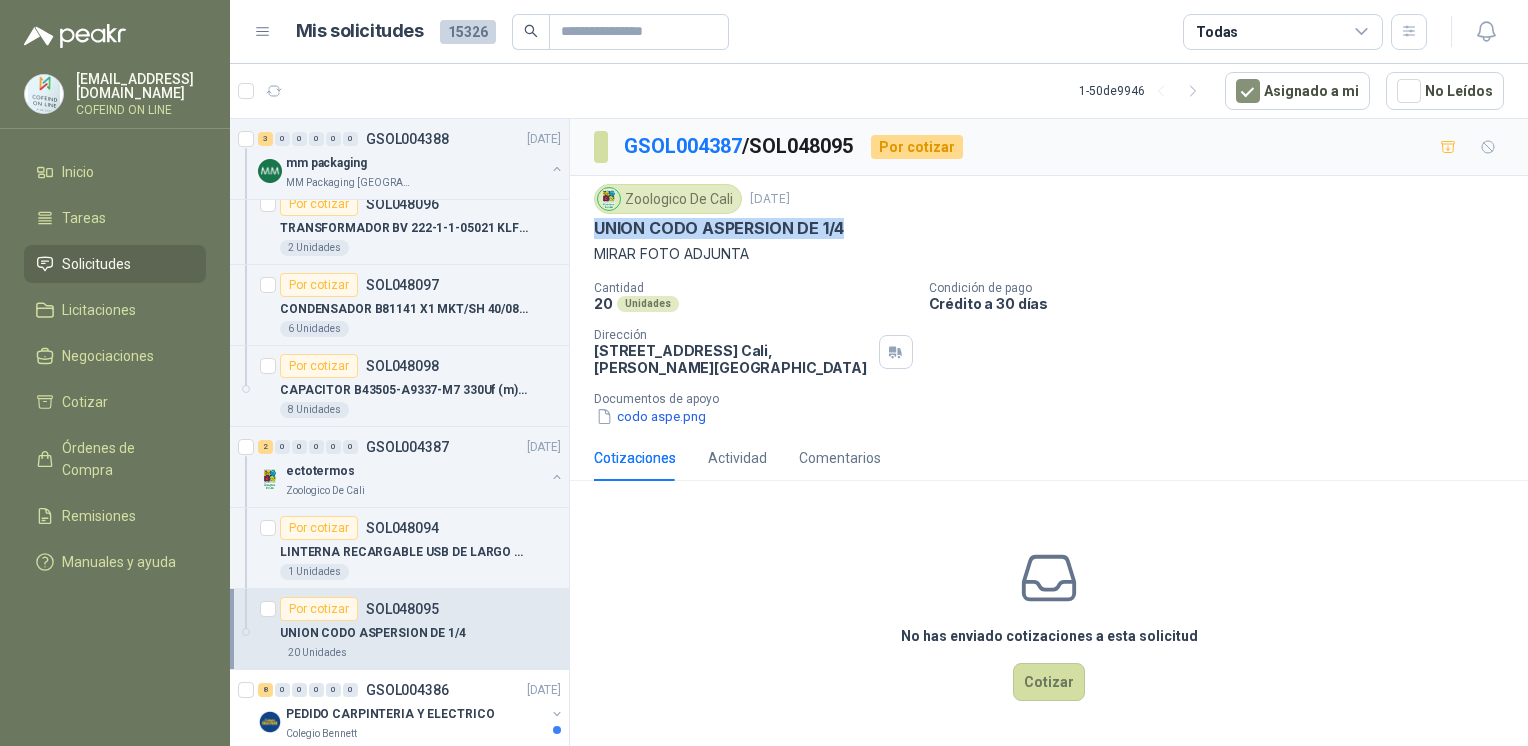 drag, startPoint x: 865, startPoint y: 233, endPoint x: 581, endPoint y: 214, distance: 284.63486 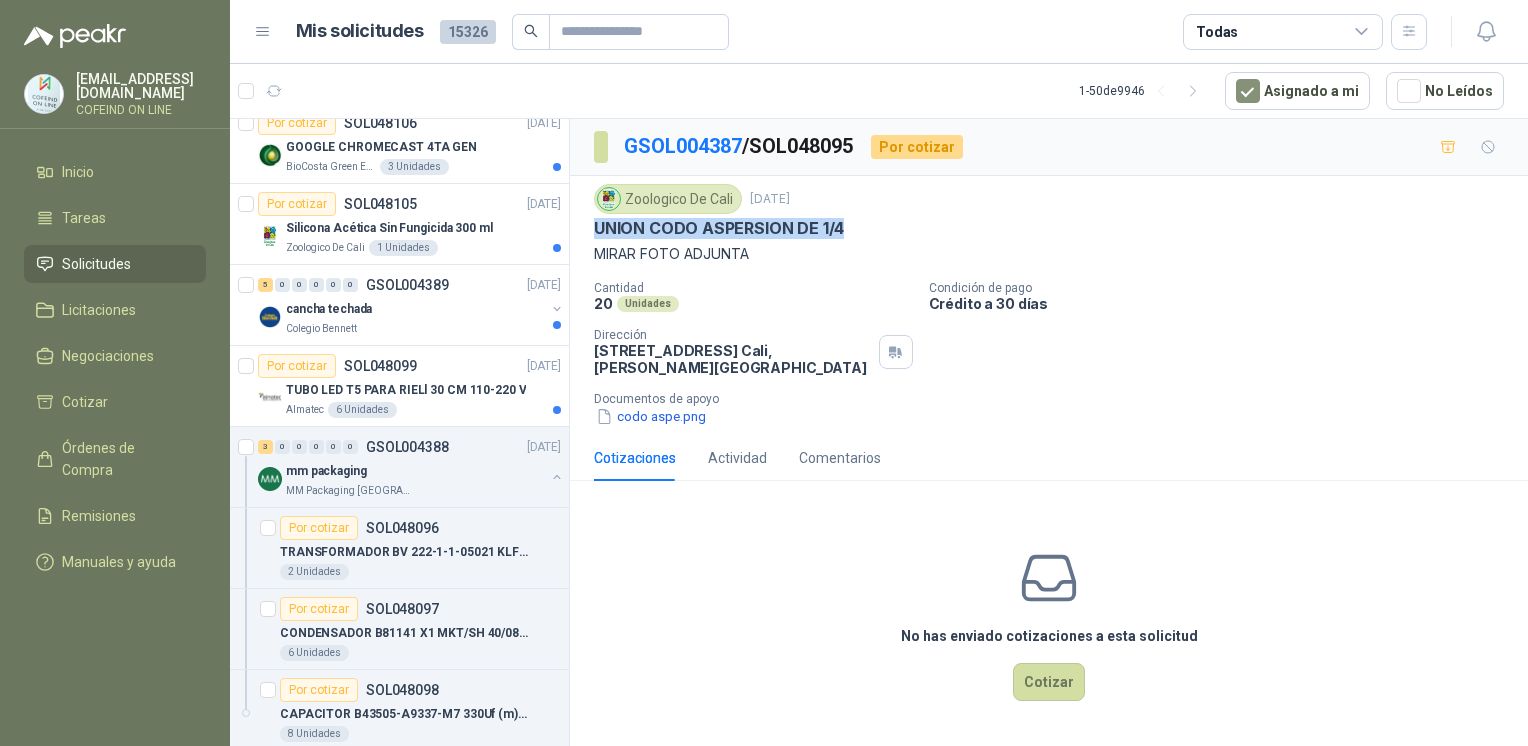 scroll, scrollTop: 1308, scrollLeft: 0, axis: vertical 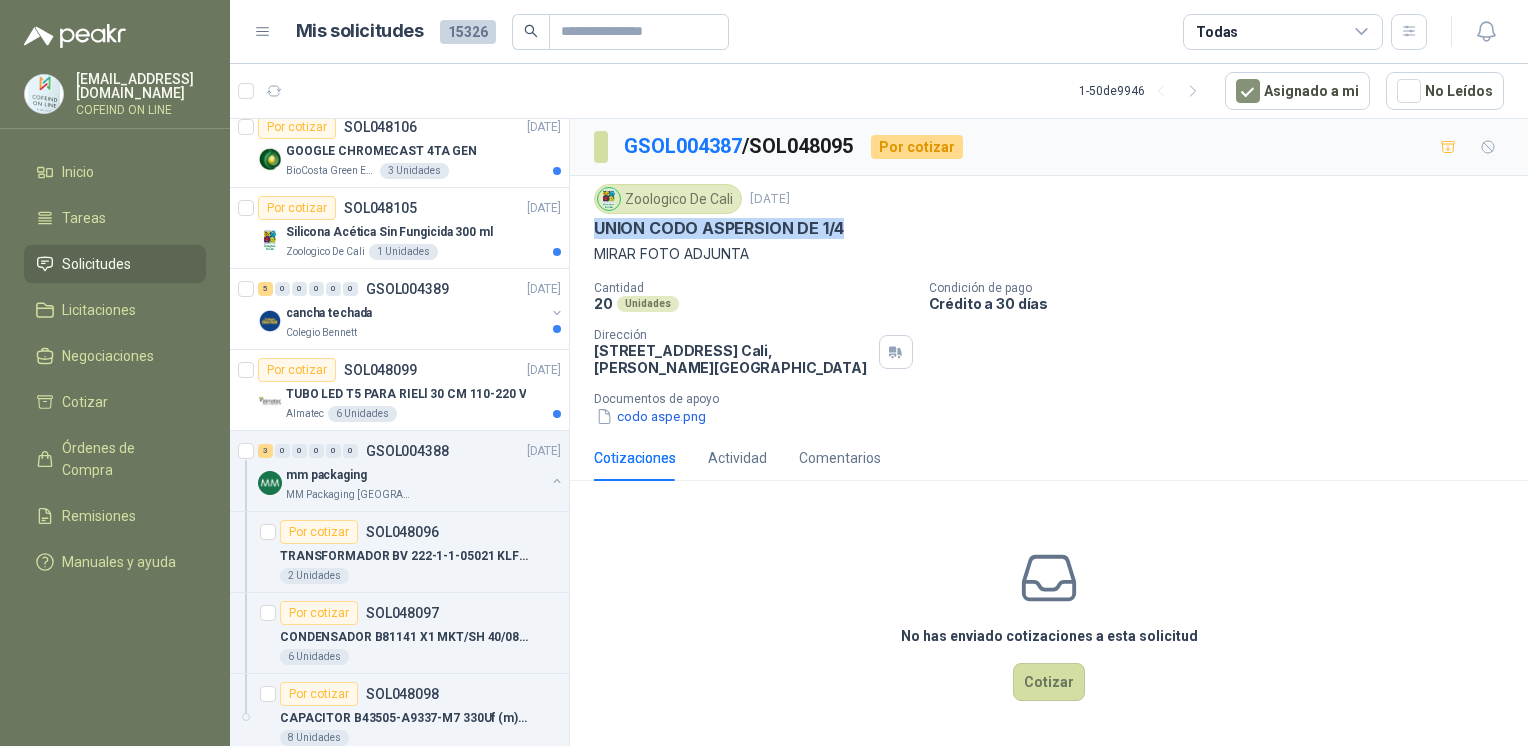 click on "Zoologico De Cali  1   Unidades" at bounding box center (423, 252) 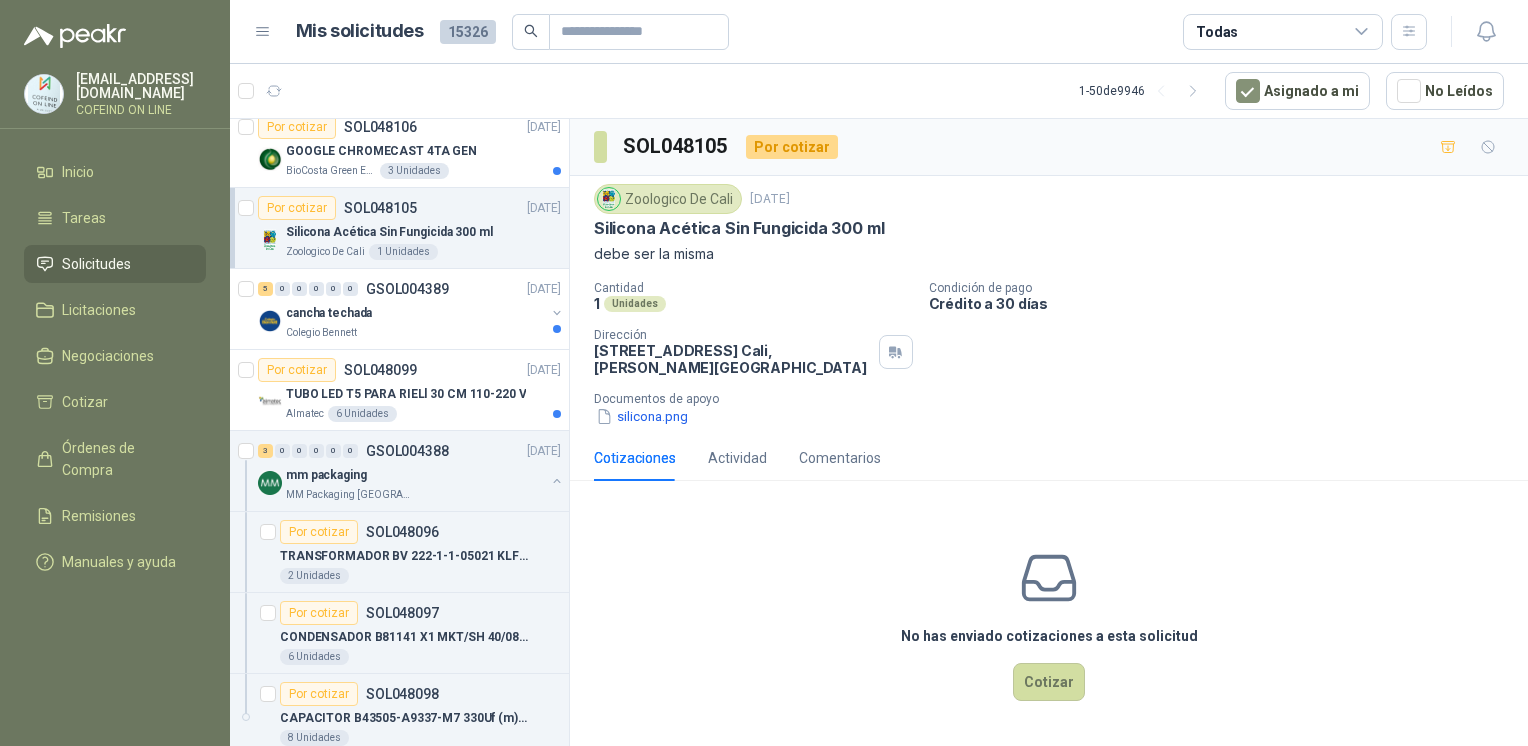 click on "silicona.png" at bounding box center [642, 416] 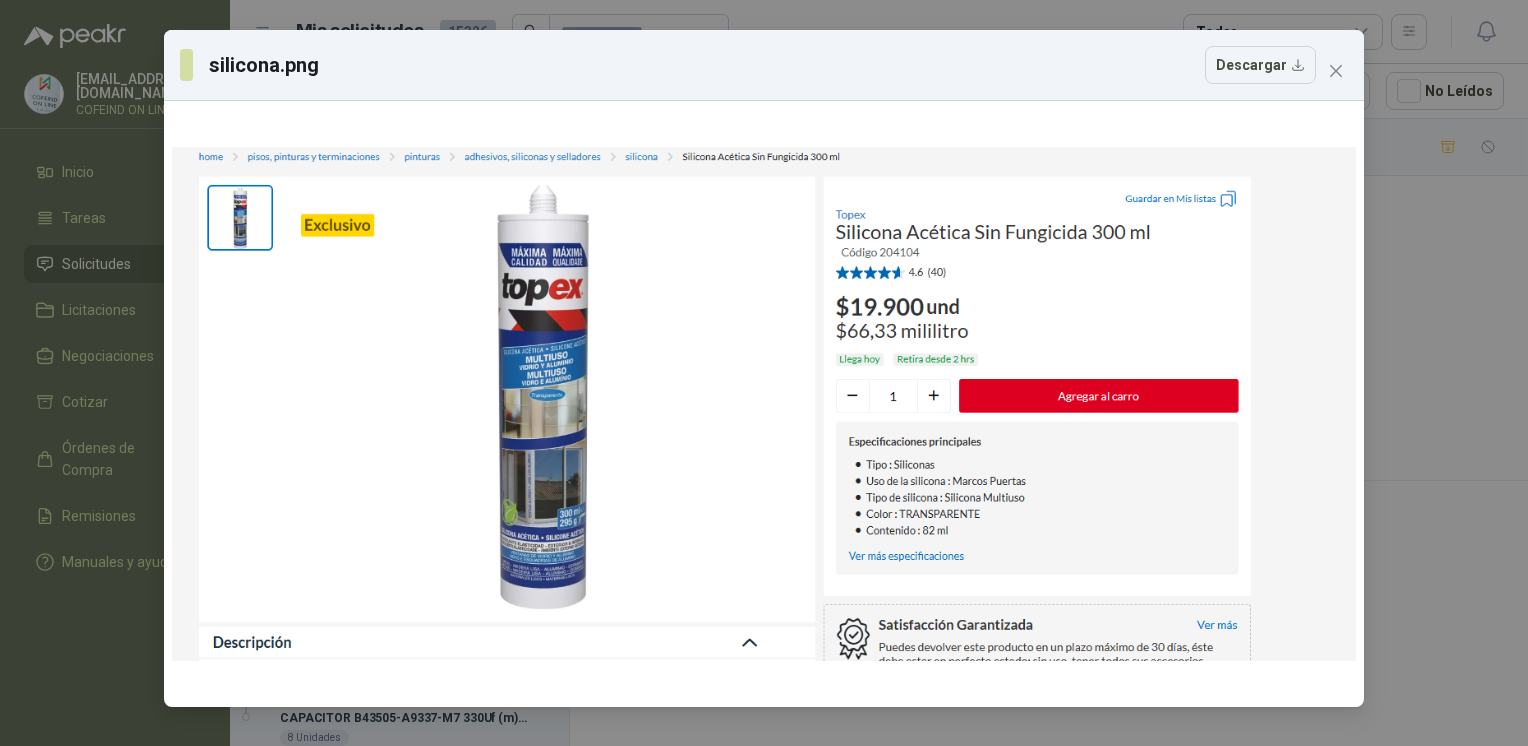 click on "silicona.png   Descargar" at bounding box center [764, 373] 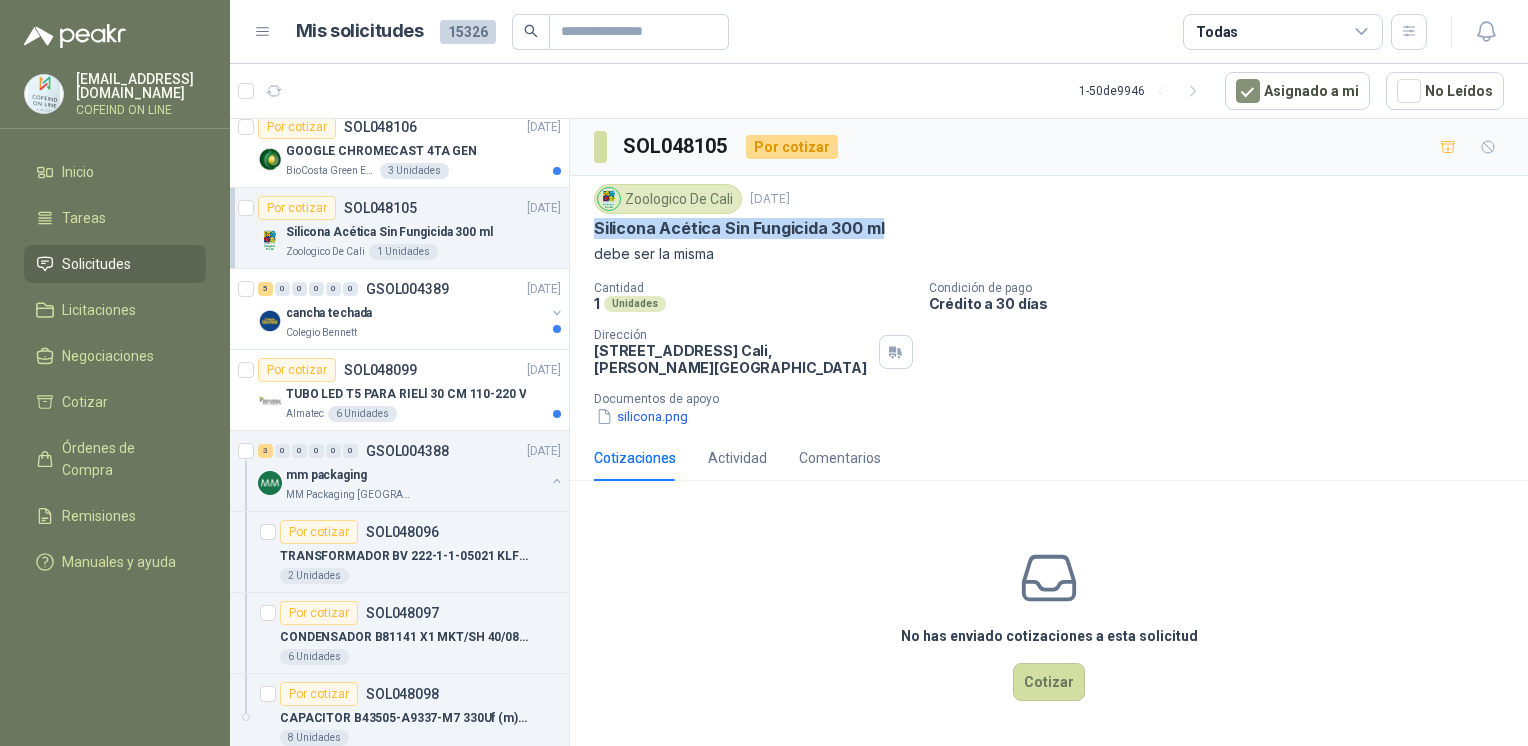 drag, startPoint x: 886, startPoint y: 231, endPoint x: 590, endPoint y: 231, distance: 296 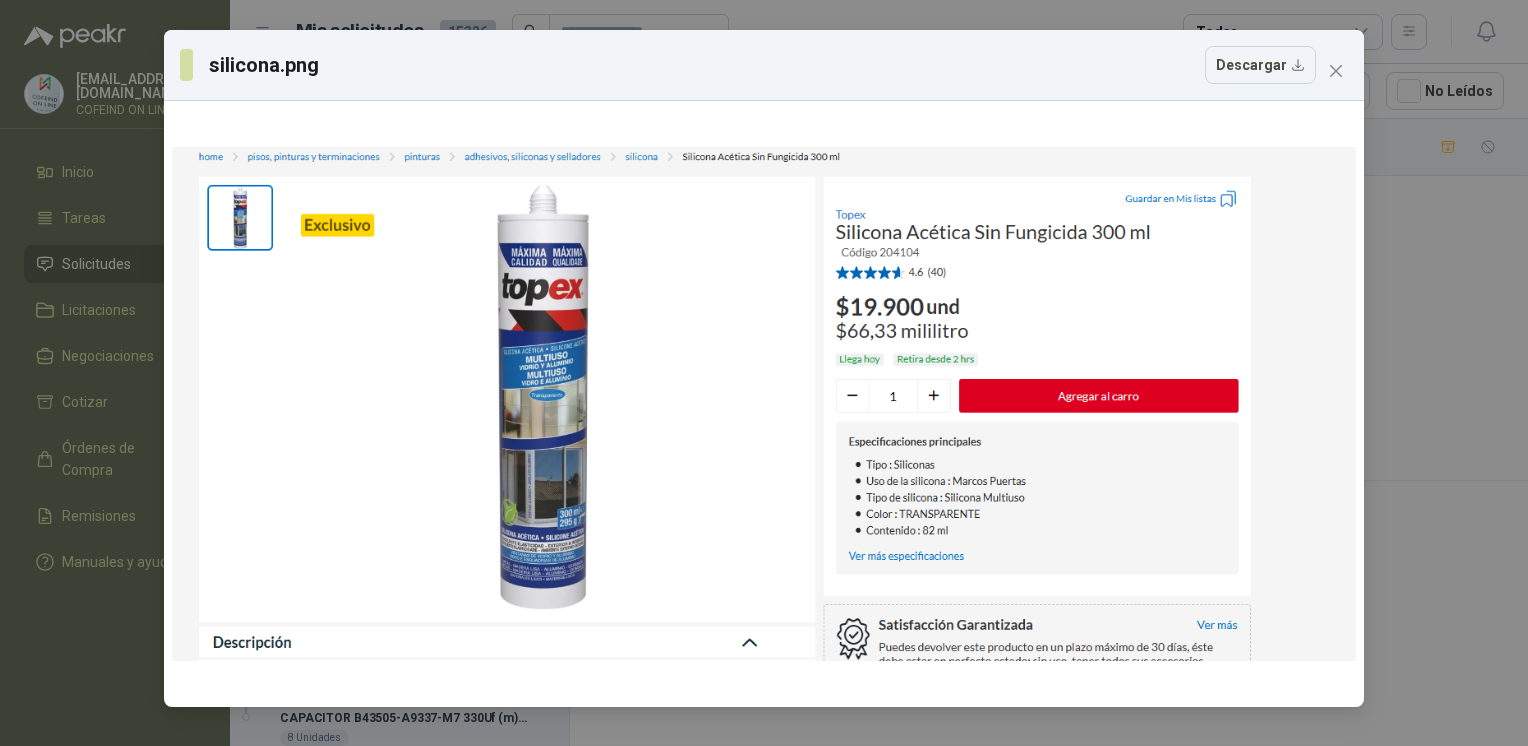 click on "silicona.png   Descargar" at bounding box center (764, 373) 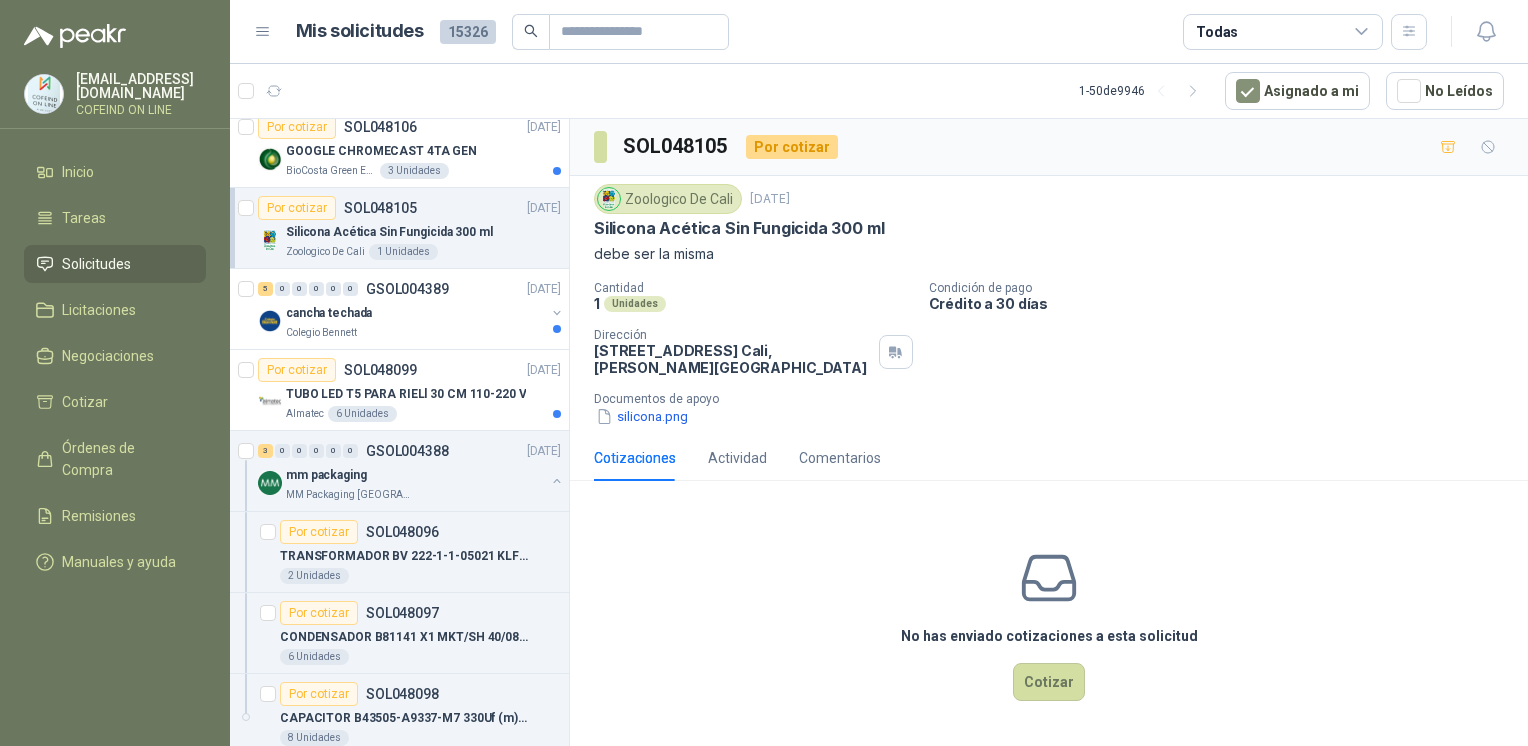 click on "Cotizar" at bounding box center (1049, 682) 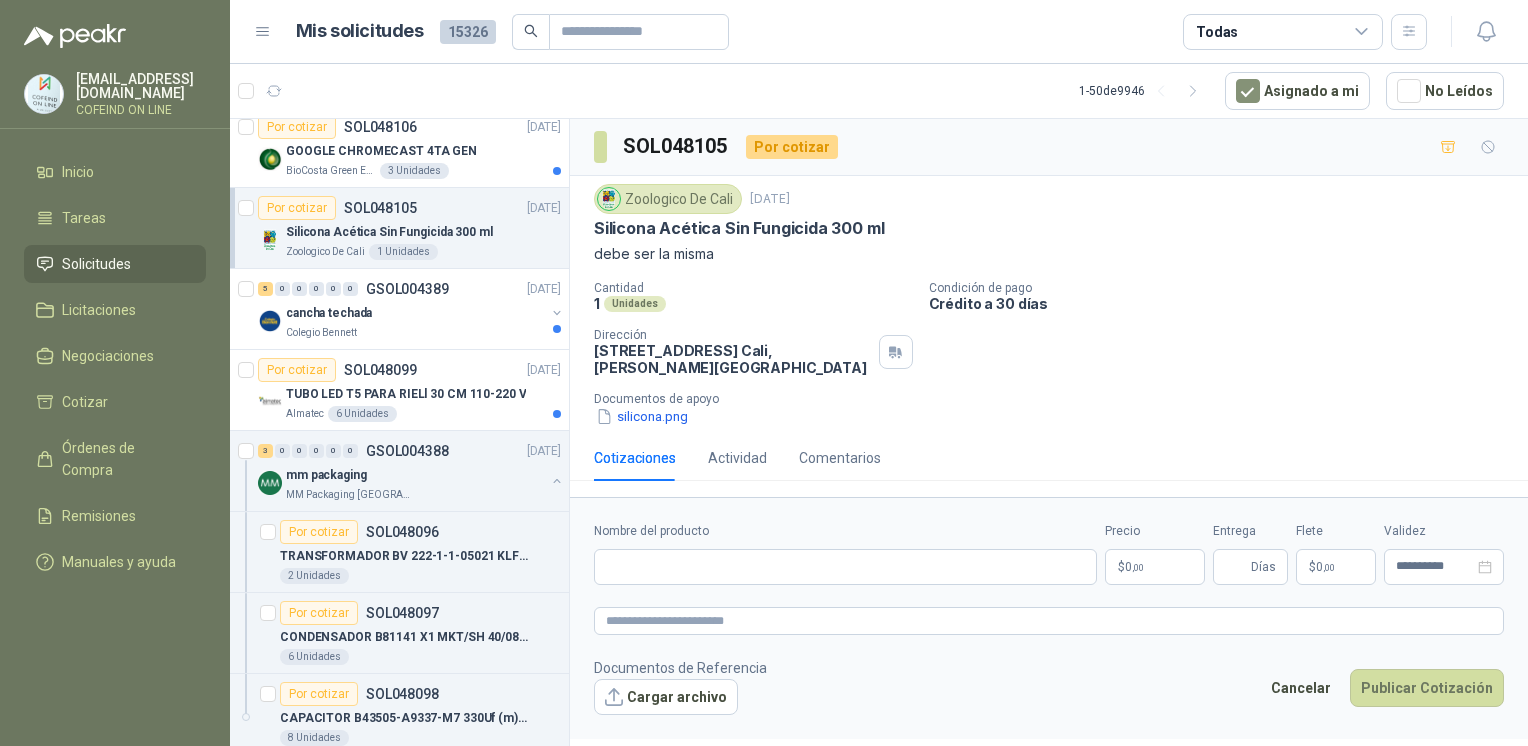 type 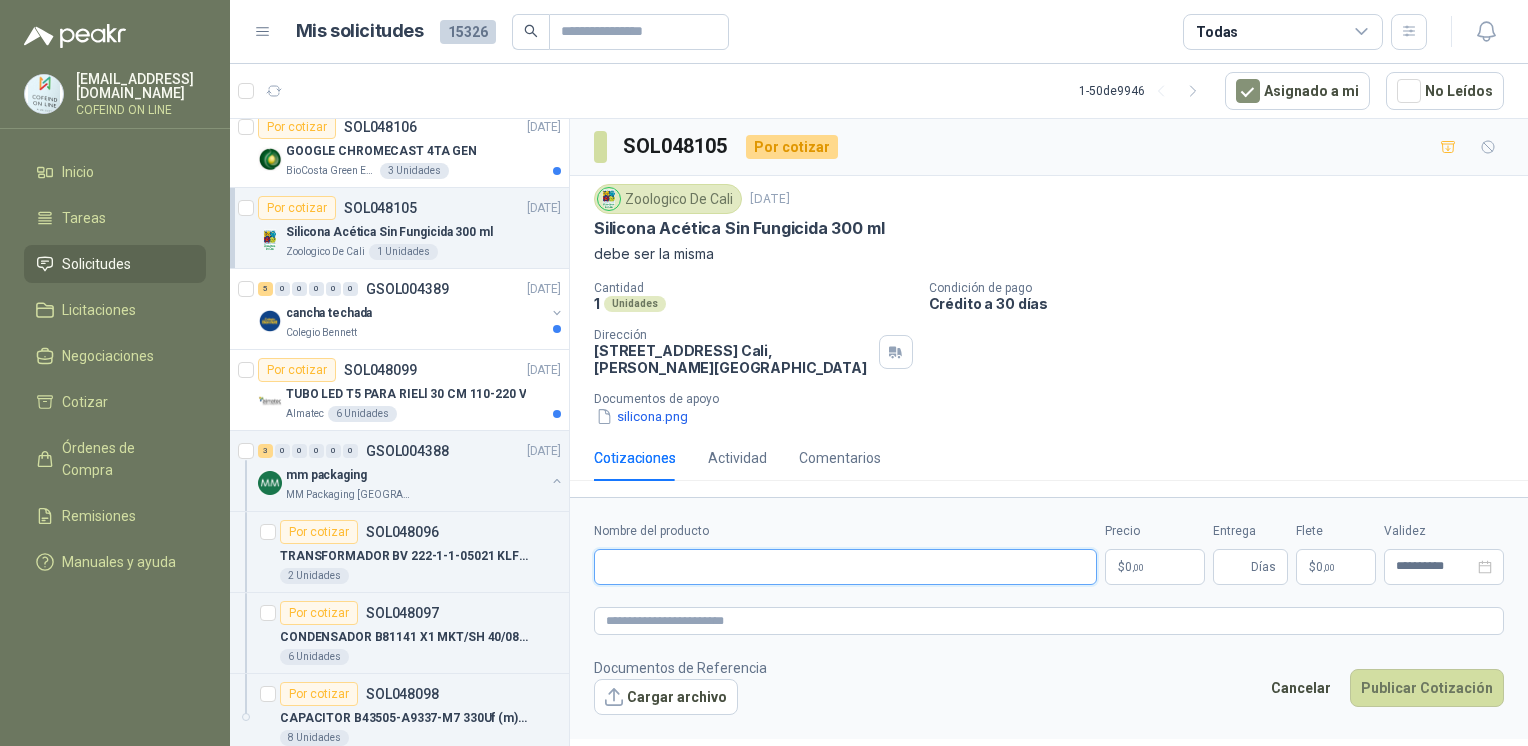 click on "Nombre del producto" at bounding box center [845, 567] 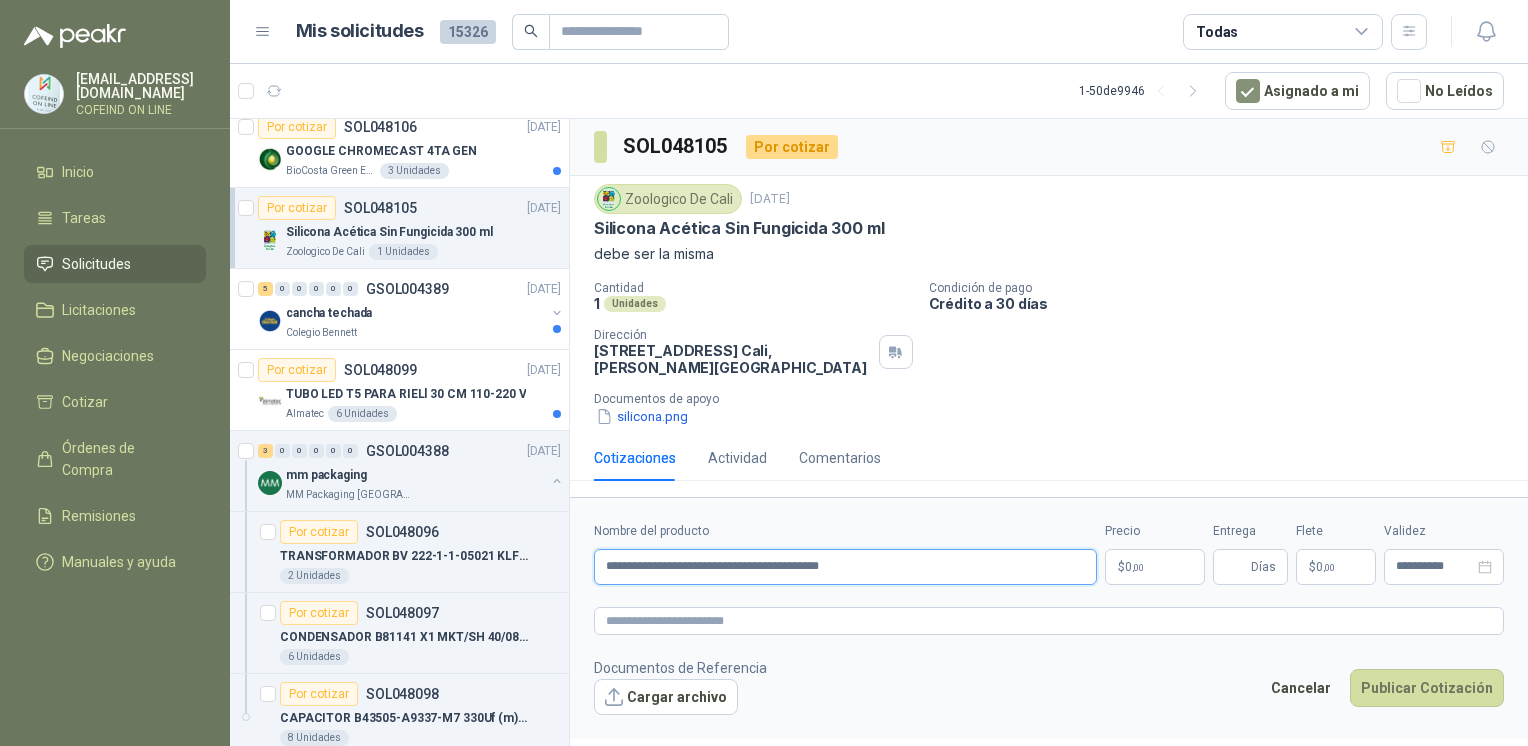 type on "**********" 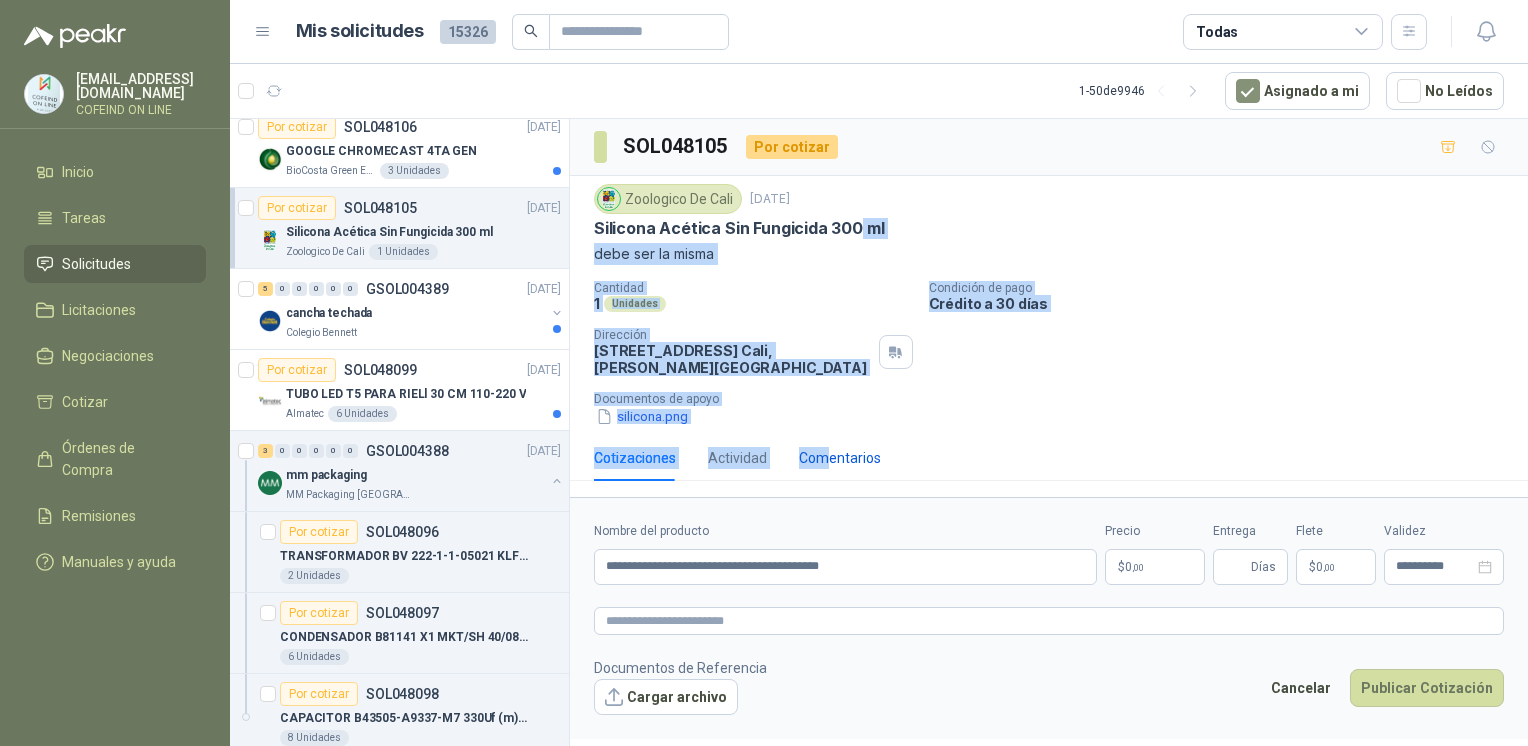 drag, startPoint x: 839, startPoint y: 339, endPoint x: 1109, endPoint y: -74, distance: 493.42578 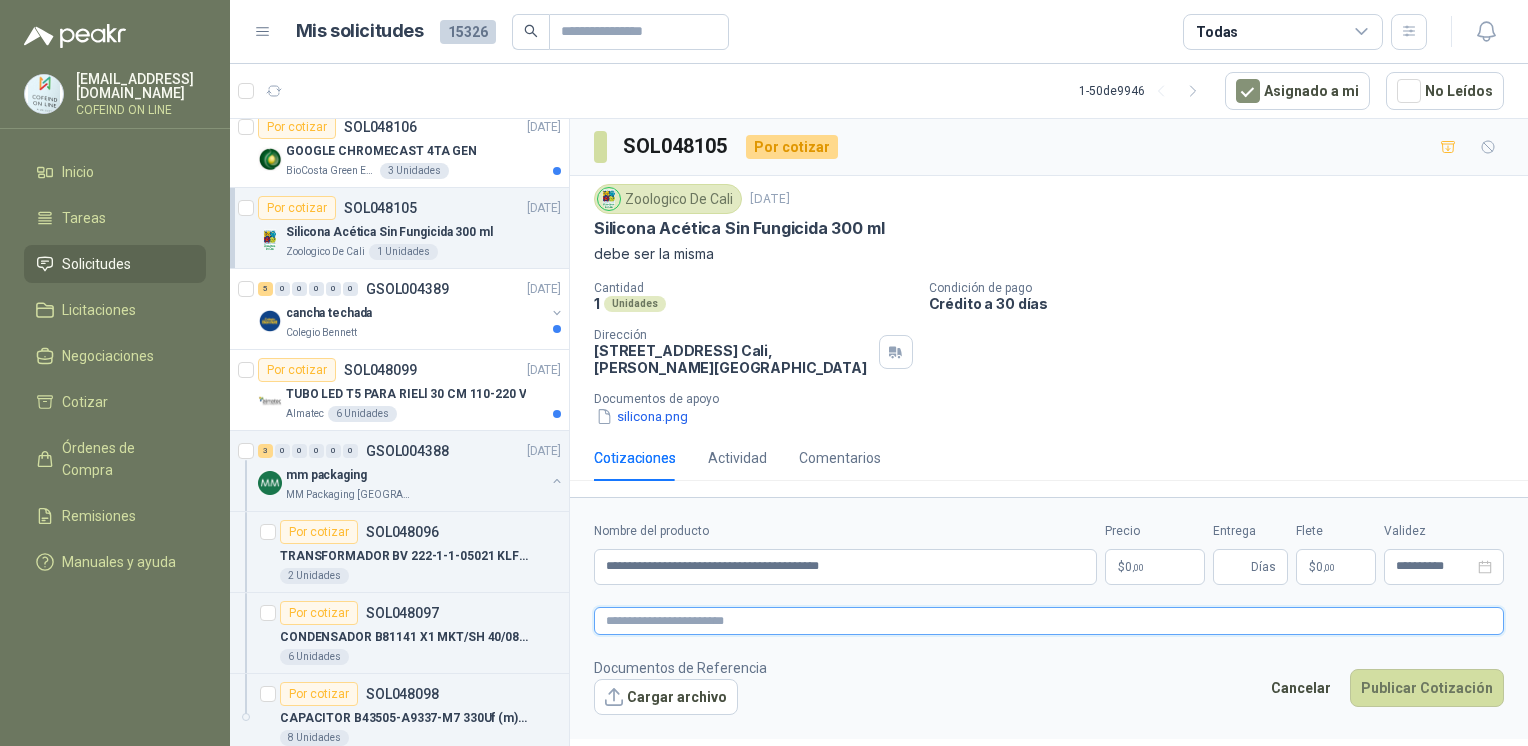 click at bounding box center [1049, 621] 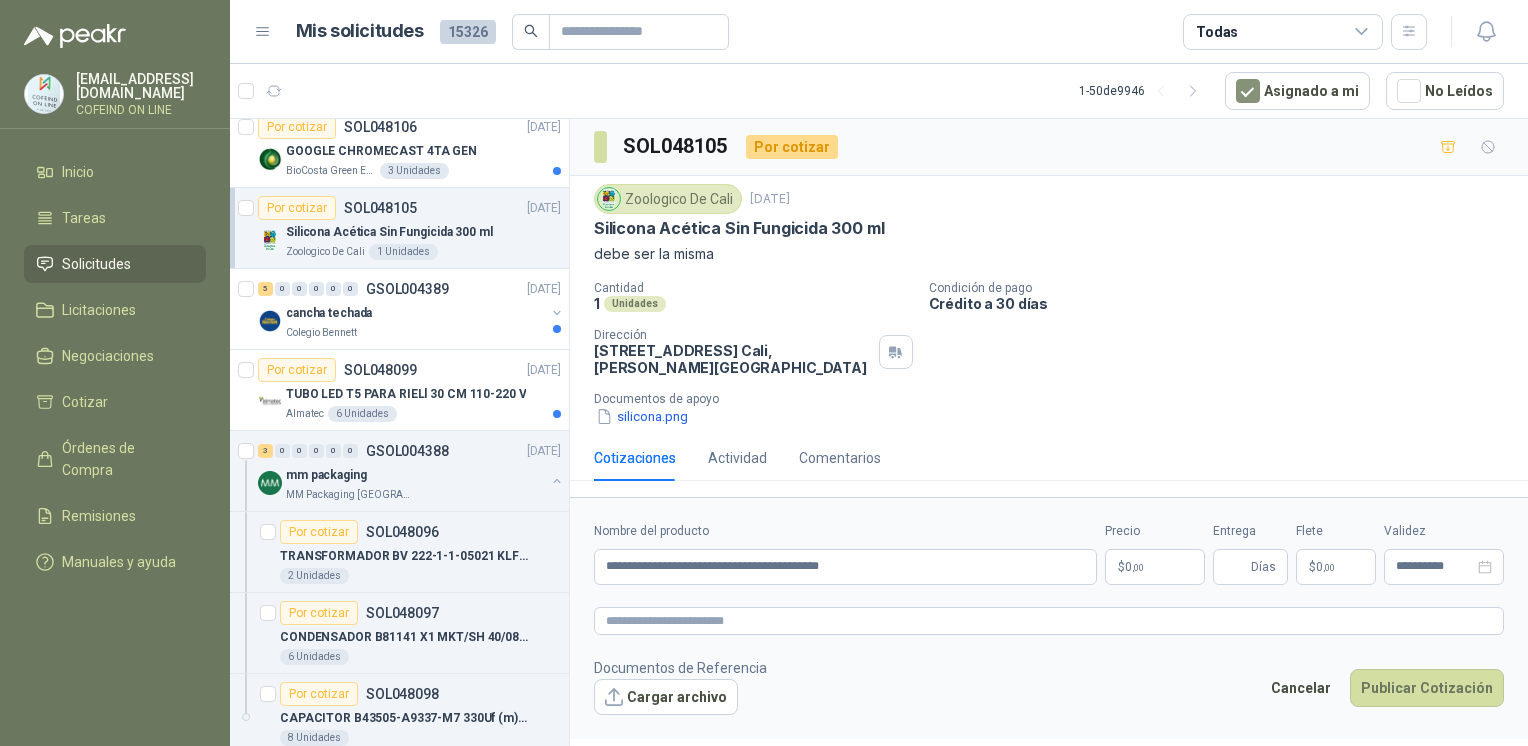 drag, startPoint x: 671, startPoint y: 358, endPoint x: 590, endPoint y: 350, distance: 81.394104 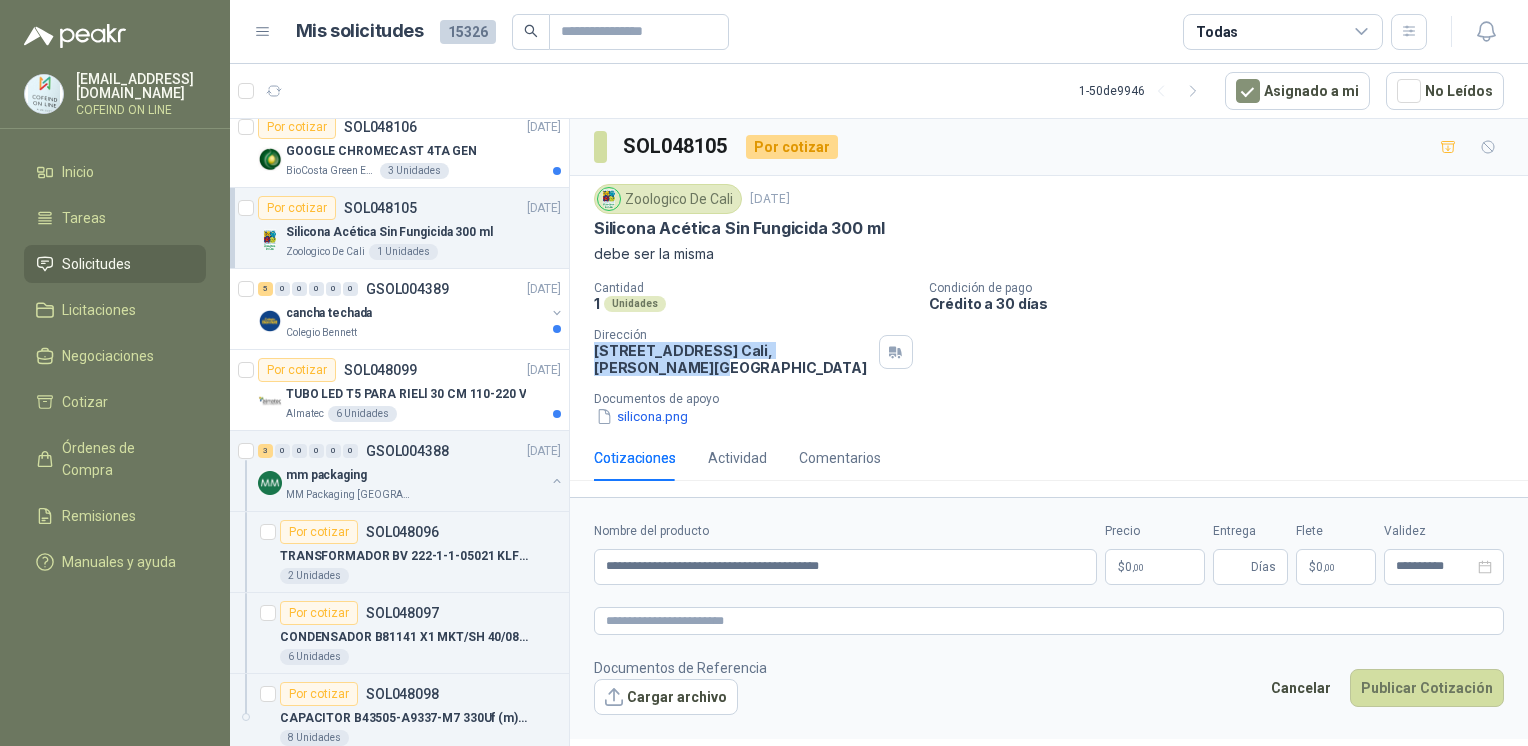 drag, startPoint x: 590, startPoint y: 350, endPoint x: 666, endPoint y: 373, distance: 79.40403 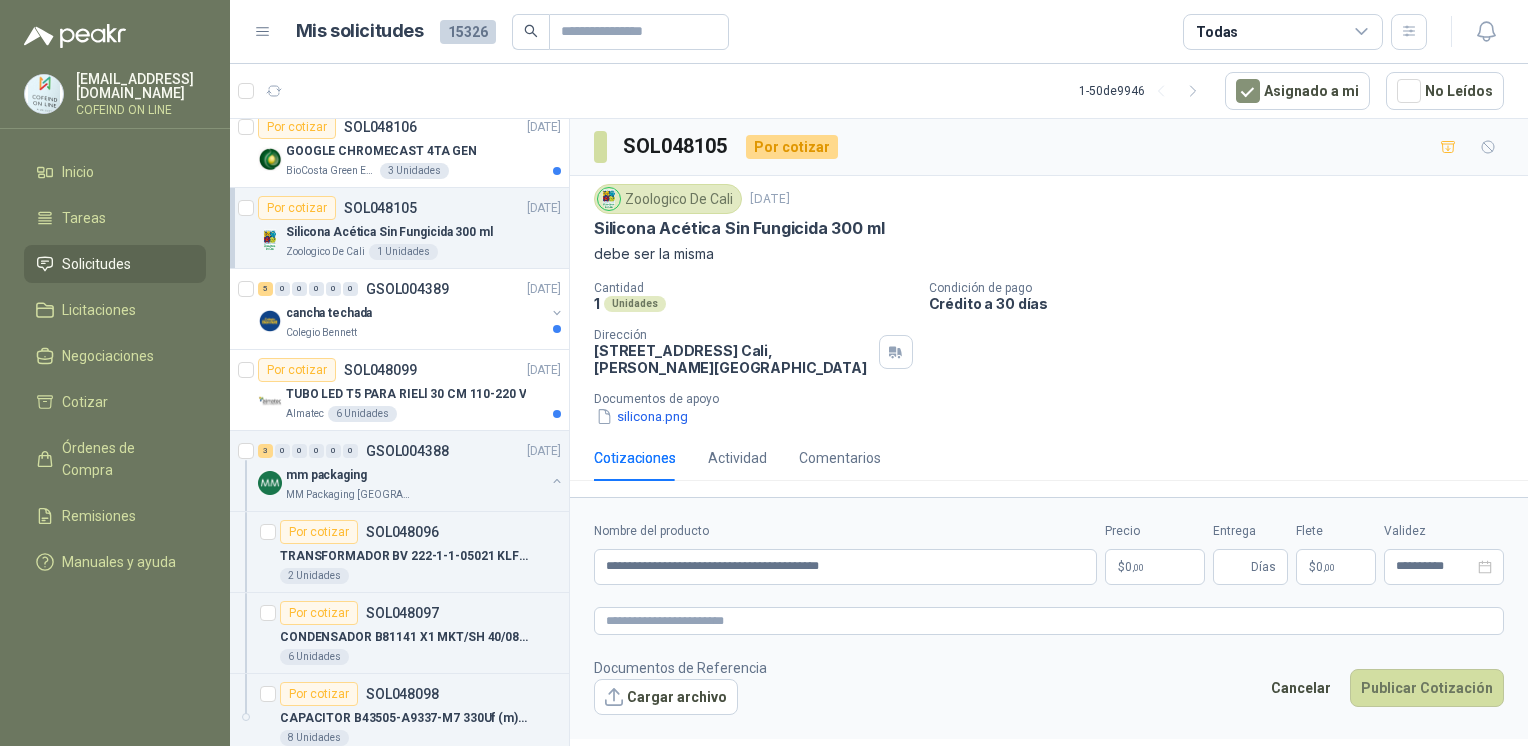 click on "**********" at bounding box center (1049, 618) 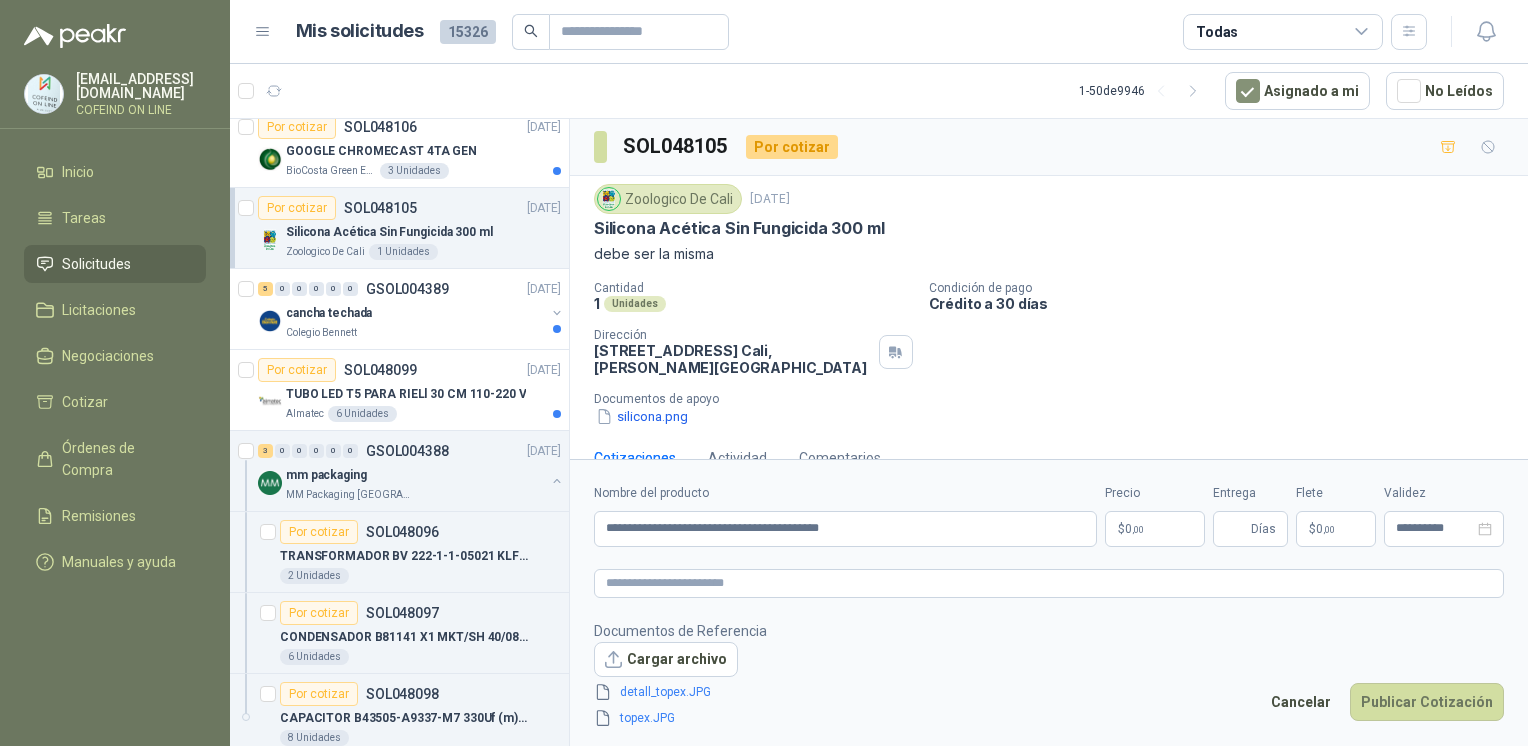 click on "[EMAIL_ADDRESS][DOMAIN_NAME]   COFEIND ON LINE   Inicio   Tareas   Solicitudes   Licitaciones   Negociaciones   Cotizar   Órdenes de Compra   Remisiones   Manuales y ayuda Mis solicitudes 15326 Todas 1 - 50  de  9946 Asignado a mi No Leídos 2   0   0   0   0   0   GSOL004398 [DATE]   COLOMBINAS Y CINTA PELIGRO Almatec   3   0   0   0   0   0   GSOL004397 [DATE]   LLANTAS CAMPERO ISTALADAS Rio Fertil [PERSON_NAME] S.A.S.   0   0   0   0   0   0   GSOL004396 [DATE]   GUANTE Y THINNER Almatec   1   0   0   0   0   0   GSOL004395 [DATE]   99-RQG-2150 Santa [PERSON_NAME]   2   0   0   0   0   0   GSOL004394 [DATE]   08-RQL-330 Santa [PERSON_NAME]   1   0   0   0   0   0   GSOL004393 [DATE]   12-RQP-695 Santa [PERSON_NAME]   2   0   0   0   0   0   GSOL004392 [DATE]   01-RQL-2886 Santa [PERSON_NAME]   Por cotizar SOL048155 [DATE]   IPAD PRO DE 11" PULGADAS 256GB CHIP M4 WIFI NEGRO - MVV83CL/A Caracol TV 1   Unidades 7   0   0   0   0   0   GSOL004391 [DATE]   SOLICITUD DE COMPRA 2115-2116   35   0   0" at bounding box center [764, 373] 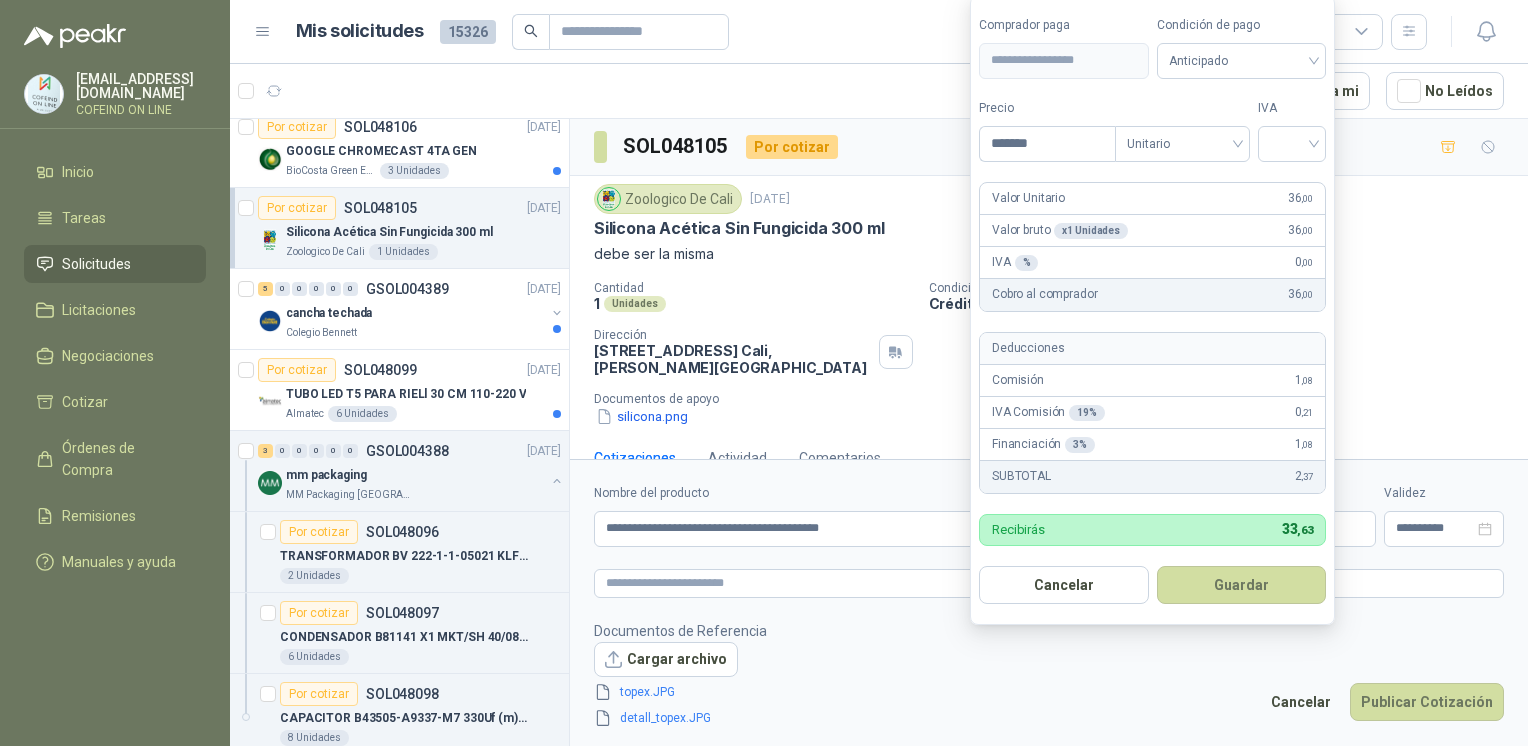 click on "*******" at bounding box center (1047, 144) 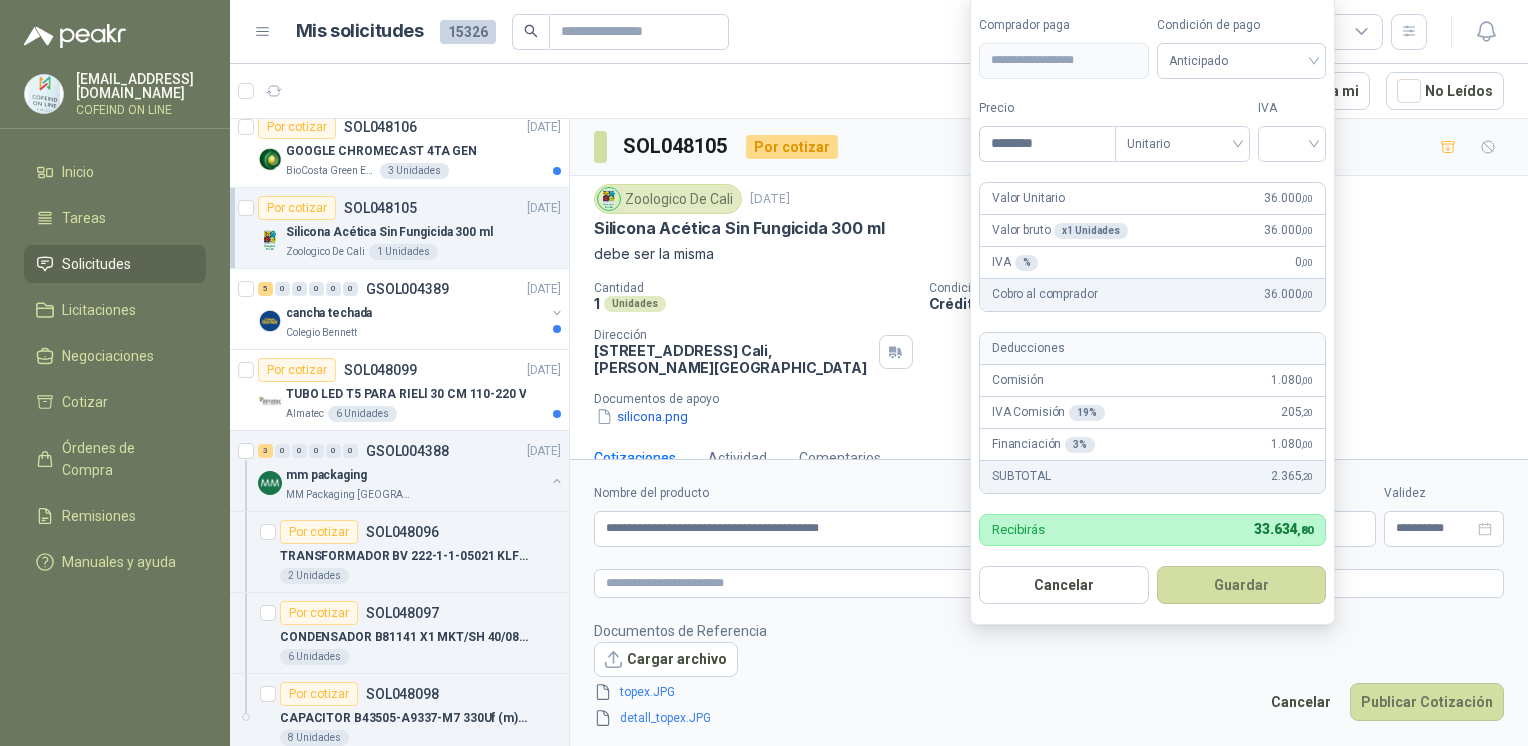 type on "********" 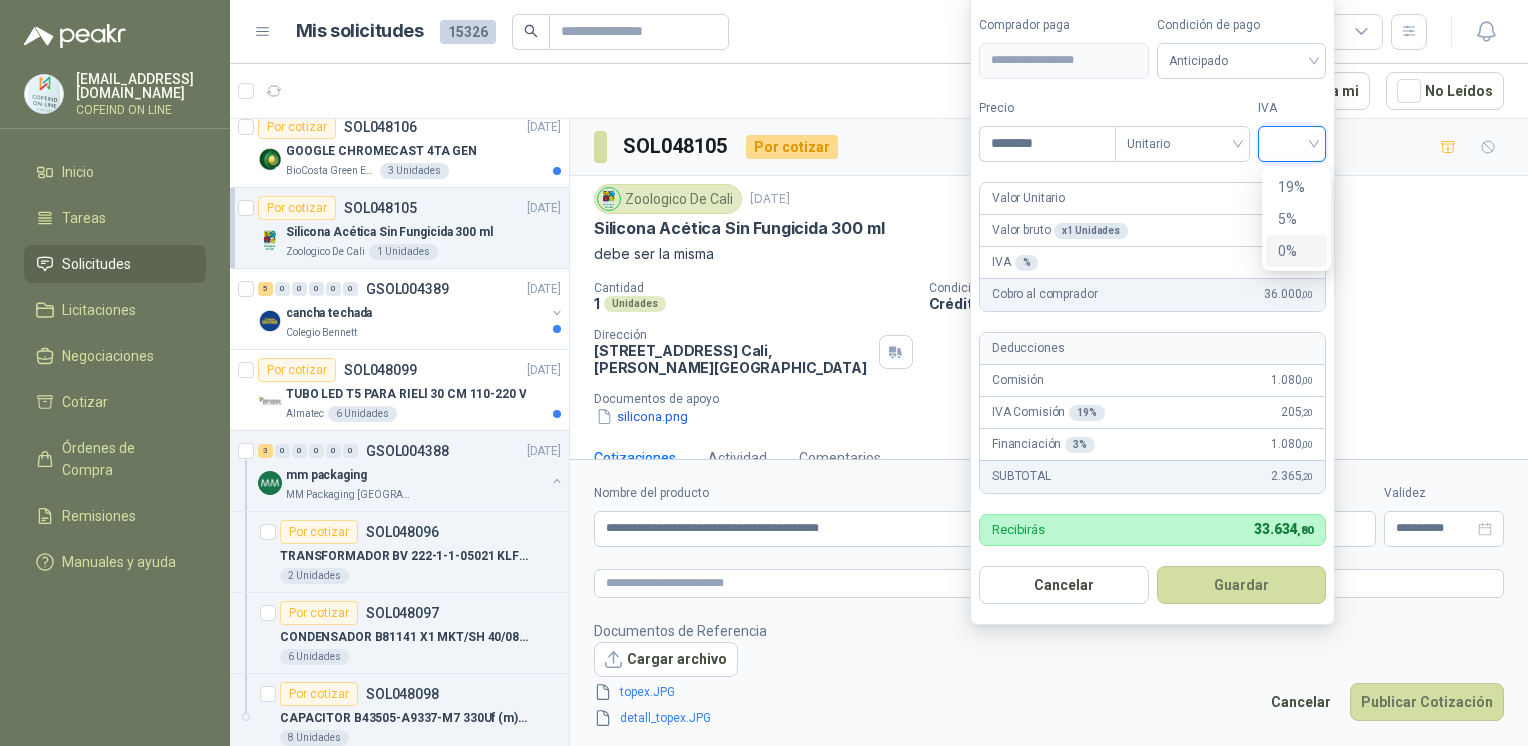 click on "0%" at bounding box center [1296, 251] 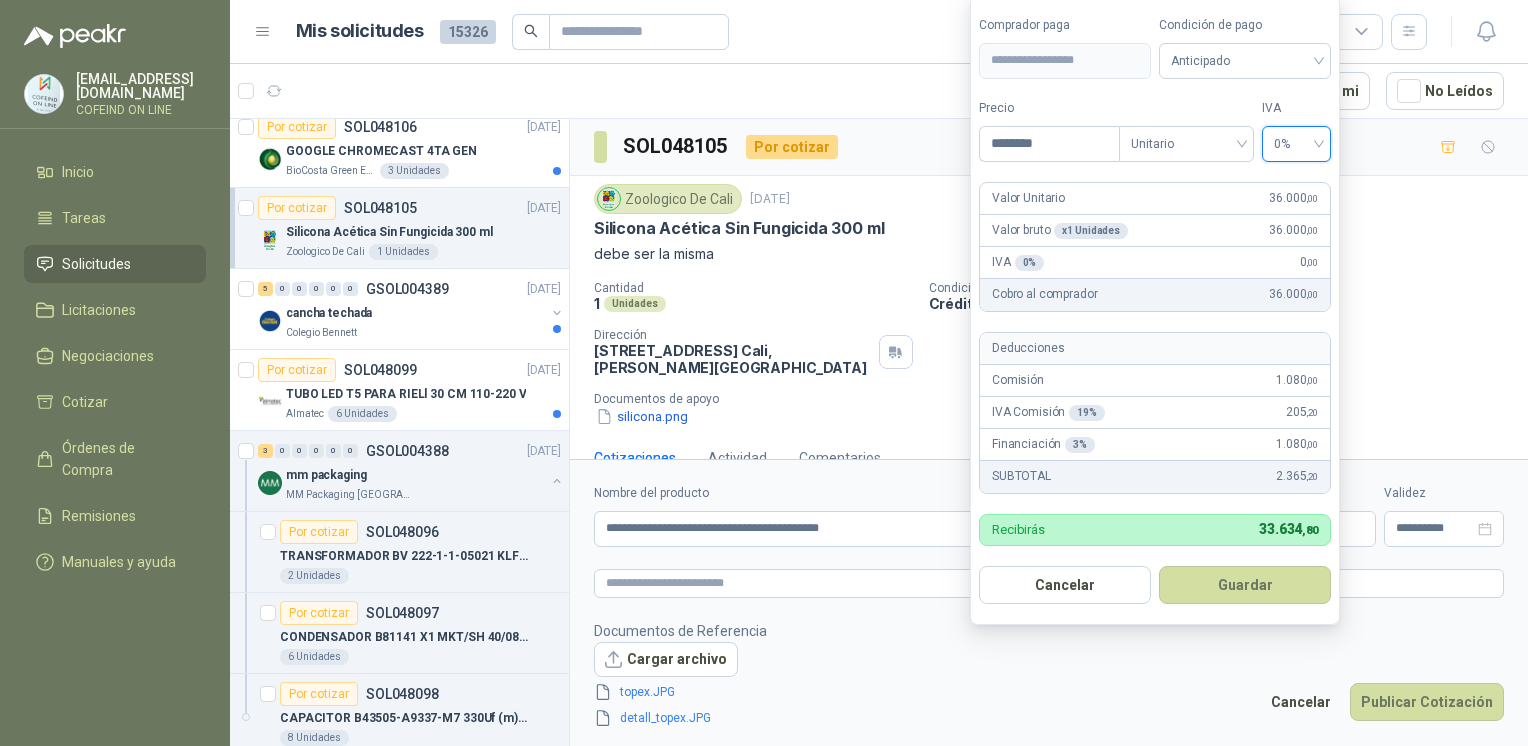 click on "**********" at bounding box center (1155, 310) 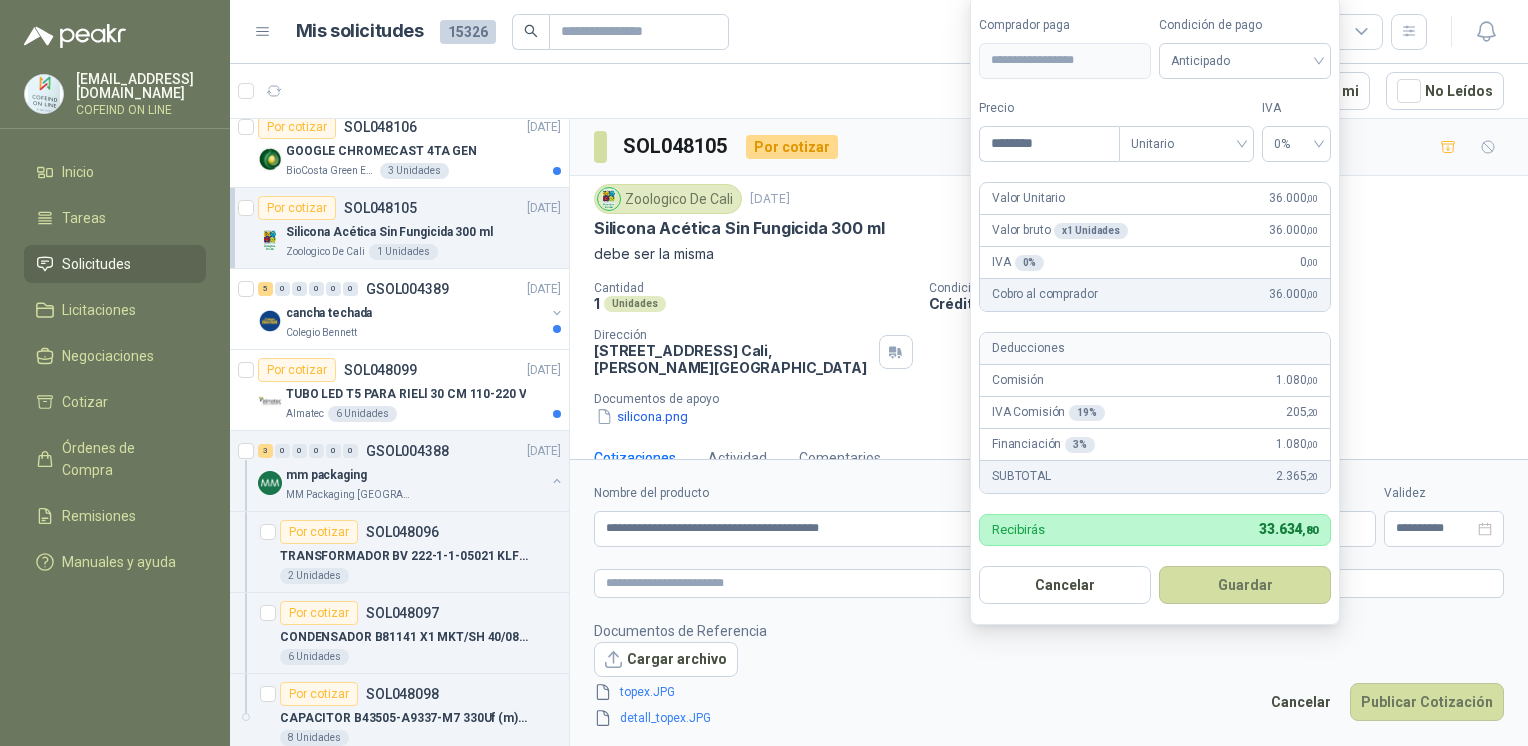 click on "Guardar" at bounding box center (1245, 585) 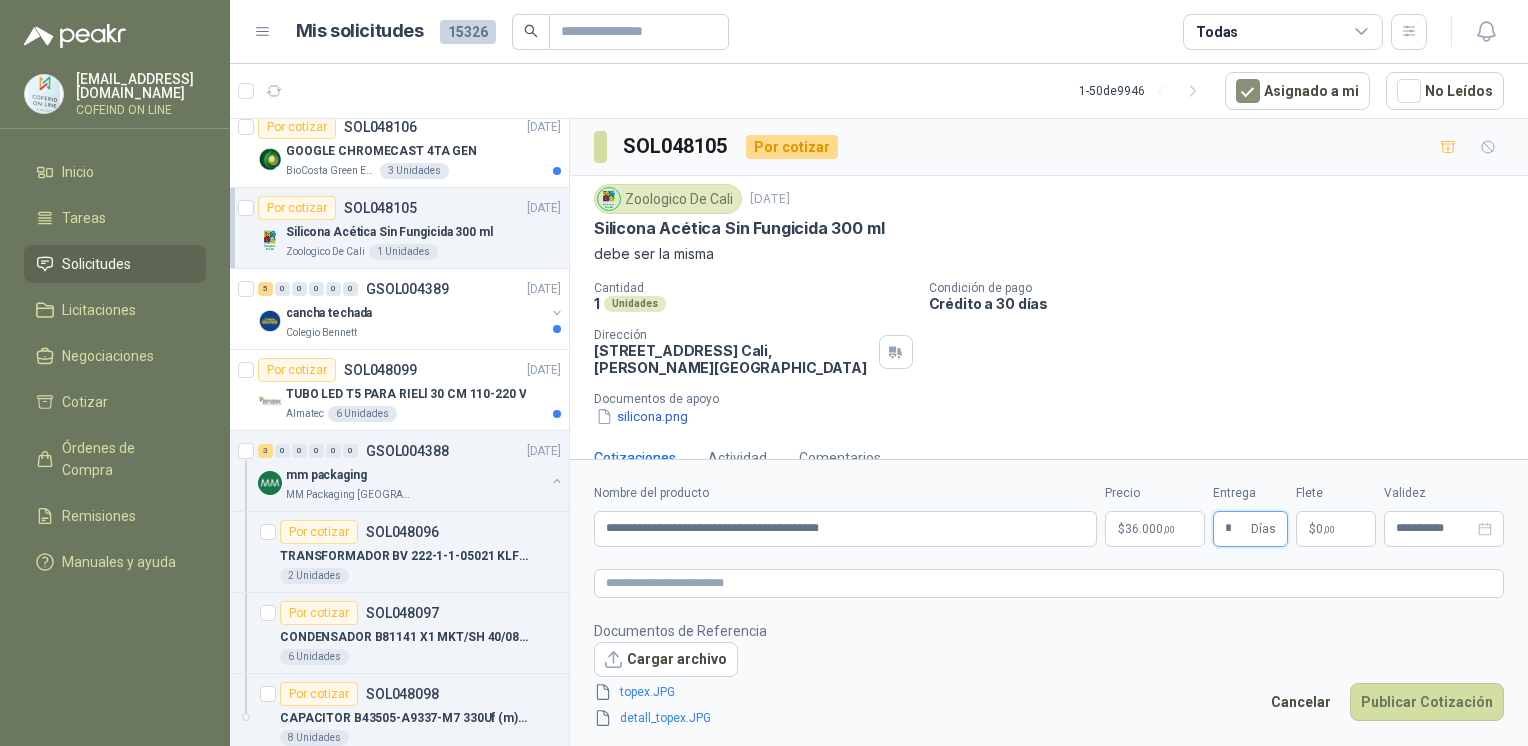 click on "*" at bounding box center [1236, 529] 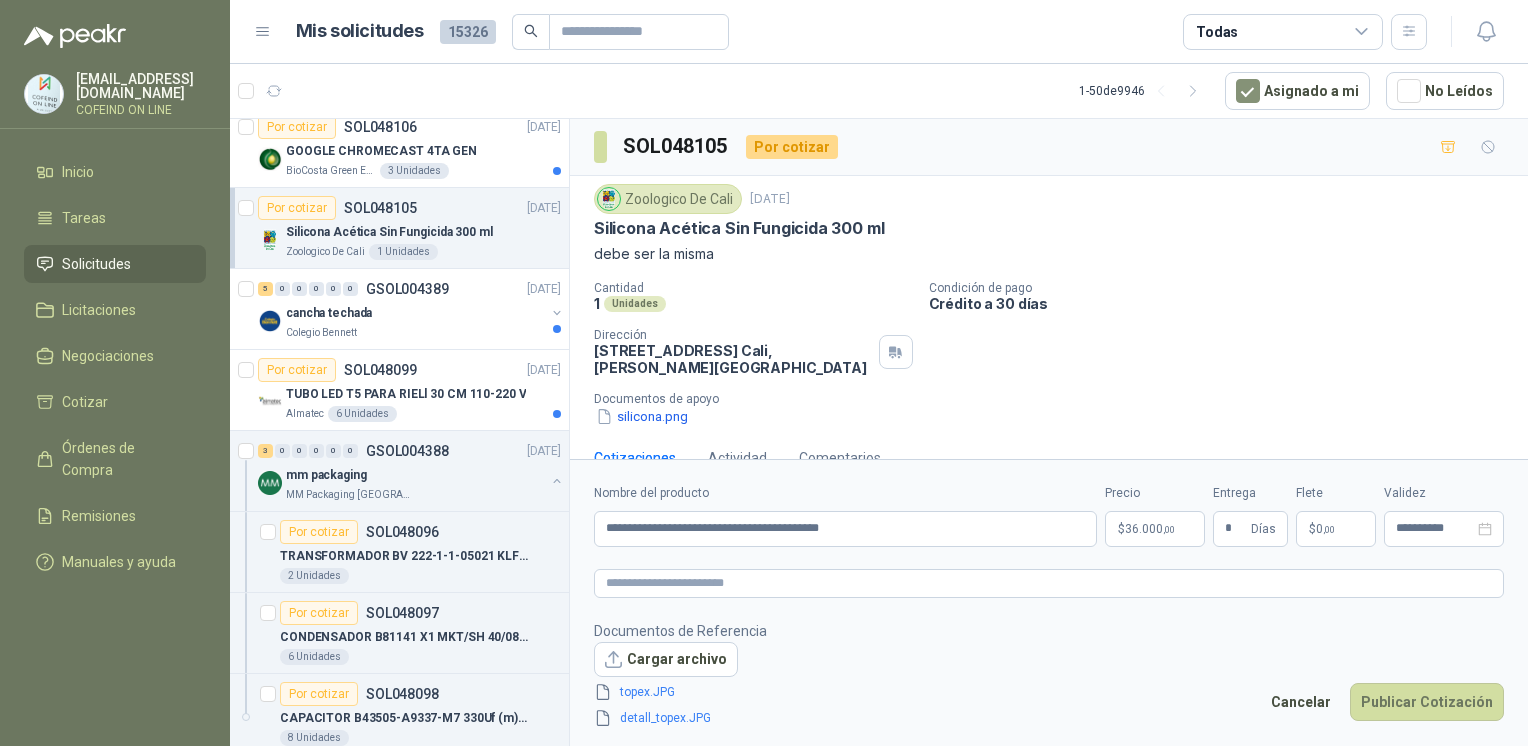 click on "Cotizaciones Actividad Comentarios" at bounding box center (1049, 458) 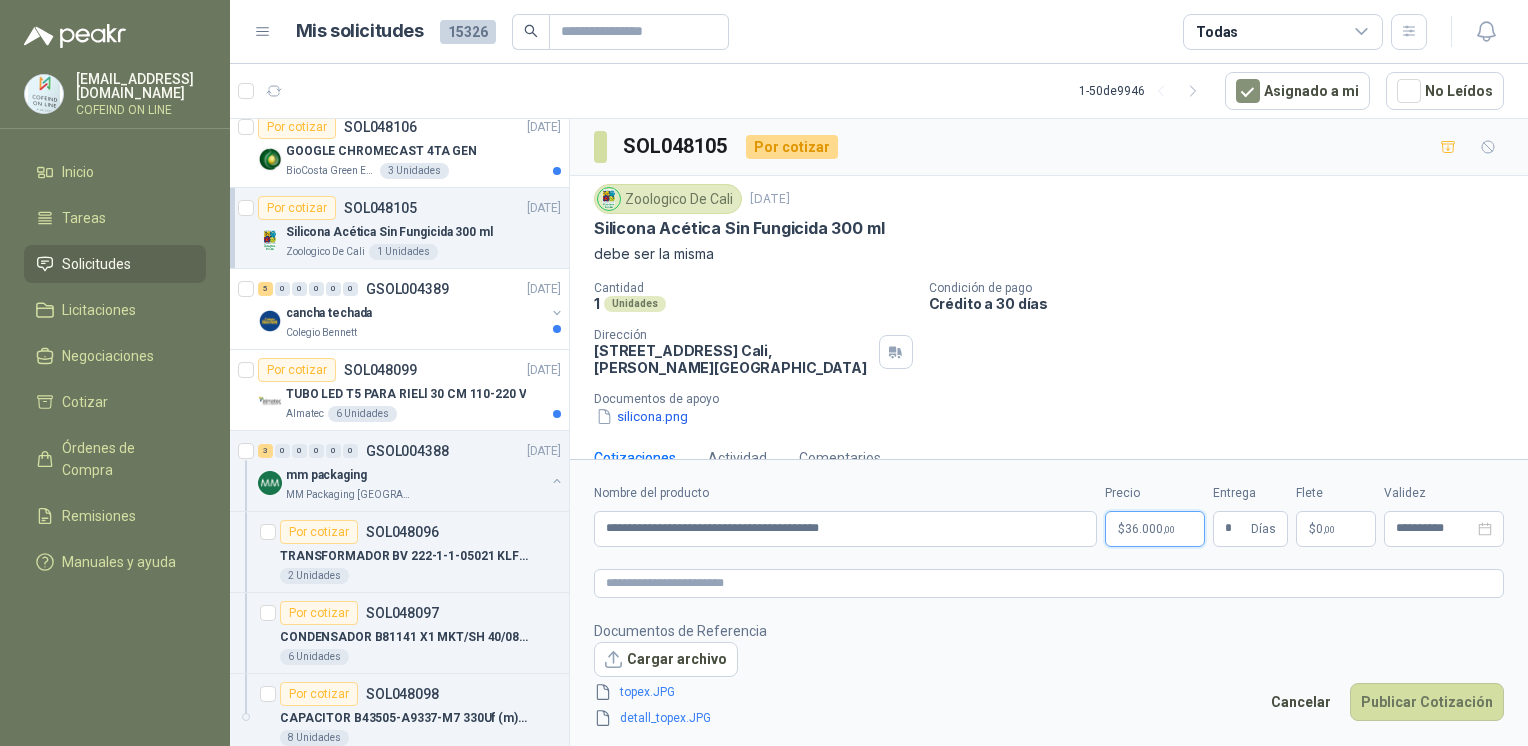 click on "[EMAIL_ADDRESS][DOMAIN_NAME]   COFEIND ON LINE   Inicio   Tareas   Solicitudes   Licitaciones   Negociaciones   Cotizar   Órdenes de Compra   Remisiones   Manuales y ayuda Mis solicitudes 15326 Todas 1 - 50  de  9946 Asignado a mi No Leídos 2   0   0   0   0   0   GSOL004398 [DATE]   COLOMBINAS Y CINTA PELIGRO Almatec   3   0   0   0   0   0   GSOL004397 [DATE]   LLANTAS CAMPERO ISTALADAS Rio Fertil [PERSON_NAME] S.A.S.   0   0   0   0   0   0   GSOL004396 [DATE]   GUANTE Y THINNER Almatec   1   0   0   0   0   0   GSOL004395 [DATE]   99-RQG-2150 Santa [PERSON_NAME]   2   0   0   0   0   0   GSOL004394 [DATE]   08-RQL-330 Santa [PERSON_NAME]   1   0   0   0   0   0   GSOL004393 [DATE]   12-RQP-695 Santa [PERSON_NAME]   2   0   0   0   0   0   GSOL004392 [DATE]   01-RQL-2886 Santa [PERSON_NAME]   Por cotizar SOL048155 [DATE]   IPAD PRO DE 11" PULGADAS 256GB CHIP M4 WIFI NEGRO - MVV83CL/A Caracol TV 1   Unidades 7   0   0   0   0   0   GSOL004391 [DATE]   SOLICITUD DE COMPRA 2115-2116   35   0   0" at bounding box center (764, 373) 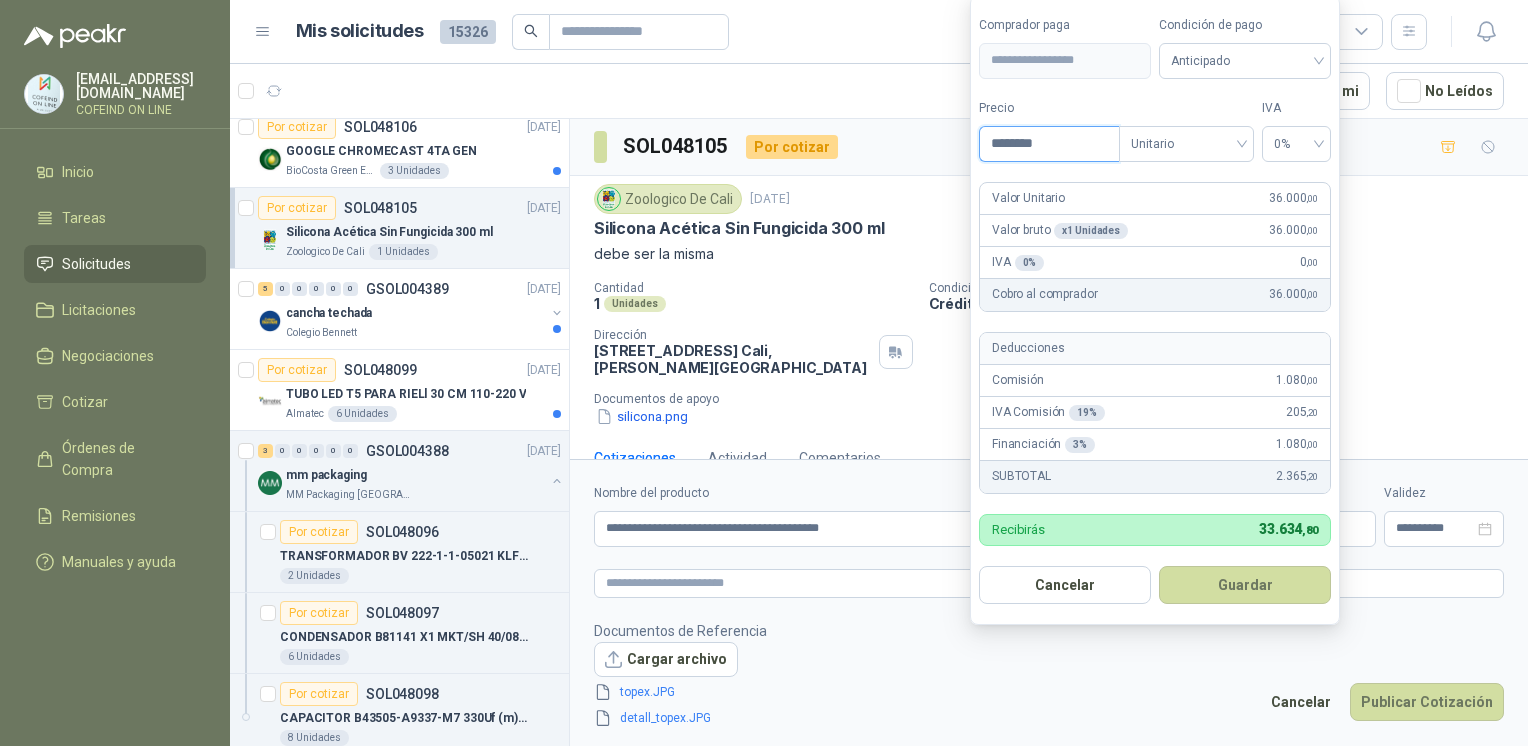 click on "********" at bounding box center (1049, 144) 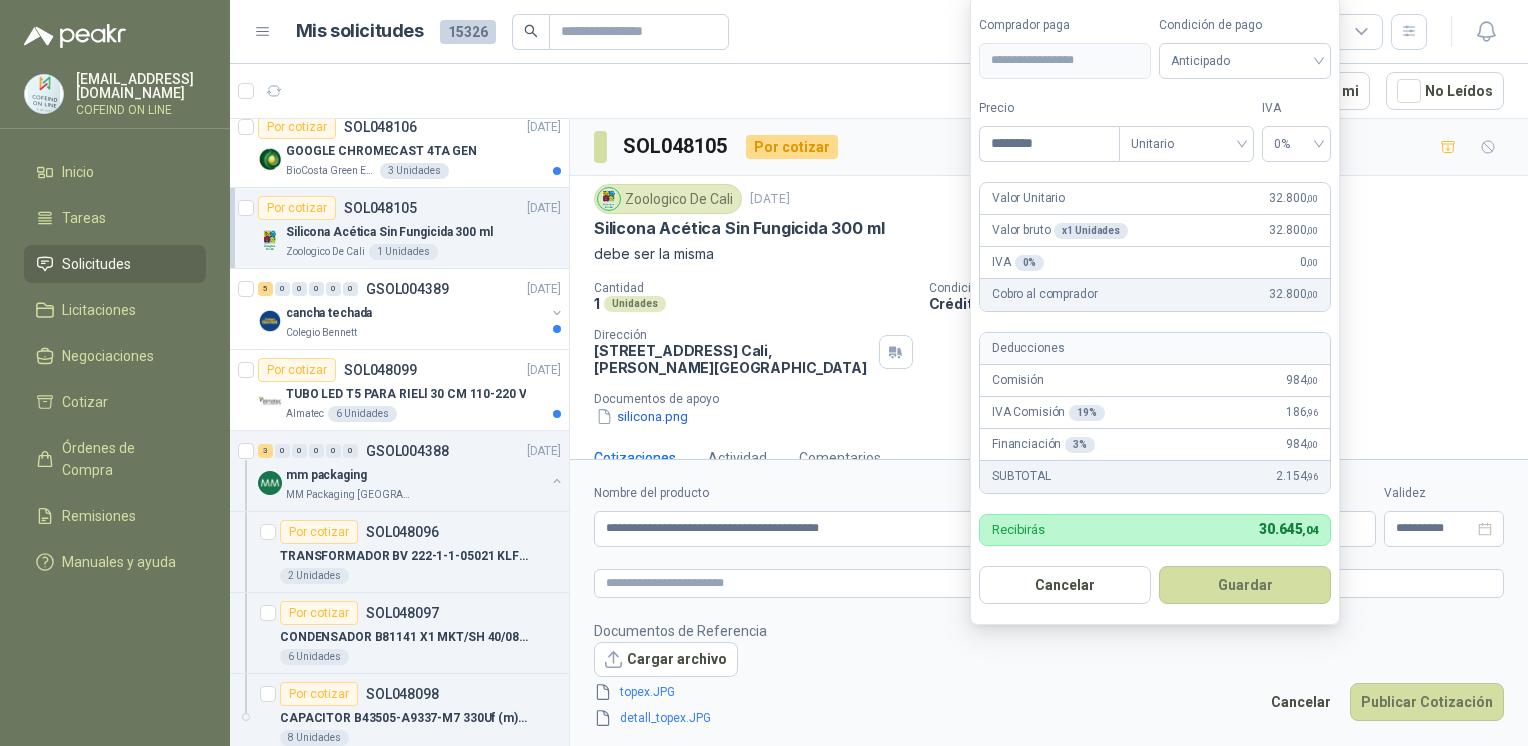 click on "Guardar" at bounding box center [1245, 585] 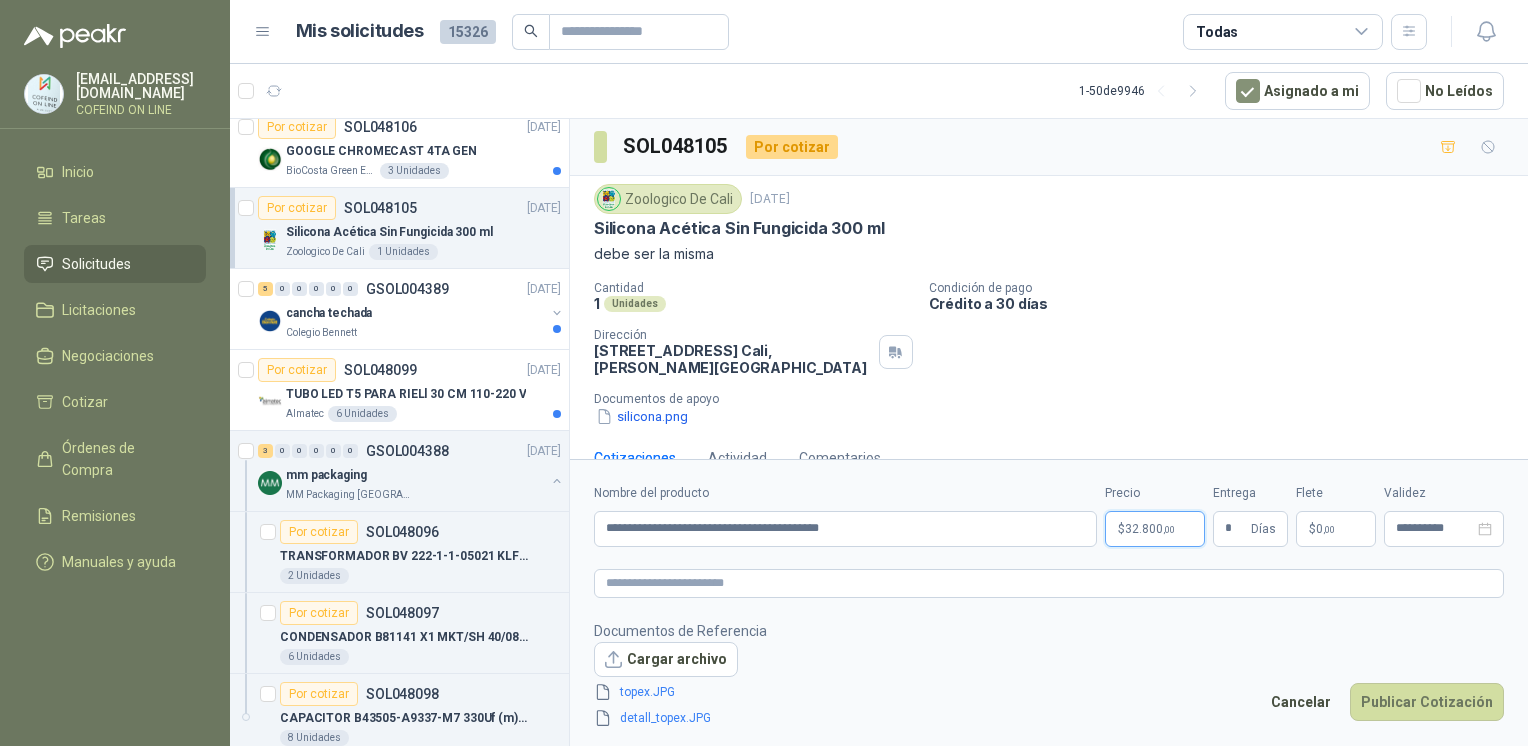 click on "[EMAIL_ADDRESS][DOMAIN_NAME]   COFEIND ON LINE   Inicio   Tareas   Solicitudes   Licitaciones   Negociaciones   Cotizar   Órdenes de Compra   Remisiones   Manuales y ayuda Mis solicitudes 15326 Todas 1 - 50  de  9946 Asignado a mi No Leídos 2   0   0   0   0   0   GSOL004398 [DATE]   COLOMBINAS Y CINTA PELIGRO Almatec   3   0   0   0   0   0   GSOL004397 [DATE]   LLANTAS CAMPERO ISTALADAS Rio Fertil [PERSON_NAME] S.A.S.   0   0   0   0   0   0   GSOL004396 [DATE]   GUANTE Y THINNER Almatec   1   0   0   0   0   0   GSOL004395 [DATE]   99-RQG-2150 Santa [PERSON_NAME]   2   0   0   0   0   0   GSOL004394 [DATE]   08-RQL-330 Santa [PERSON_NAME]   1   0   0   0   0   0   GSOL004393 [DATE]   12-RQP-695 Santa [PERSON_NAME]   2   0   0   0   0   0   GSOL004392 [DATE]   01-RQL-2886 Santa [PERSON_NAME]   Por cotizar SOL048155 [DATE]   IPAD PRO DE 11" PULGADAS 256GB CHIP M4 WIFI NEGRO - MVV83CL/A Caracol TV 1   Unidades 7   0   0   0   0   0   GSOL004391 [DATE]   SOLICITUD DE COMPRA 2115-2116   35   0   0" at bounding box center (764, 373) 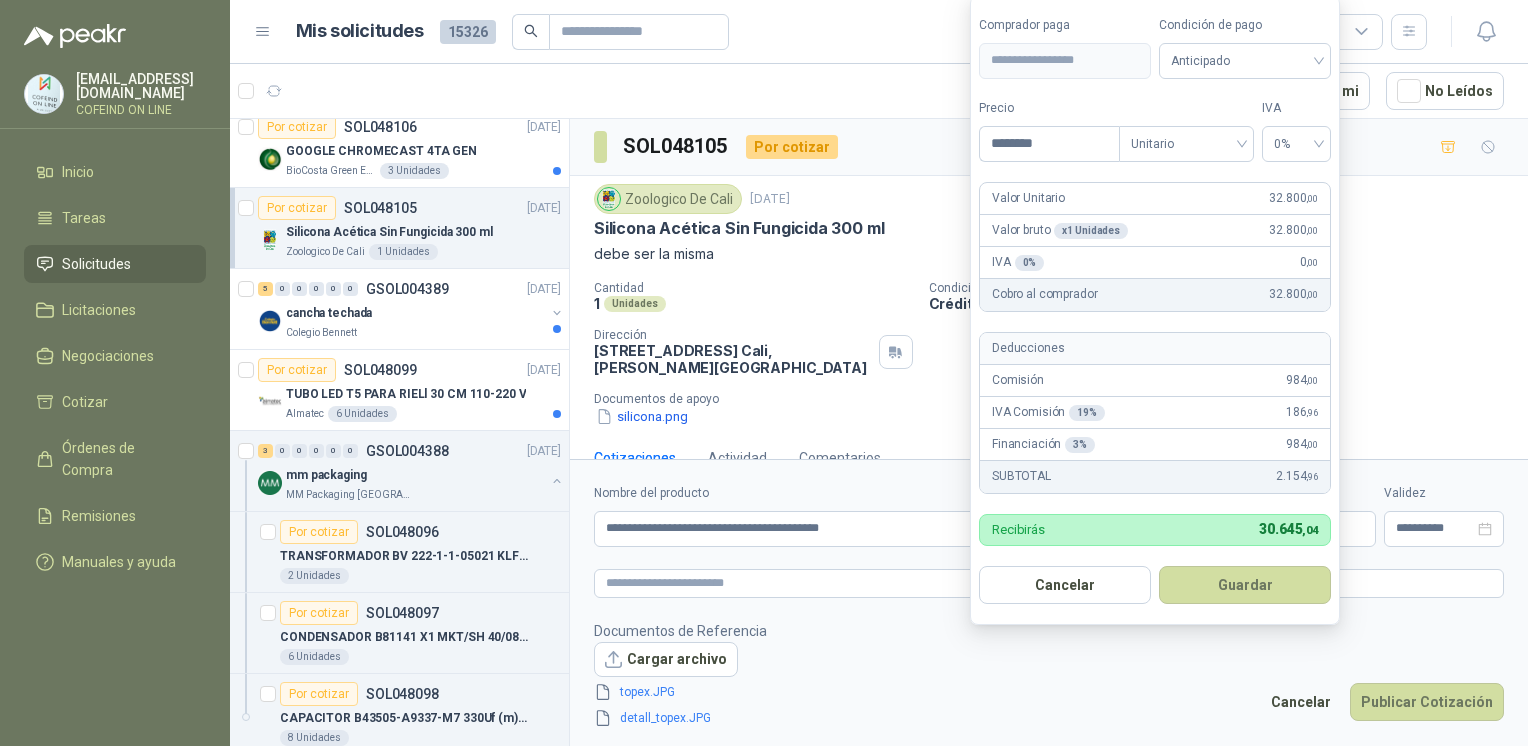 click on "Guardar" at bounding box center (1245, 585) 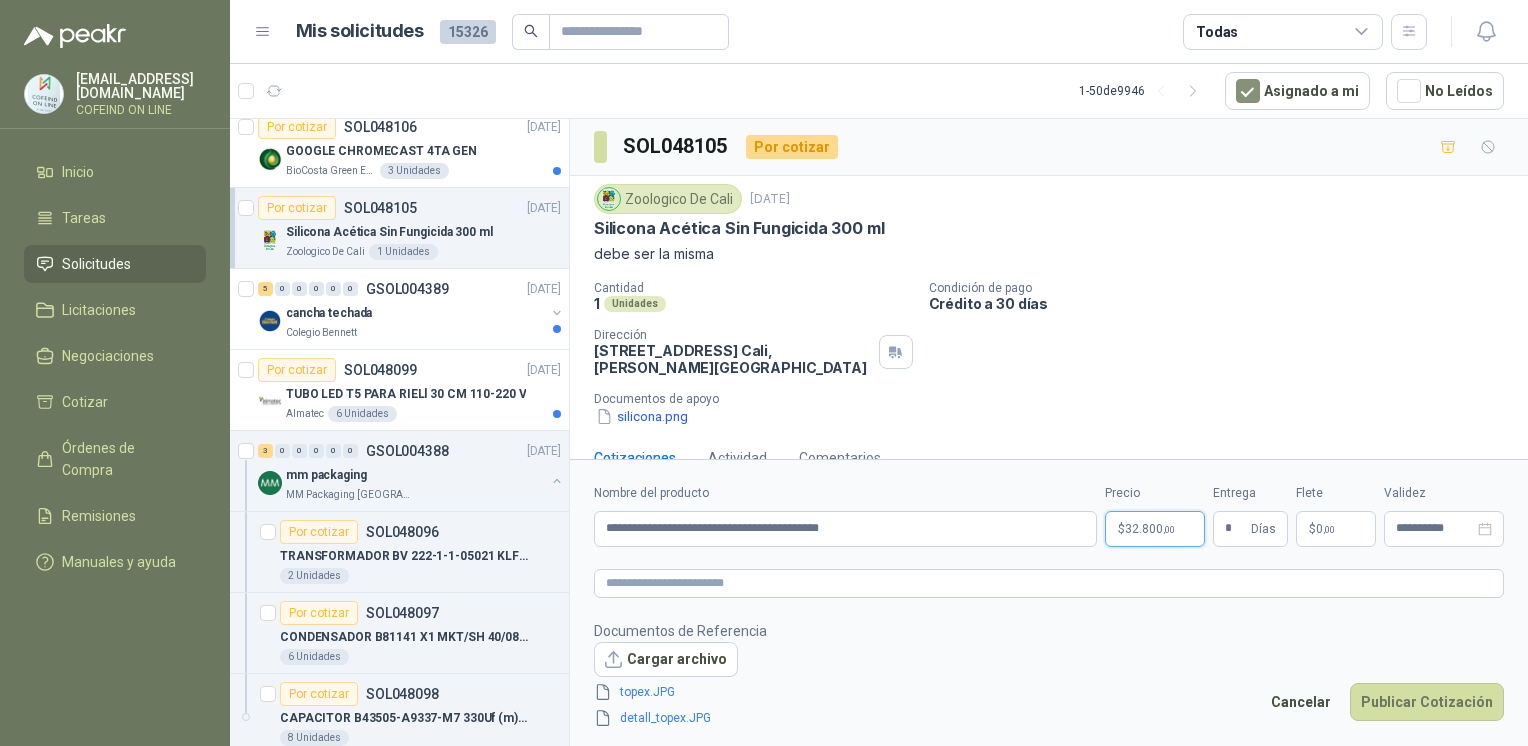 click on "[EMAIL_ADDRESS][DOMAIN_NAME]   COFEIND ON LINE   Inicio   Tareas   Solicitudes   Licitaciones   Negociaciones   Cotizar   Órdenes de Compra   Remisiones   Manuales y ayuda Mis solicitudes 15326 Todas 1 - 50  de  9946 Asignado a mi No Leídos 2   0   0   0   0   0   GSOL004398 [DATE]   COLOMBINAS Y CINTA PELIGRO Almatec   3   0   0   0   0   0   GSOL004397 [DATE]   LLANTAS CAMPERO ISTALADAS Rio Fertil [PERSON_NAME] S.A.S.   0   0   0   0   0   0   GSOL004396 [DATE]   GUANTE Y THINNER Almatec   1   0   0   0   0   0   GSOL004395 [DATE]   99-RQG-2150 Santa [PERSON_NAME]   2   0   0   0   0   0   GSOL004394 [DATE]   08-RQL-330 Santa [PERSON_NAME]   1   0   0   0   0   0   GSOL004393 [DATE]   12-RQP-695 Santa [PERSON_NAME]   2   0   0   0   0   0   GSOL004392 [DATE]   01-RQL-2886 Santa [PERSON_NAME]   Por cotizar SOL048155 [DATE]   IPAD PRO DE 11" PULGADAS 256GB CHIP M4 WIFI NEGRO - MVV83CL/A Caracol TV 1   Unidades 7   0   0   0   0   0   GSOL004391 [DATE]   SOLICITUD DE COMPRA 2115-2116   35   0   0" at bounding box center (764, 373) 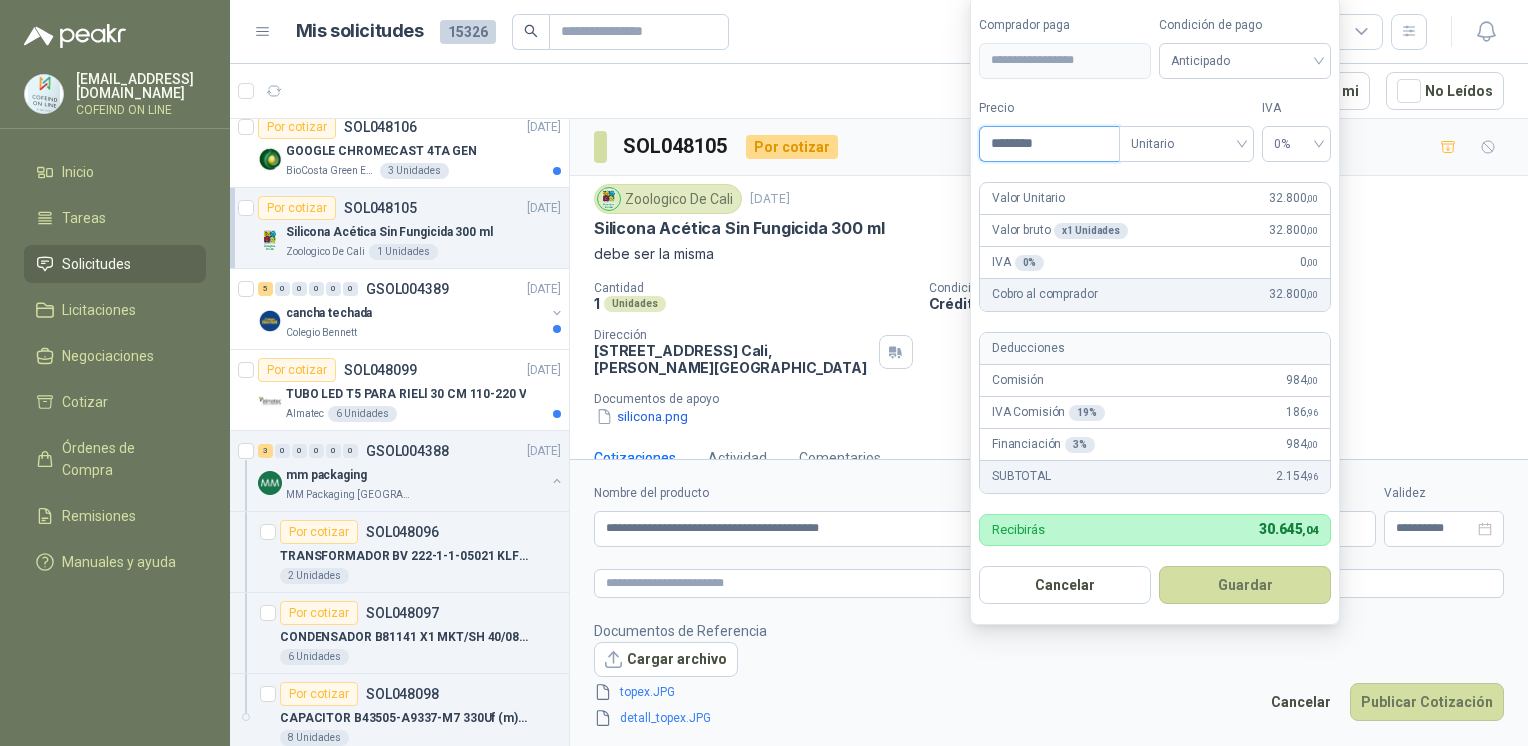 click on "********" at bounding box center (1049, 144) 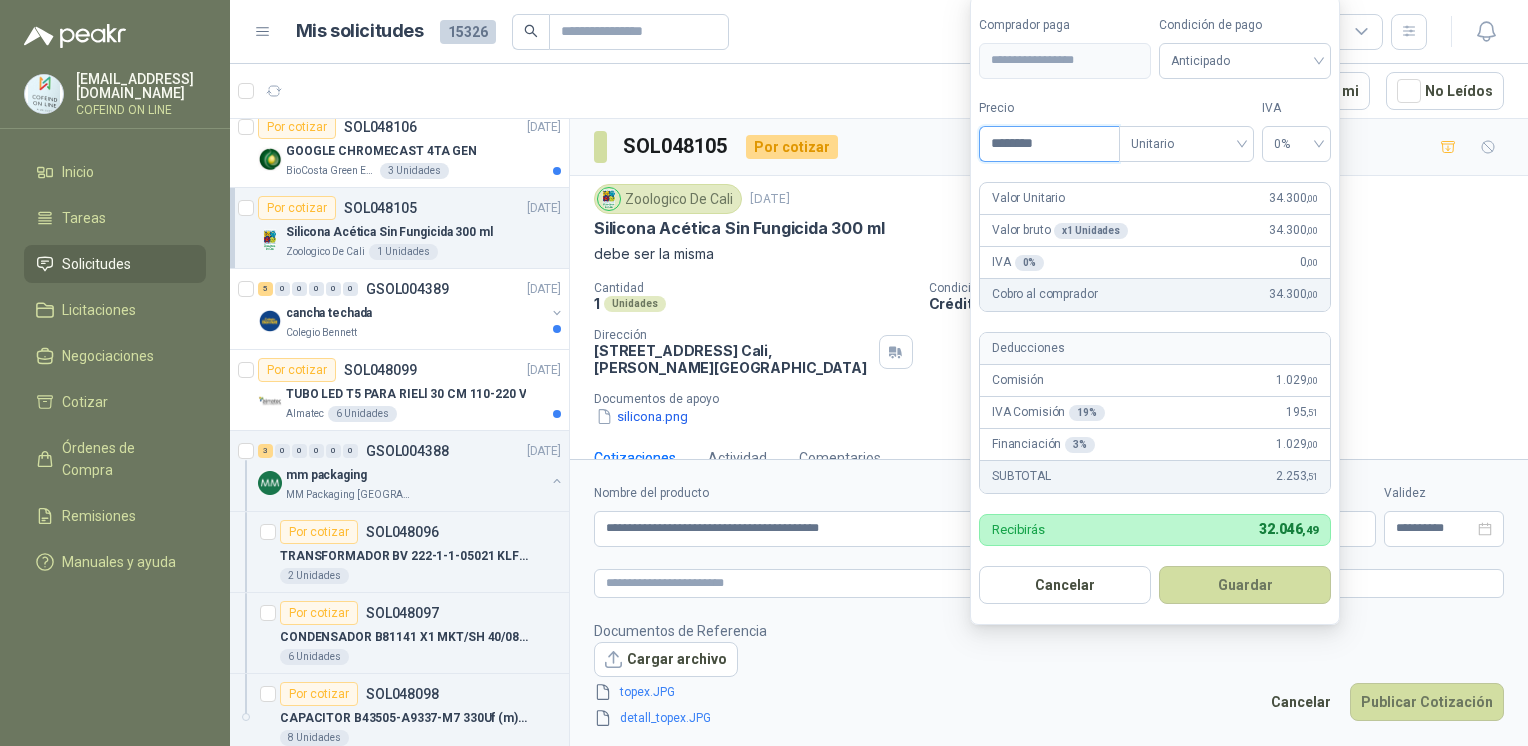type on "********" 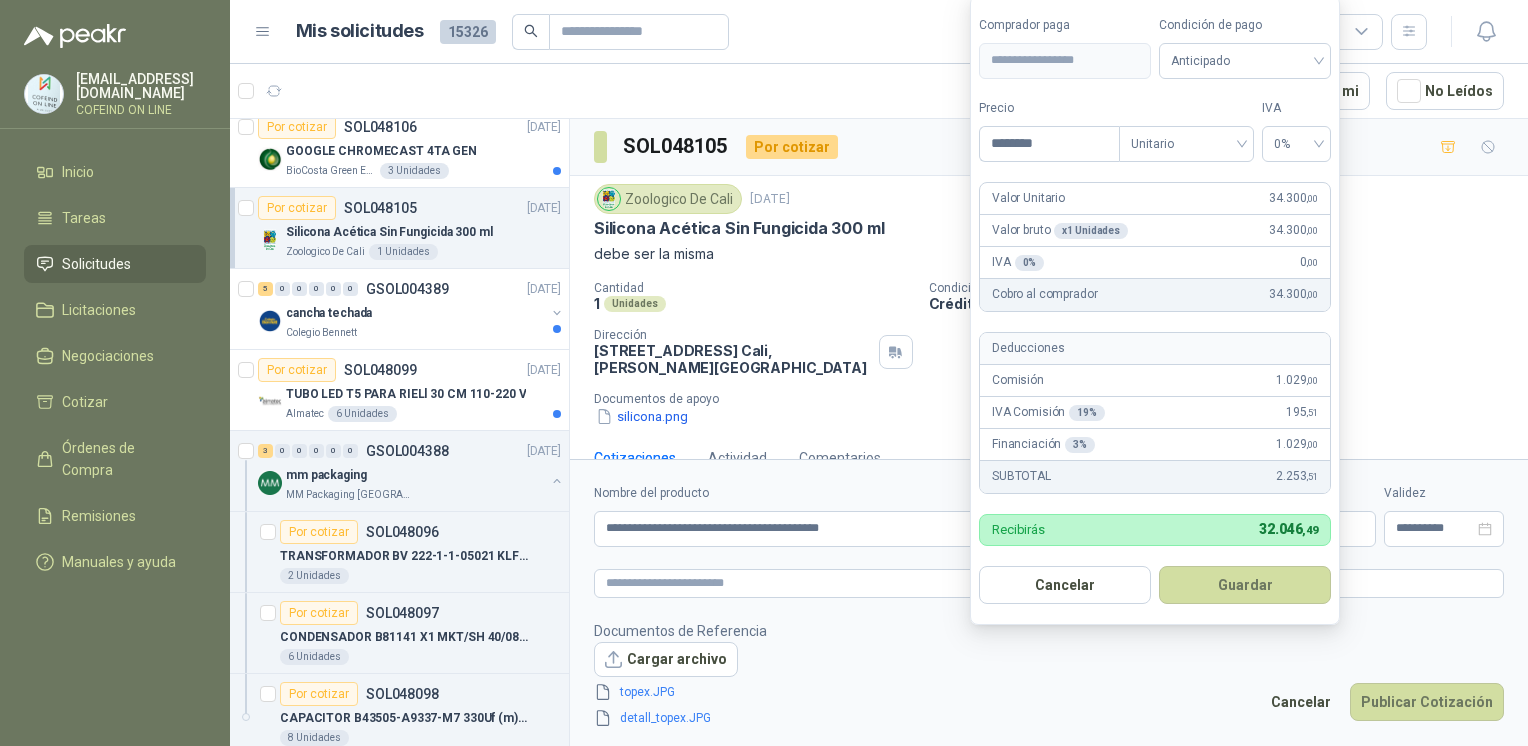 click on "Guardar" at bounding box center [1245, 585] 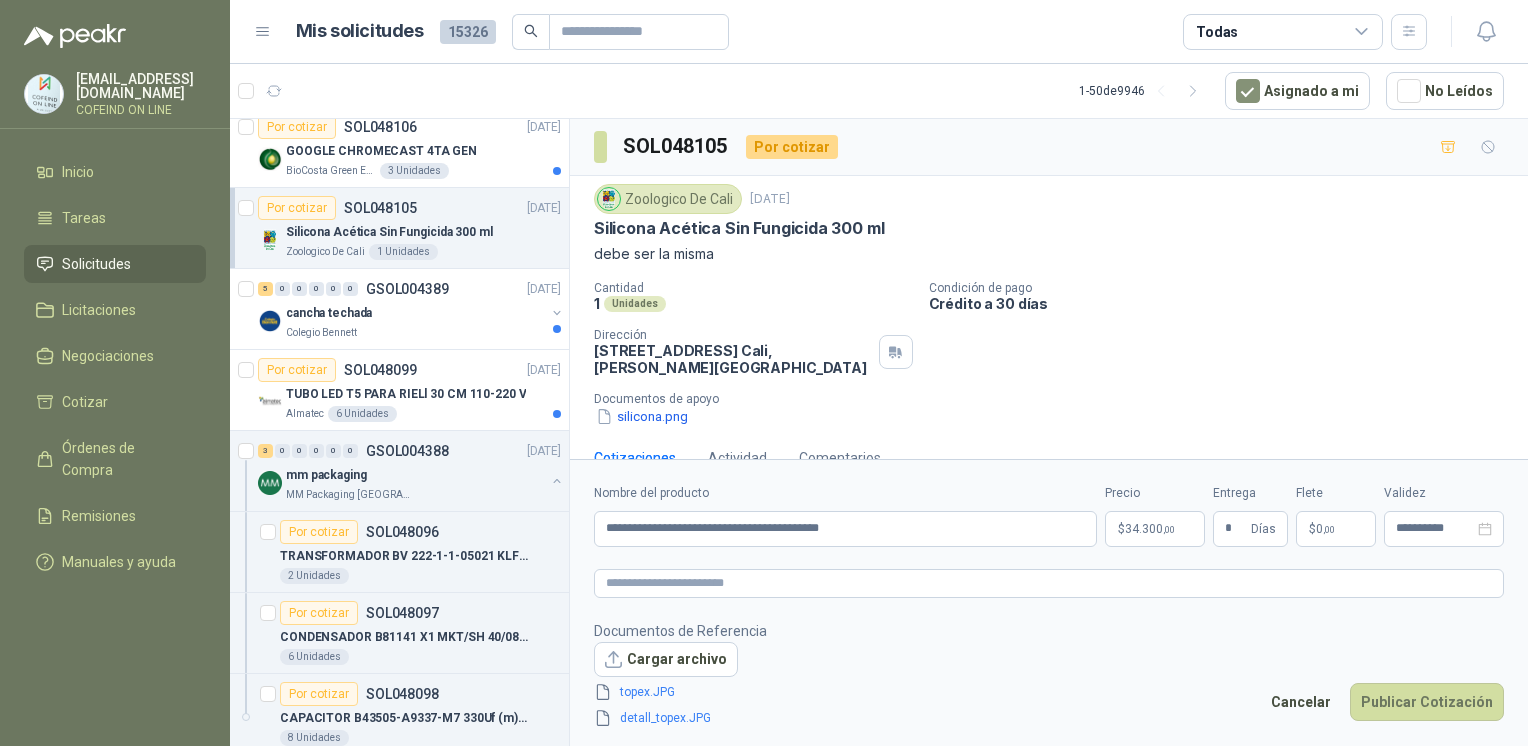 click on "Publicar Cotización" at bounding box center [1427, 702] 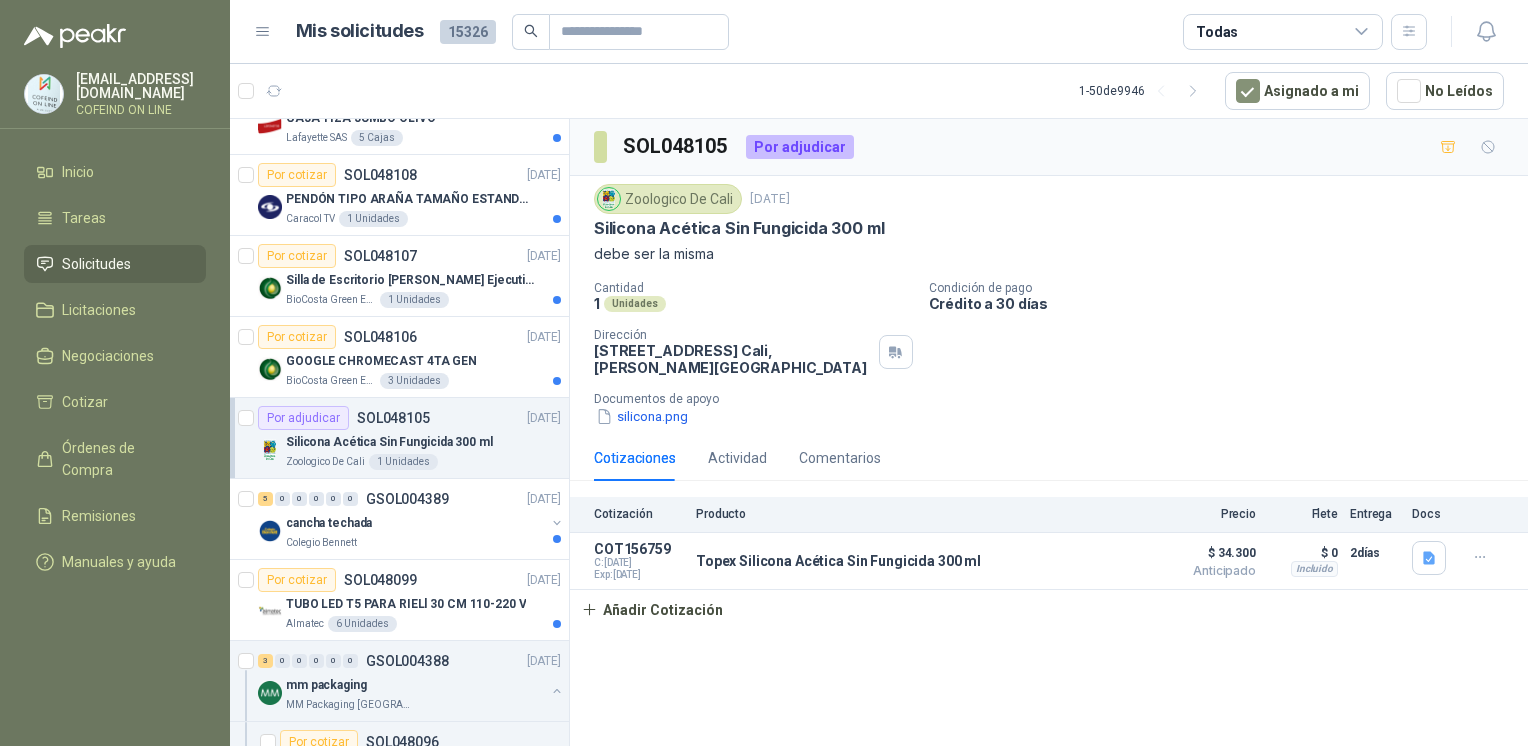 scroll, scrollTop: 1055, scrollLeft: 0, axis: vertical 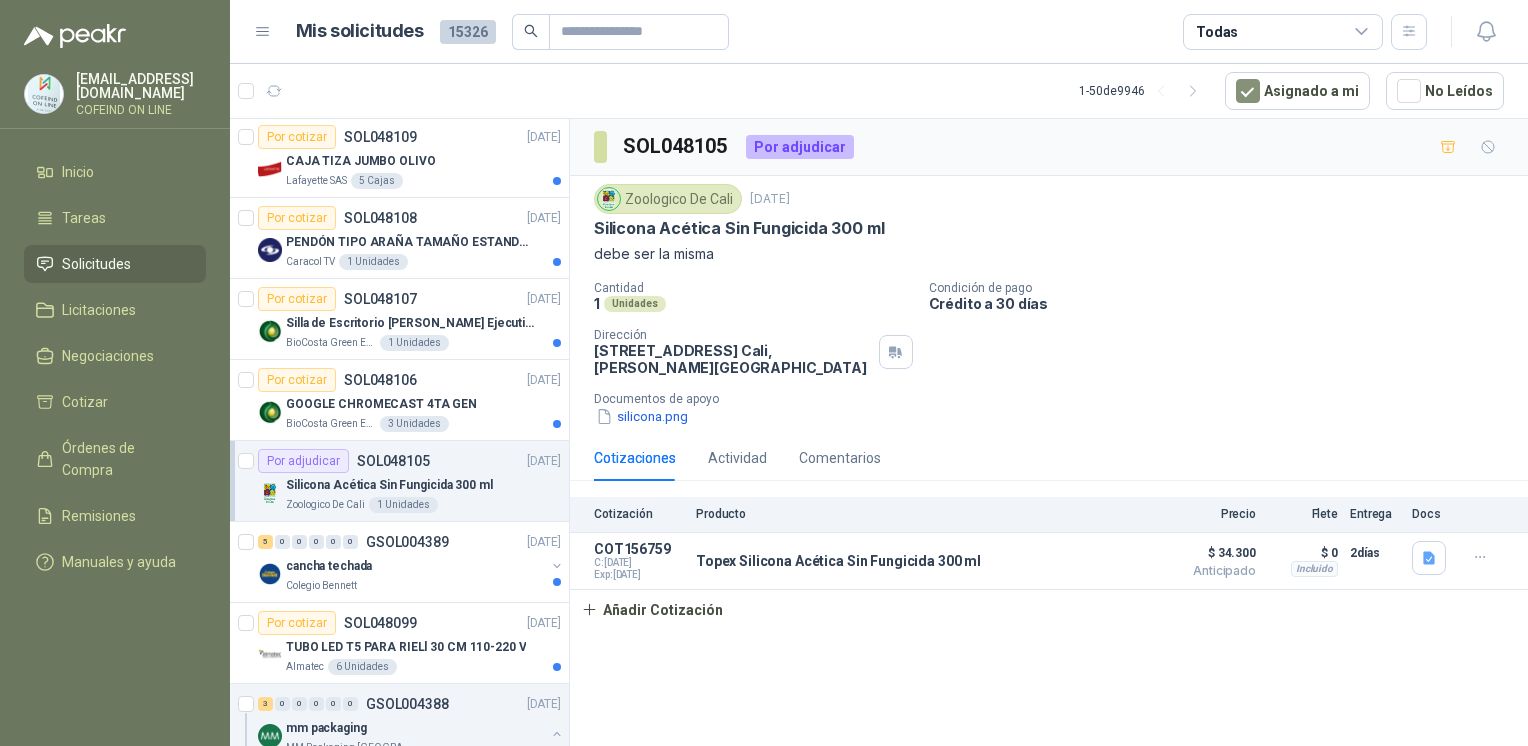 click on "GOOGLE CHROMECAST 4TA GEN" at bounding box center (381, 404) 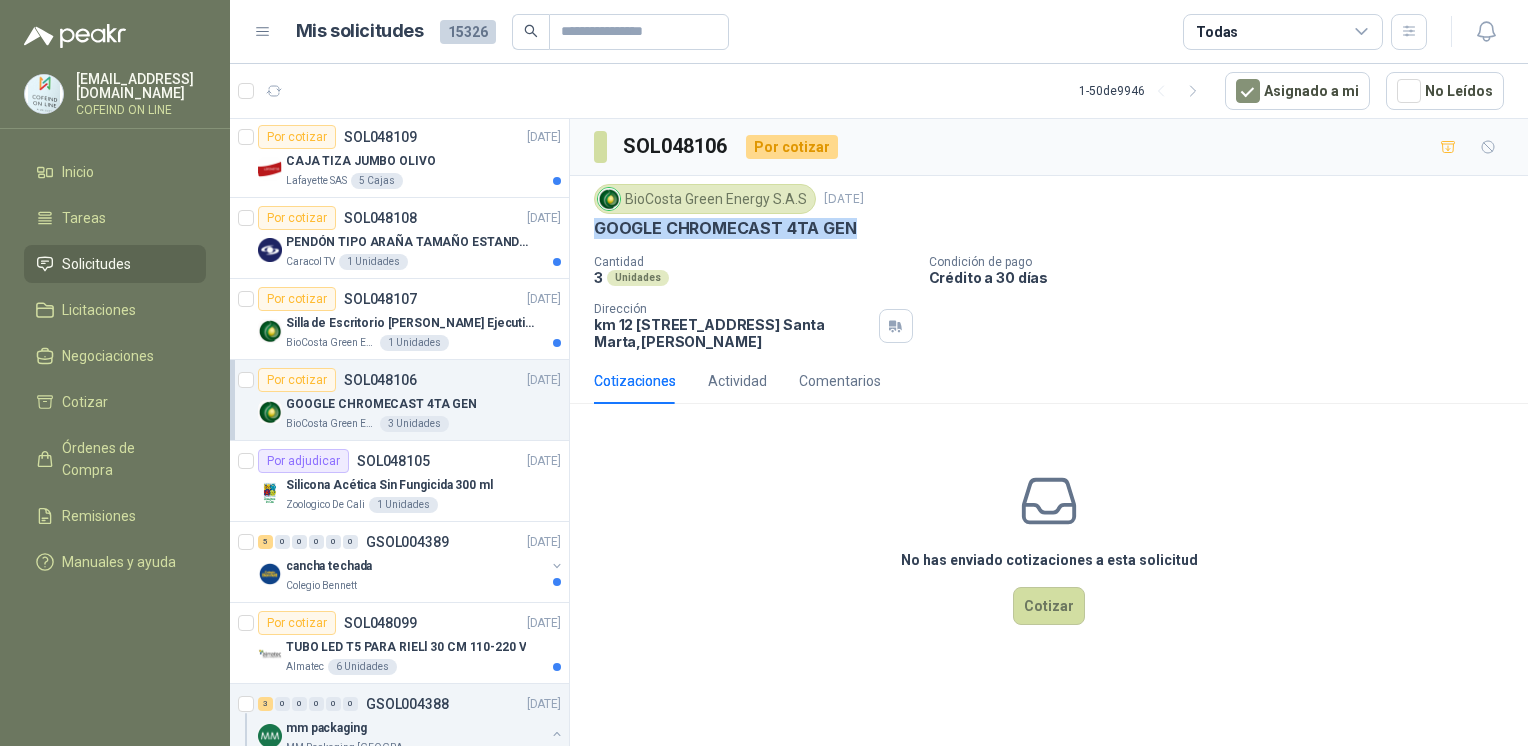 drag, startPoint x: 660, startPoint y: 222, endPoint x: 588, endPoint y: 222, distance: 72 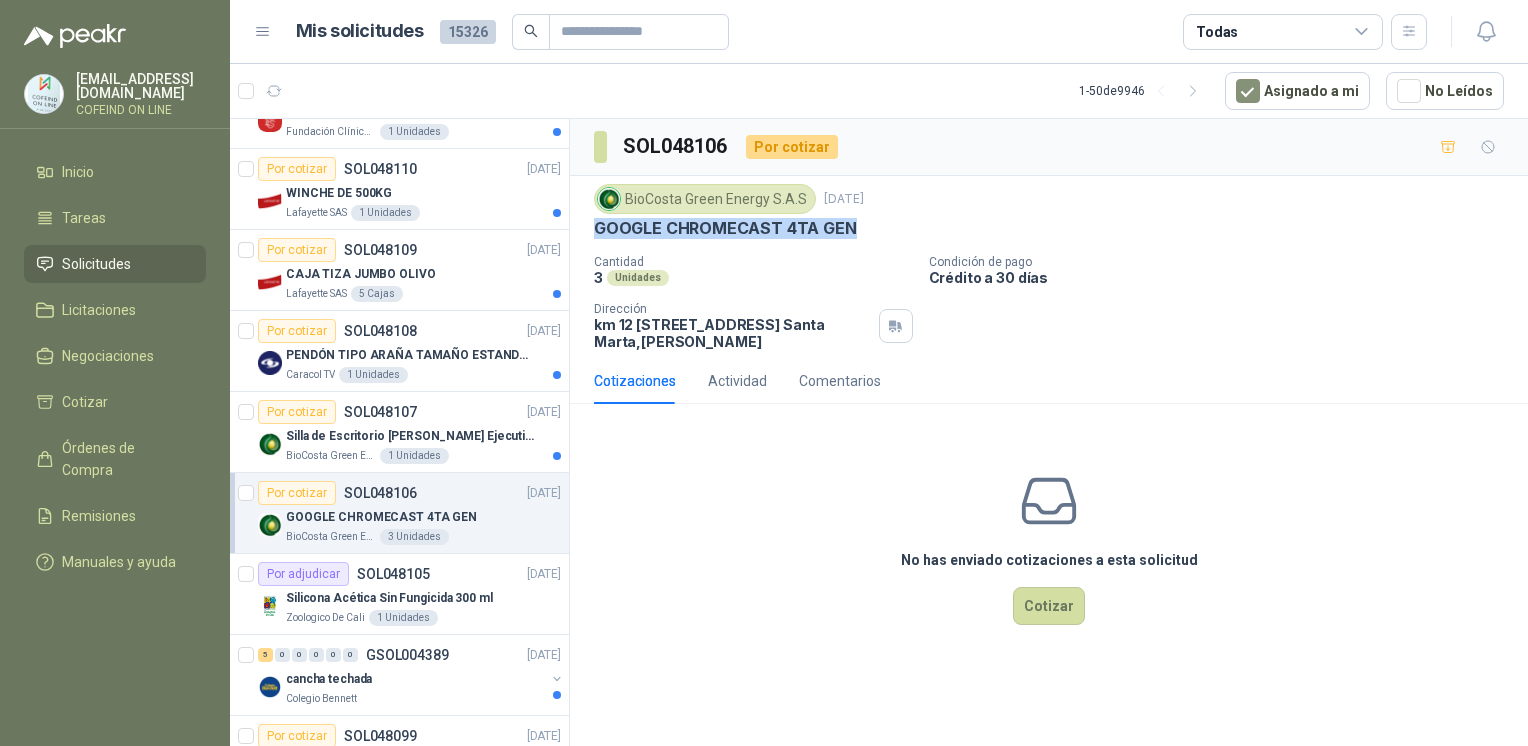 scroll, scrollTop: 912, scrollLeft: 0, axis: vertical 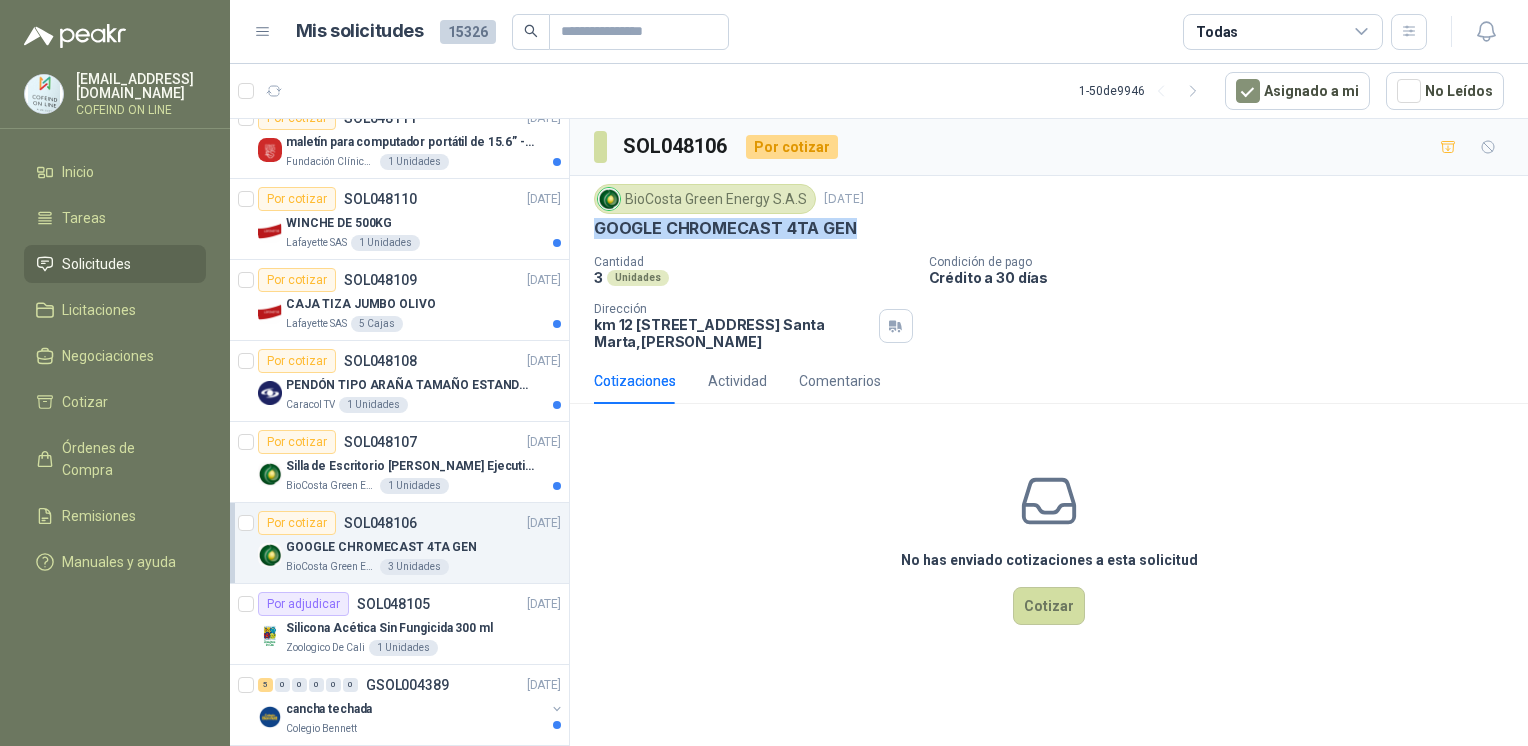 click on "BioCosta Green Energy S.A.S 1   Unidades" at bounding box center (423, 486) 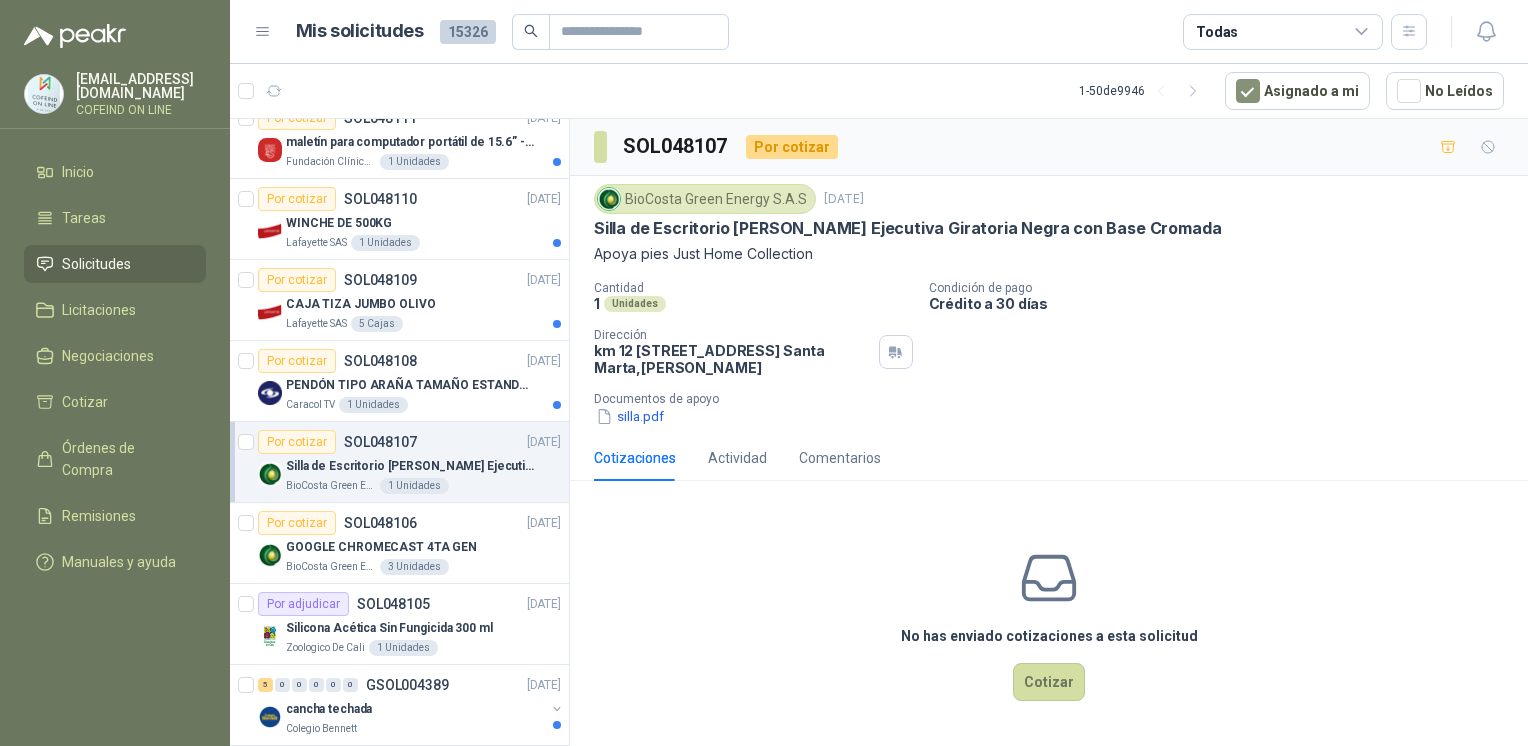 click on "silla.pdf" at bounding box center [630, 416] 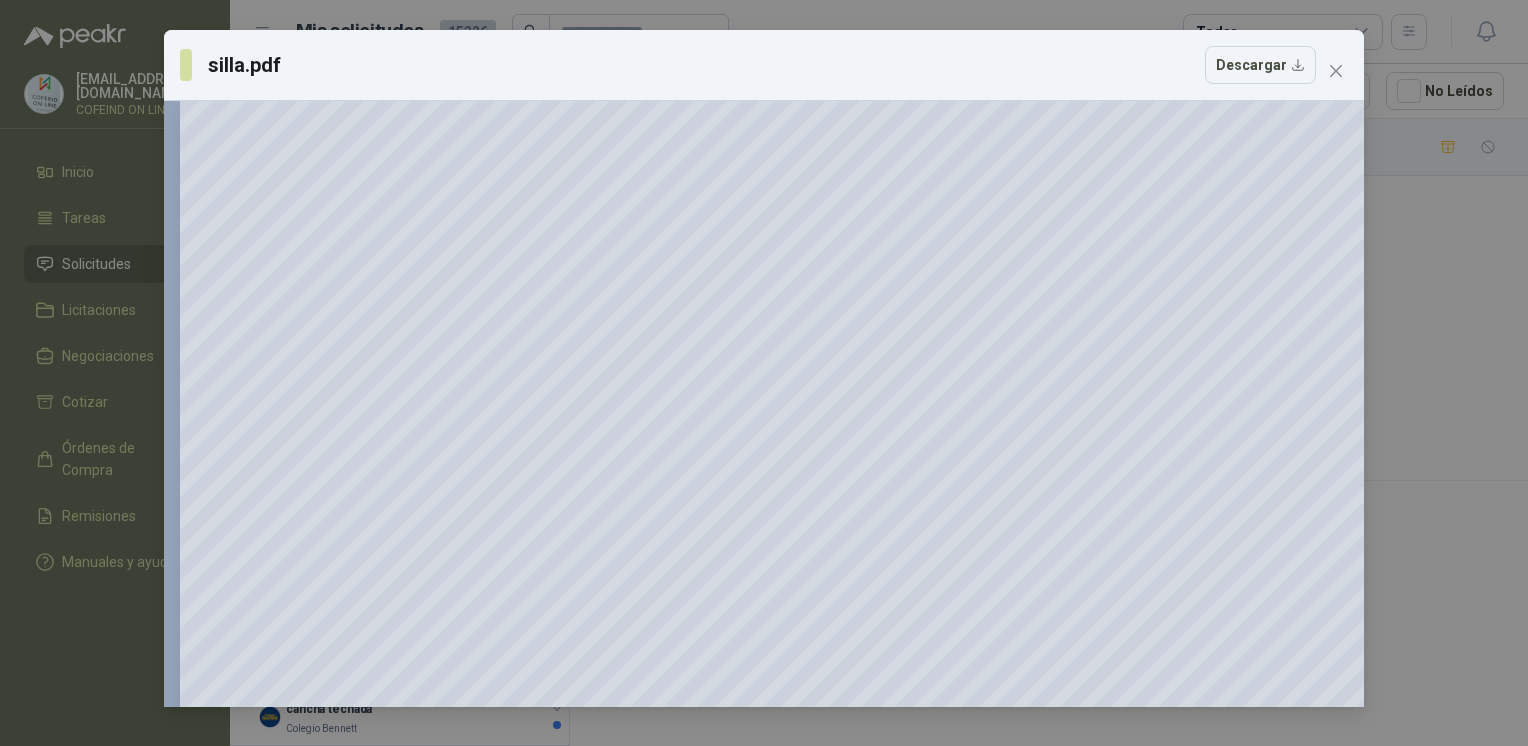 scroll, scrollTop: 0, scrollLeft: 0, axis: both 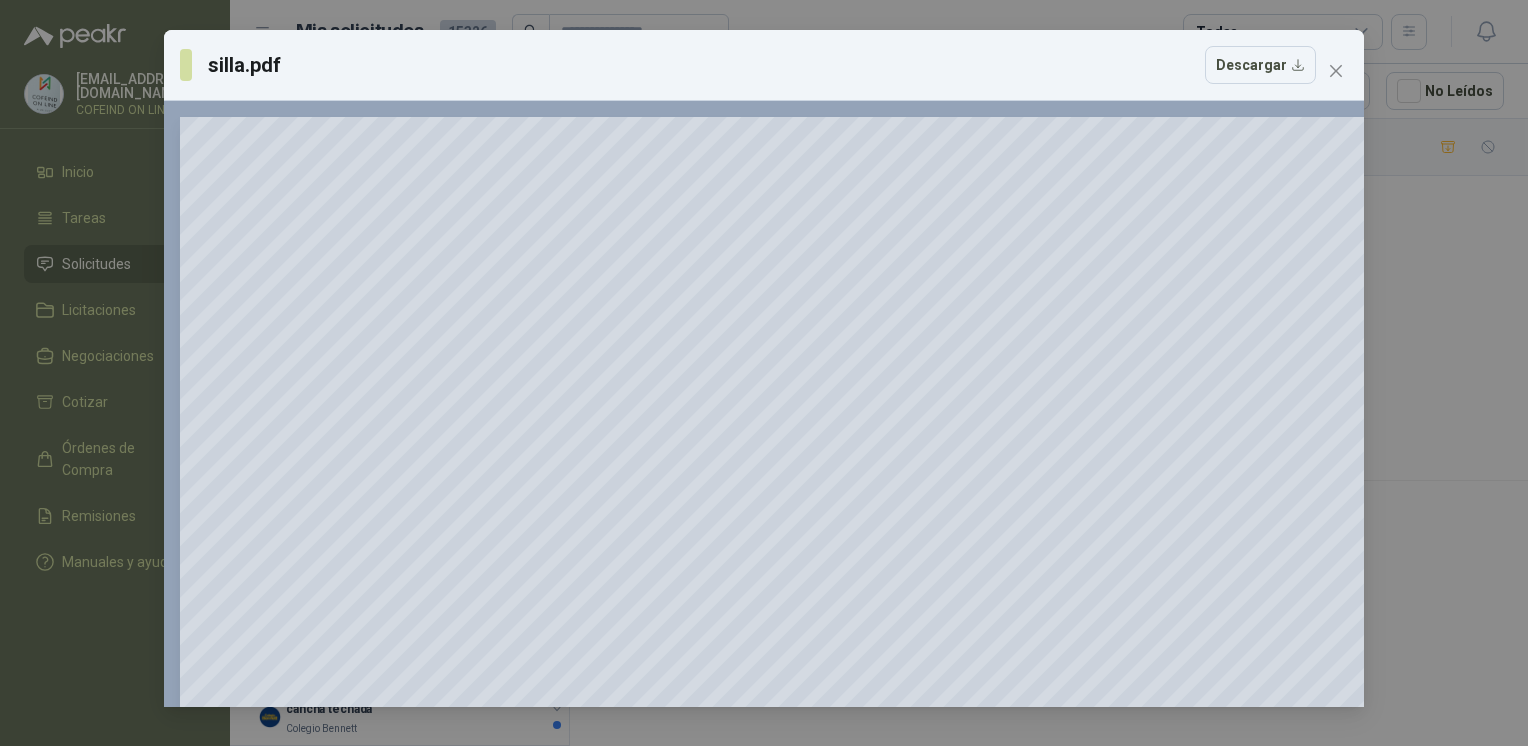 click on "silla.pdf   Descargar  150 %" at bounding box center [764, 373] 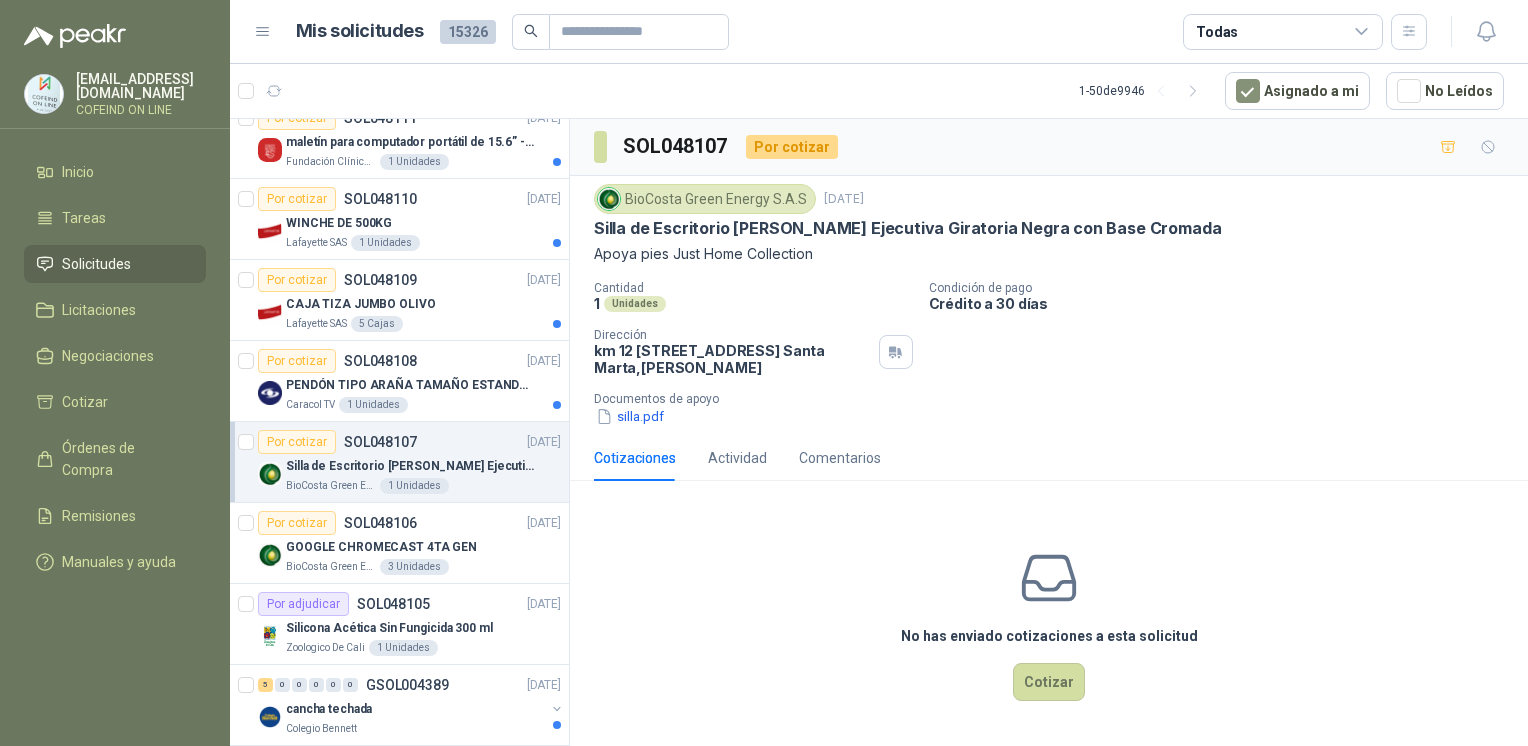 drag, startPoint x: 588, startPoint y: 231, endPoint x: 1224, endPoint y: 232, distance: 636.0008 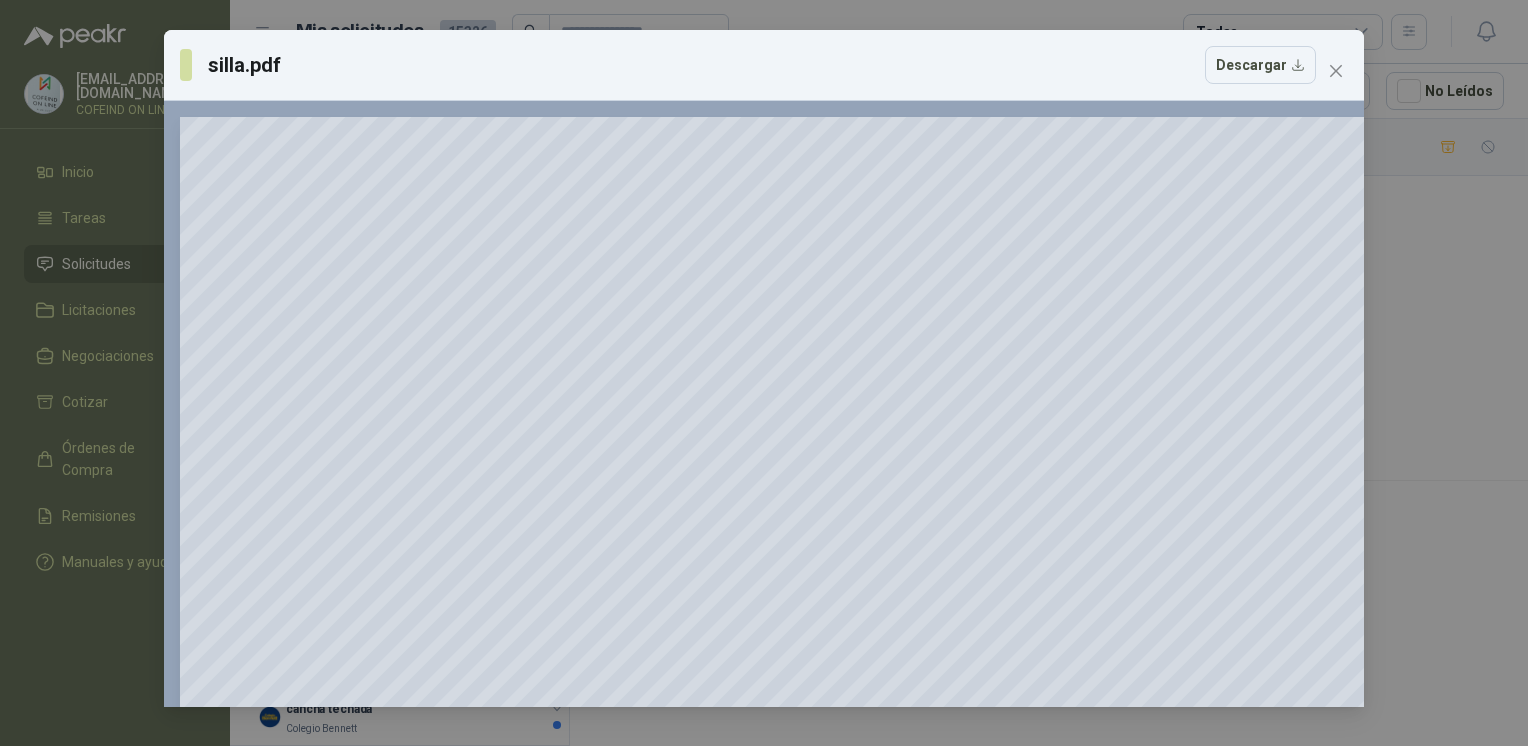 click on "silla.pdf   Descargar  150 %" at bounding box center [764, 373] 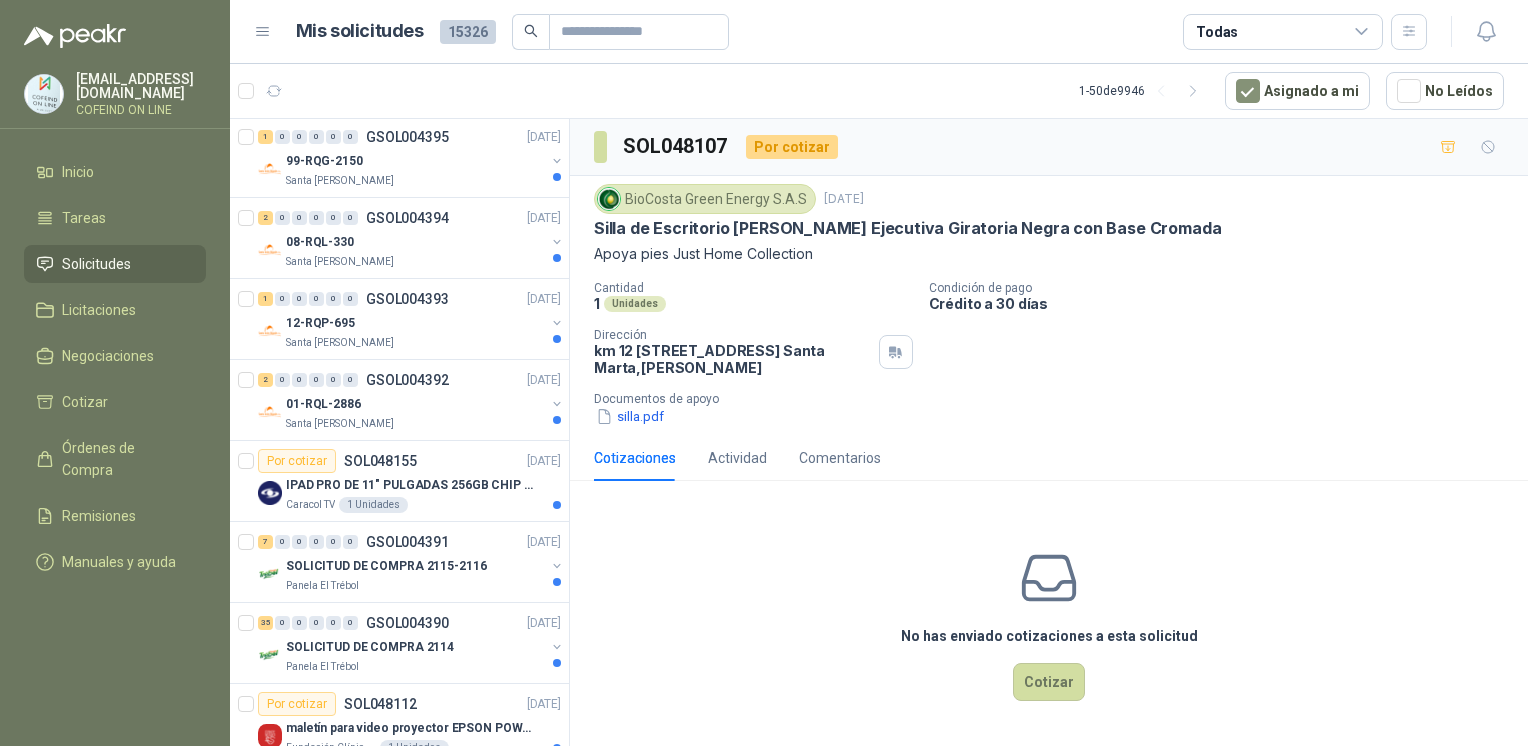 scroll, scrollTop: 0, scrollLeft: 0, axis: both 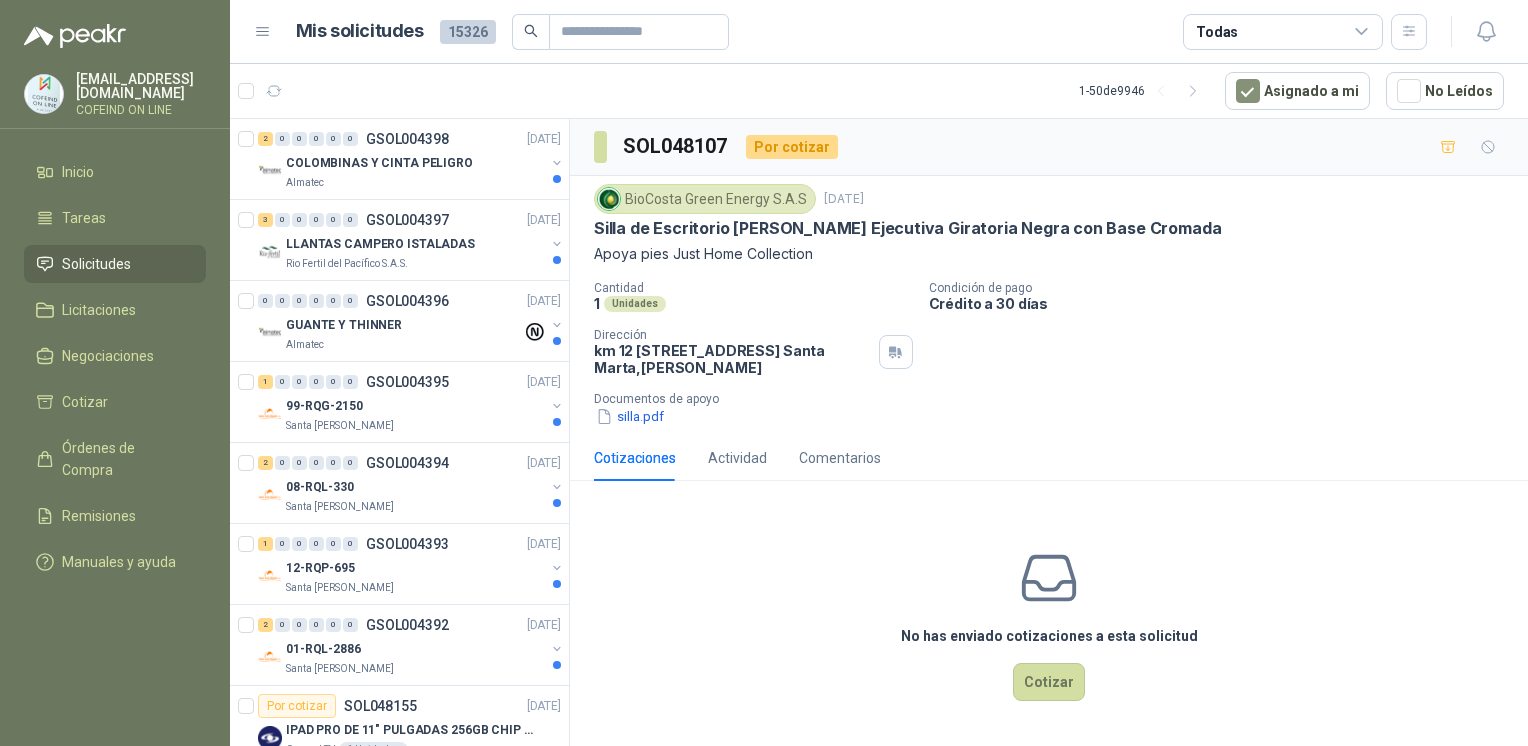 click on "COLOMBINAS Y CINTA PELIGRO" at bounding box center [379, 163] 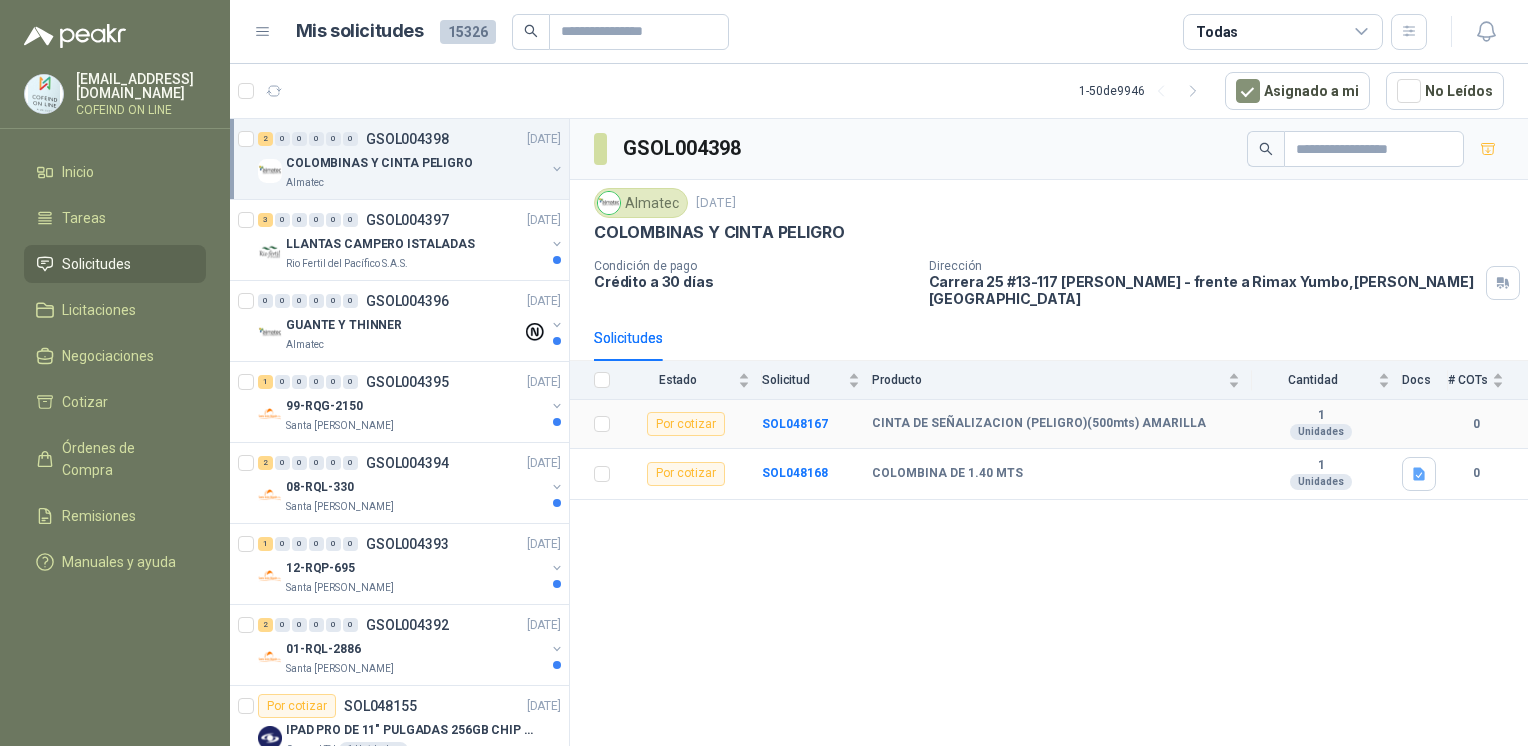 click on "SOL048167" at bounding box center (795, 424) 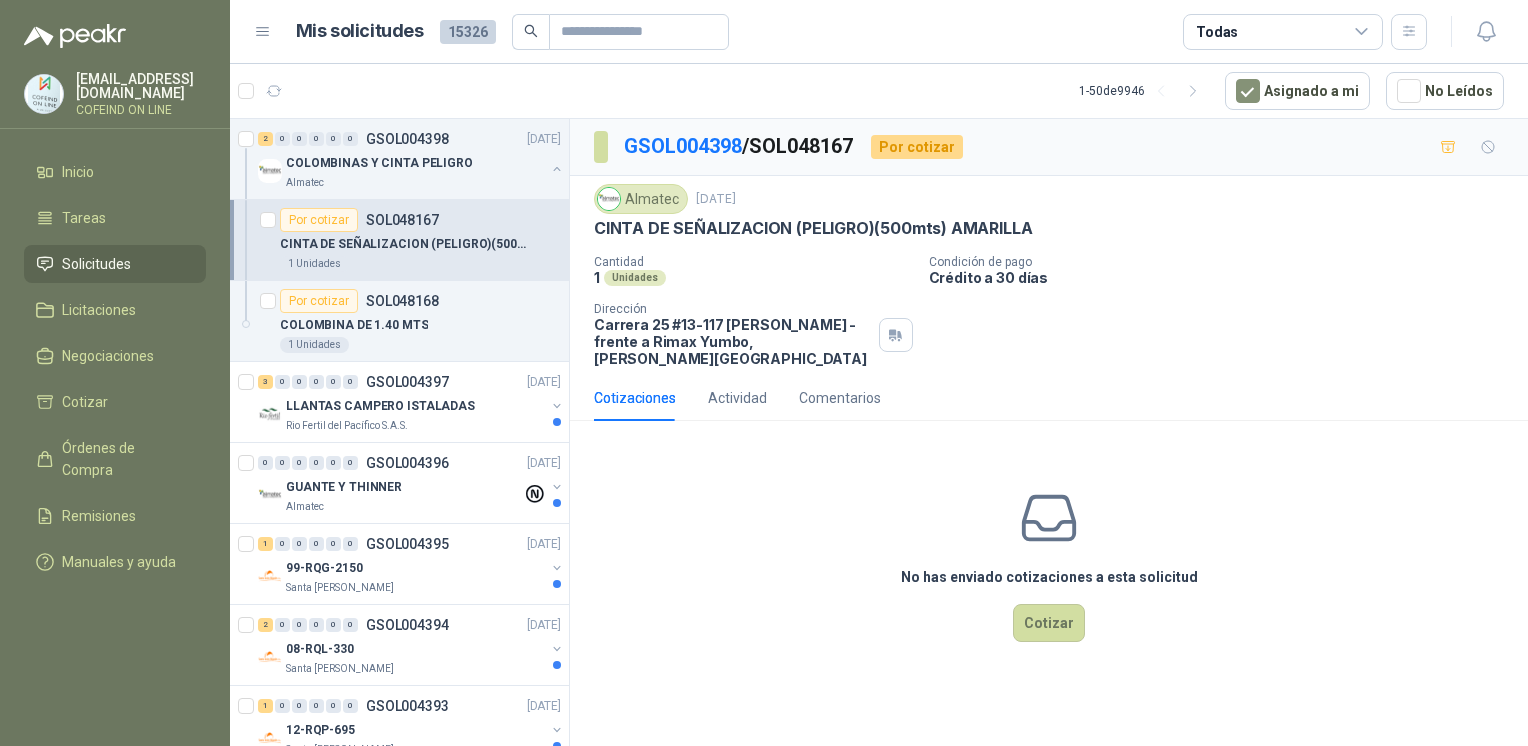 drag, startPoint x: 1038, startPoint y: 237, endPoint x: 742, endPoint y: 234, distance: 296.0152 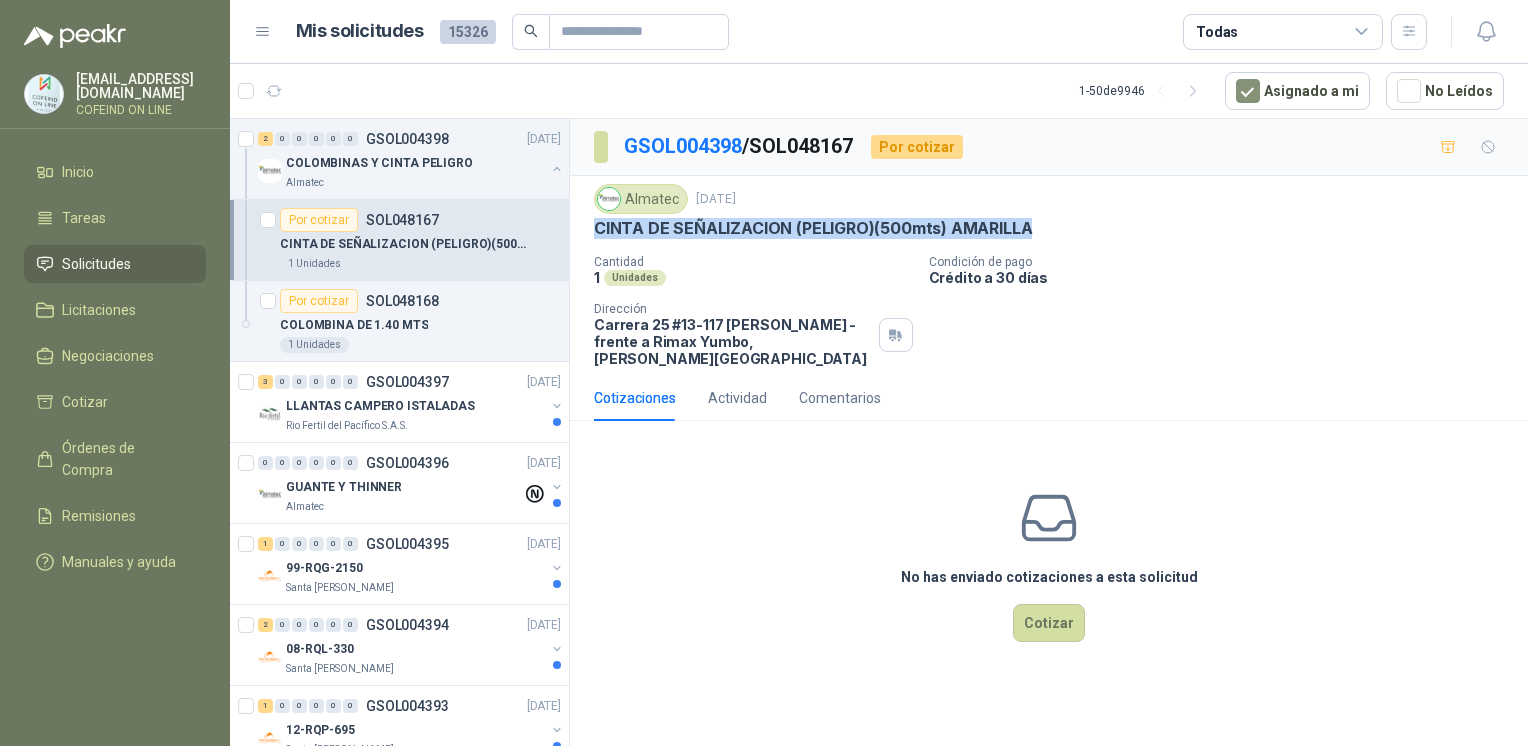 drag, startPoint x: 910, startPoint y: 188, endPoint x: 592, endPoint y: 236, distance: 321.60223 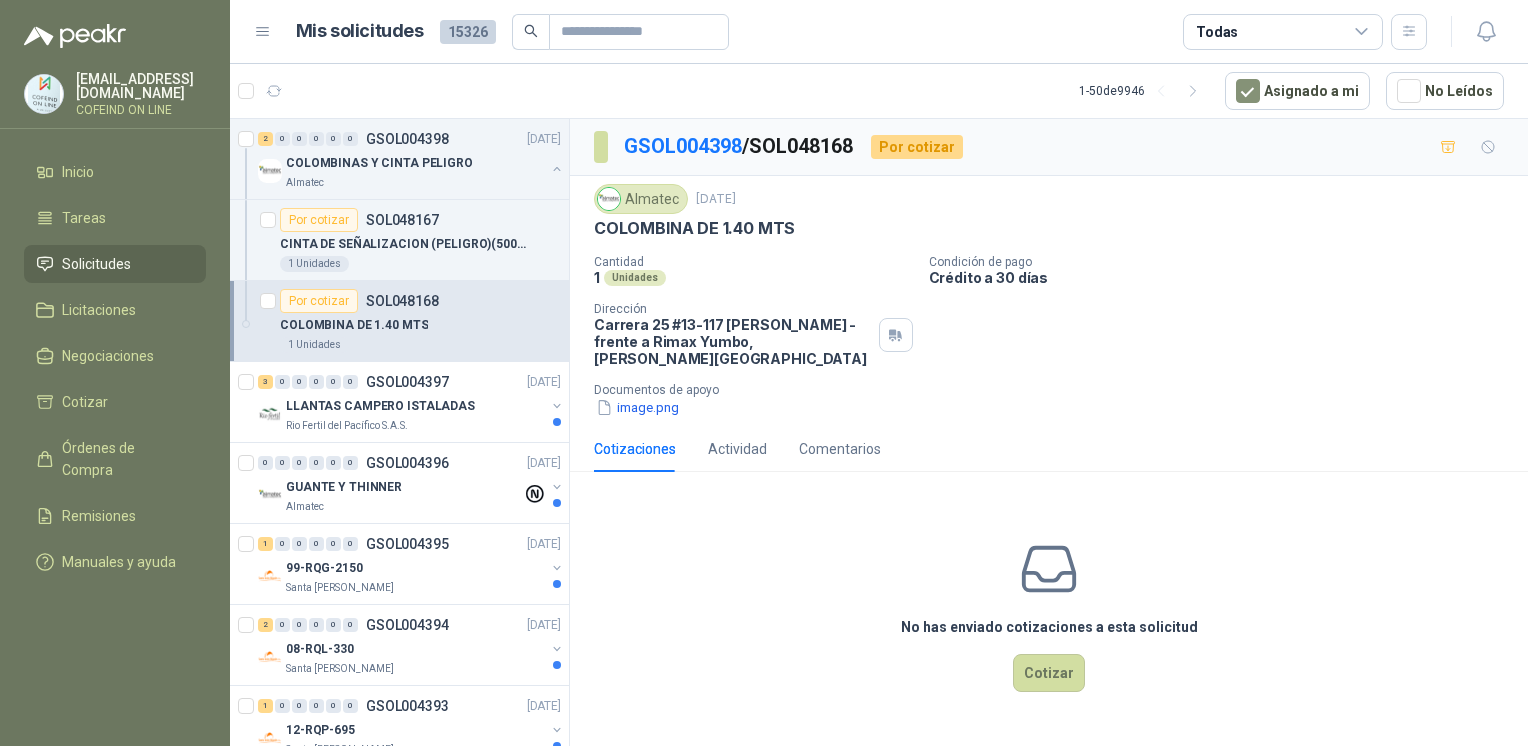 click on "image.png" at bounding box center (637, 407) 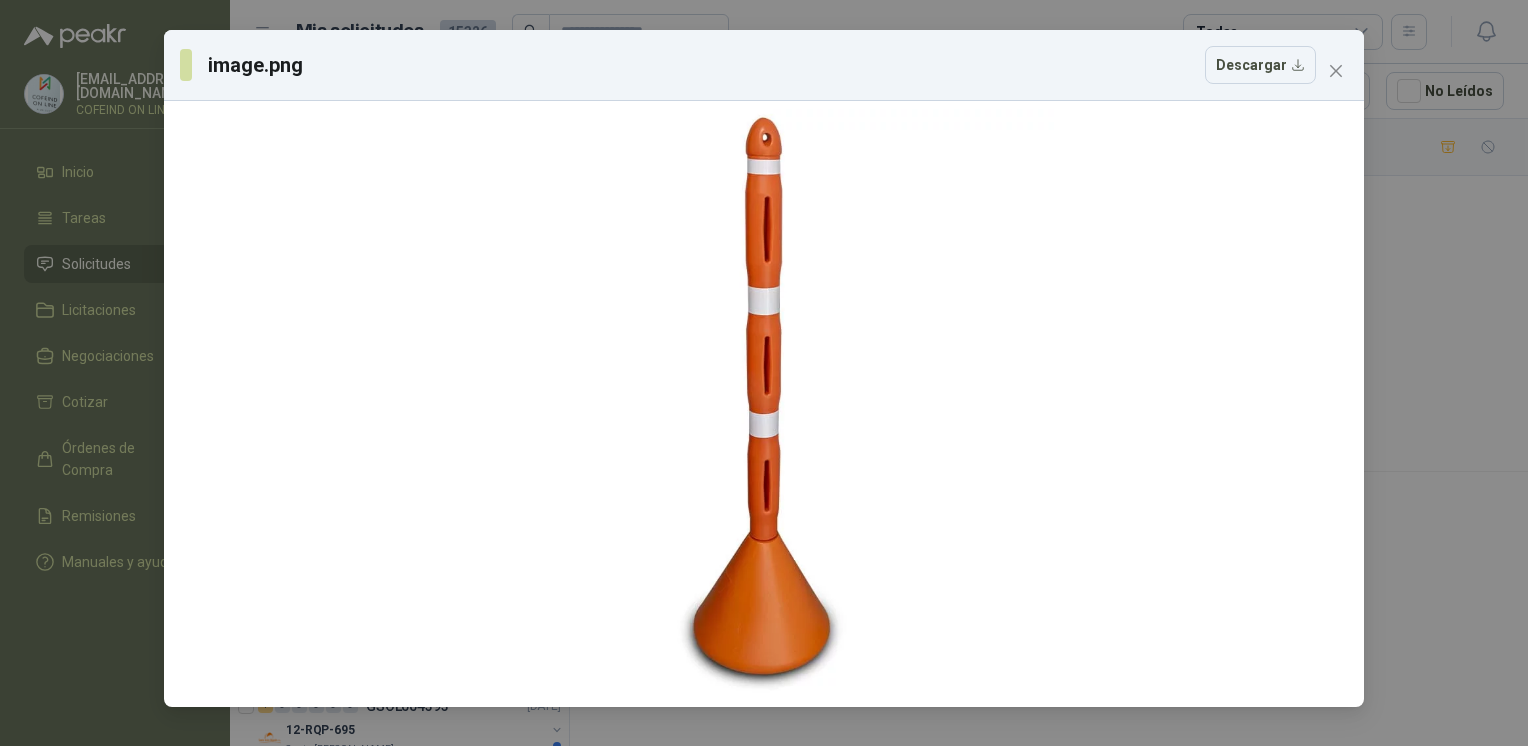 click on "image.png   Descargar" at bounding box center [764, 373] 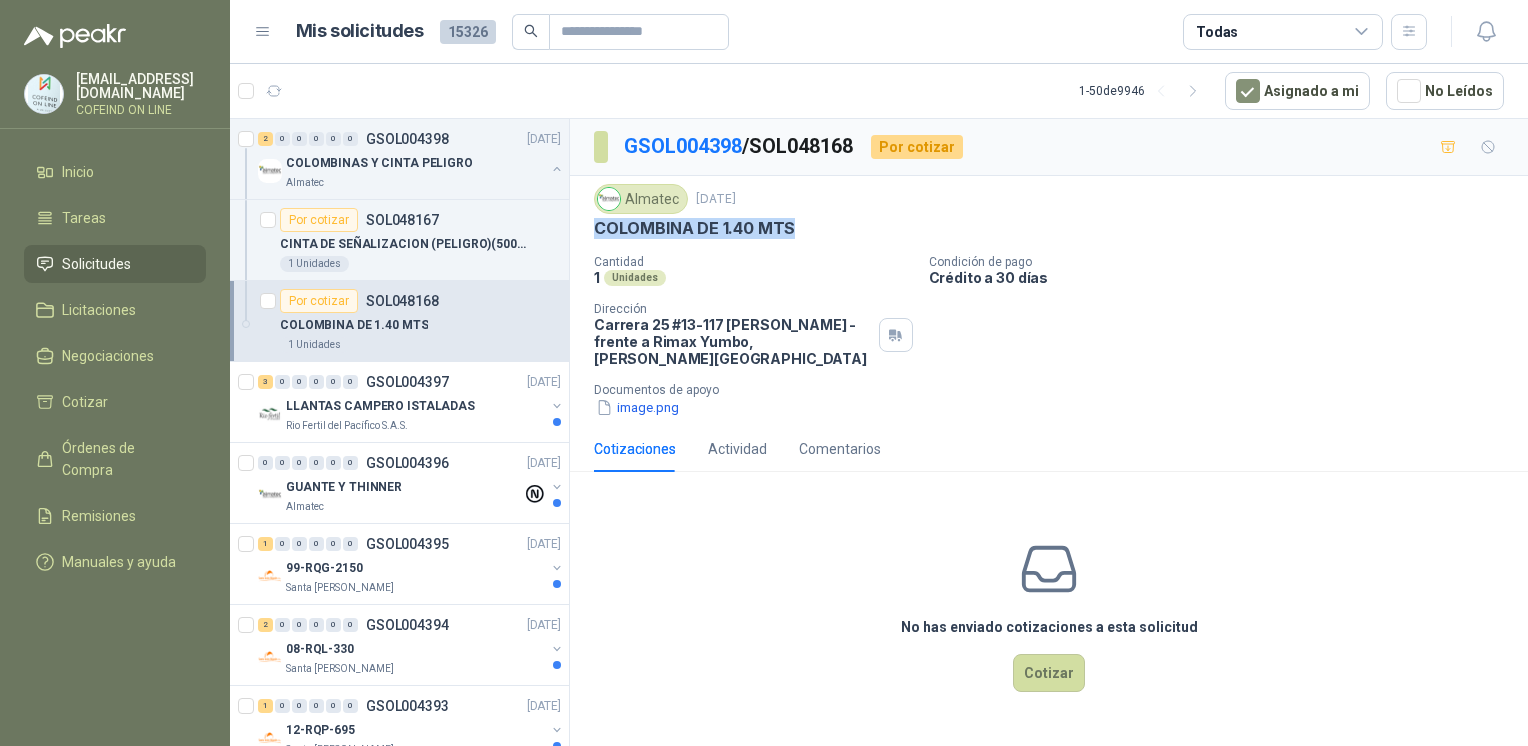 drag, startPoint x: 696, startPoint y: 231, endPoint x: 585, endPoint y: 239, distance: 111.28792 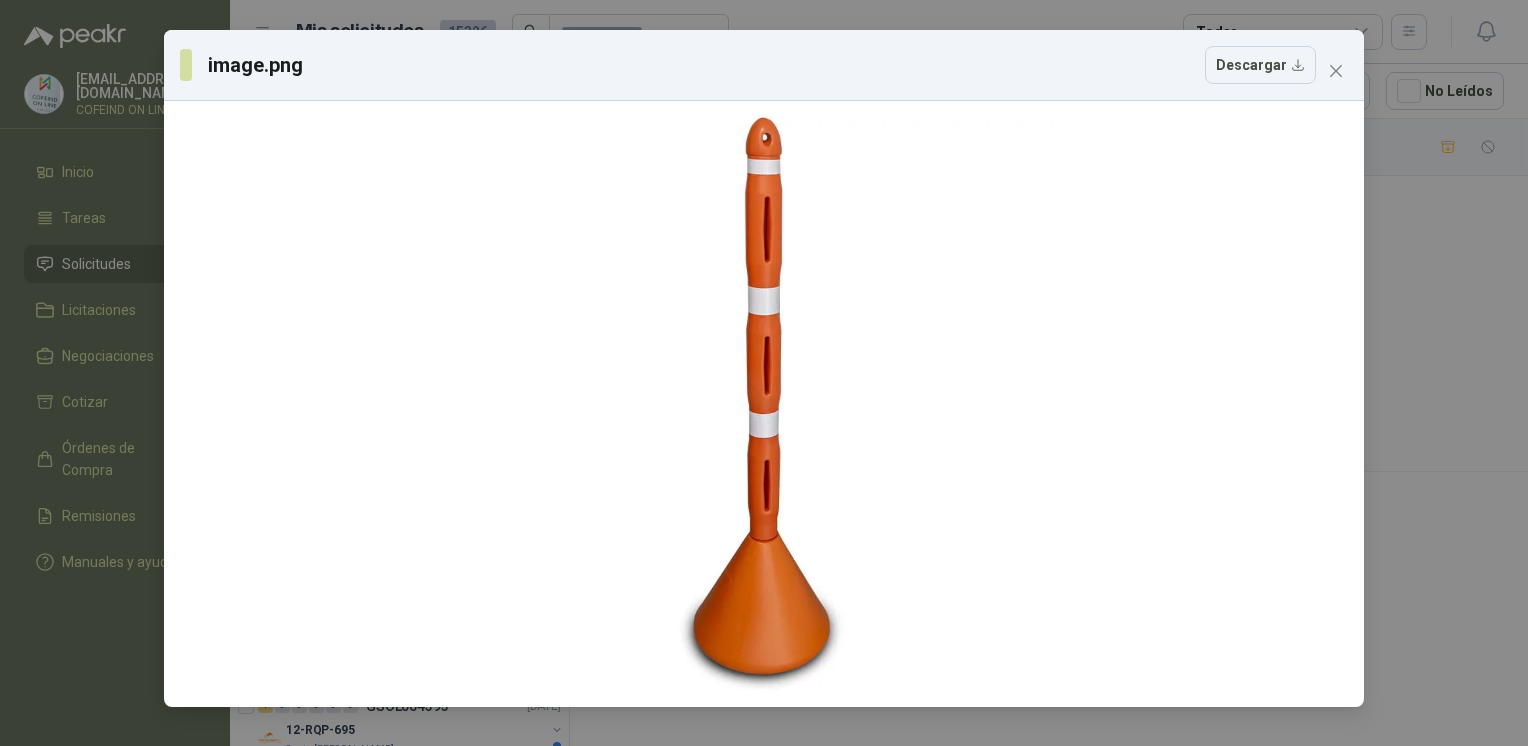 click on "Descargar" at bounding box center (1260, 65) 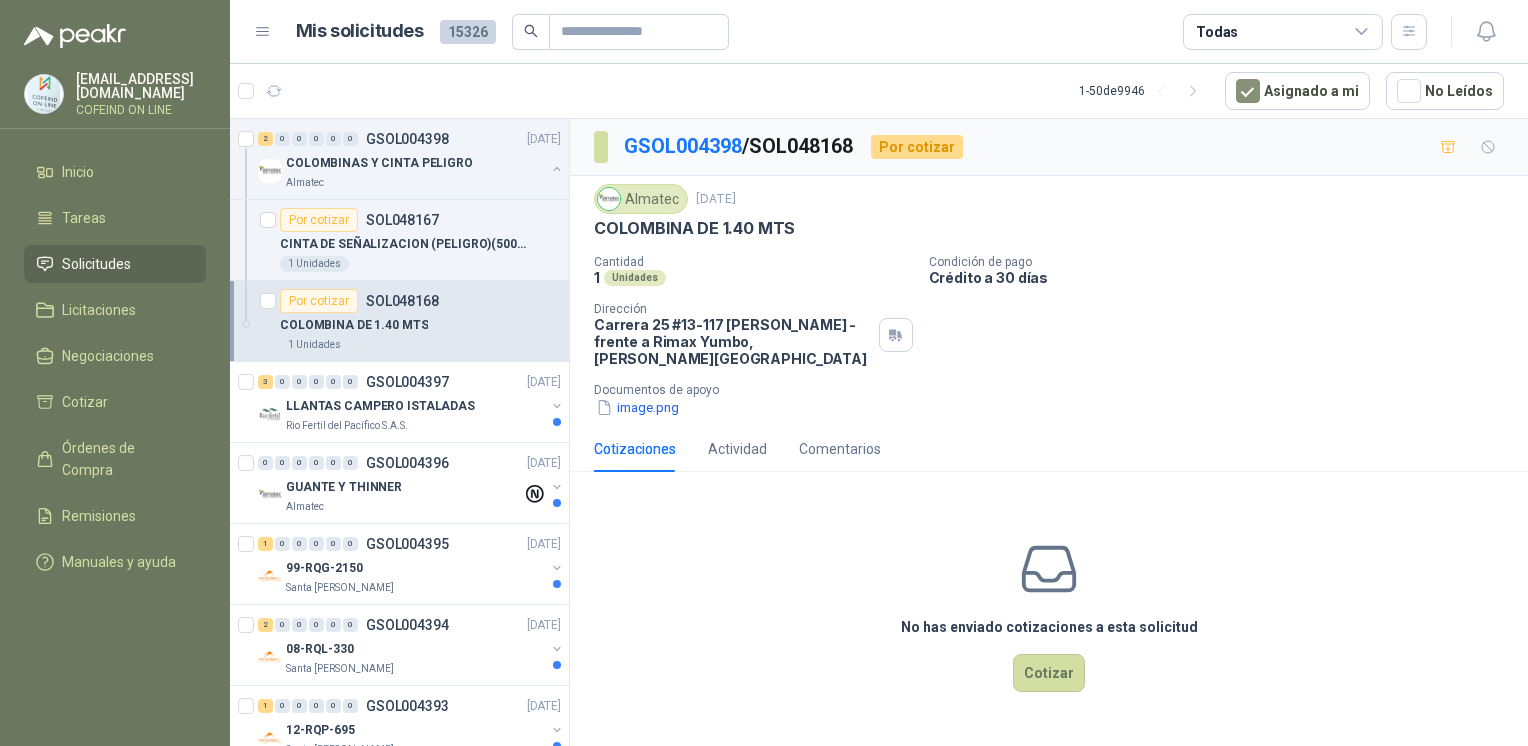click on "Rio Fertil del Pacífico S.A.S." at bounding box center (415, 426) 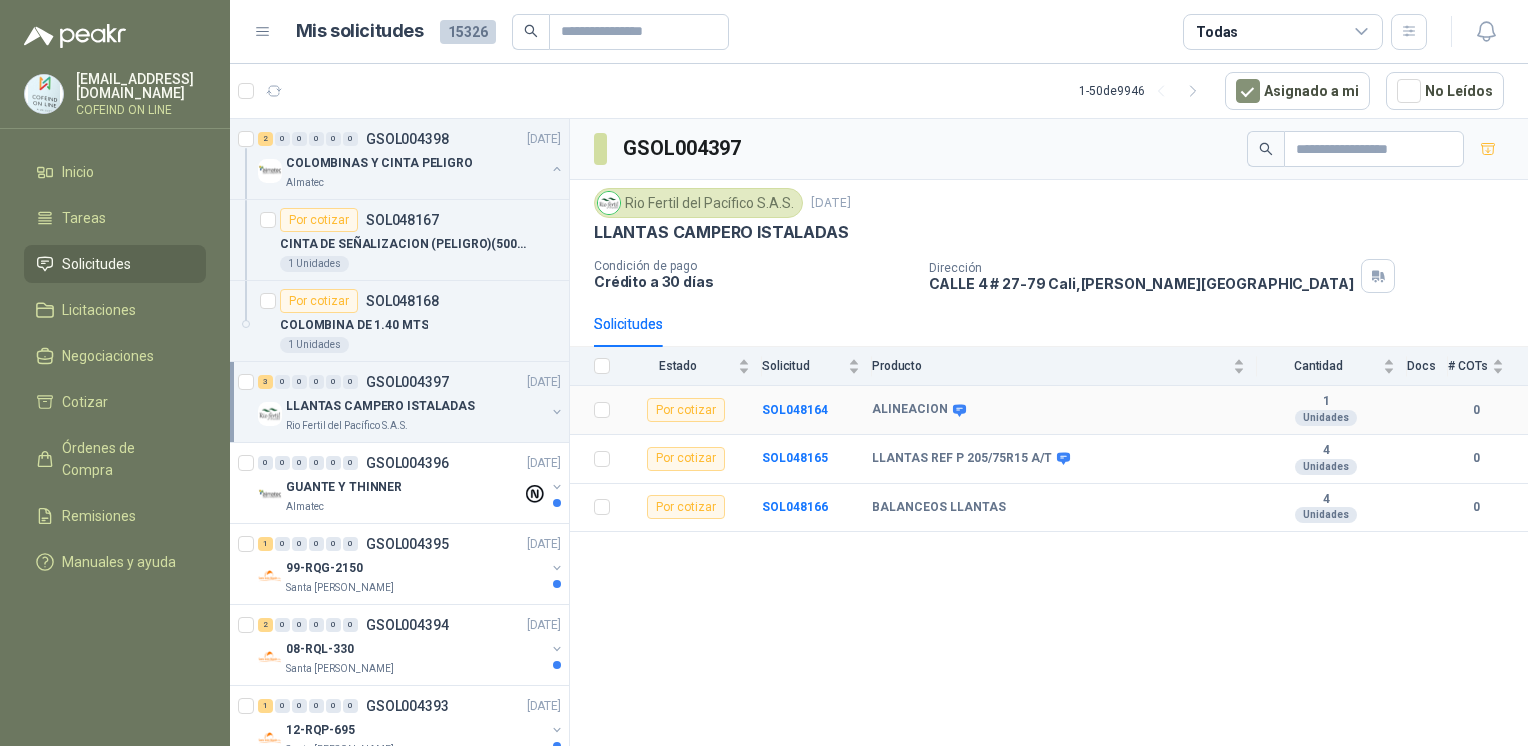 click on "SOL048164" at bounding box center [817, 410] 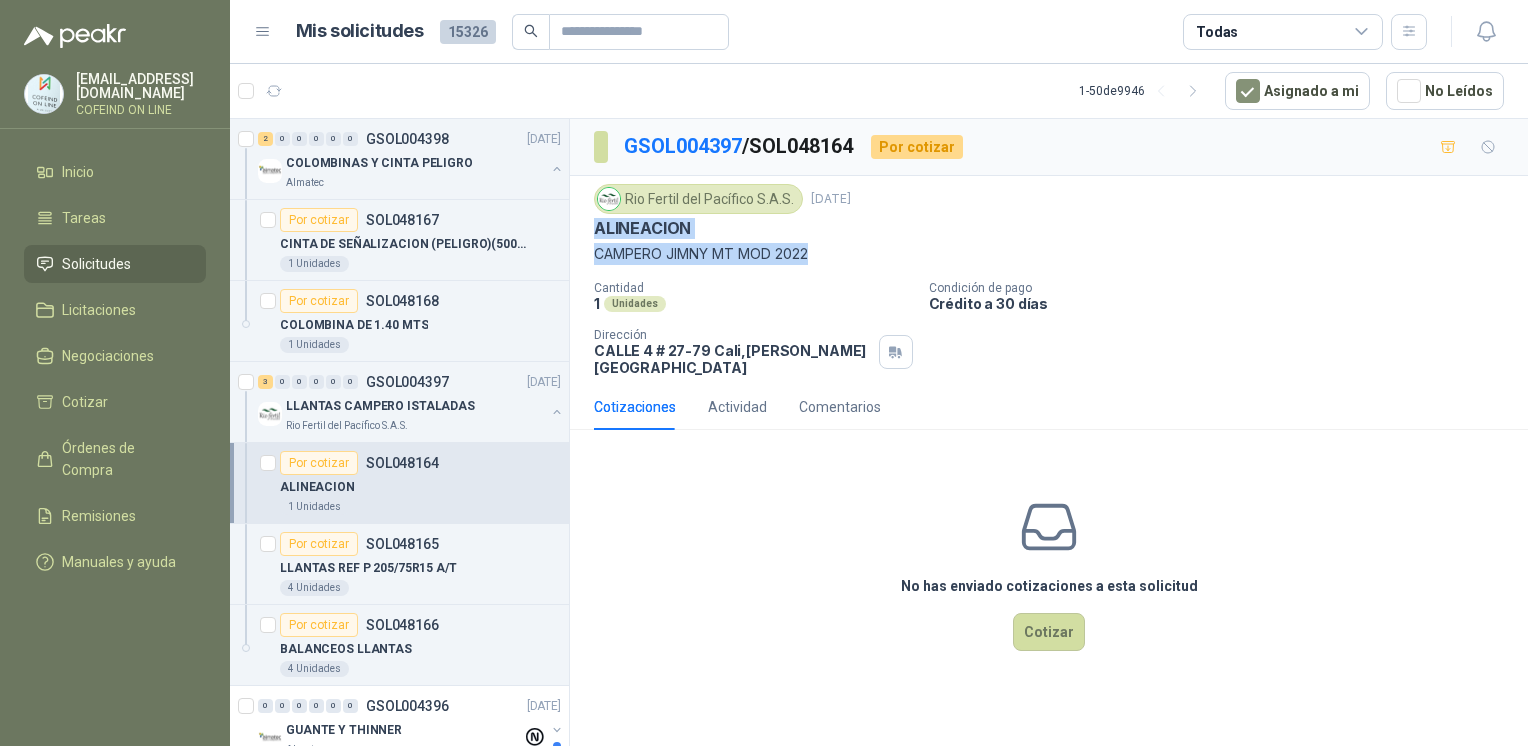 drag, startPoint x: 816, startPoint y: 262, endPoint x: 592, endPoint y: 226, distance: 226.87442 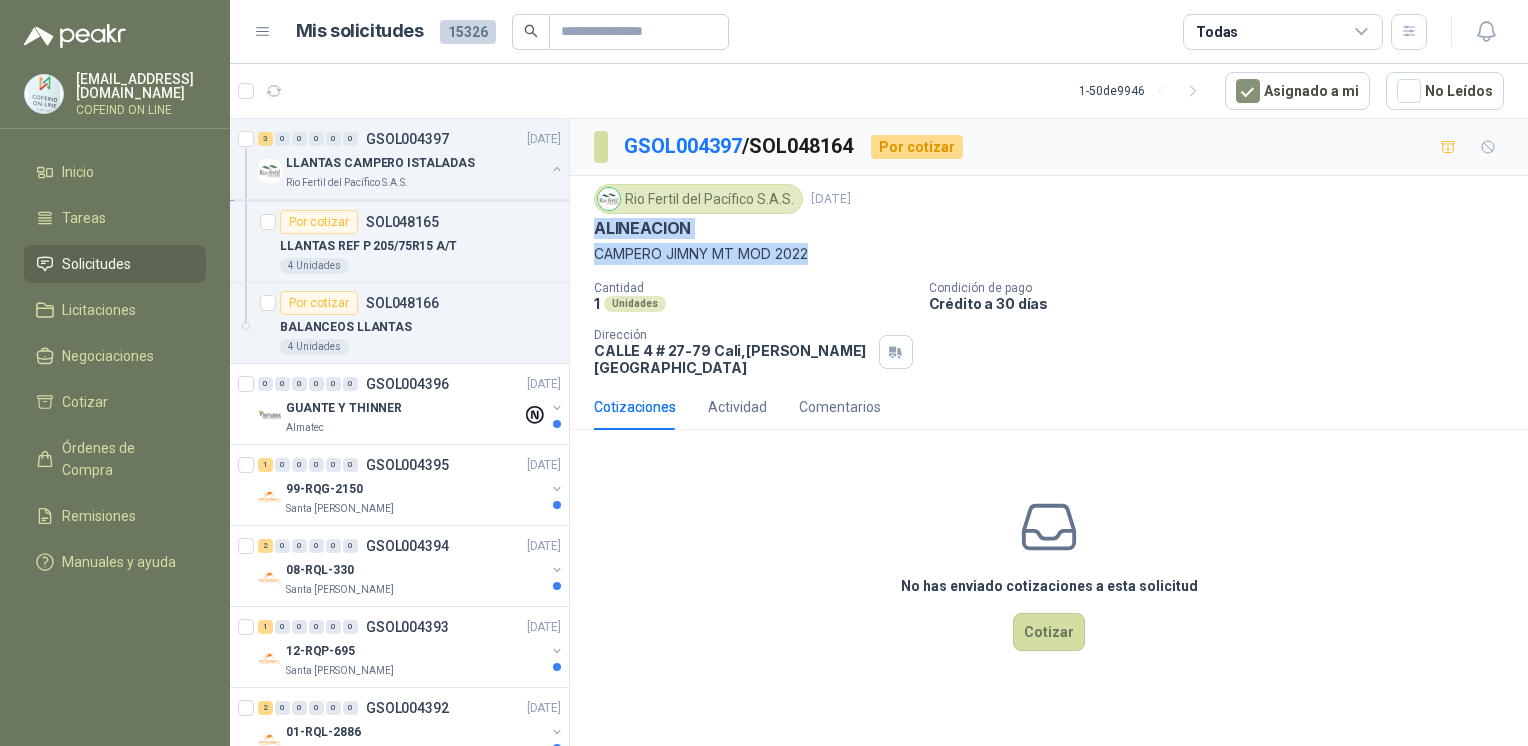 scroll, scrollTop: 373, scrollLeft: 0, axis: vertical 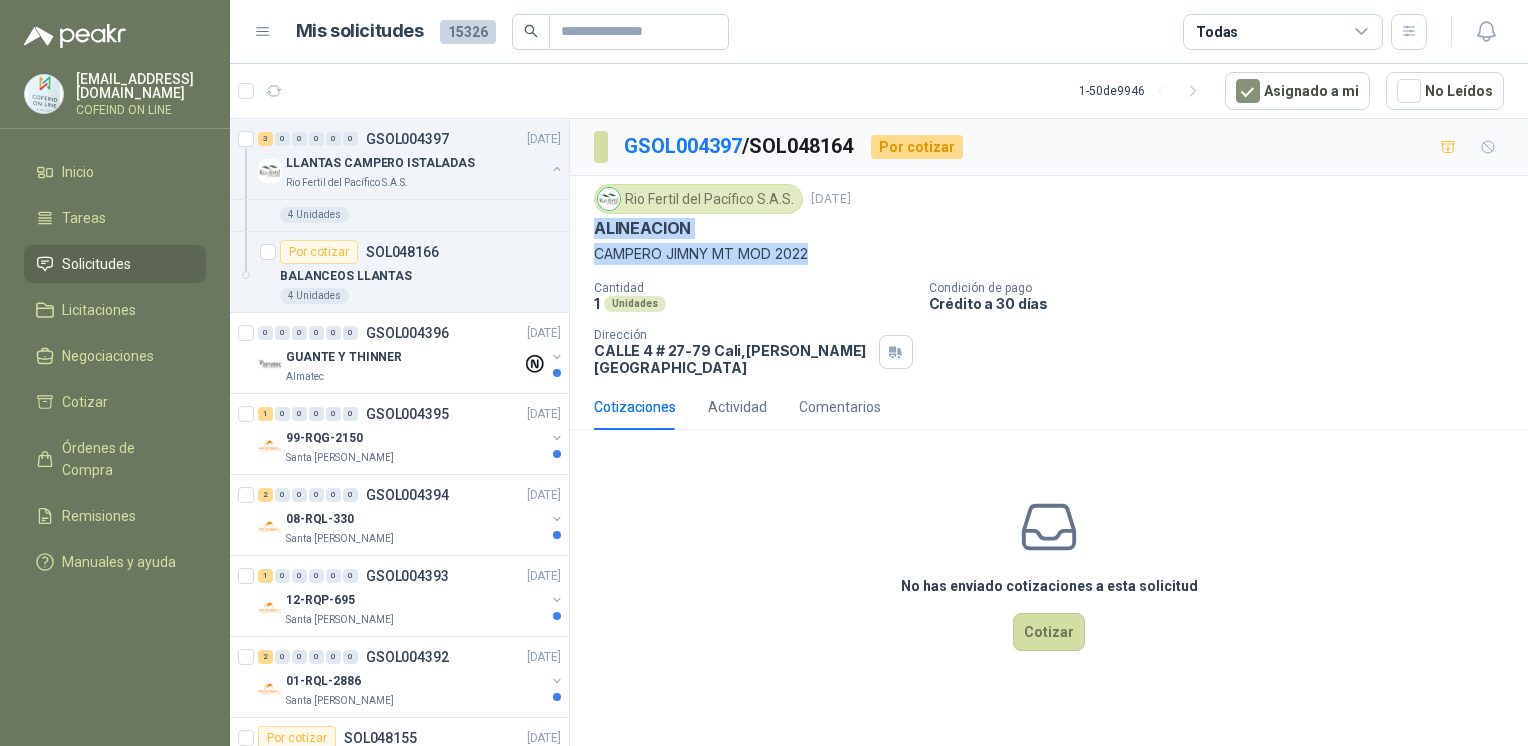 click on "99-RQG-2150" at bounding box center (415, 438) 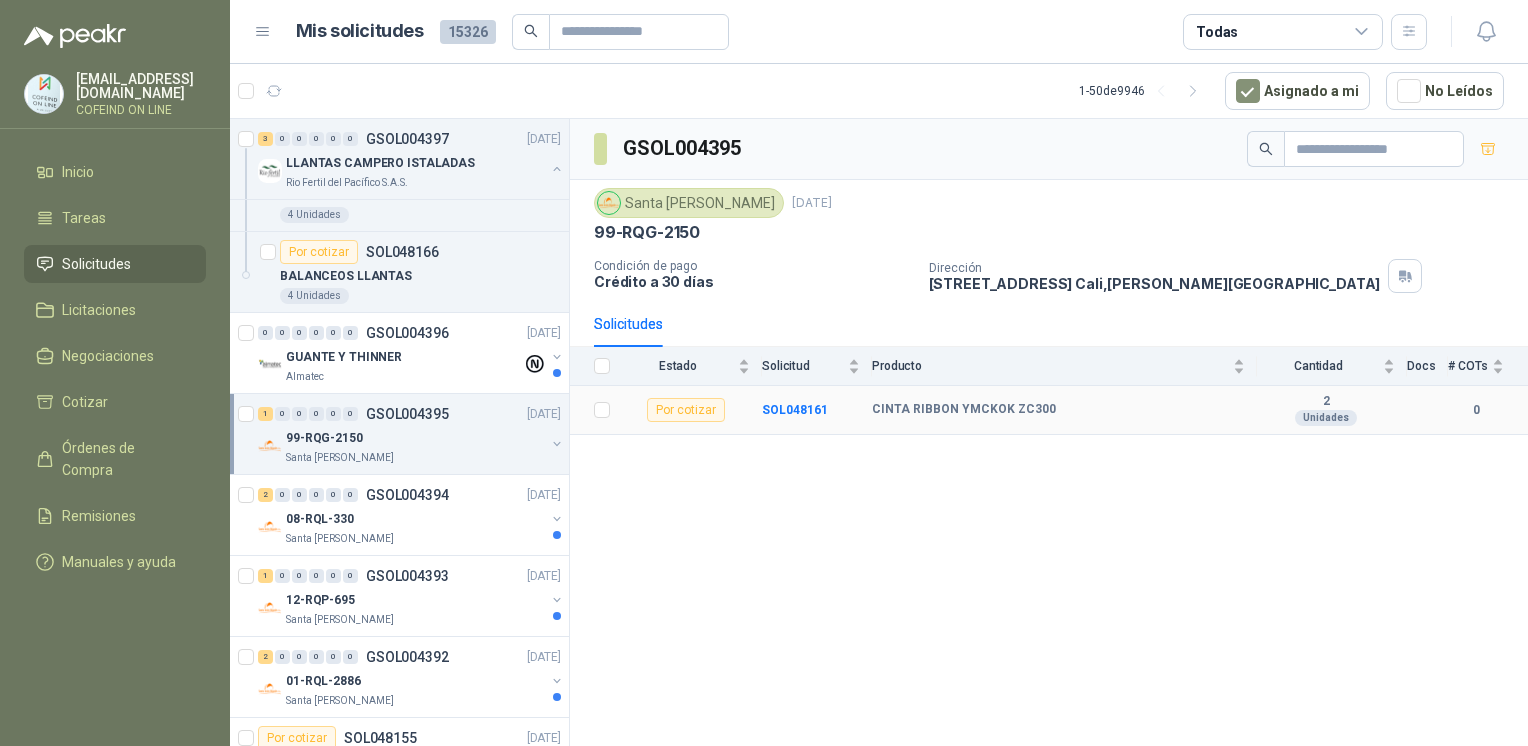 click on "SOL048161" at bounding box center [795, 410] 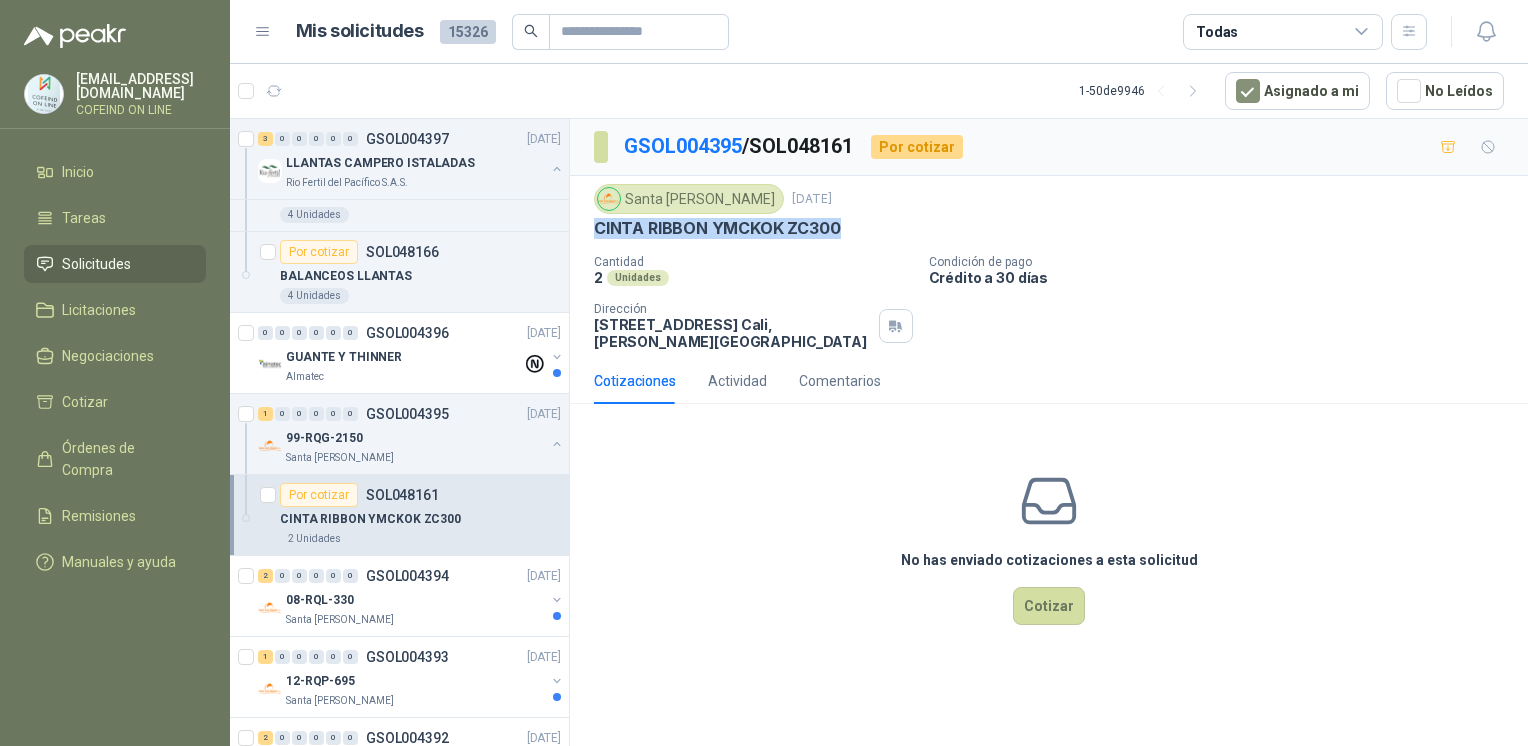 drag, startPoint x: 868, startPoint y: 234, endPoint x: 580, endPoint y: 226, distance: 288.11108 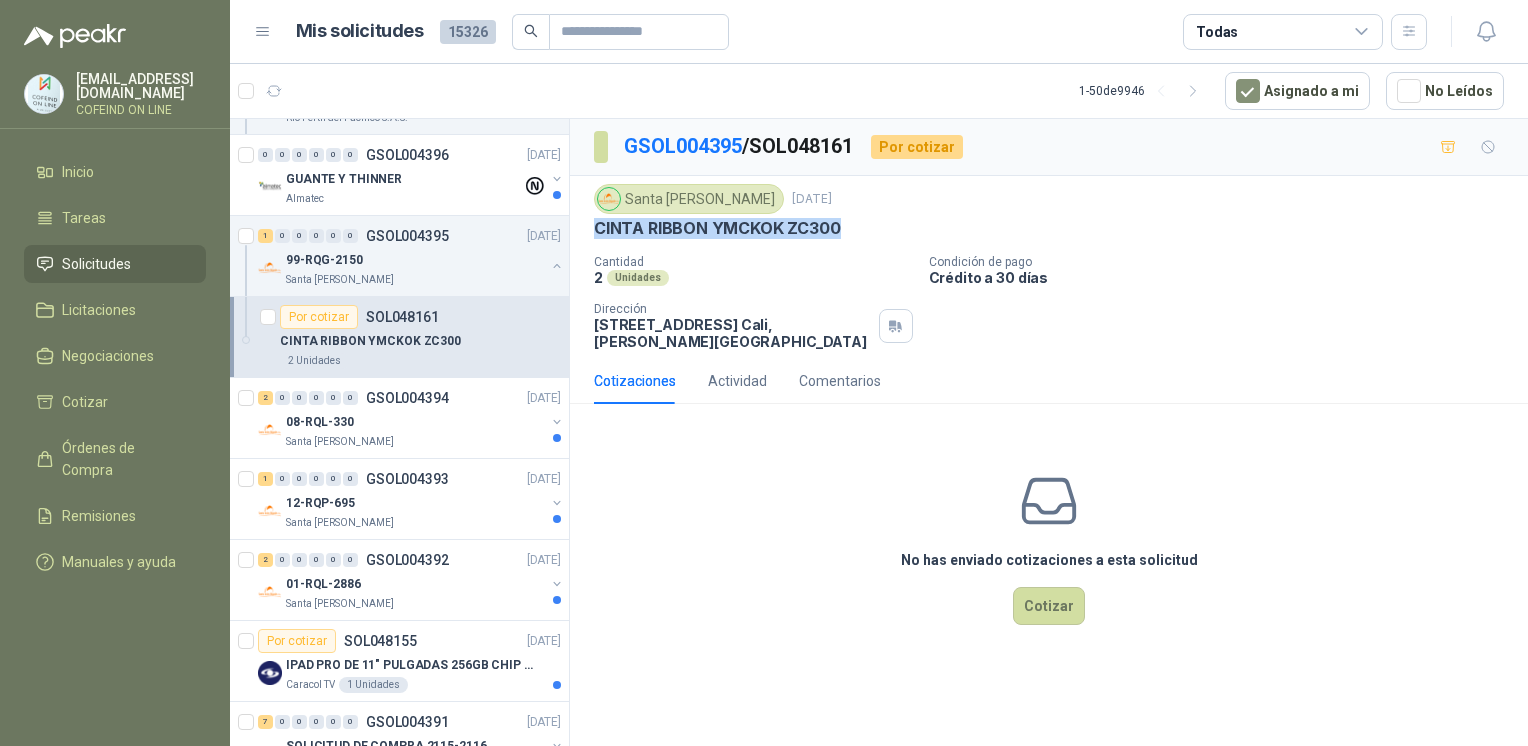 scroll, scrollTop: 564, scrollLeft: 0, axis: vertical 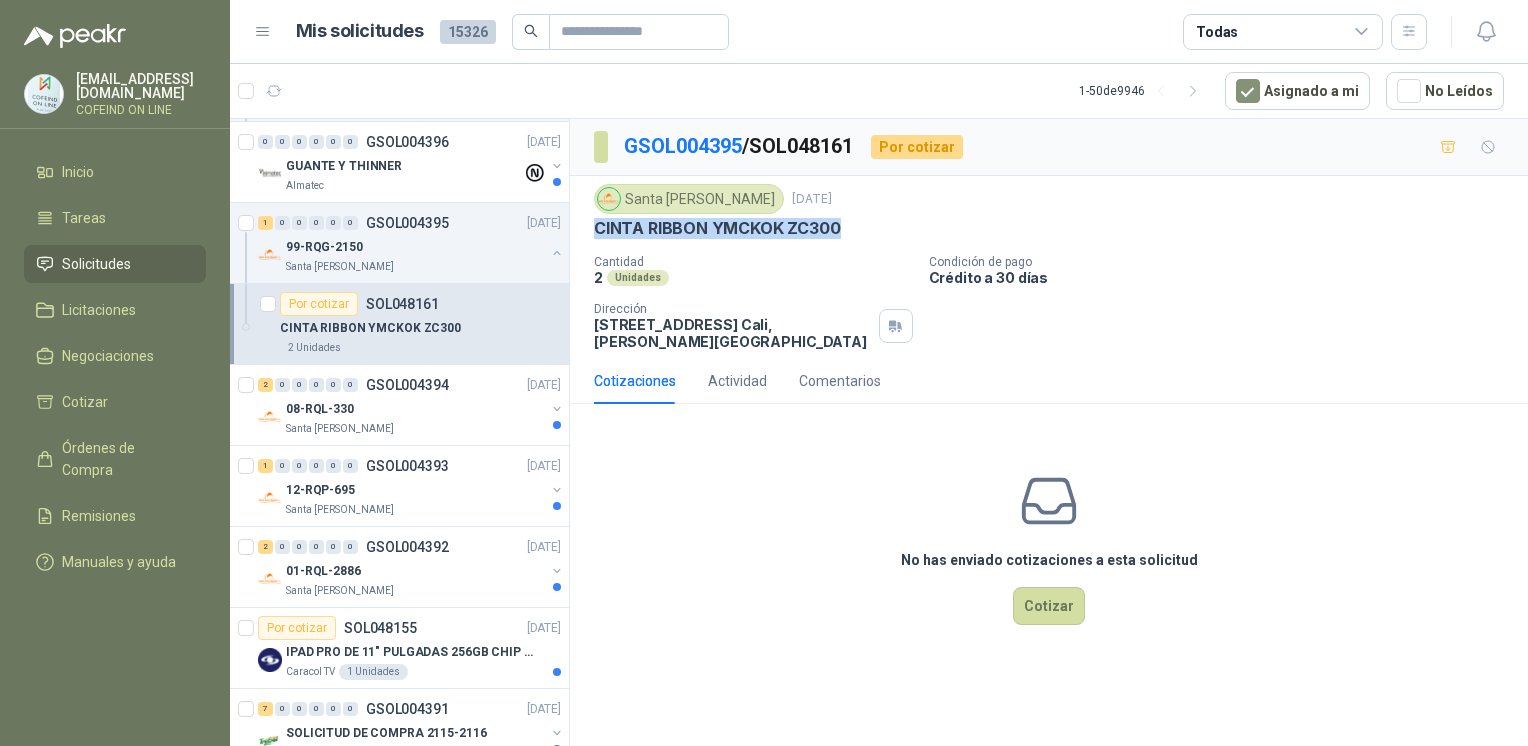 click on "Santa [PERSON_NAME]" at bounding box center [415, 429] 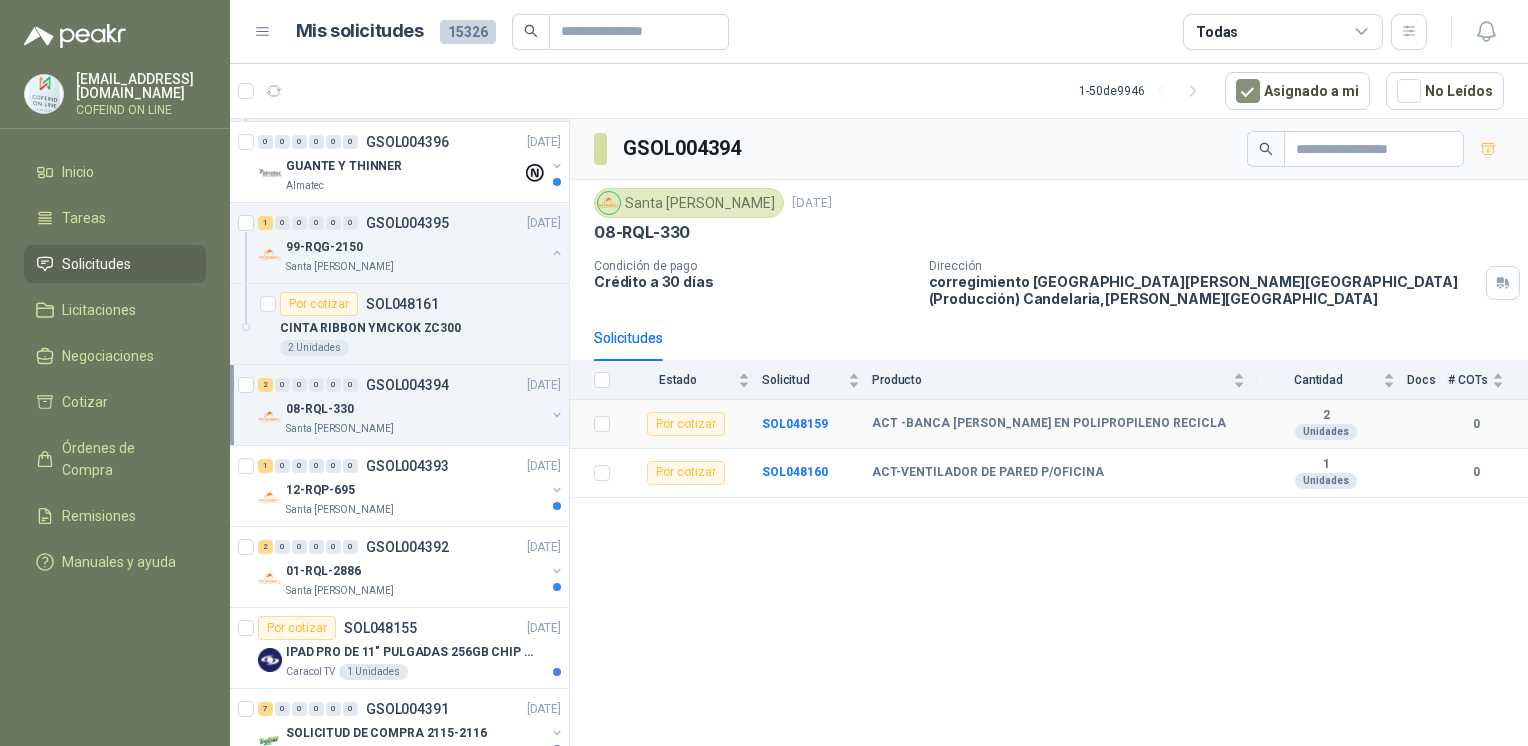 click on "SOL048159" at bounding box center [817, 424] 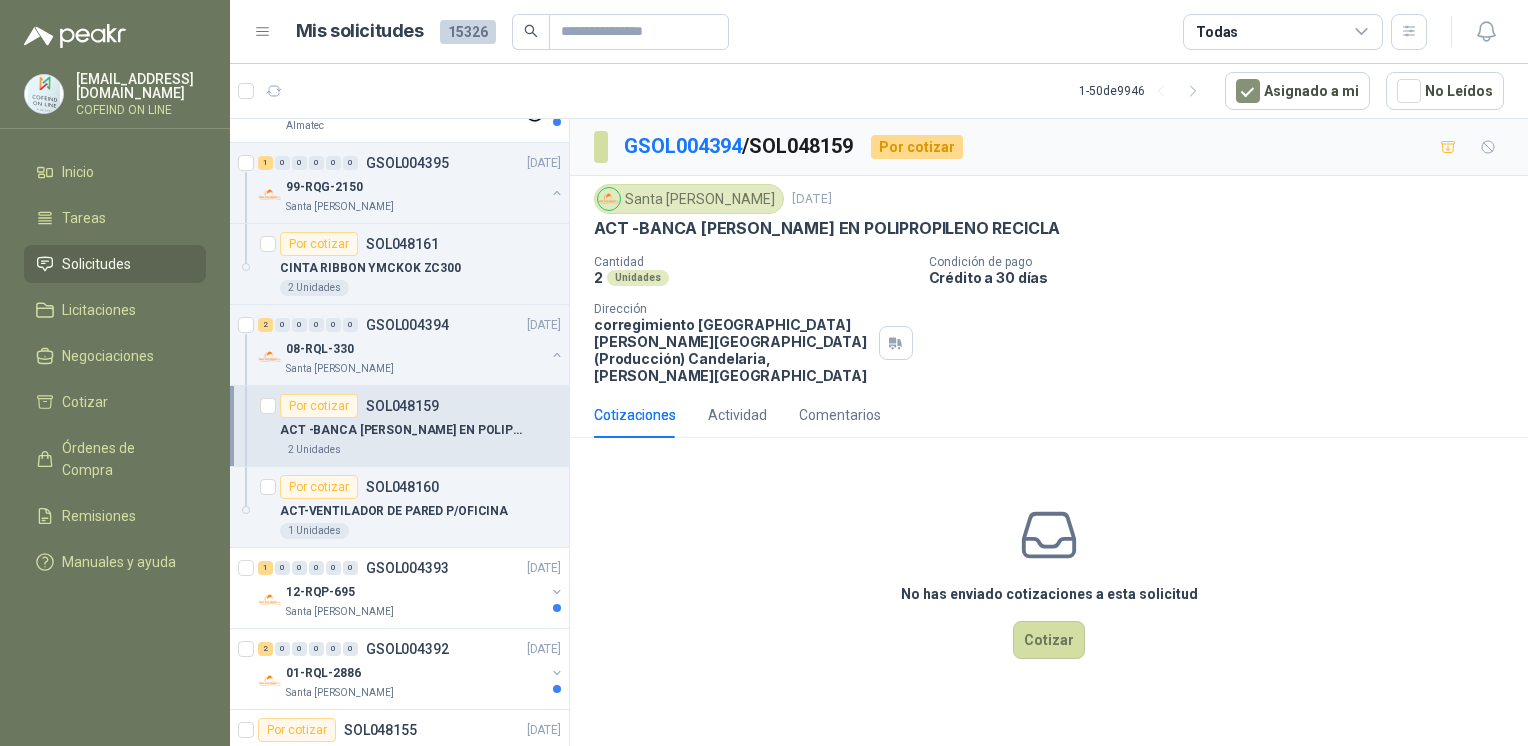 scroll, scrollTop: 652, scrollLeft: 0, axis: vertical 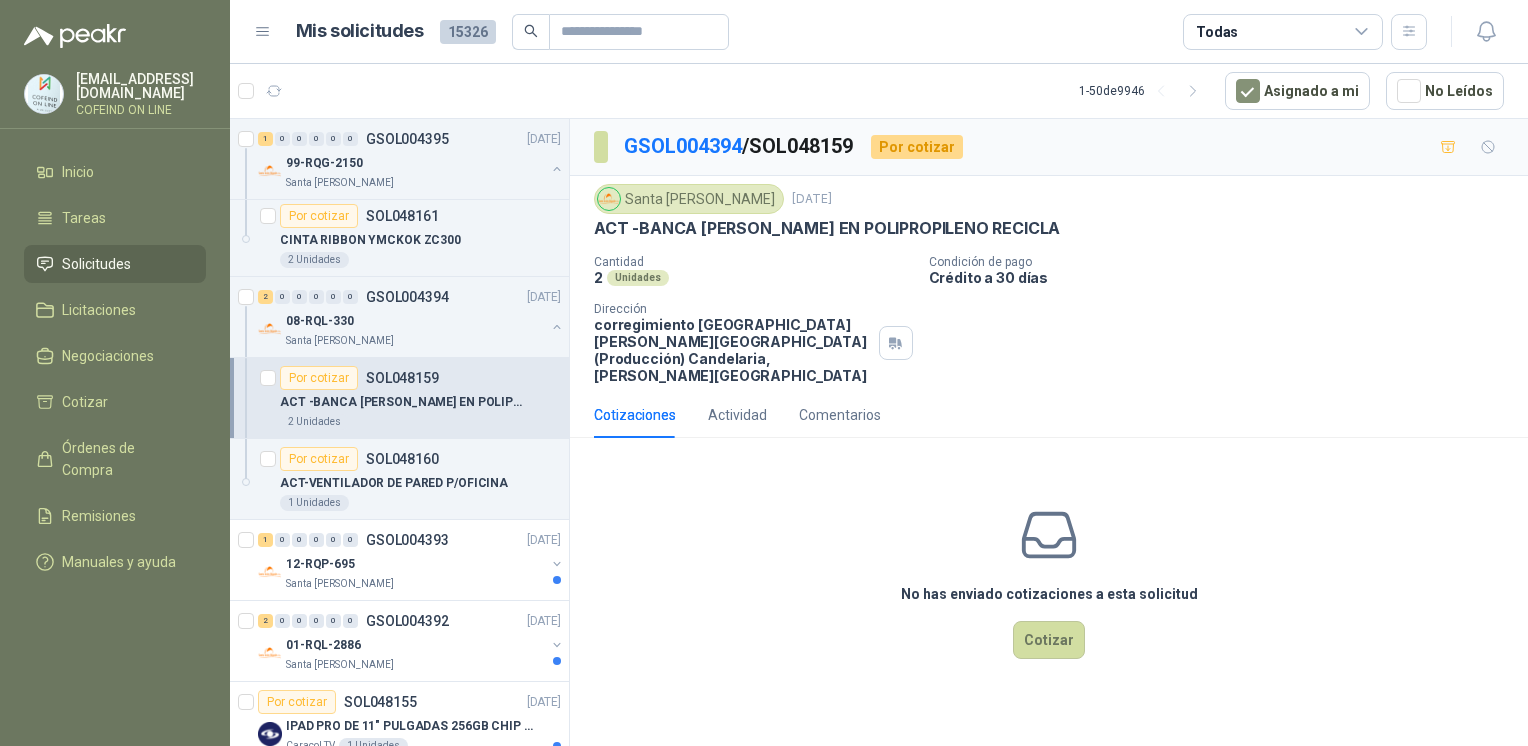 click on "1   0   0   0   0   0   GSOL004393 [DATE]" at bounding box center (411, 540) 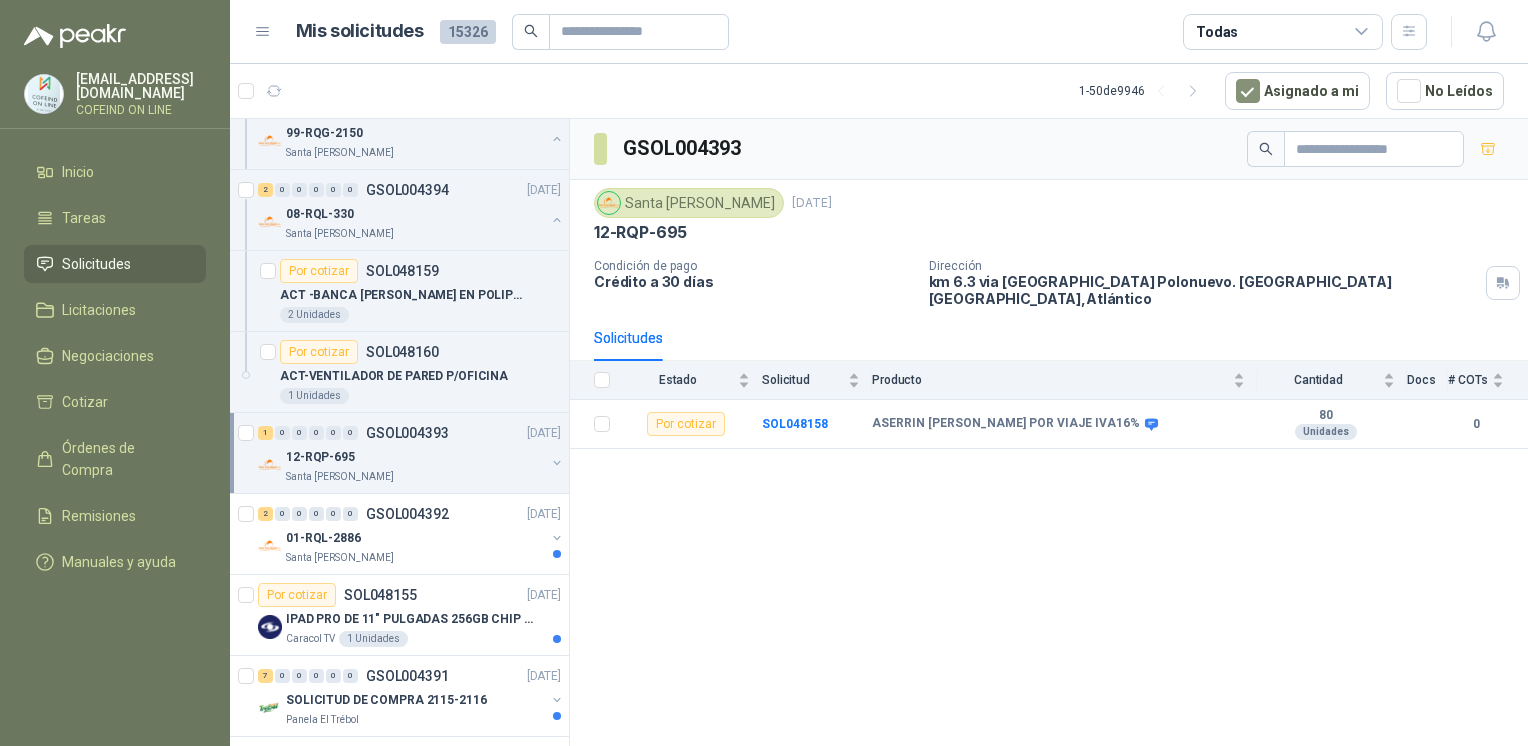 scroll, scrollTop: 782, scrollLeft: 0, axis: vertical 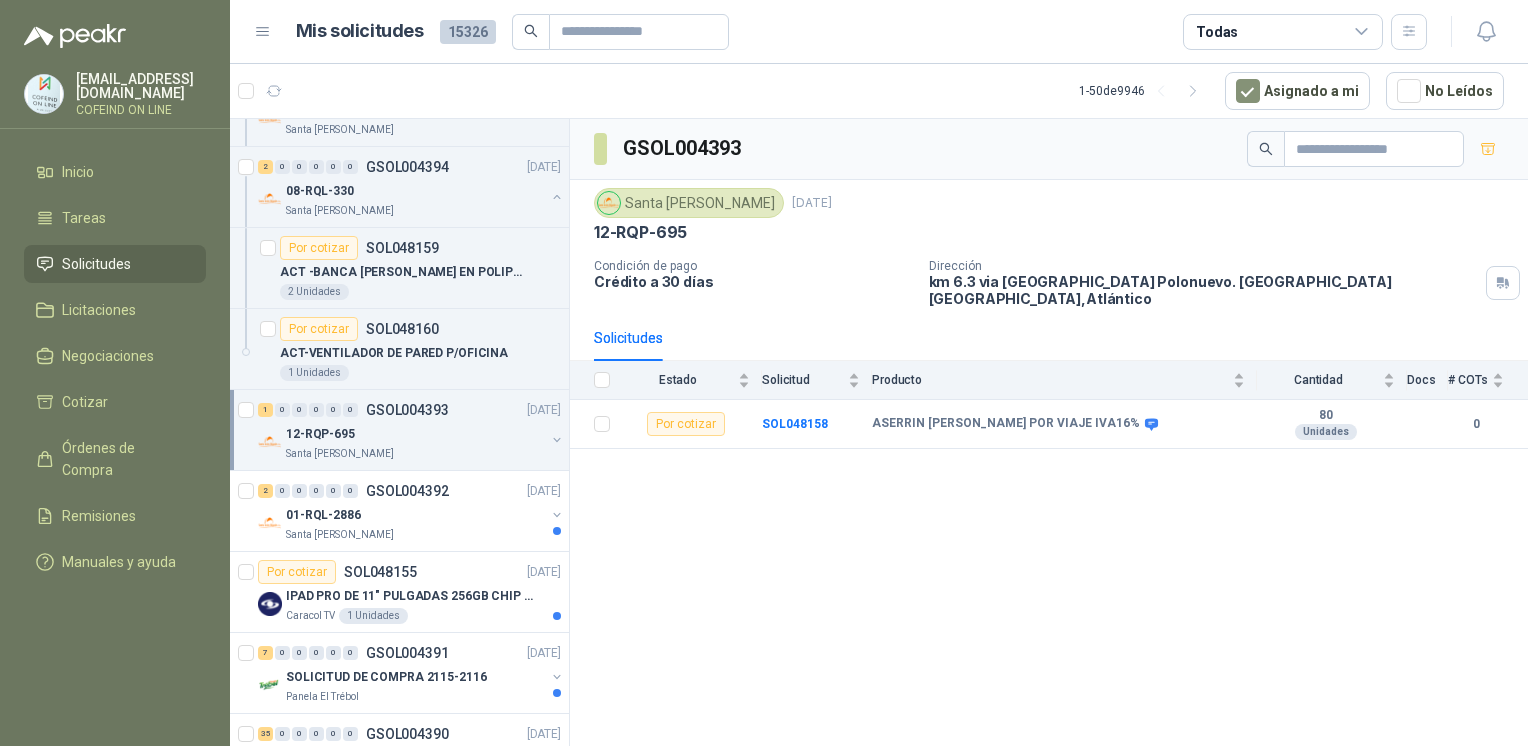 click on "01-RQL-2886" at bounding box center (415, 515) 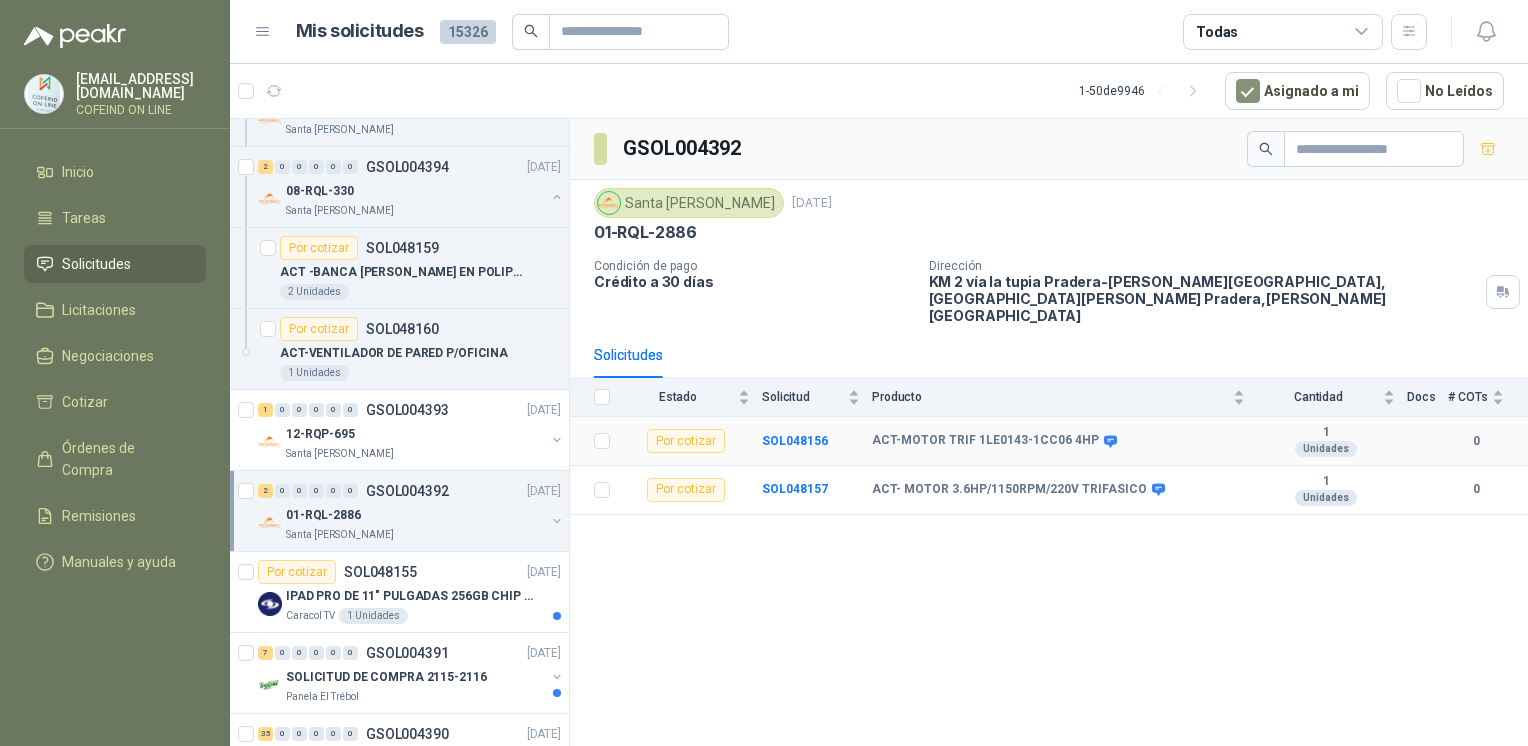 click on "SOL048156" at bounding box center [795, 441] 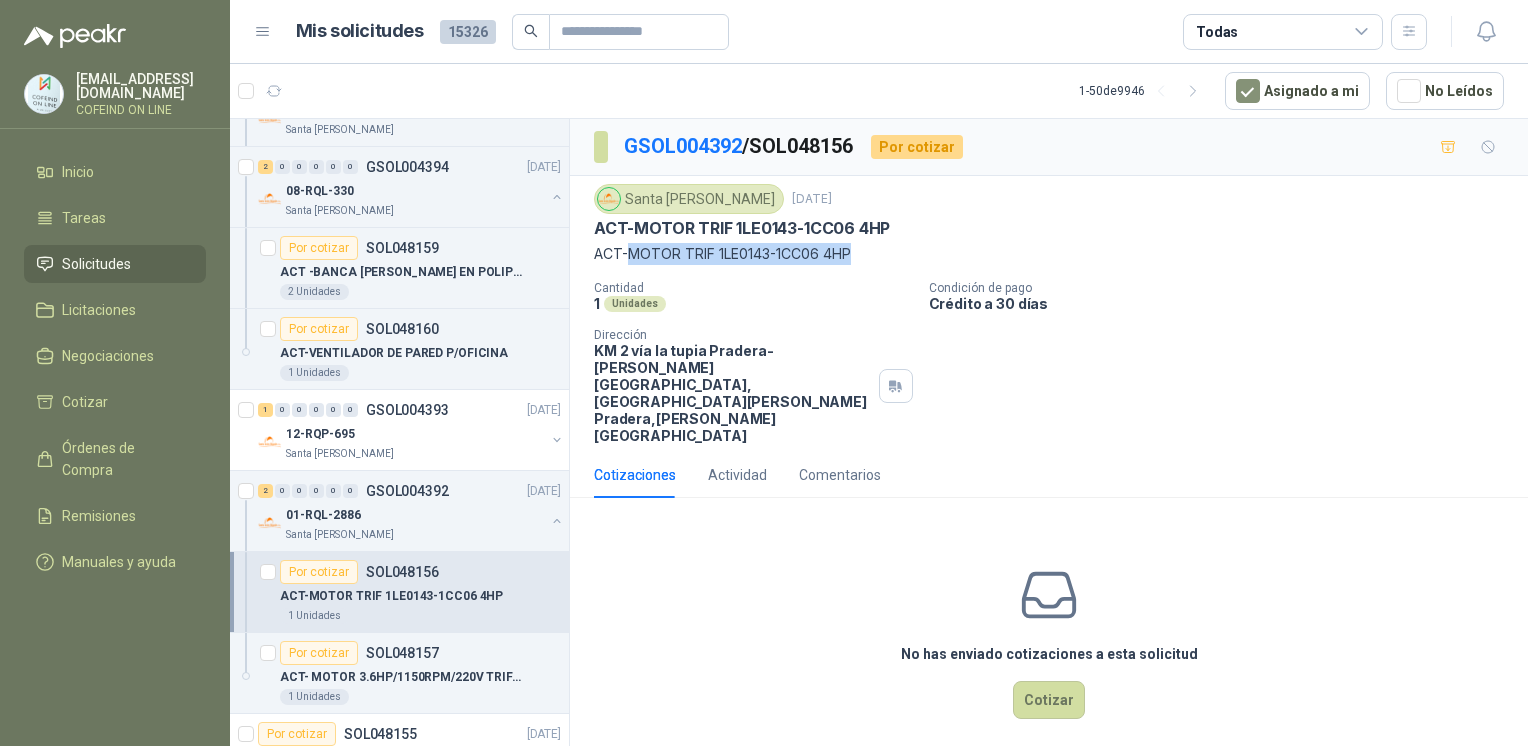 drag, startPoint x: 626, startPoint y: 254, endPoint x: 865, endPoint y: 262, distance: 239.13385 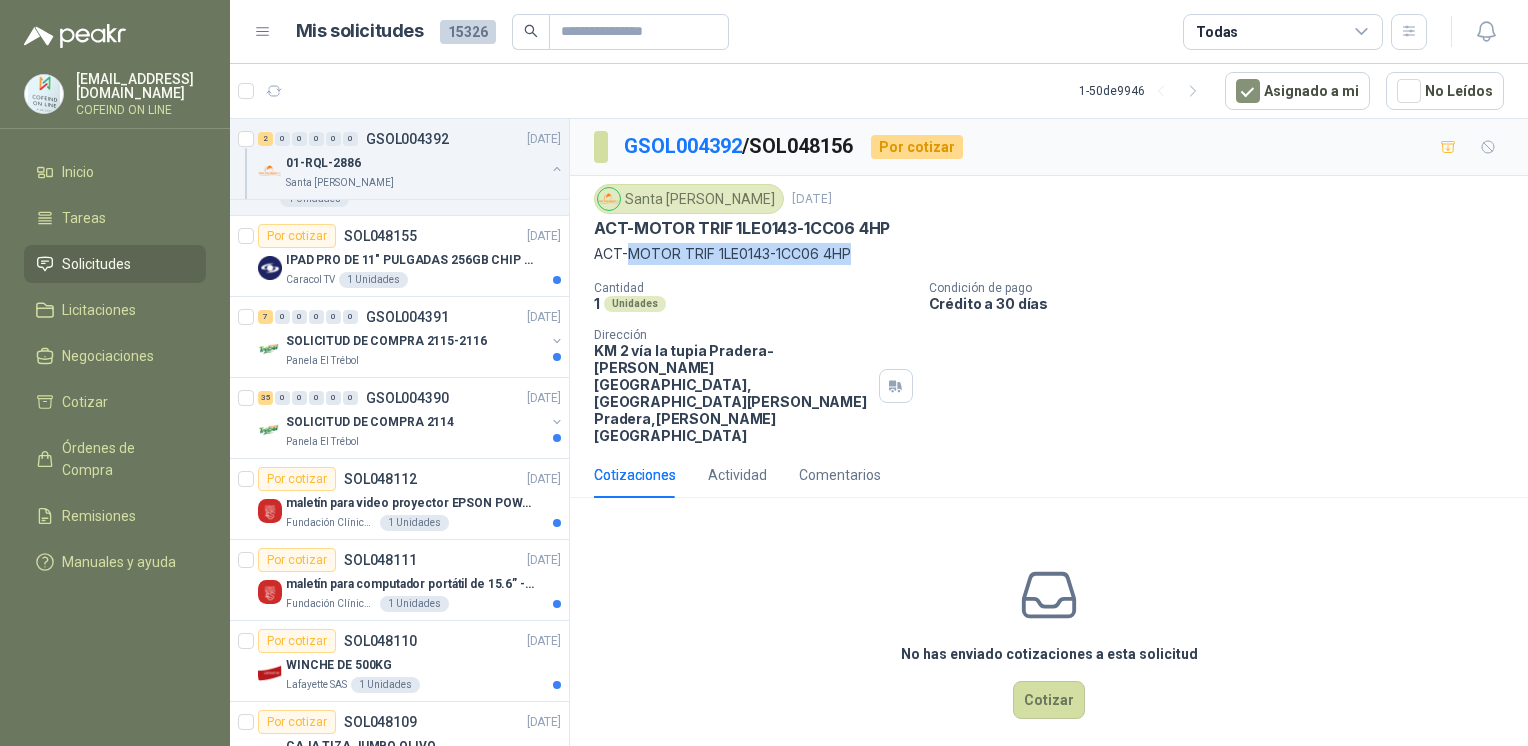 scroll, scrollTop: 1296, scrollLeft: 0, axis: vertical 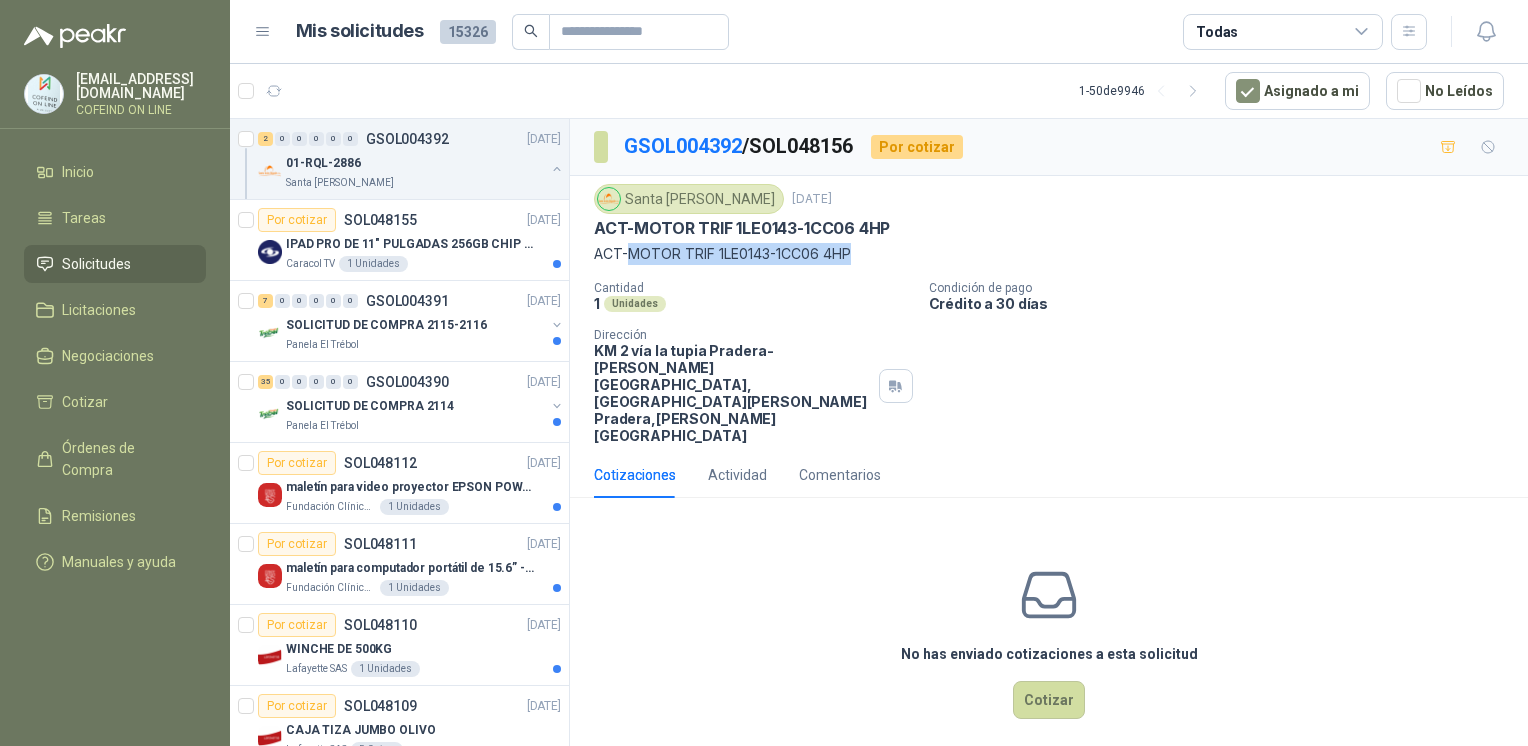 click on "maletín para video proyector  EPSON POWER LITE E20 (30 cm x [DOMAIN_NAME] x 9.1 cm ) y peso (2.7 km)" at bounding box center [423, 487] 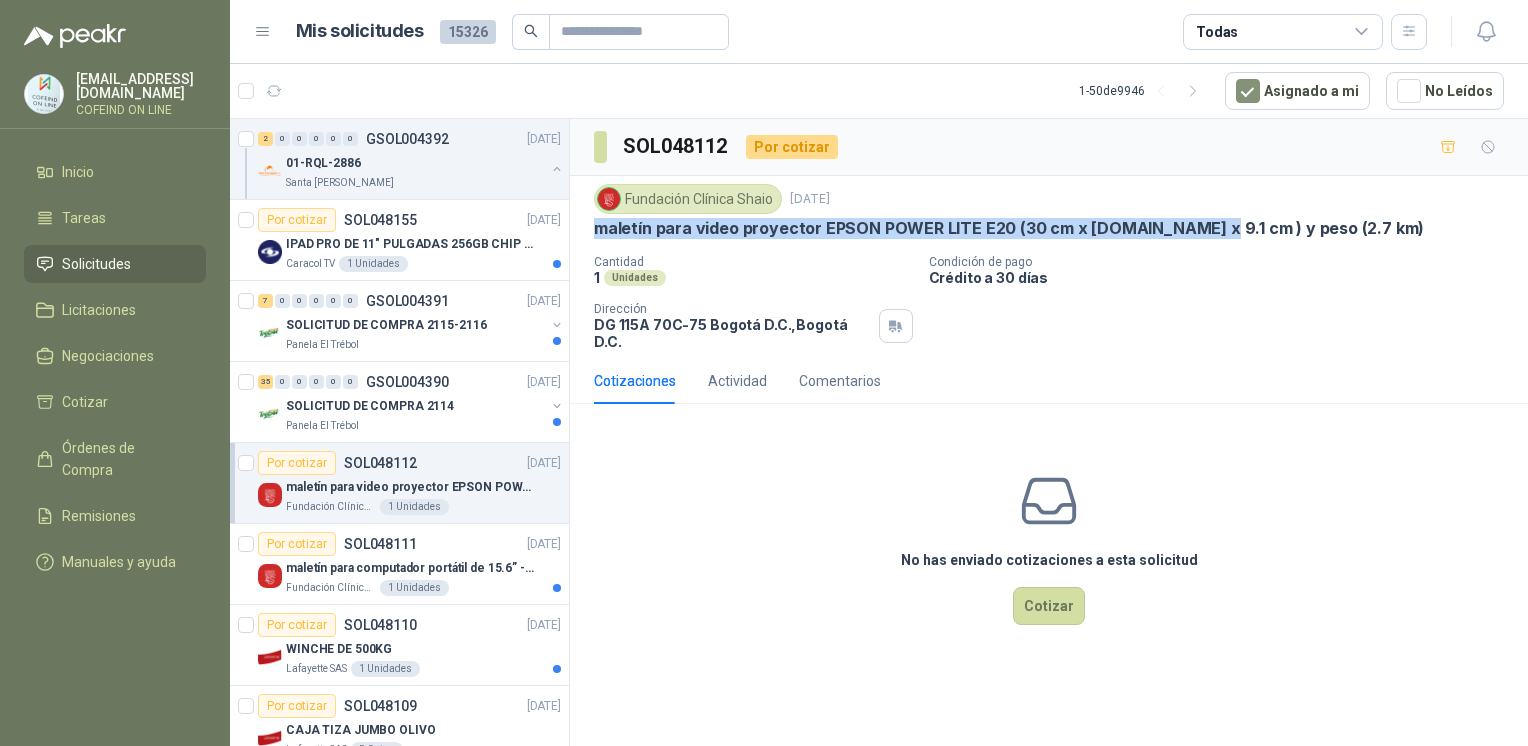 drag, startPoint x: 592, startPoint y: 230, endPoint x: 1192, endPoint y: 234, distance: 600.0133 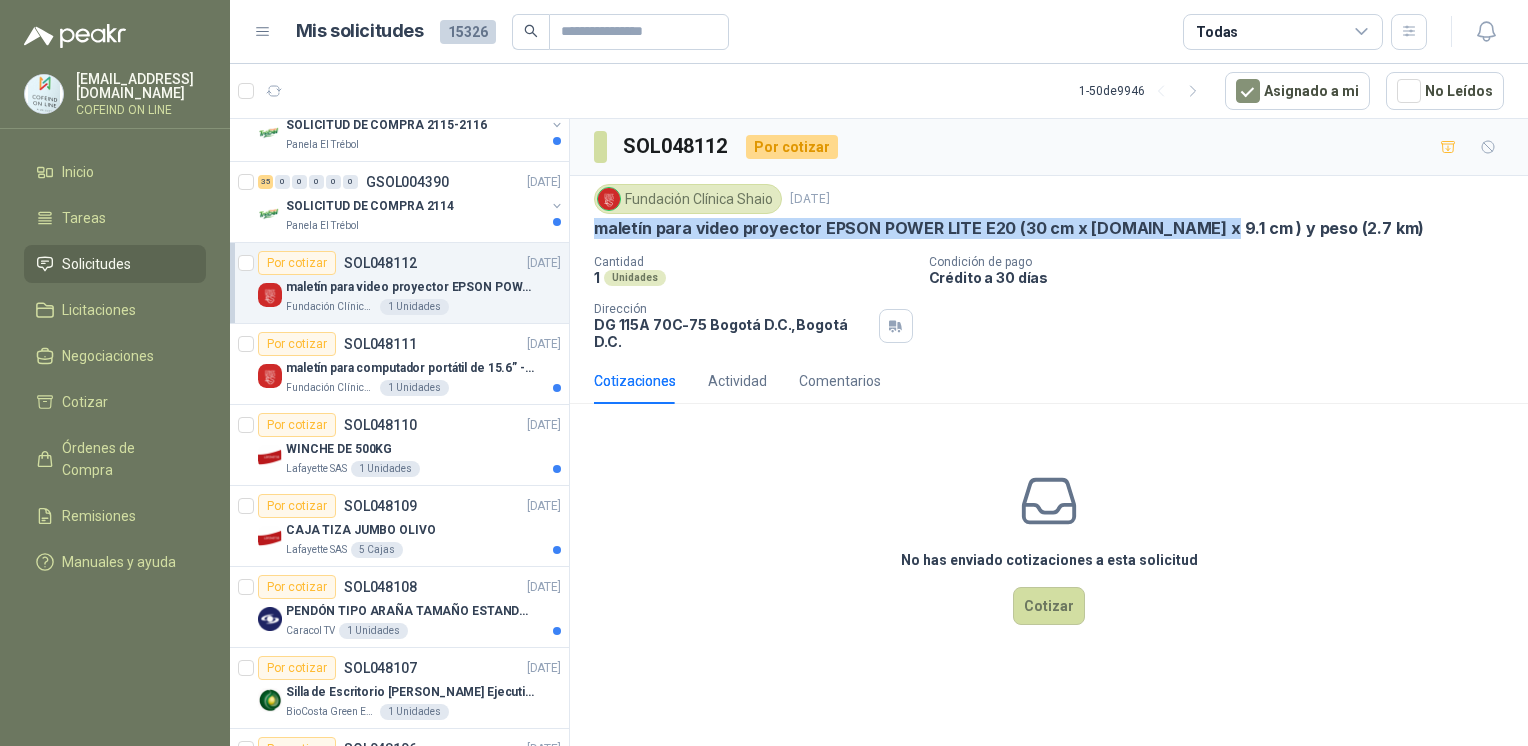 scroll, scrollTop: 1497, scrollLeft: 0, axis: vertical 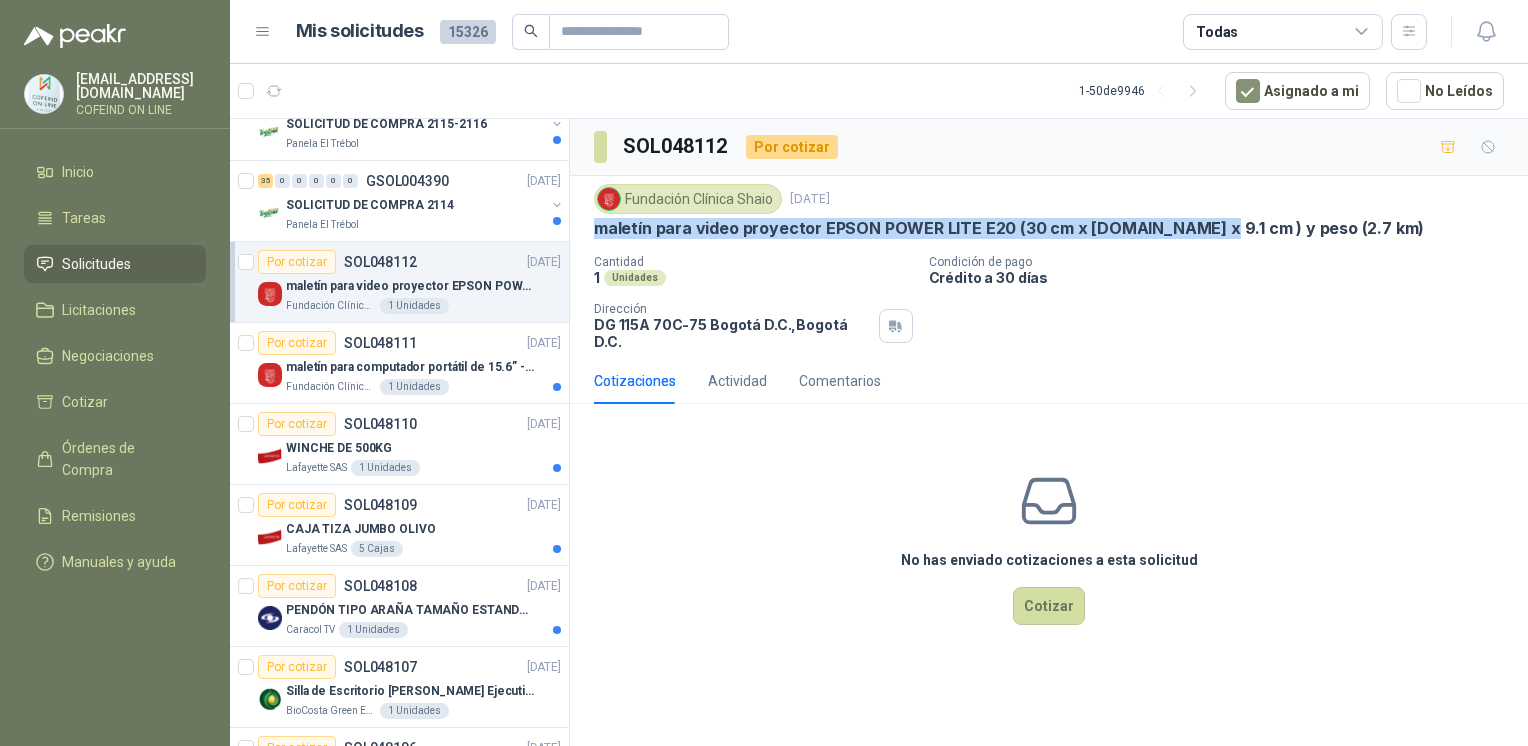 click on "CAJA TIZA JUMBO OLIVO" at bounding box center [423, 529] 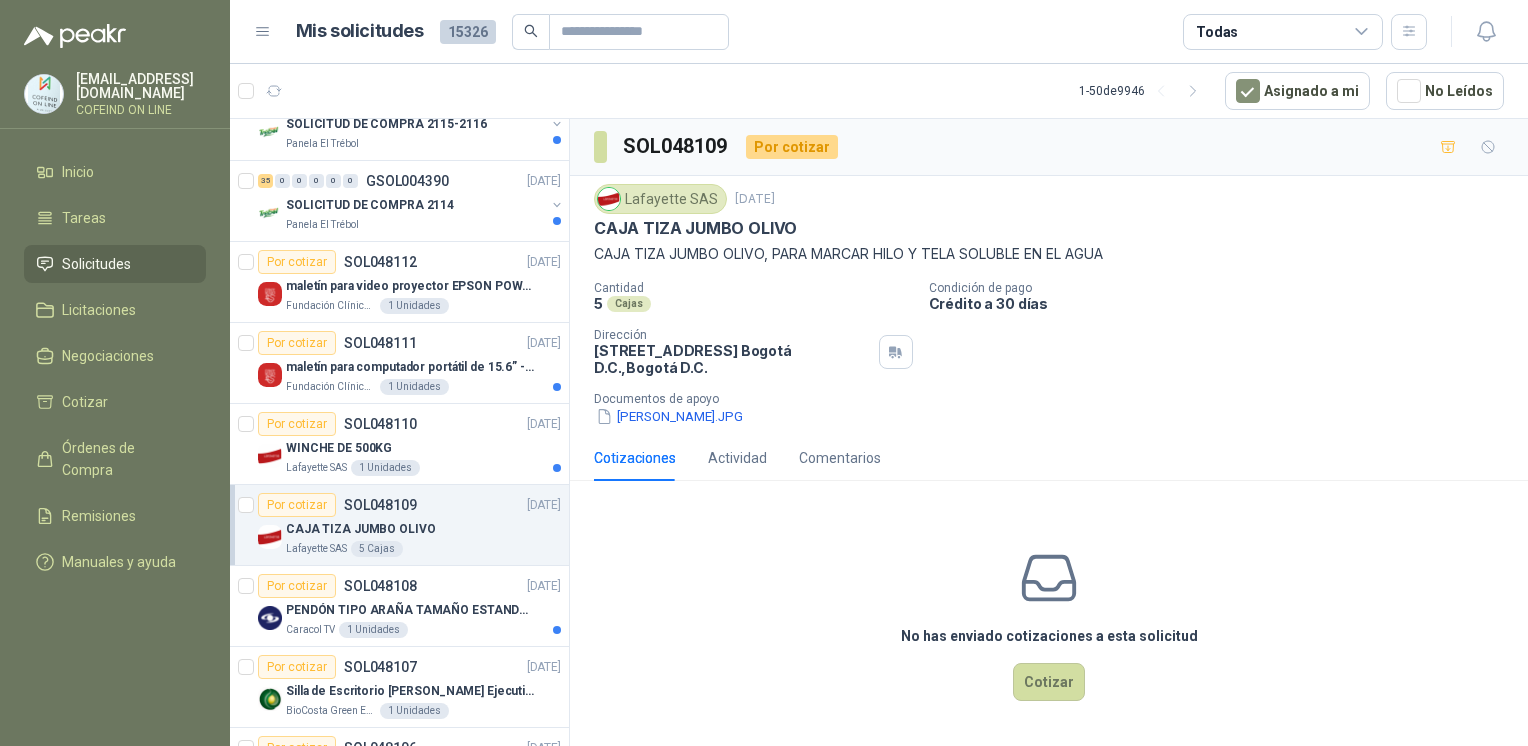 click on "[PERSON_NAME].JPG" at bounding box center [669, 416] 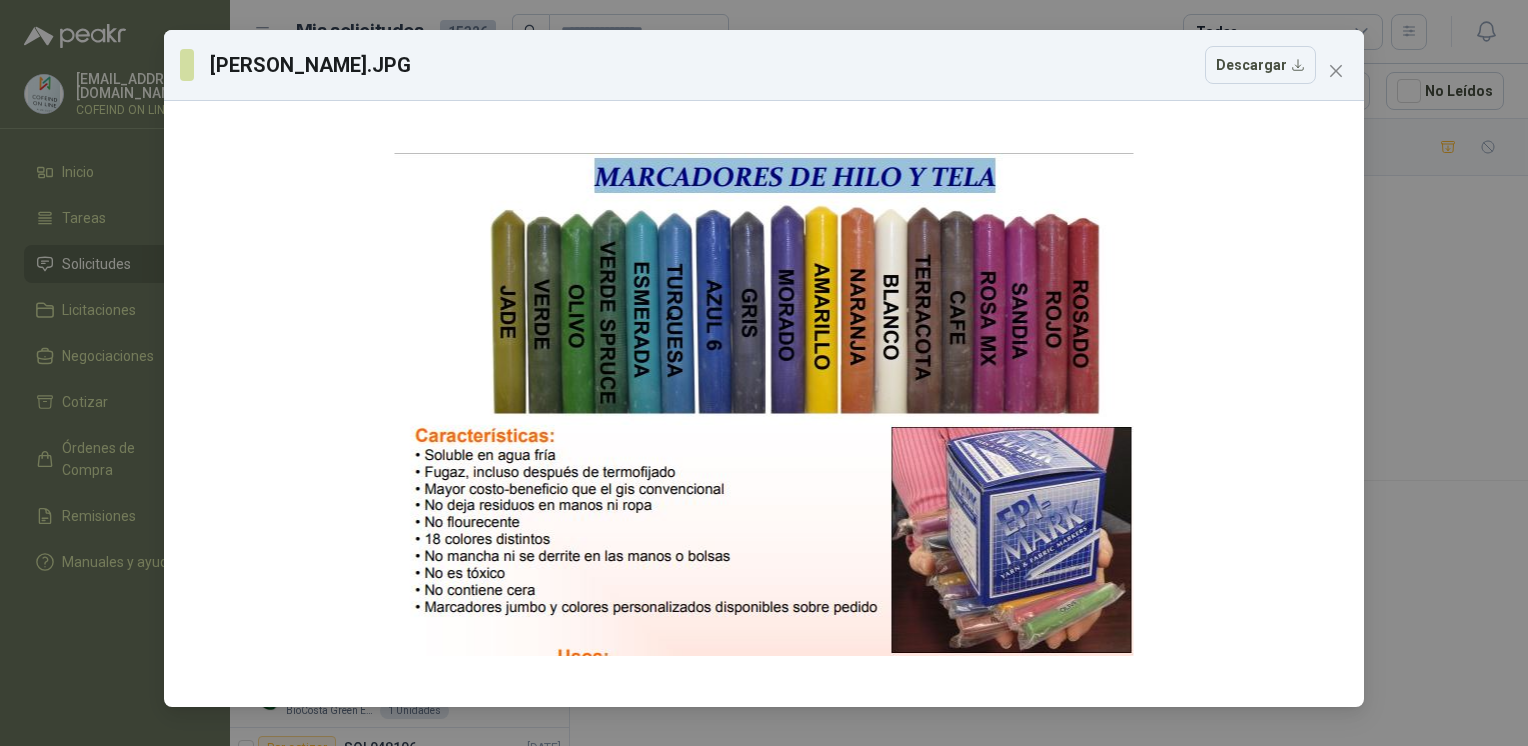 click on "[PERSON_NAME].JPG   Descargar" at bounding box center [764, 373] 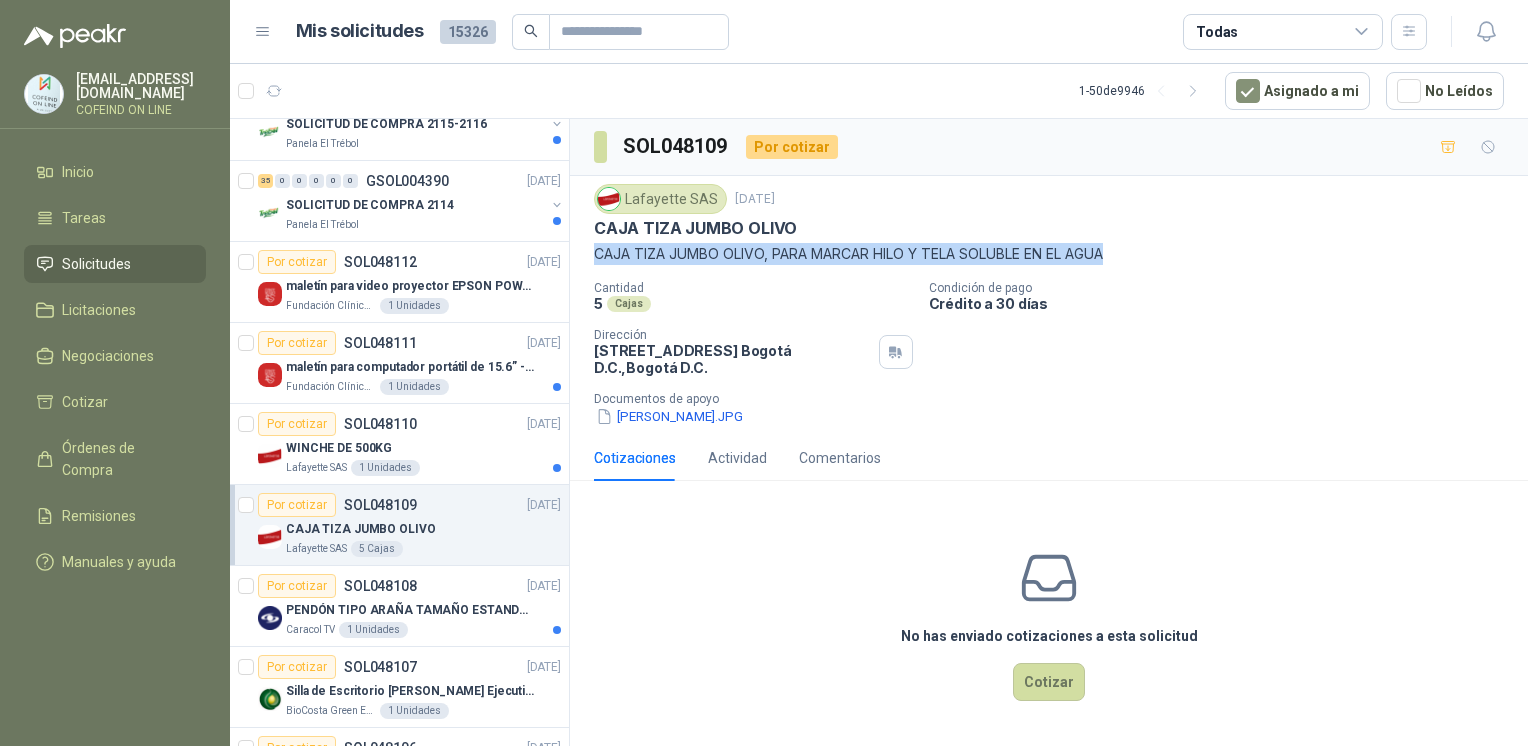 drag, startPoint x: 592, startPoint y: 248, endPoint x: 1132, endPoint y: 242, distance: 540.0333 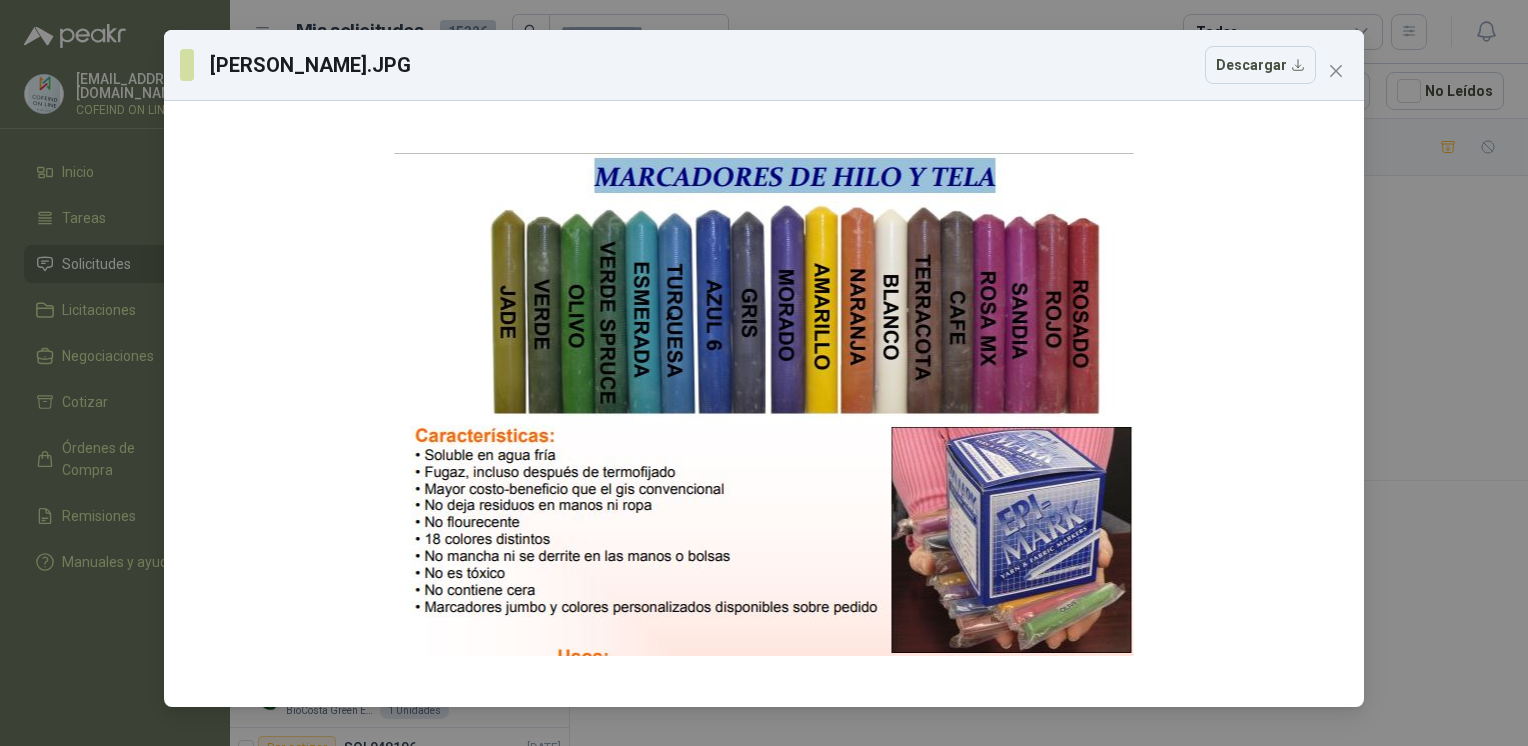 click at bounding box center [764, 404] 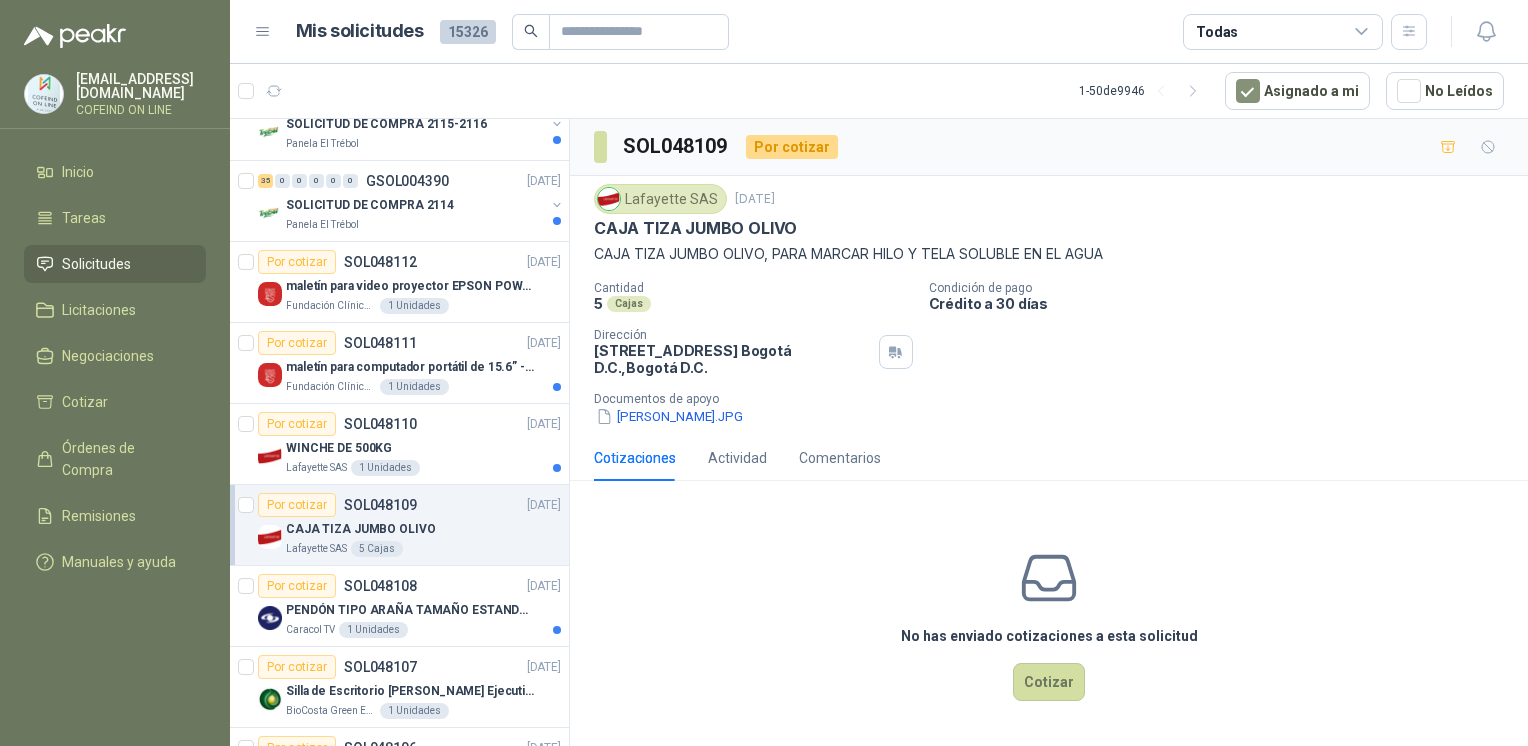 click on "[PERSON_NAME].JPG" at bounding box center (669, 416) 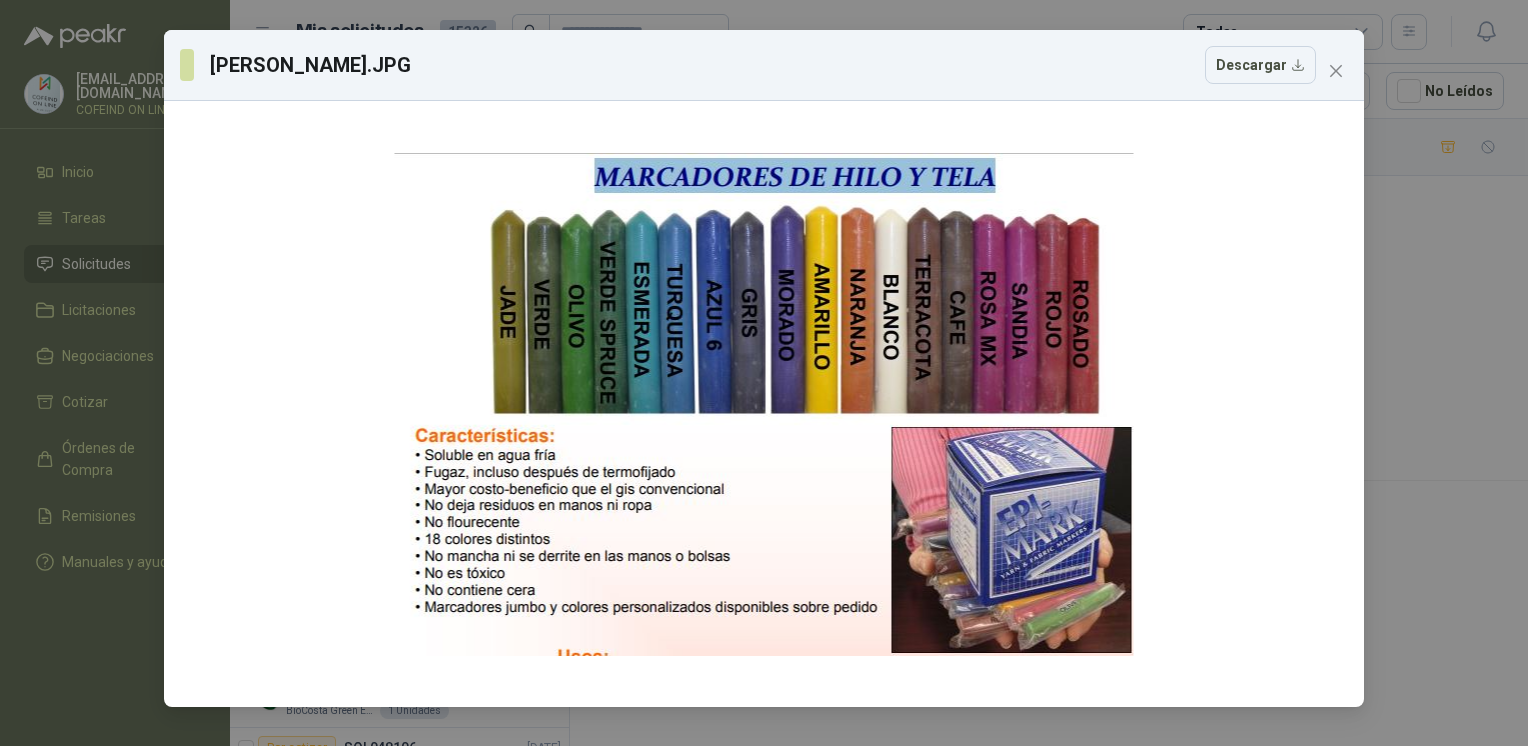 click on "Descargar" at bounding box center (1260, 65) 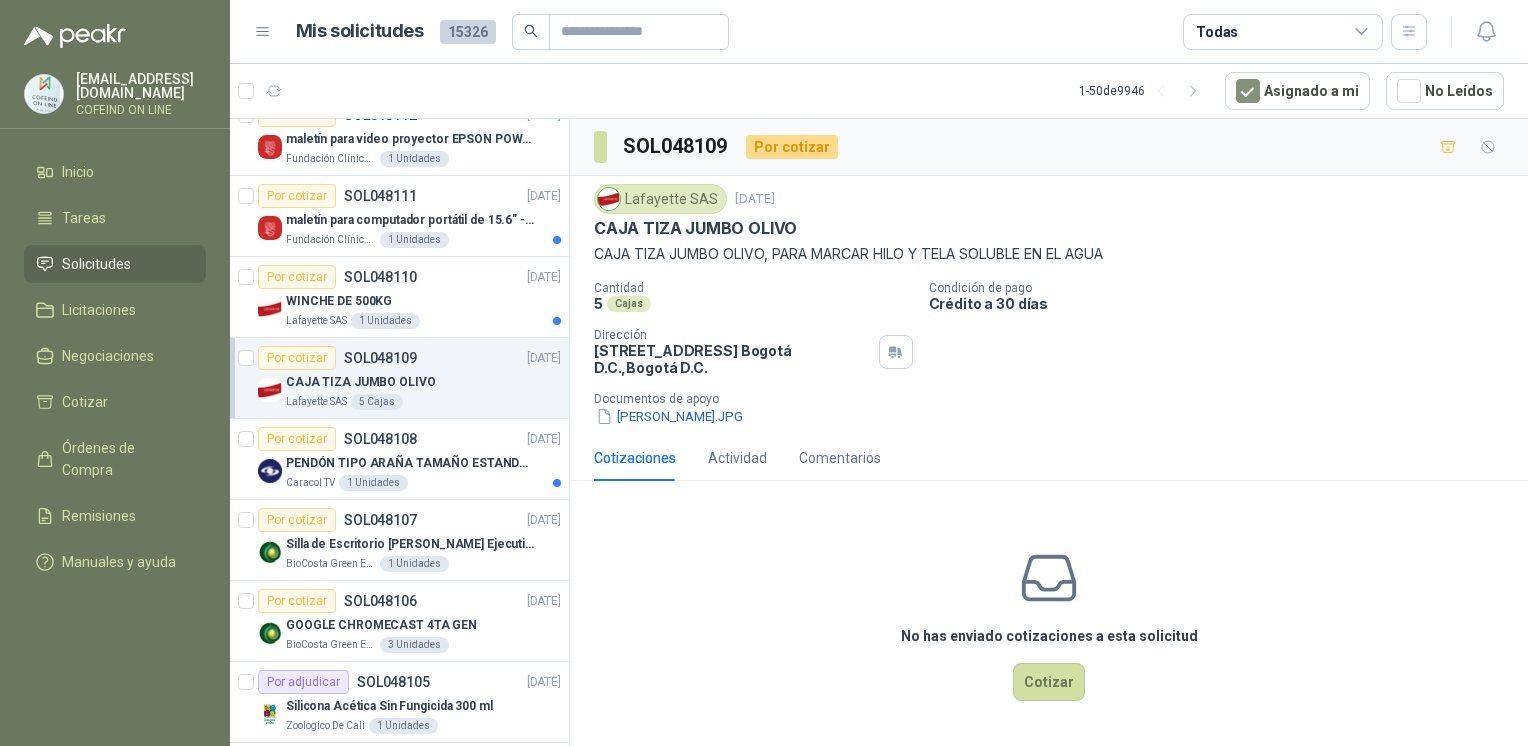 scroll, scrollTop: 1645, scrollLeft: 0, axis: vertical 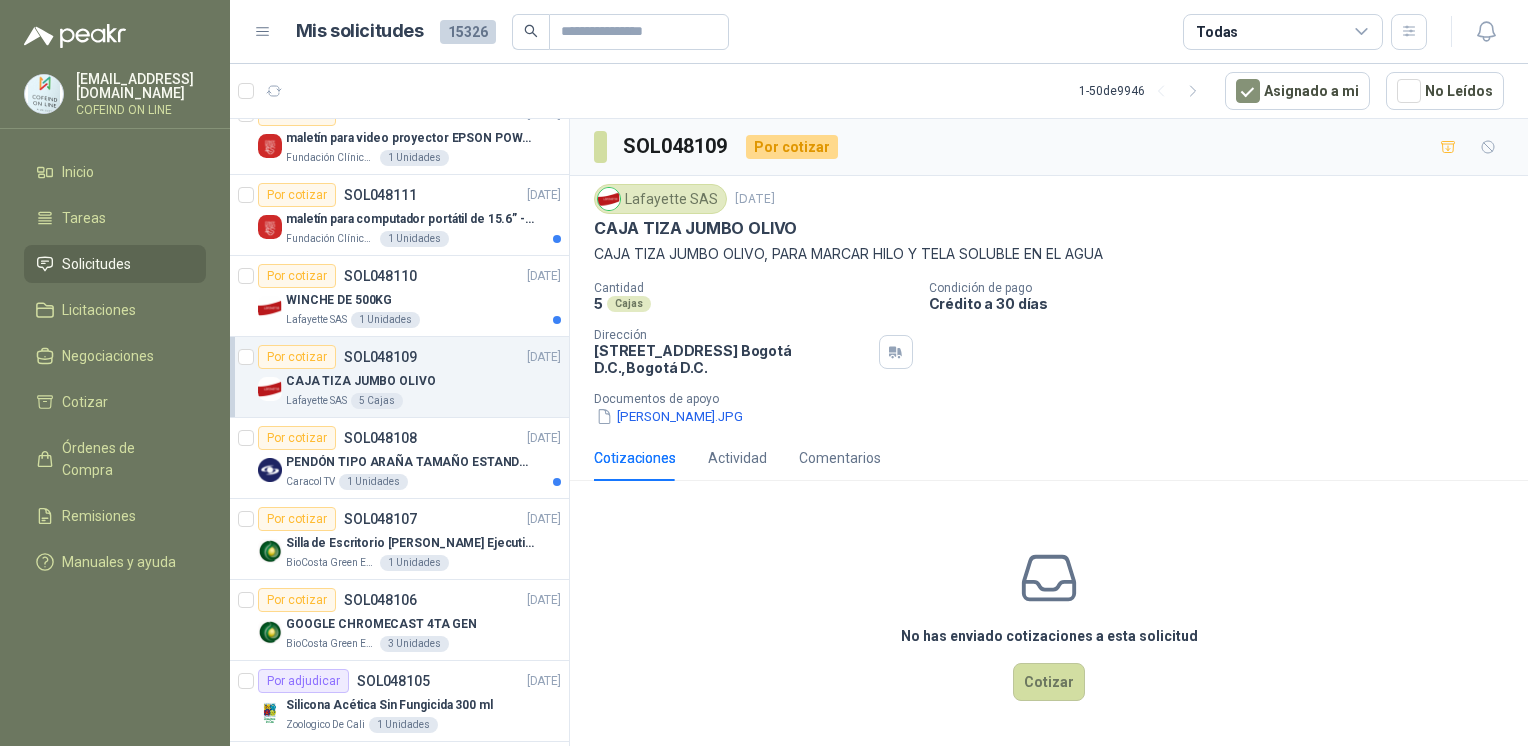 click on "Por cotizar SOL048110 [DATE]" at bounding box center (409, 276) 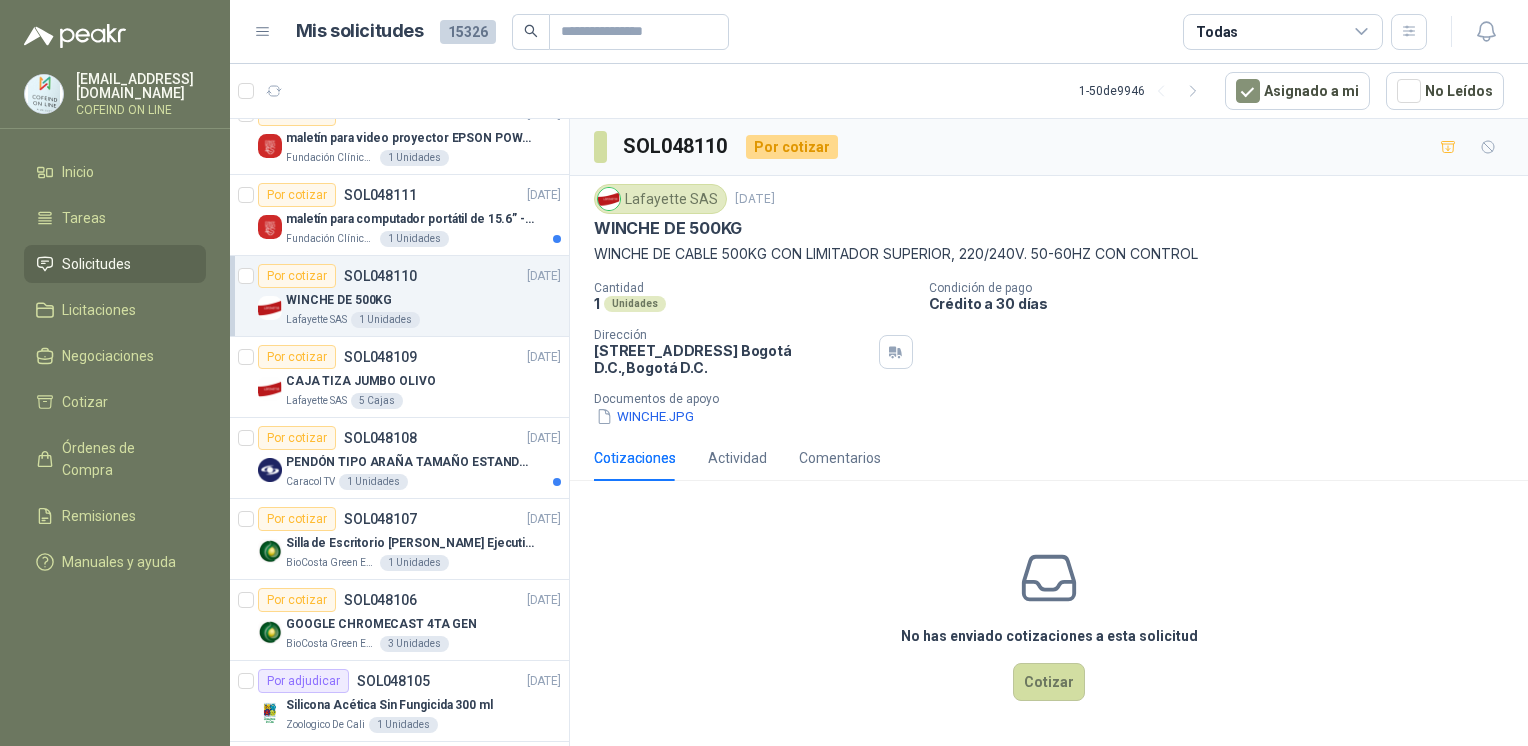 click on "WINCHE.JPG" at bounding box center (645, 416) 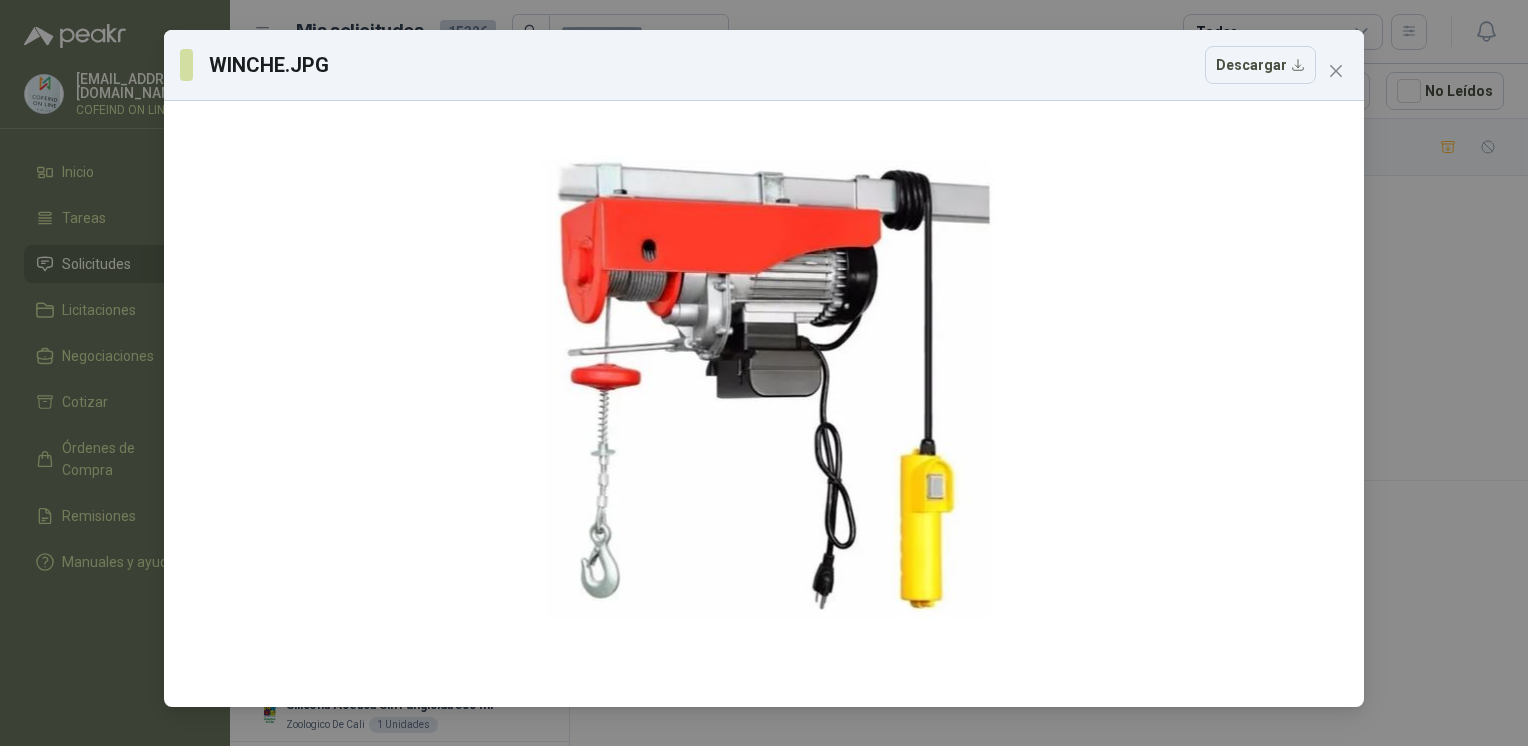 click on "WINCHE.JPG   Descargar" at bounding box center (764, 373) 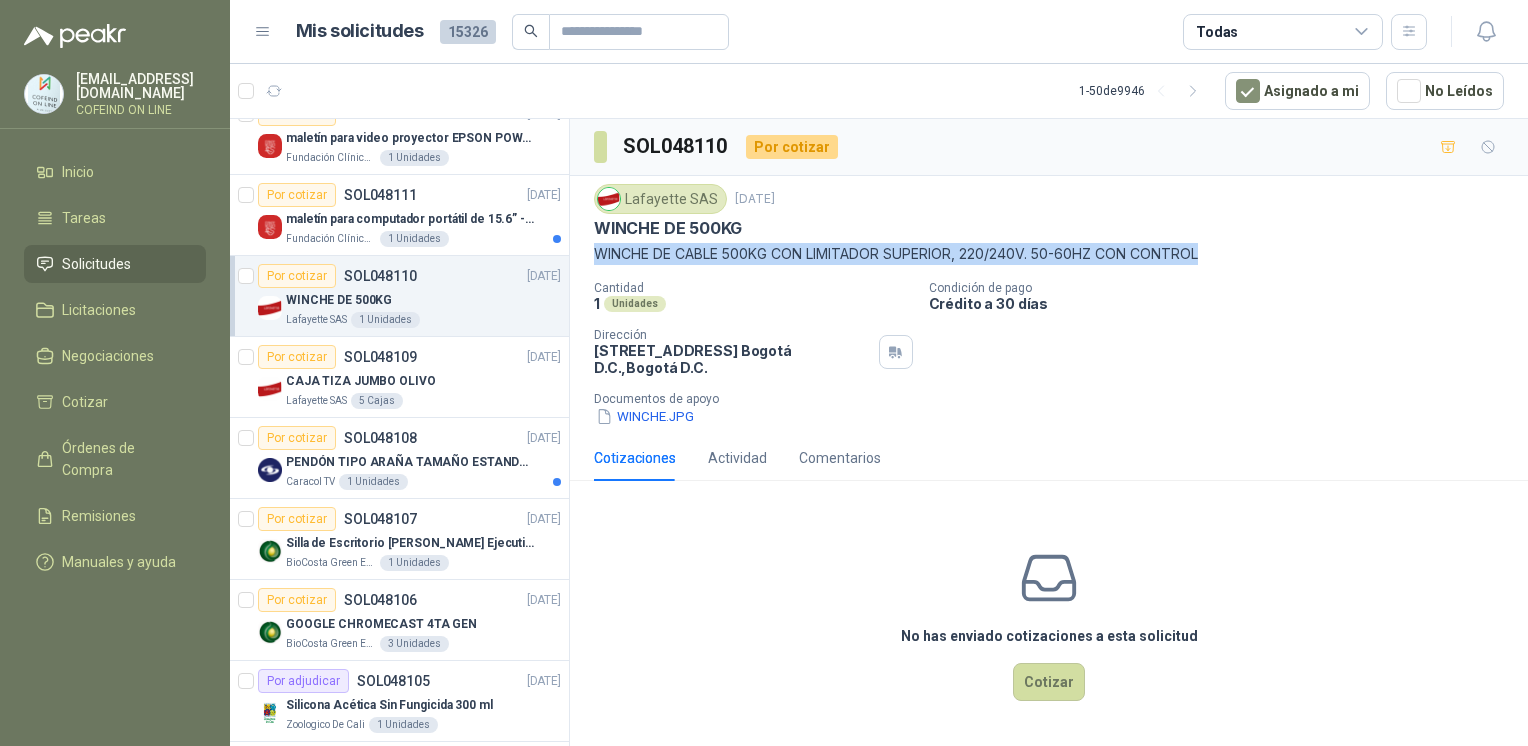 drag, startPoint x: 624, startPoint y: 242, endPoint x: 1225, endPoint y: 261, distance: 601.30023 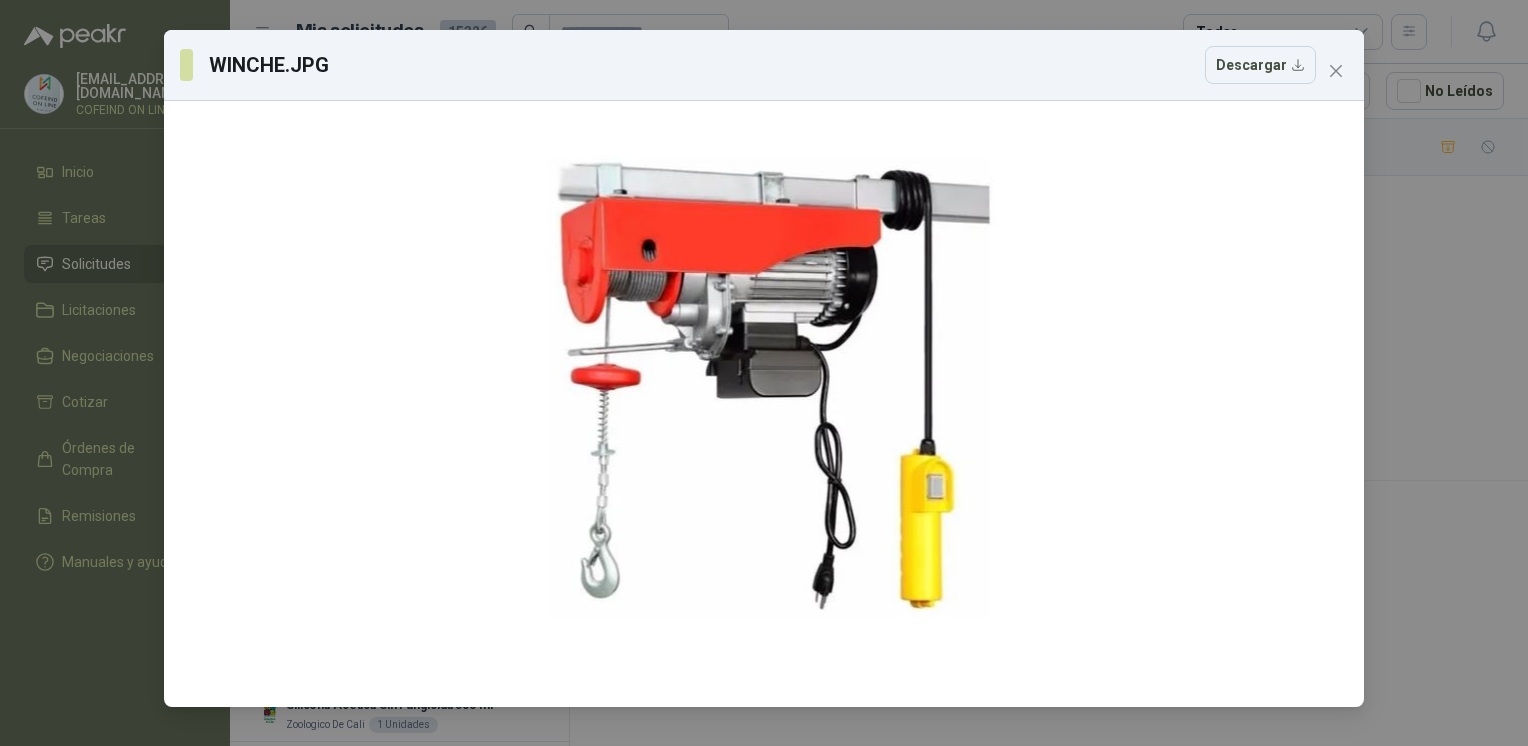 click on "Descargar" at bounding box center (1260, 65) 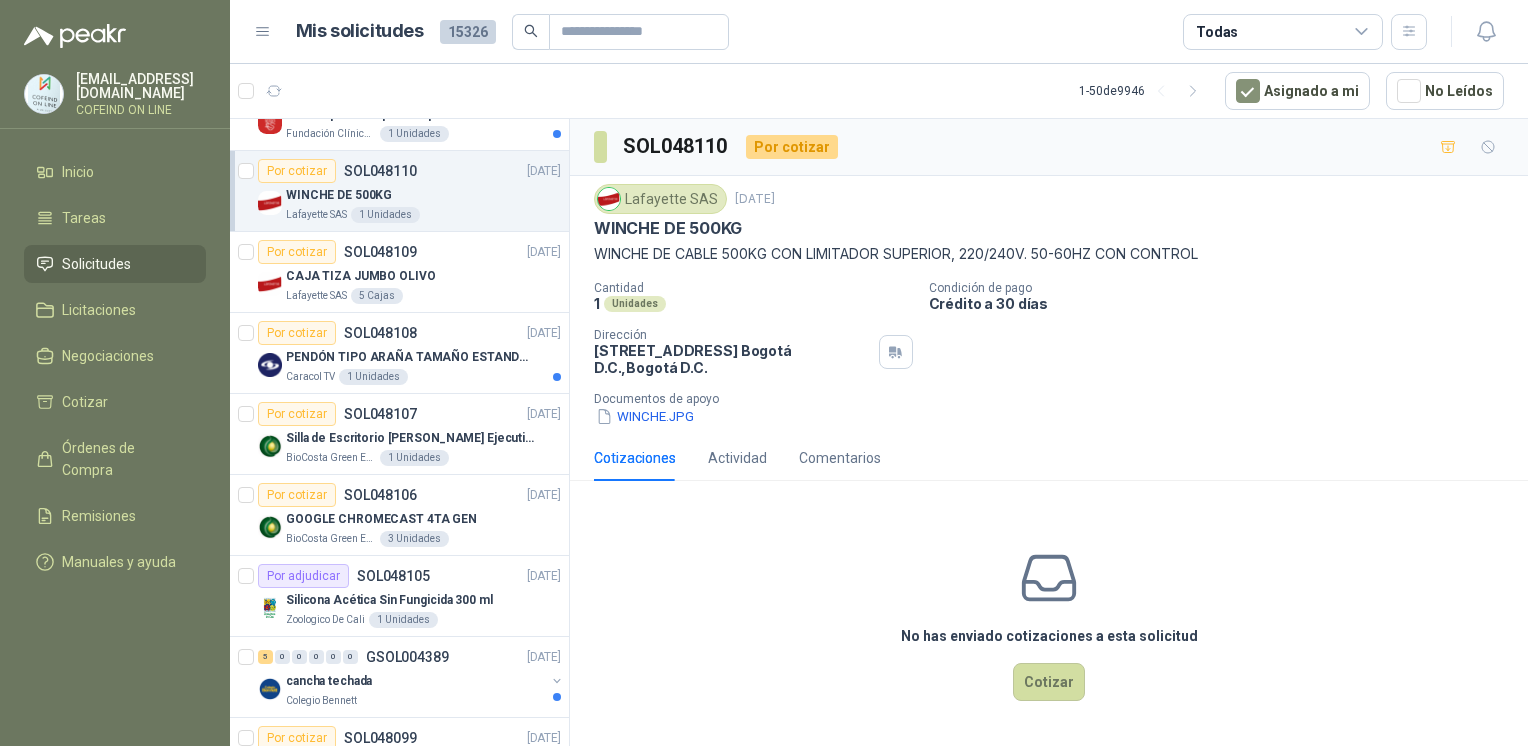 scroll, scrollTop: 1803, scrollLeft: 0, axis: vertical 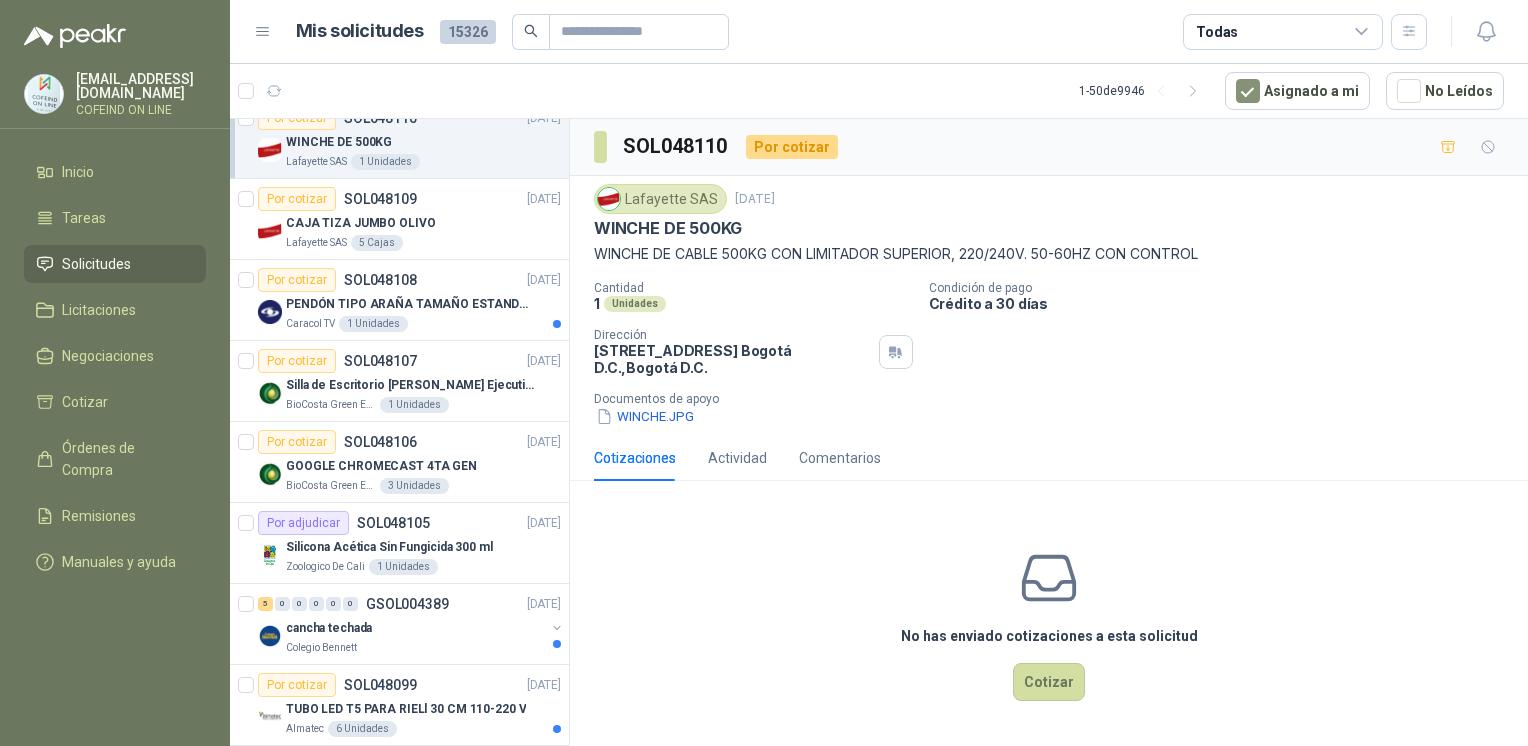 click on "Por cotizar SOL048106 [DATE]" at bounding box center (409, 442) 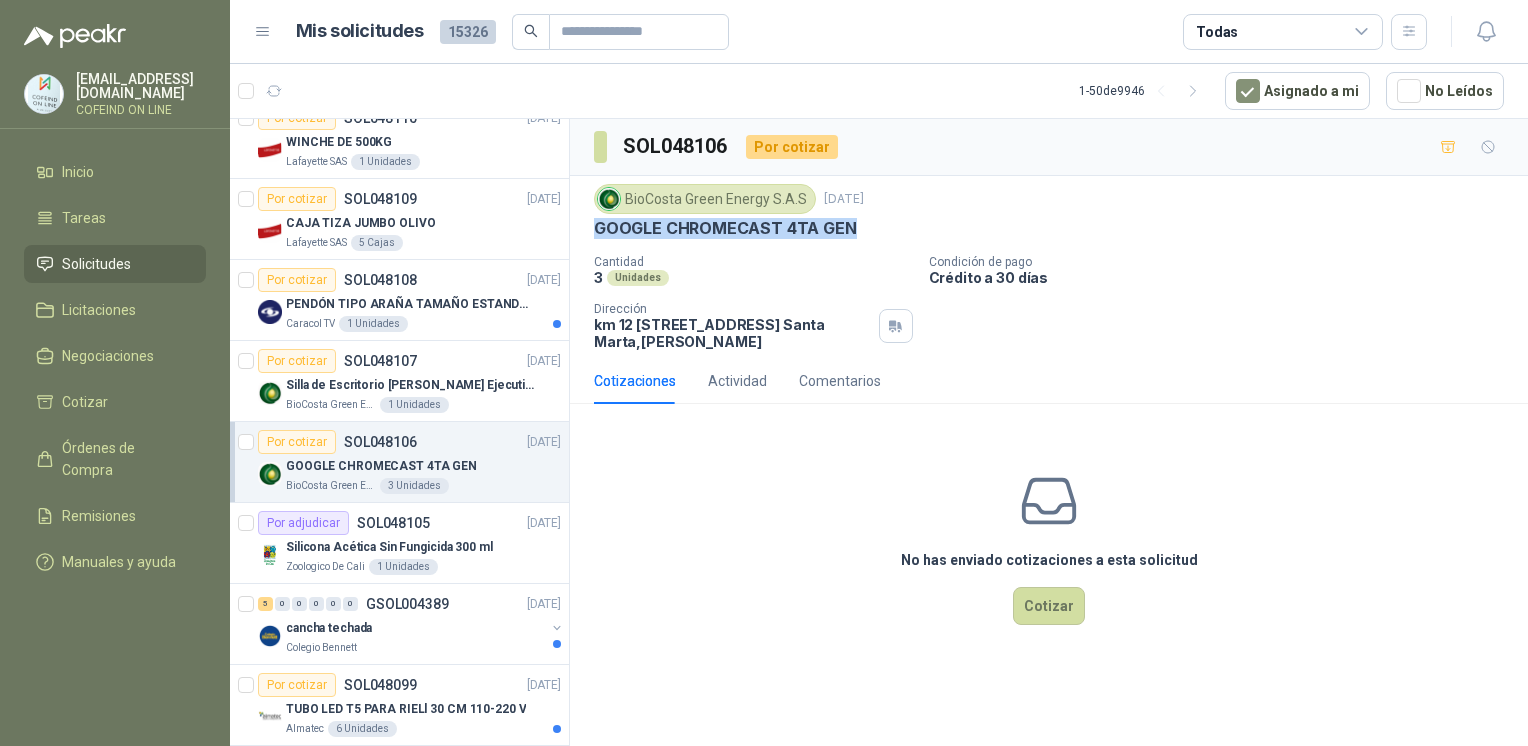 drag, startPoint x: 852, startPoint y: 226, endPoint x: 575, endPoint y: 222, distance: 277.02887 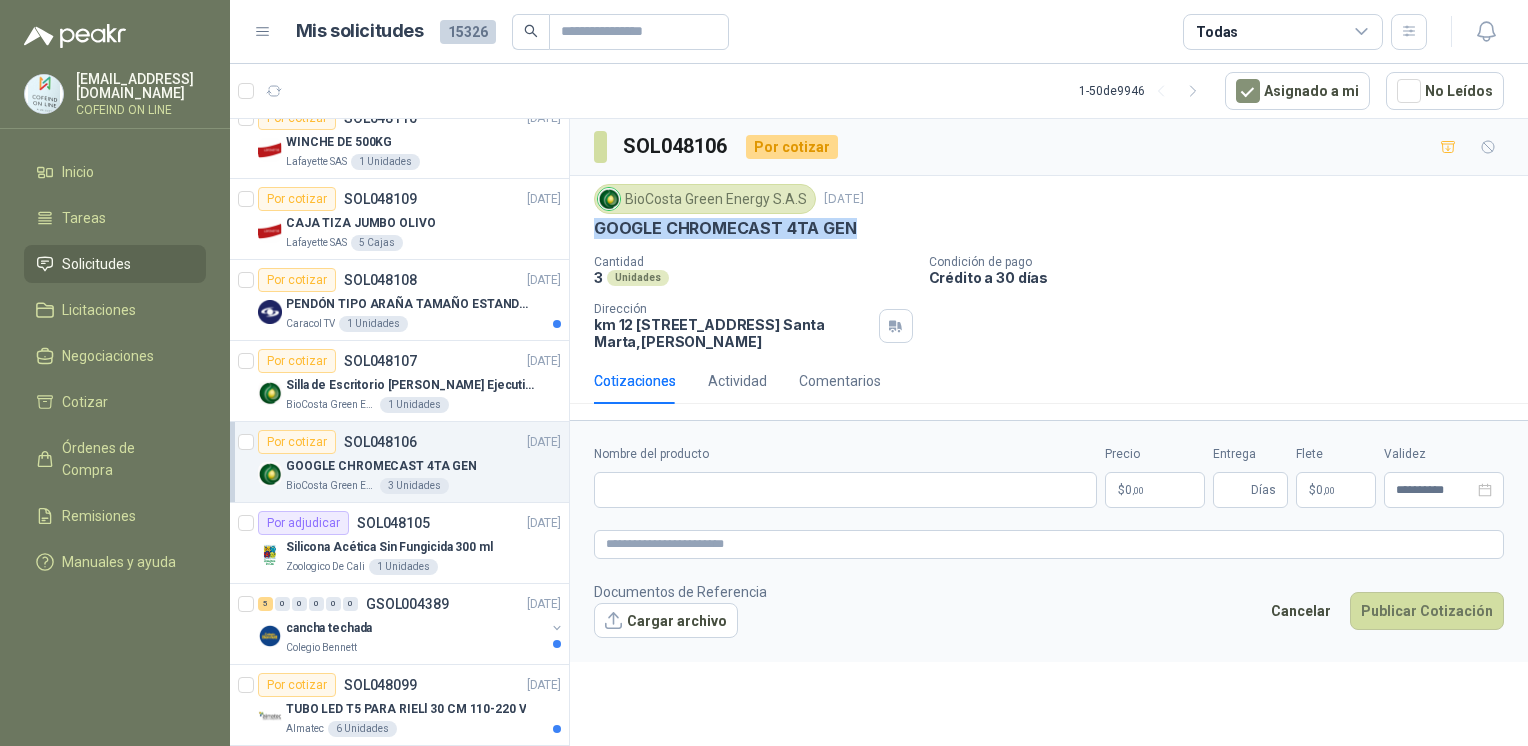 type 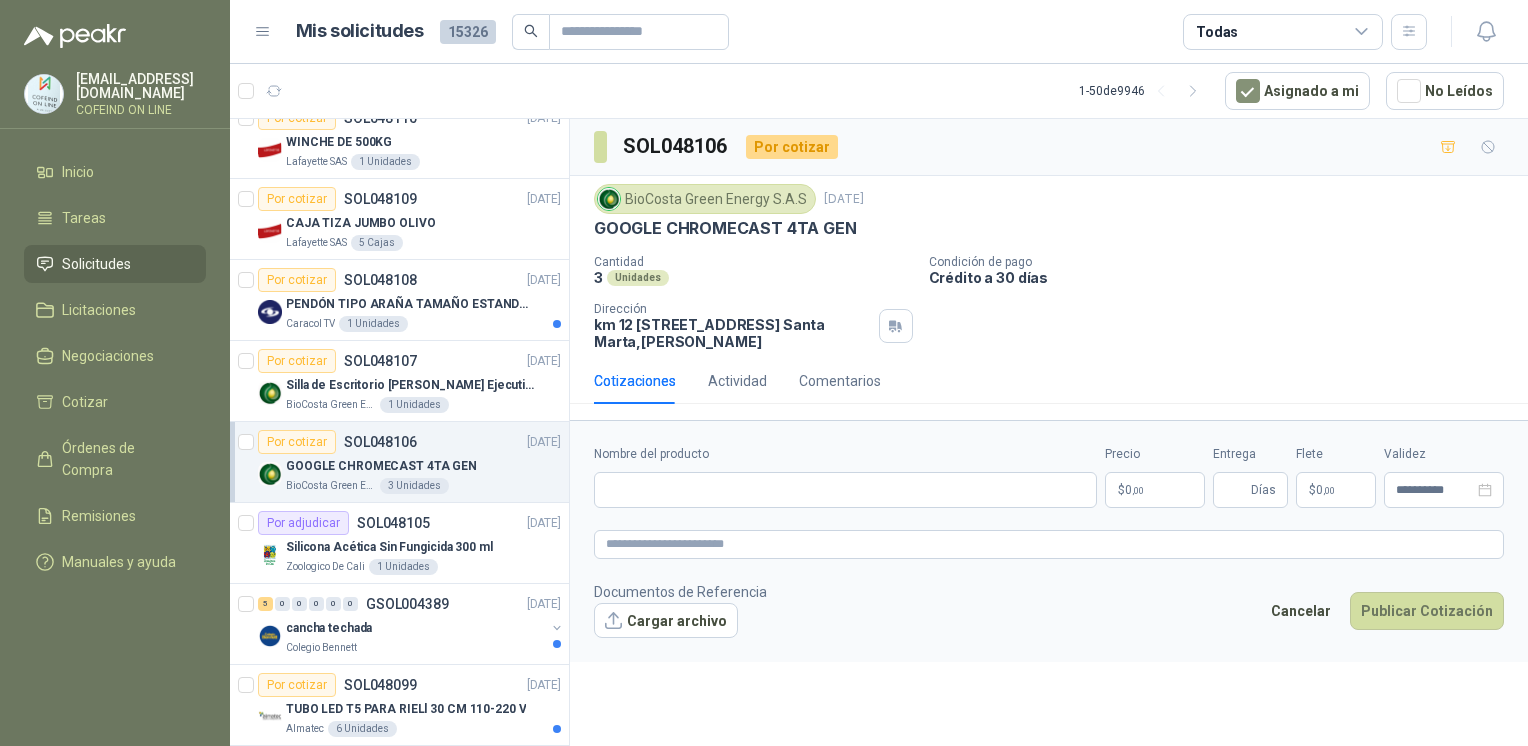 click on "**********" at bounding box center [1049, 541] 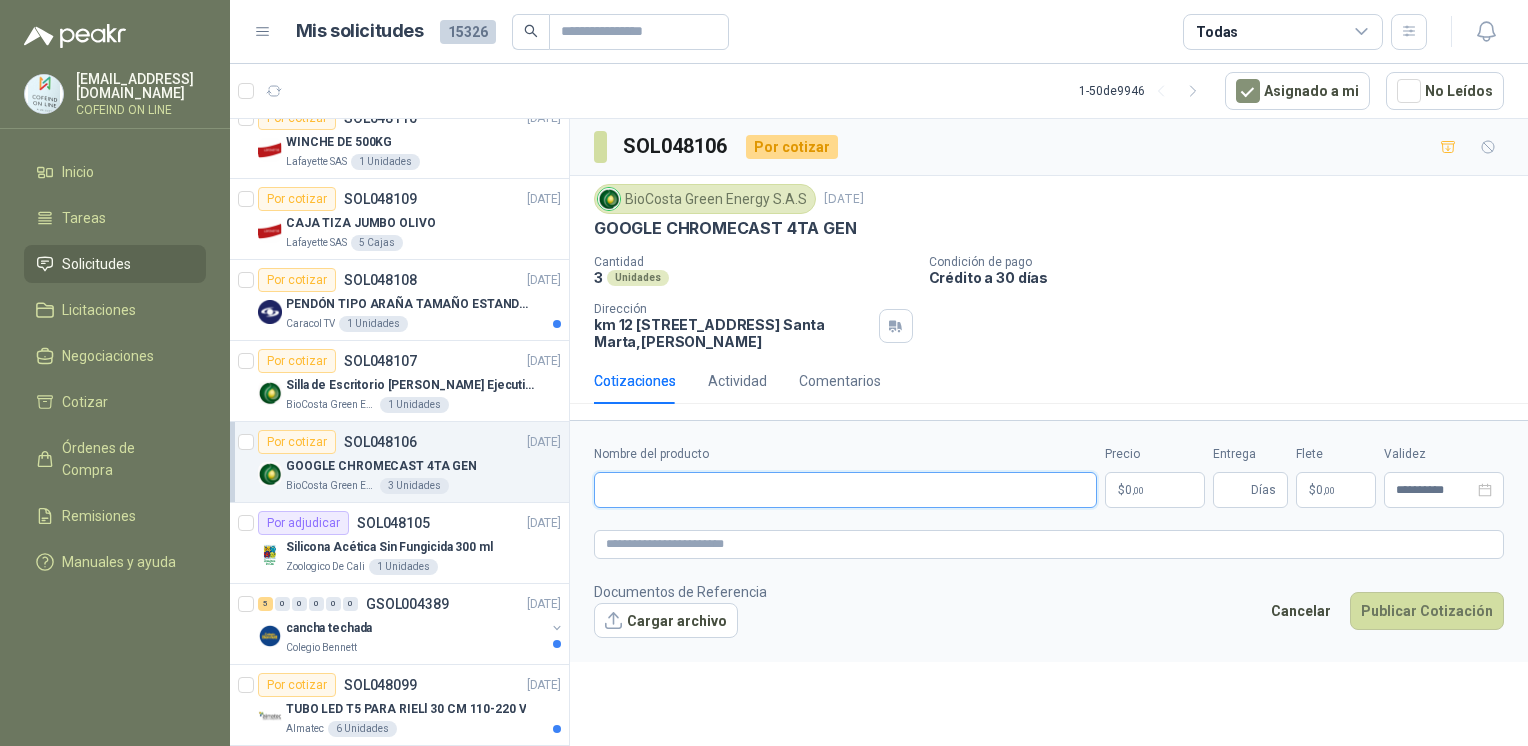 click on "Nombre del producto" at bounding box center [845, 490] 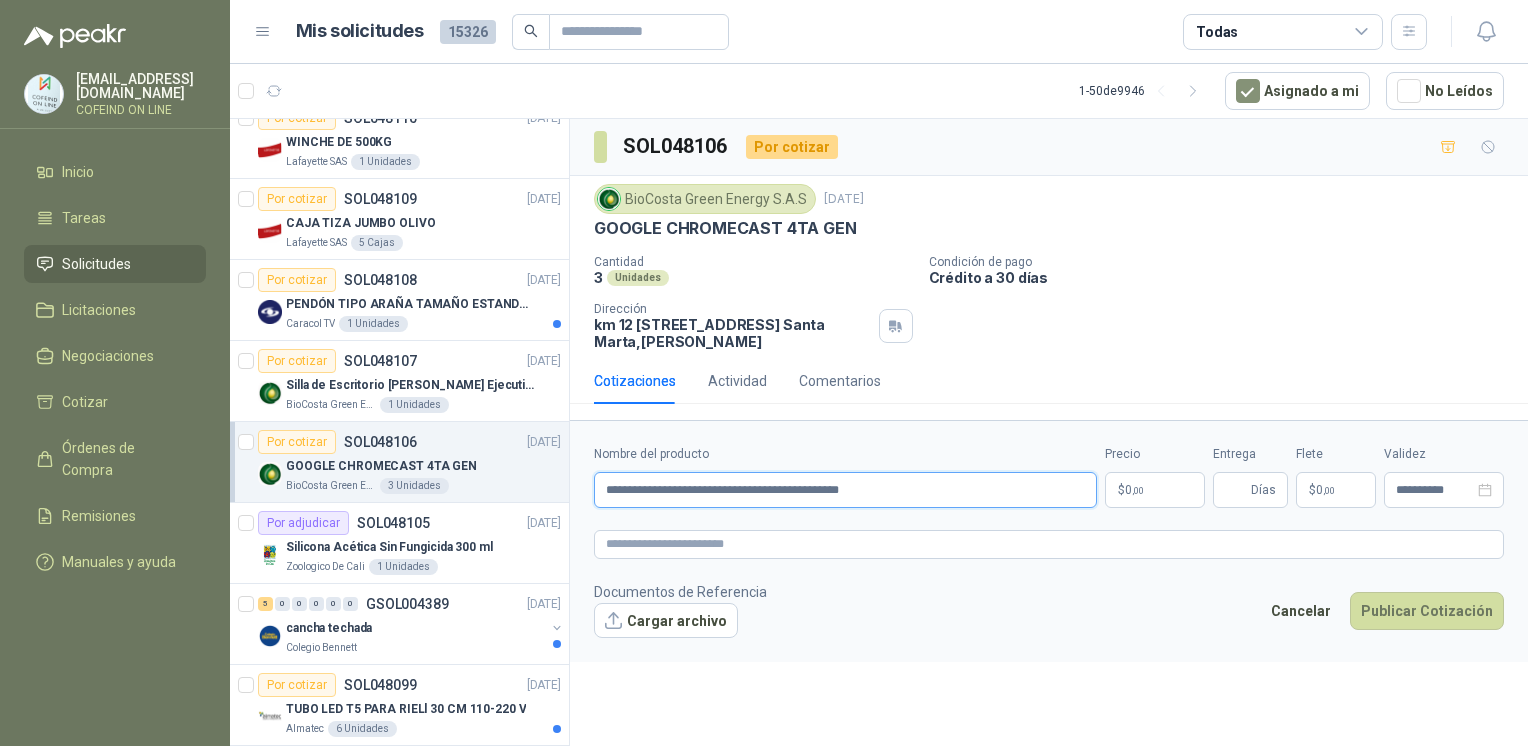 type on "**********" 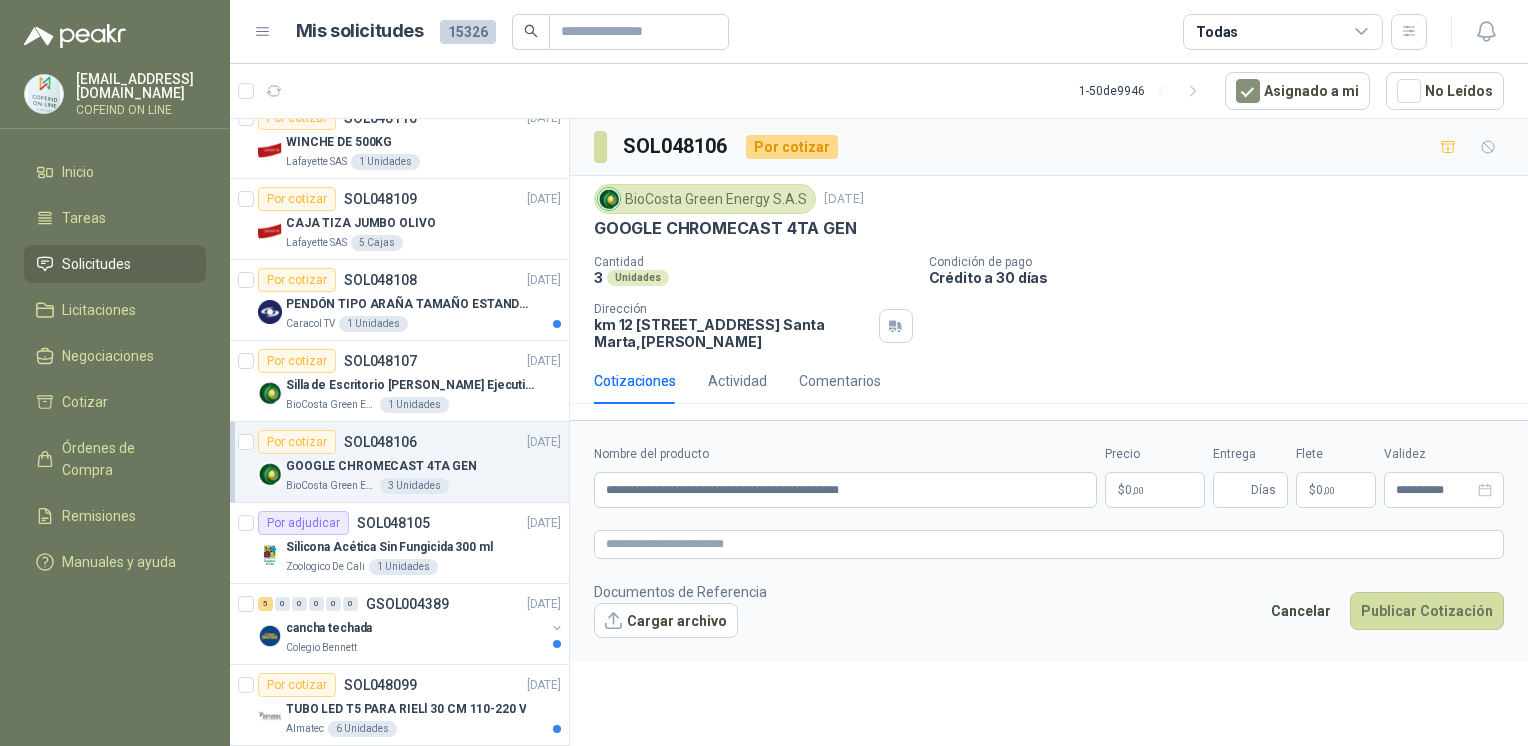 click on "Cargar archivo" at bounding box center (666, 621) 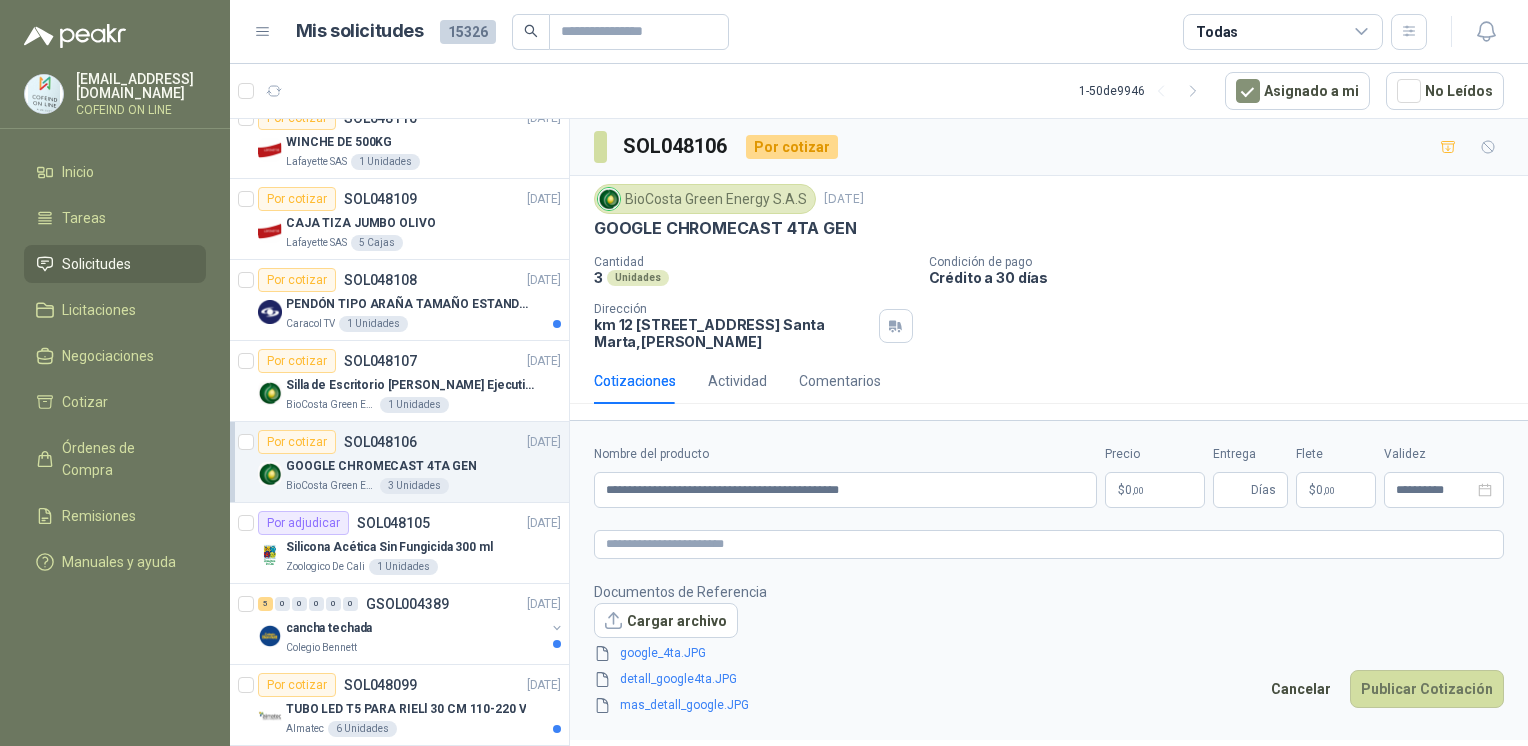 click on "[EMAIL_ADDRESS][DOMAIN_NAME]   COFEIND ON LINE   Inicio   Tareas   Solicitudes   Licitaciones   Negociaciones   Cotizar   Órdenes de Compra   Remisiones   Manuales y ayuda Mis solicitudes 15326 Todas 1 - 50  de  9946 Asignado a mi No Leídos 2   0   0   0   0   0   GSOL004398 [DATE]   COLOMBINAS Y CINTA PELIGRO Almatec   Por cotizar SOL048167 CINTA DE SEÑALIZACION (PELIGRO)(500mts) AMARILLA 1   Unidades Por cotizar SOL048168 COLOMBINA DE 1.40 MTS 1   Unidades 3   0   0   0   0   0   GSOL004397 [DATE]   LLANTAS CAMPERO ISTALADAS Rio Fertil [PERSON_NAME] S.A.S.   Por cotizar SOL048164 ALINEACION  1   Unidades Por cotizar SOL048165 LLANTAS REF P 205/75R15 A/T 4   Unidades Por cotizar SOL048166 BALANCEOS LLANTAS  4   Unidades 0   0   0   0   0   0   GSOL004396 [DATE]   GUANTE Y THINNER Almatec   1   0   0   0   0   0   GSOL004395 [DATE]   99-RQG-2150 Santa [PERSON_NAME]   Por cotizar SOL048161 CINTA RIBBON YMCKOK ZC300 2   Unidades 2   0   0   0   0   0   GSOL004394 [DATE]   08-RQL-330 Santa [PERSON_NAME]" at bounding box center [764, 373] 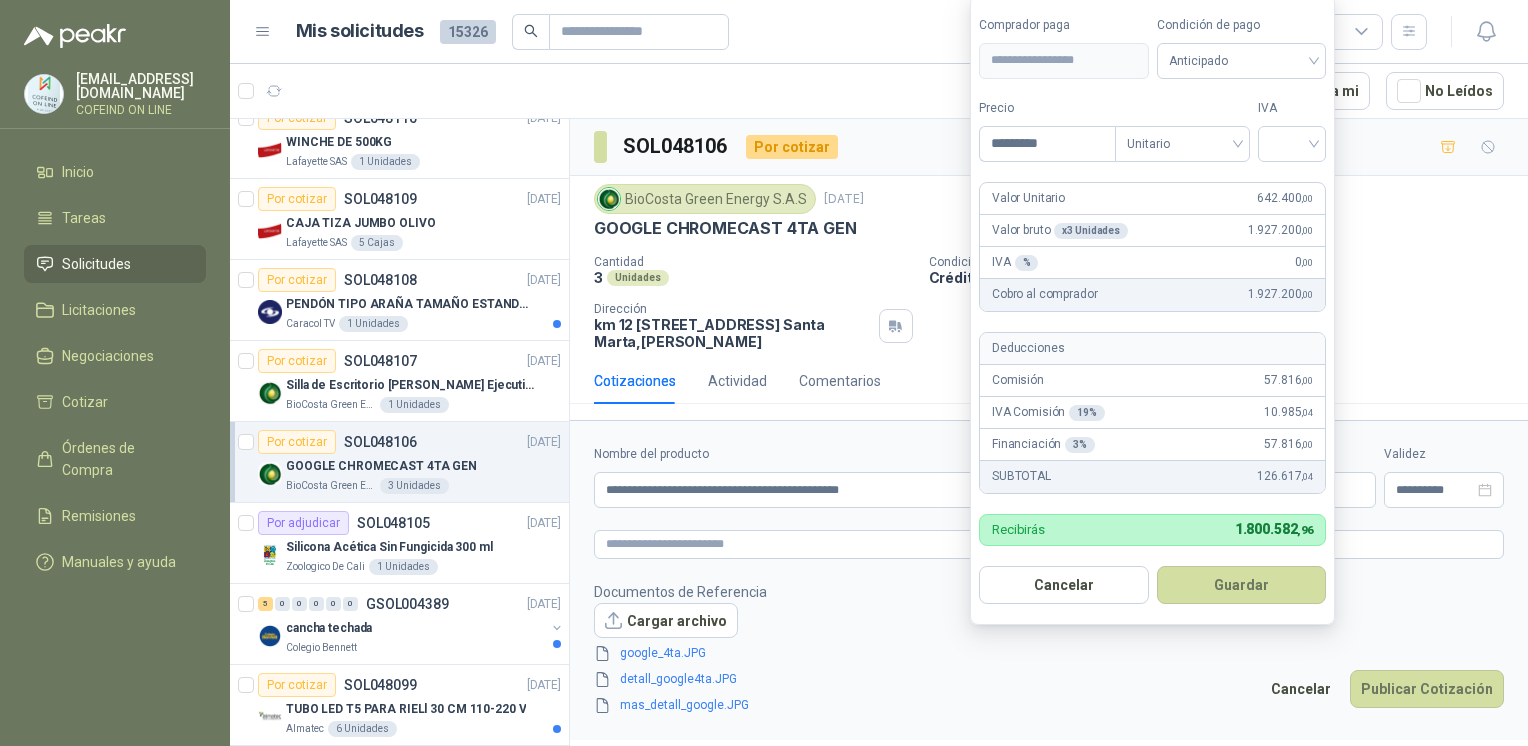 type on "*********" 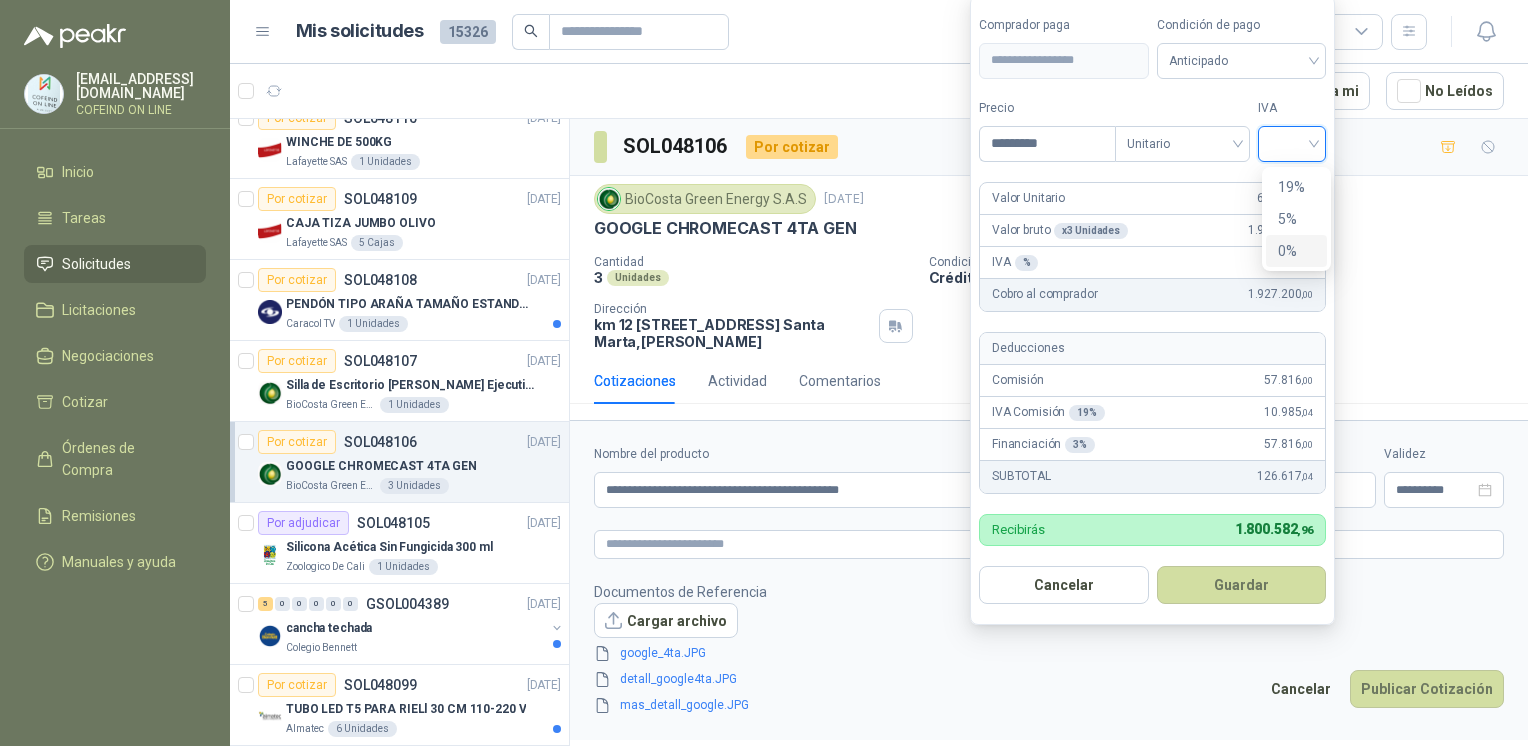 click on "0%" at bounding box center [1296, 251] 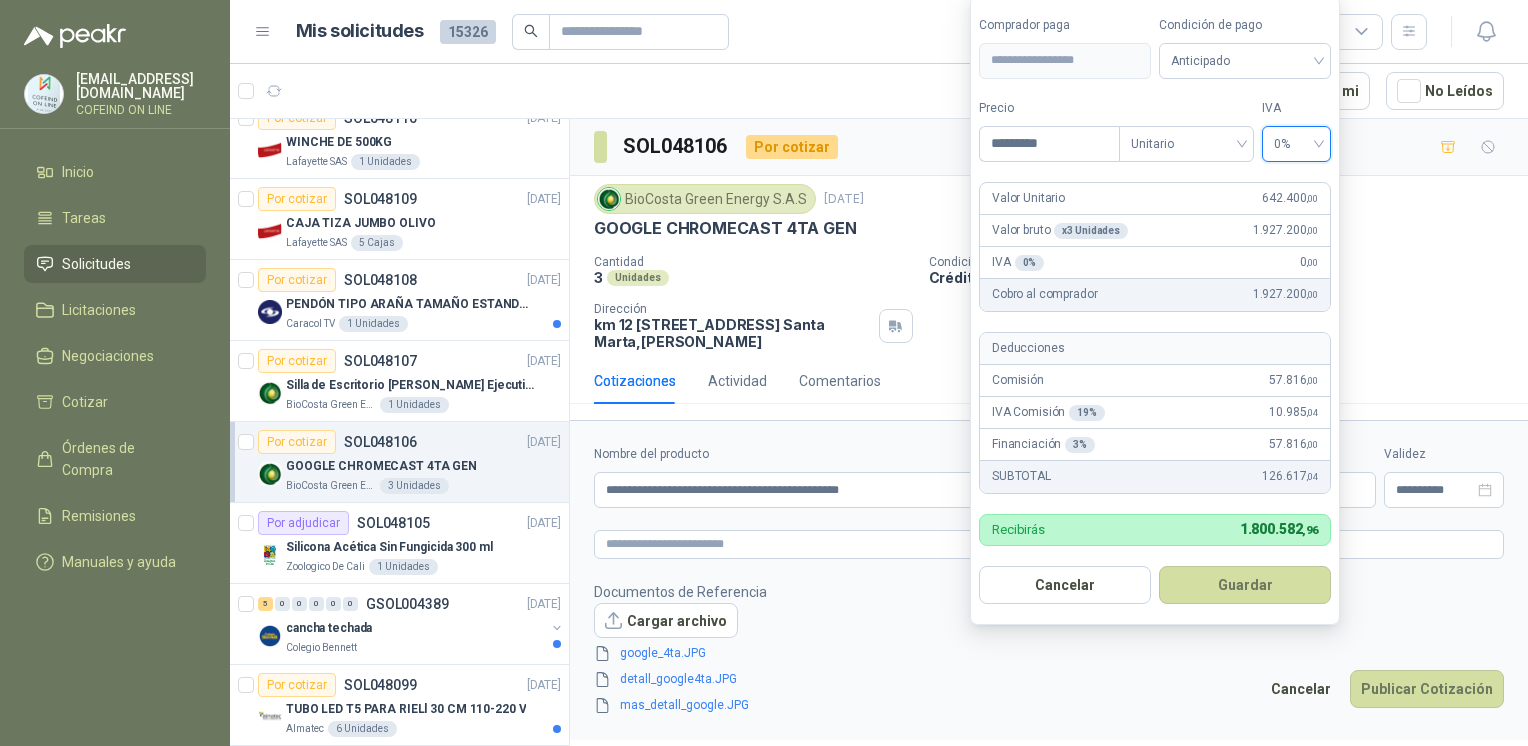click on "Guardar" at bounding box center [1245, 585] 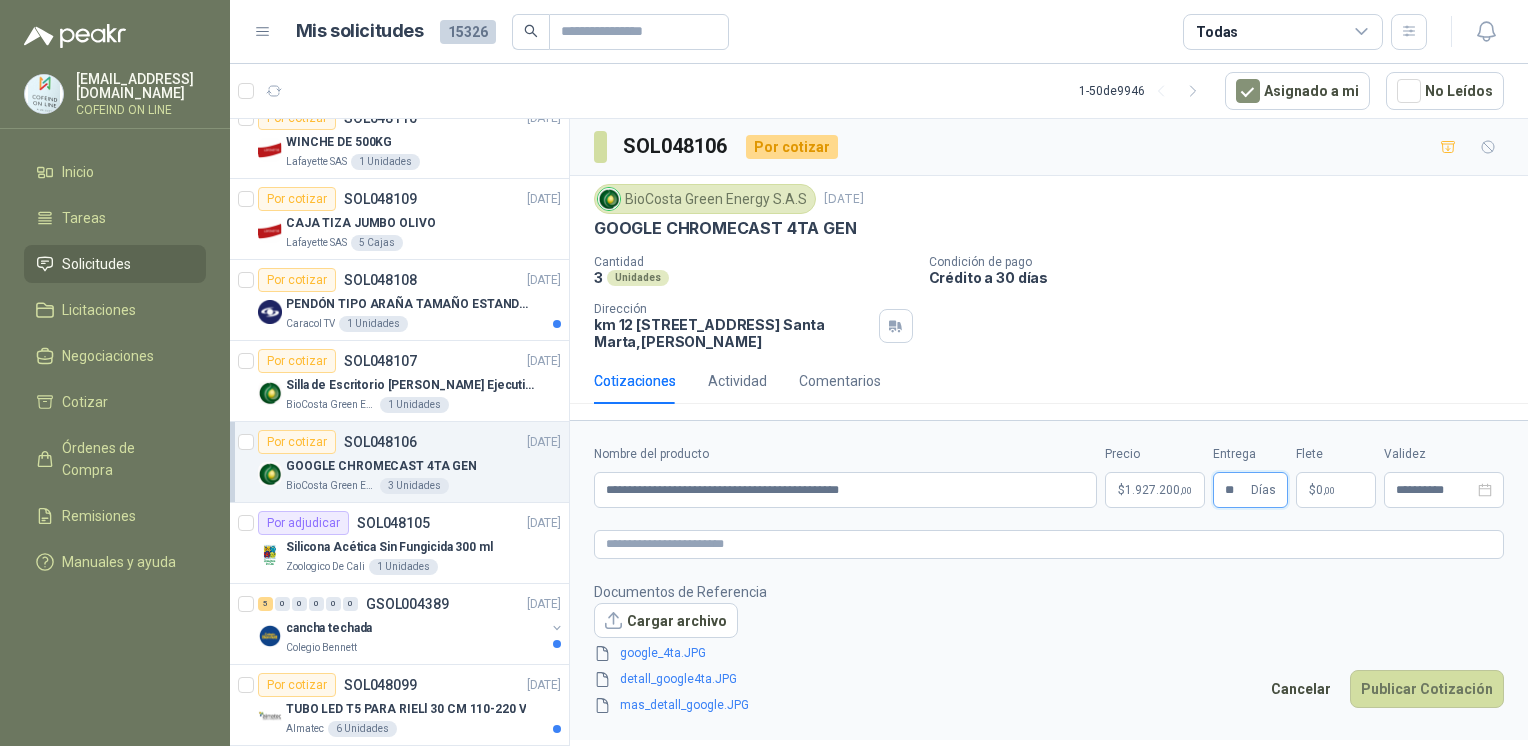 type on "**" 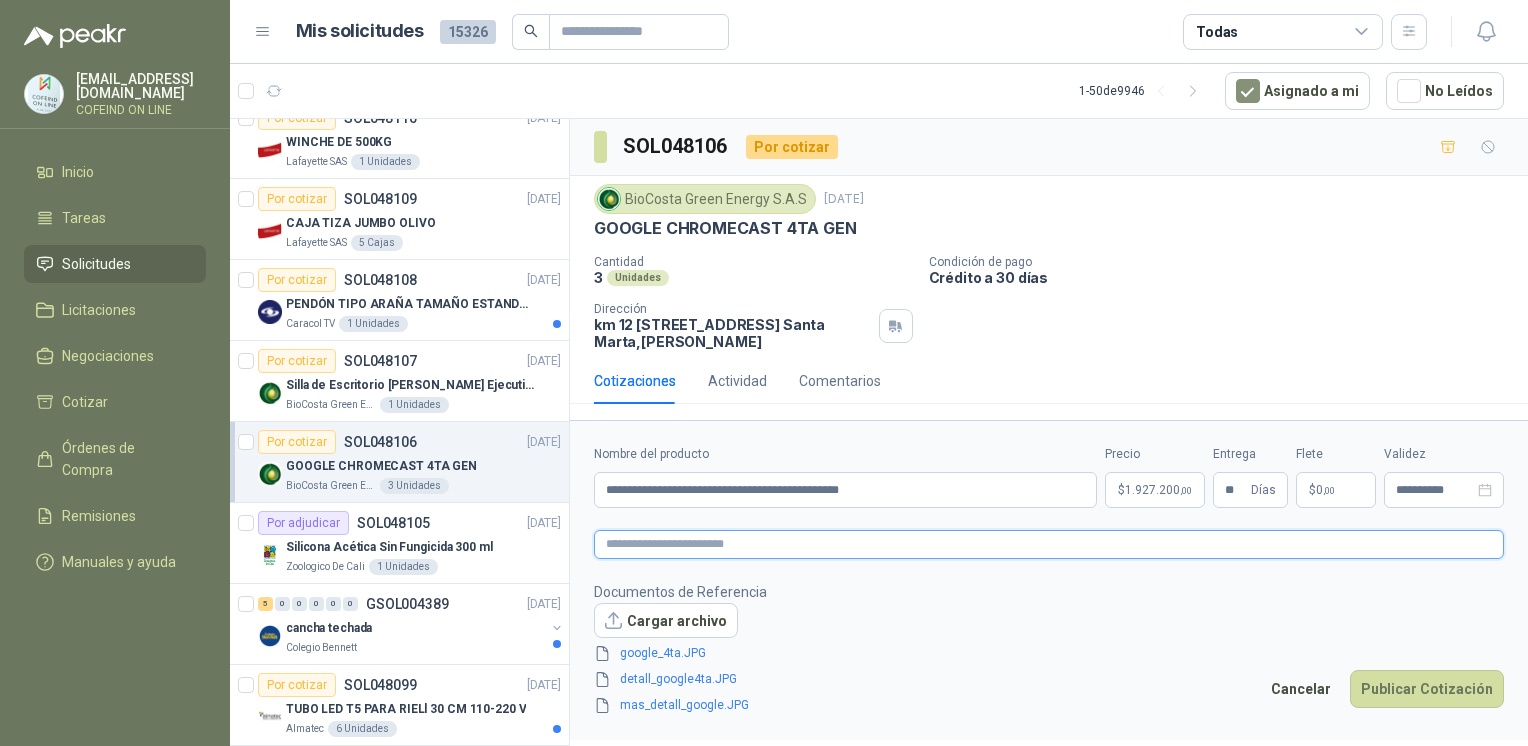 click at bounding box center [1049, 544] 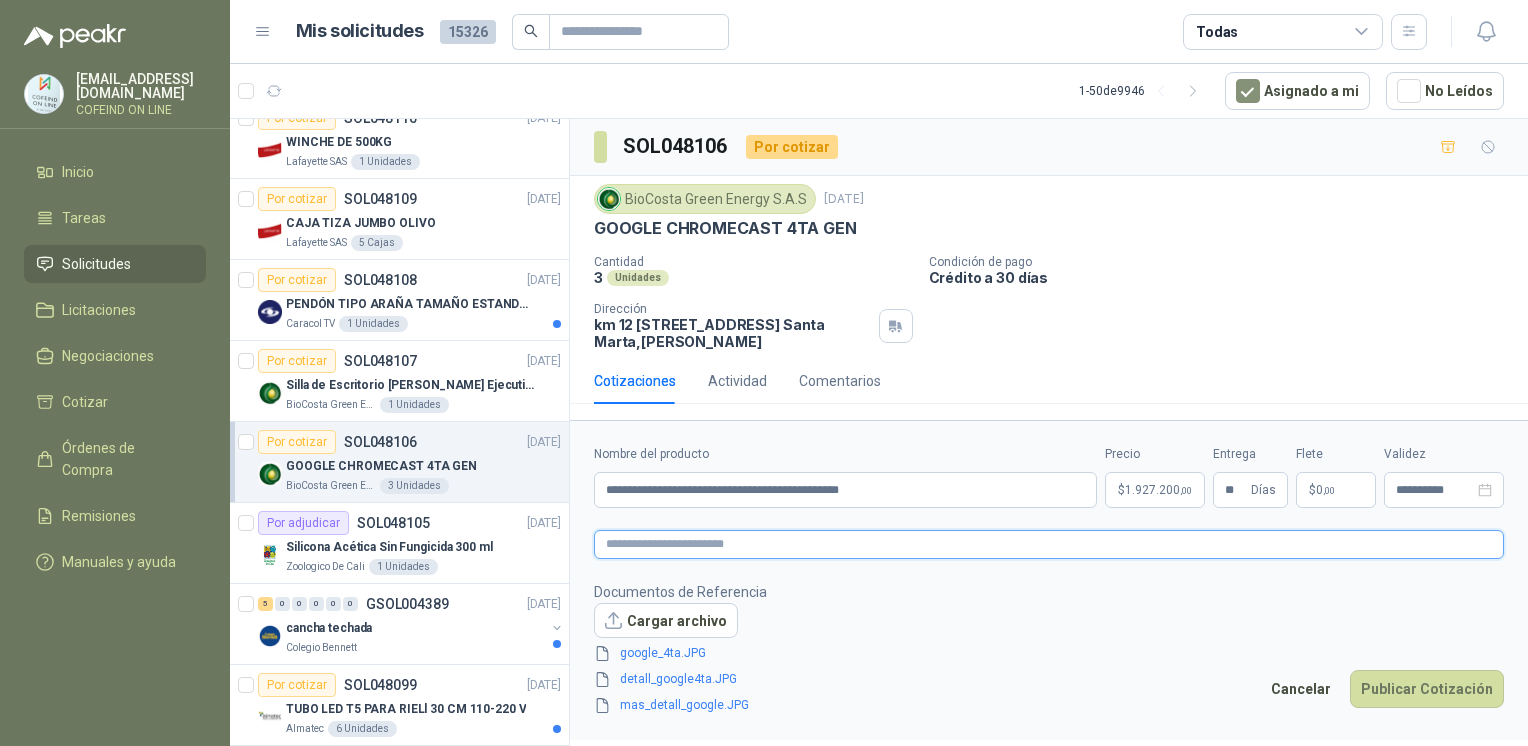 type 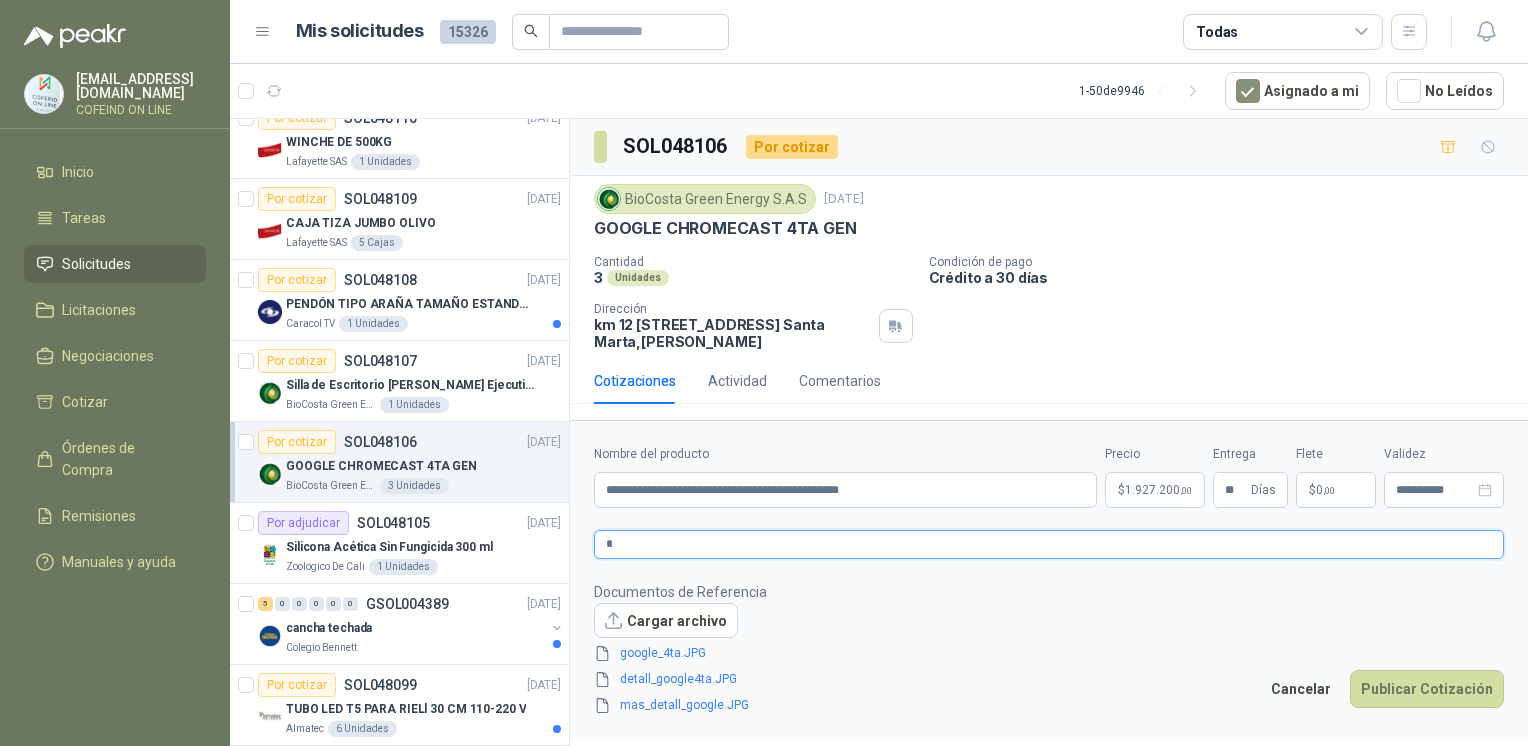 type 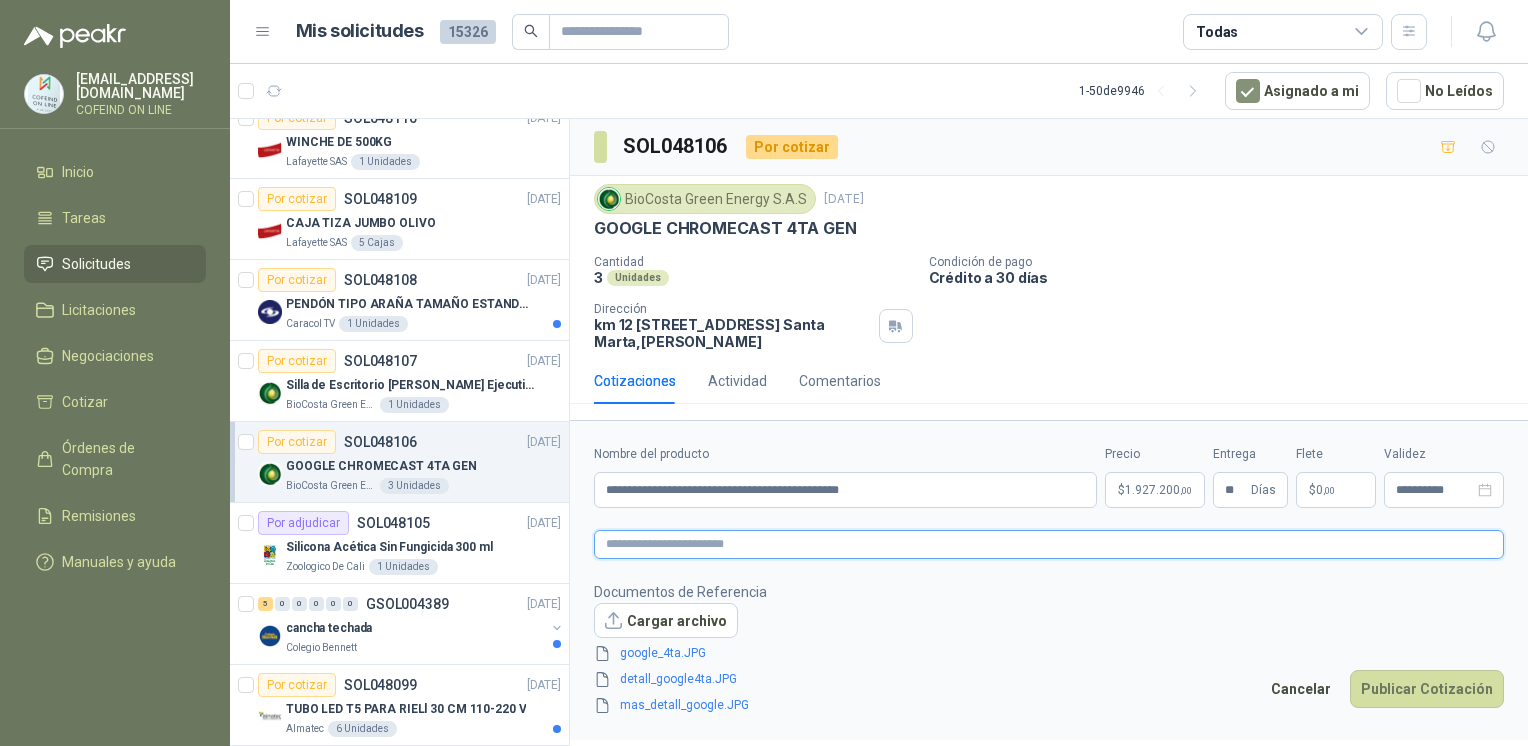 type 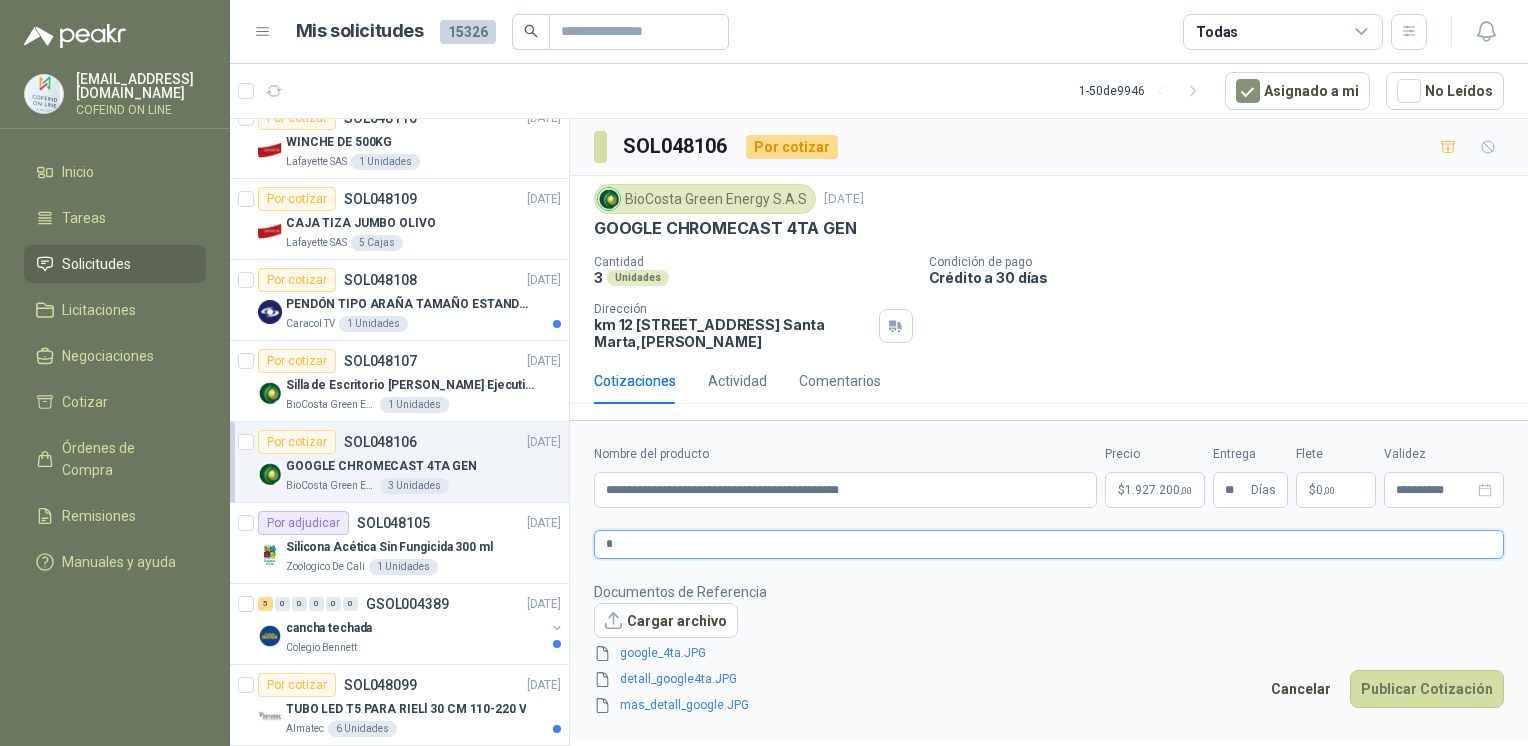 type 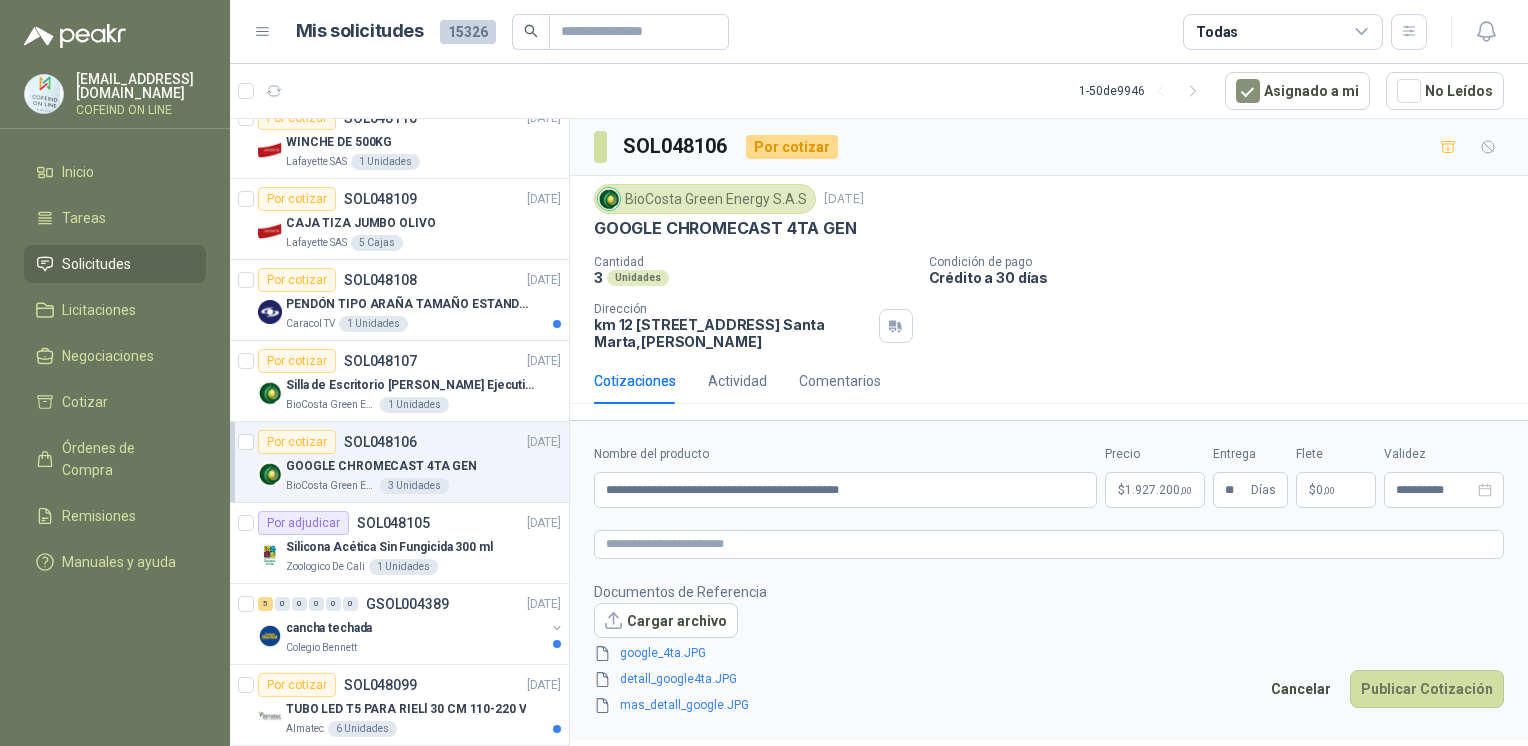 click on "Publicar Cotización" at bounding box center [1427, 689] 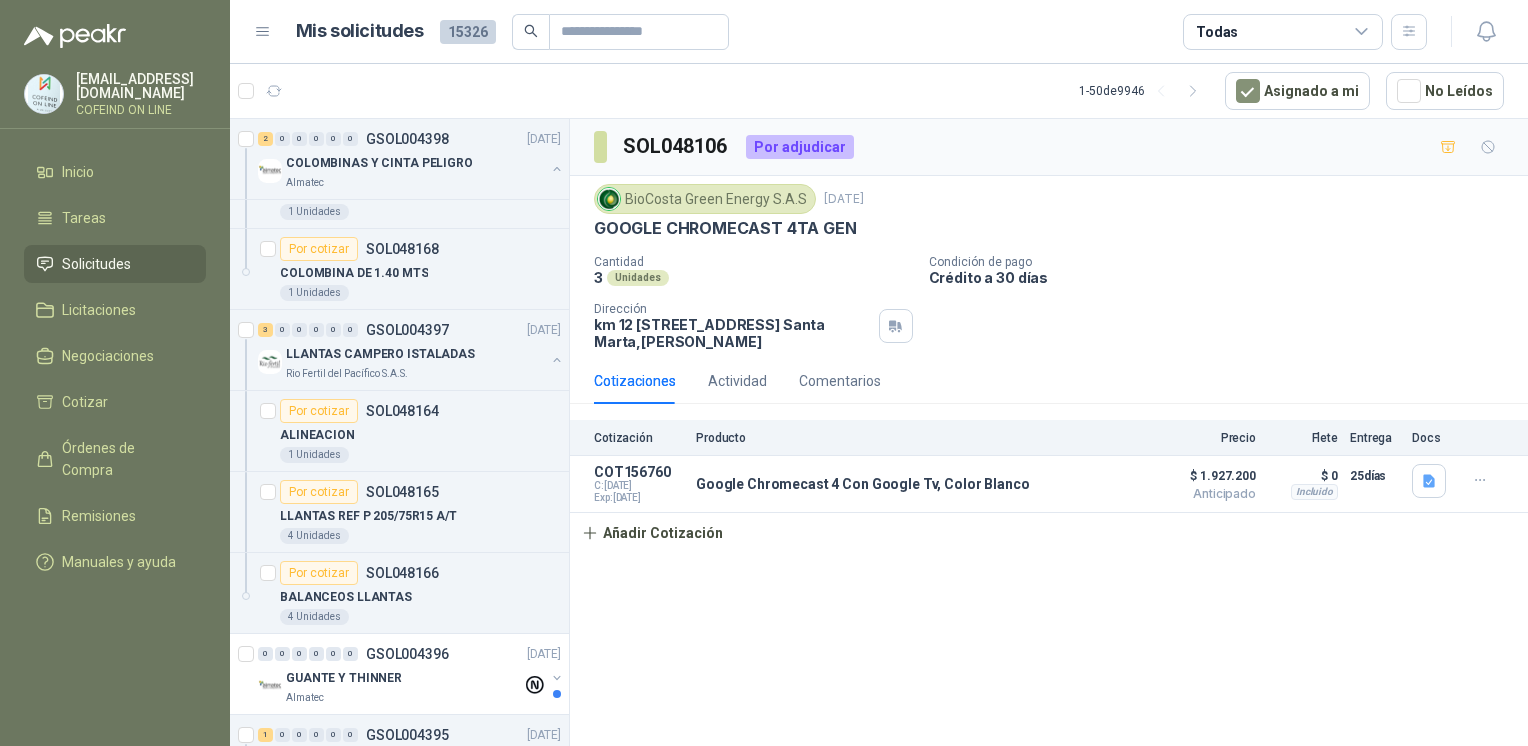 scroll, scrollTop: 0, scrollLeft: 0, axis: both 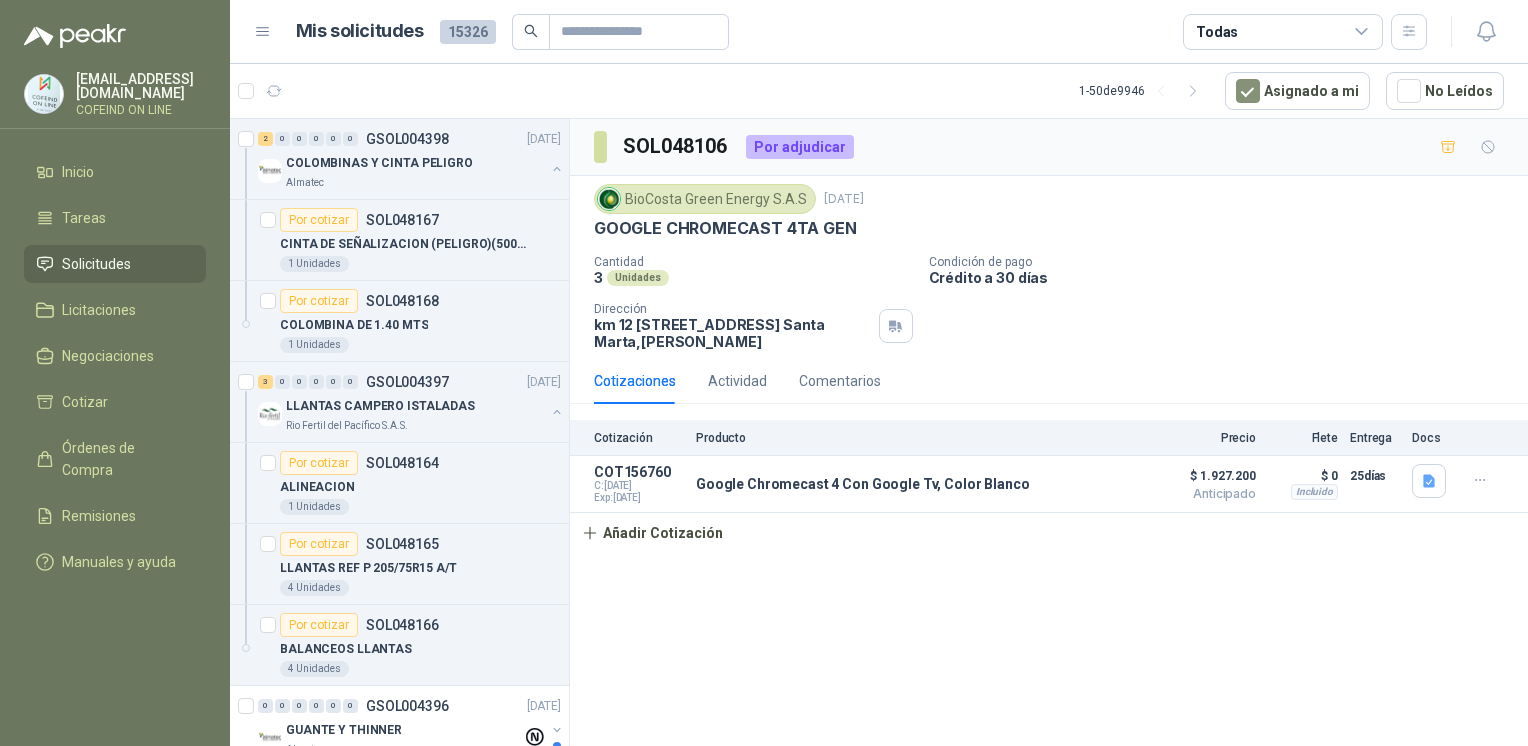 click on "CINTA DE SEÑALIZACION (PELIGRO)(500mts) AMARILLA" at bounding box center [404, 244] 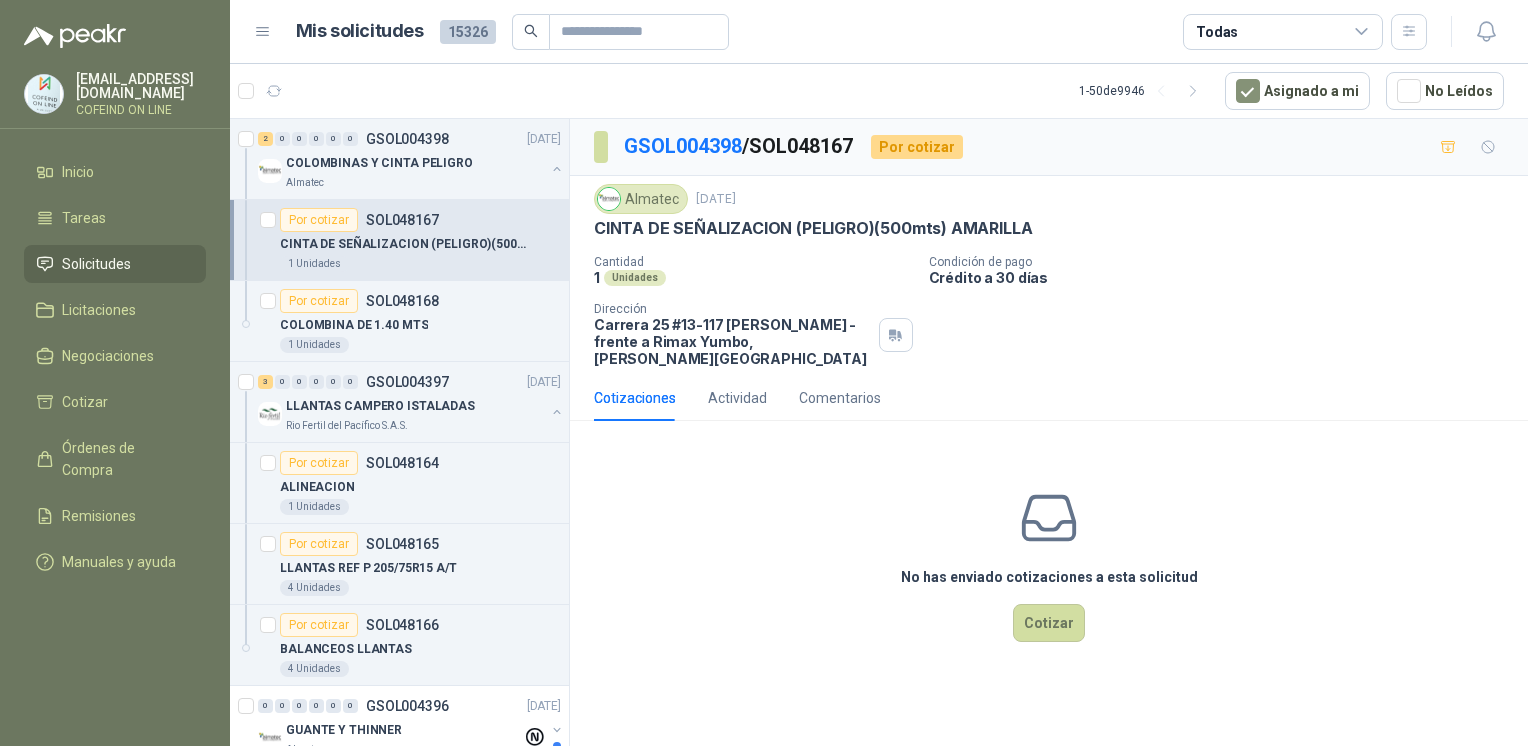 click on "Cotizar" at bounding box center [1049, 623] 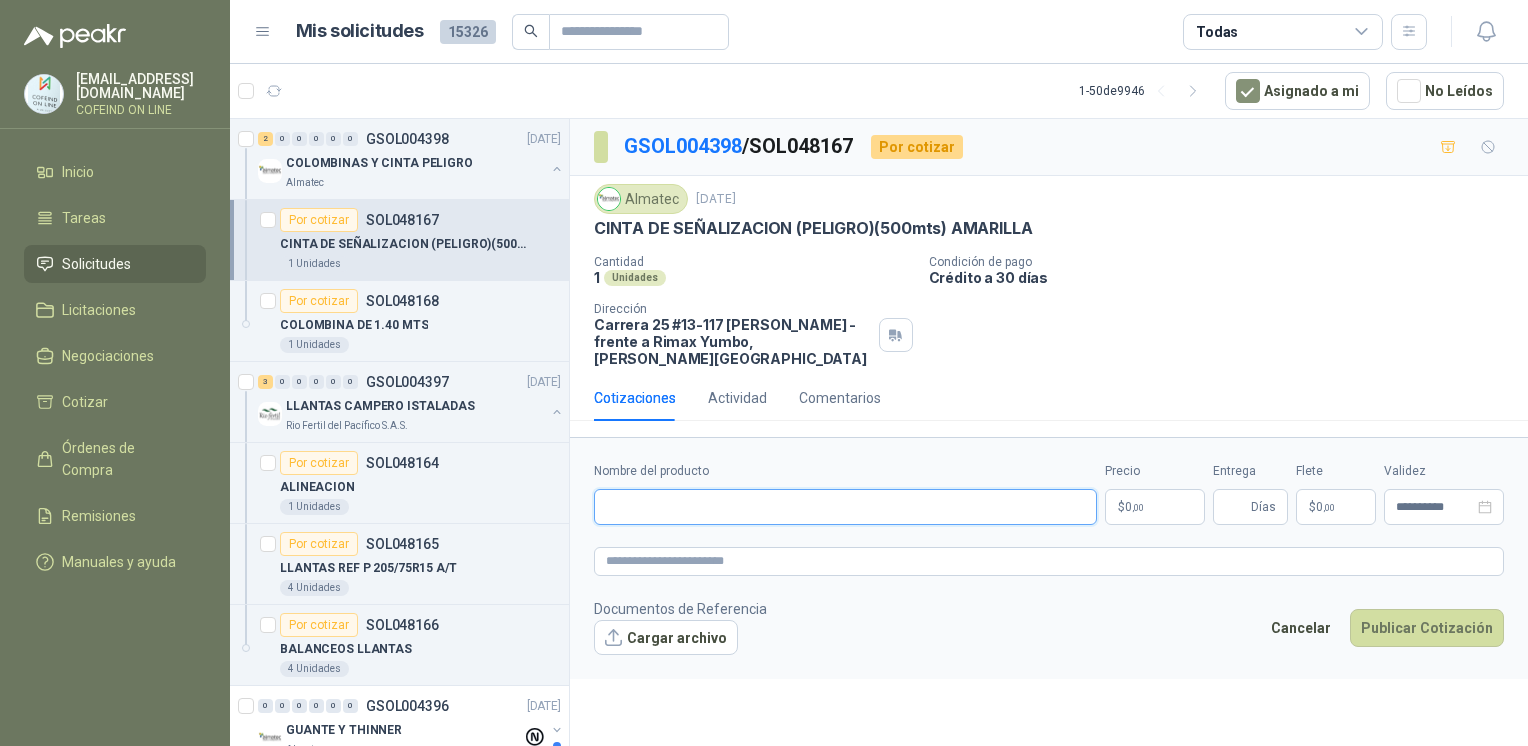 click on "Nombre del producto" at bounding box center [845, 507] 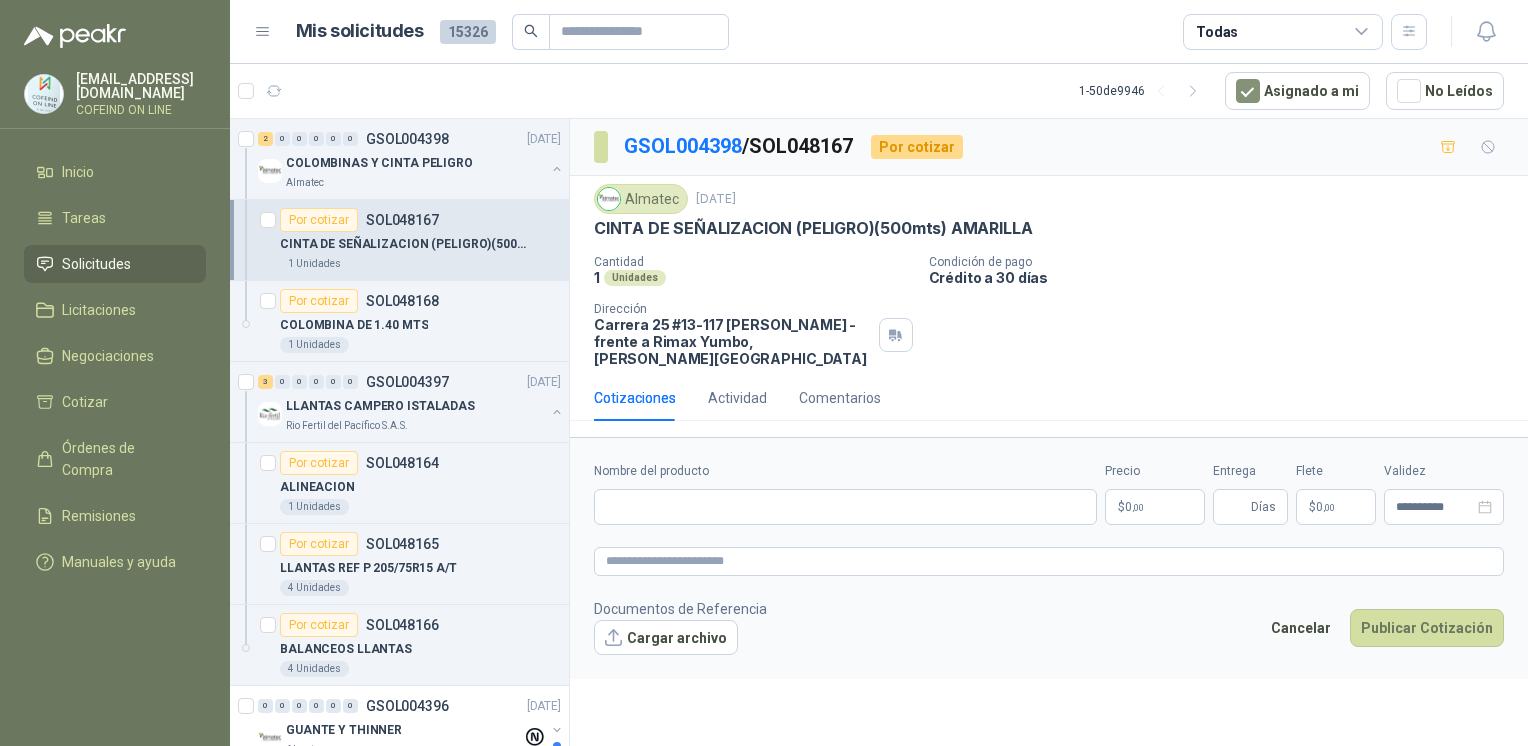 click on "1   Unidades" at bounding box center (420, 345) 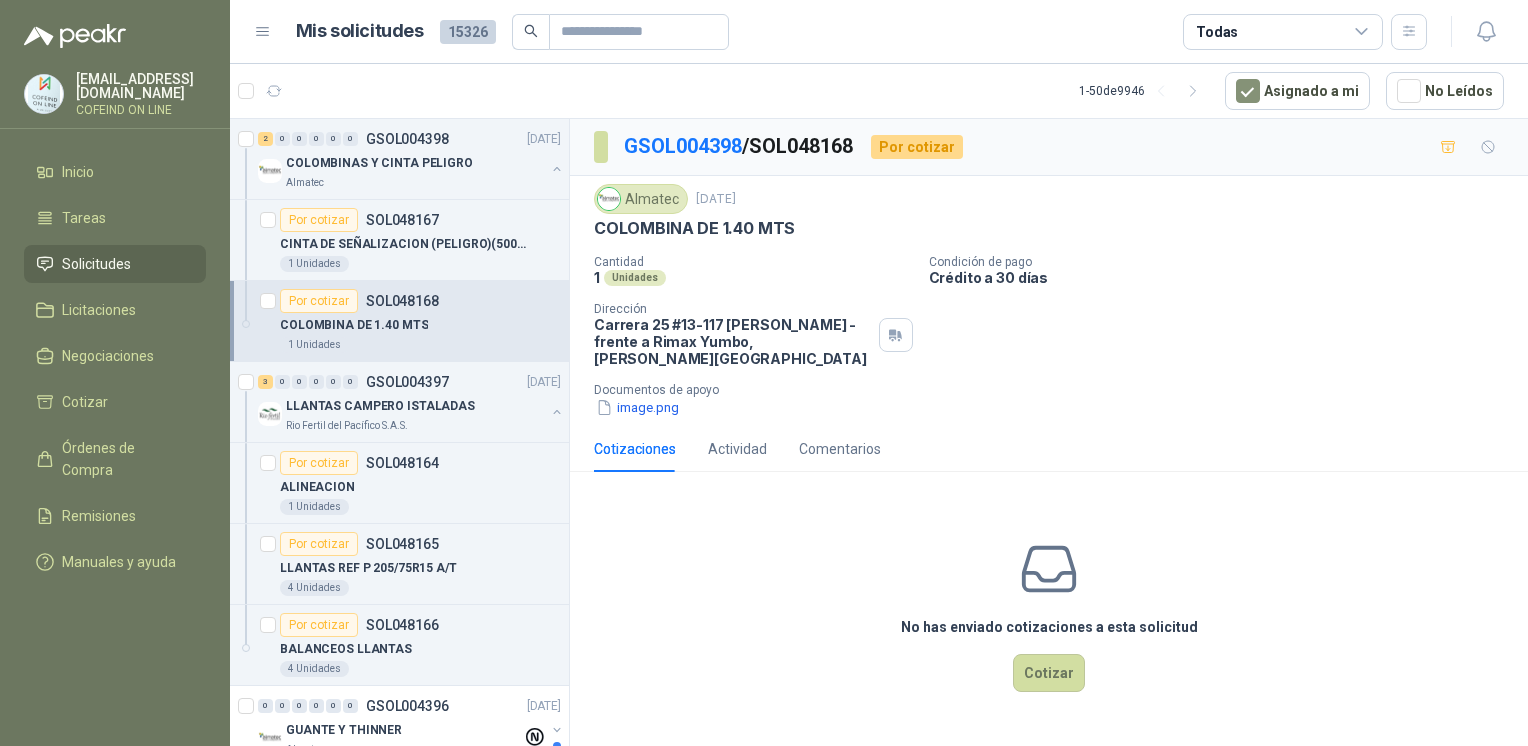 click on "Cotizar" at bounding box center [1049, 673] 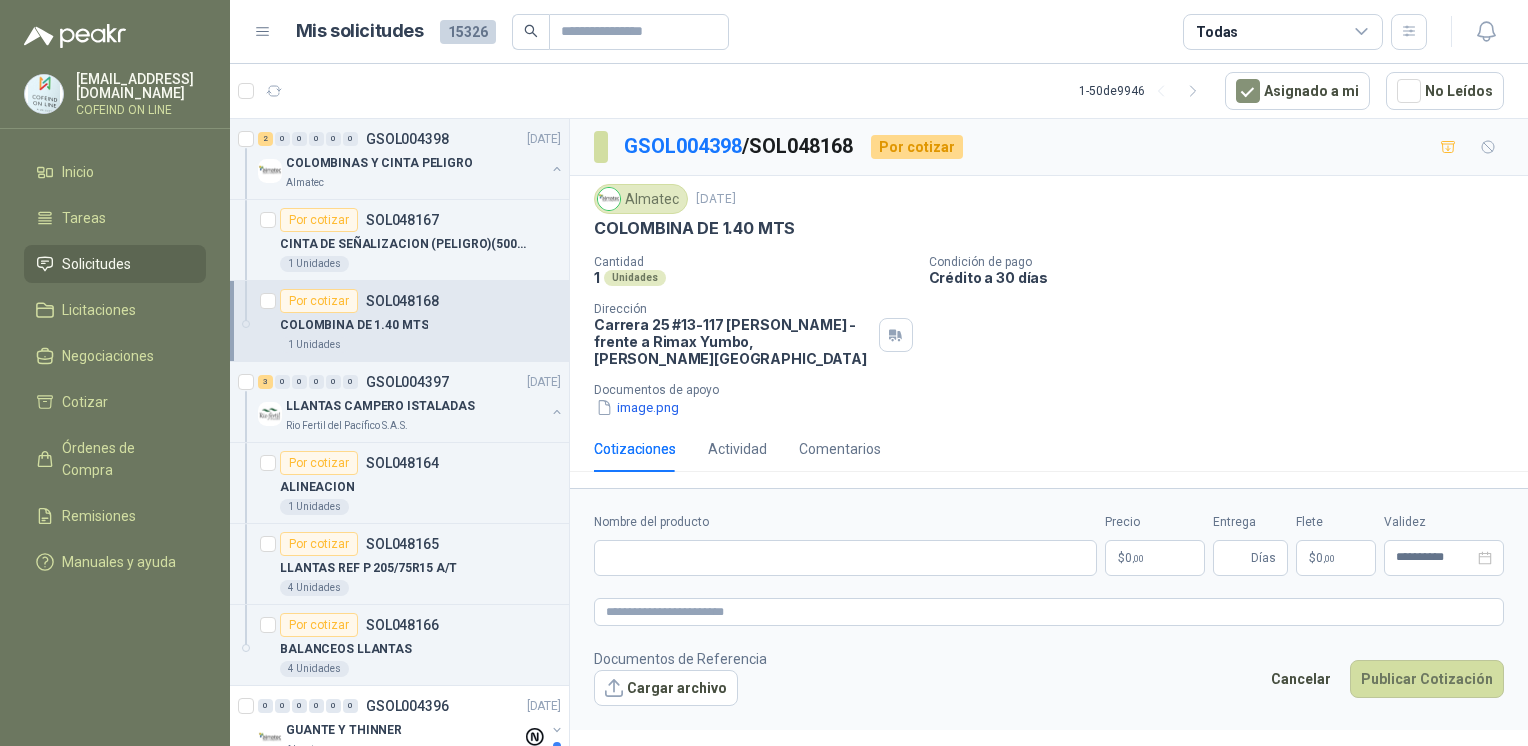 type 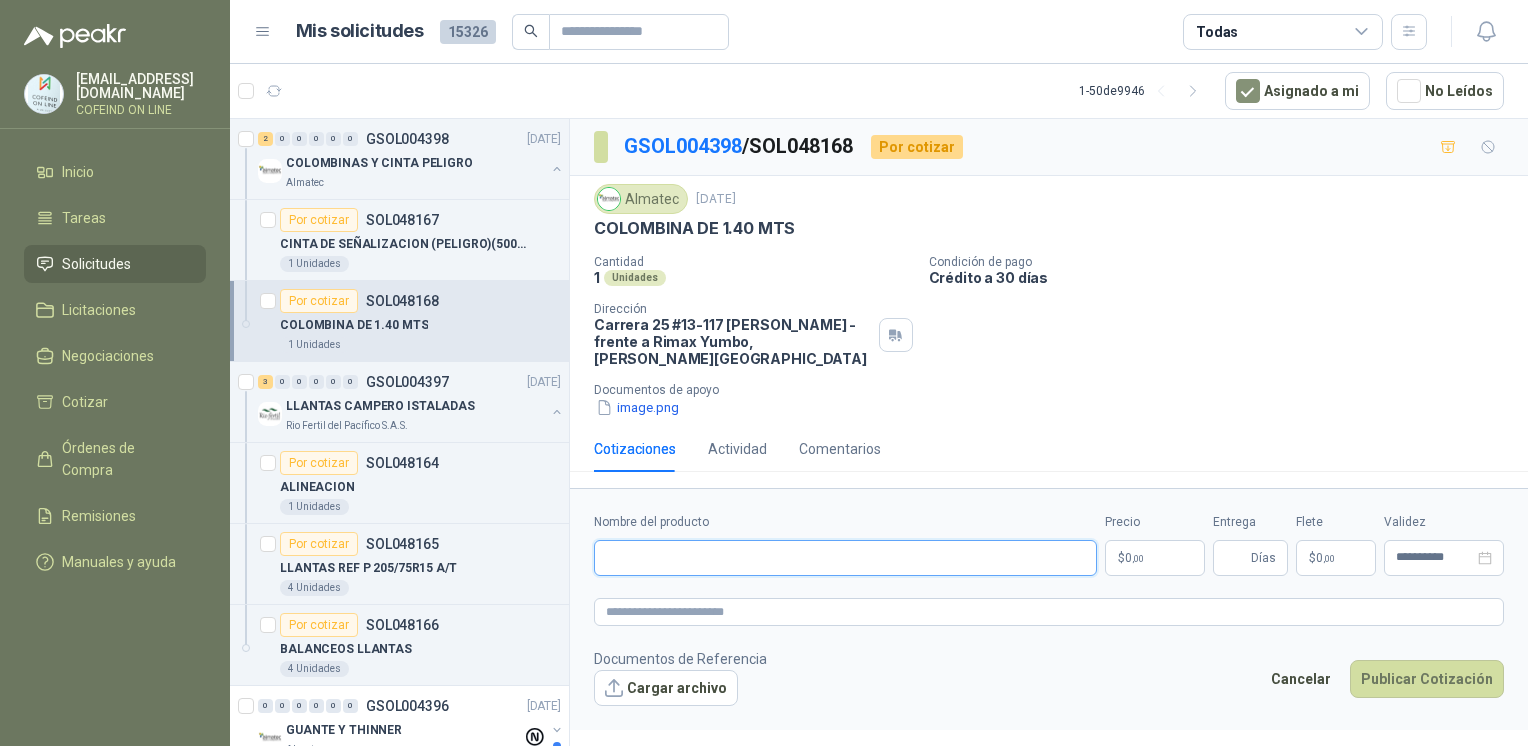 click on "Nombre del producto" at bounding box center (845, 558) 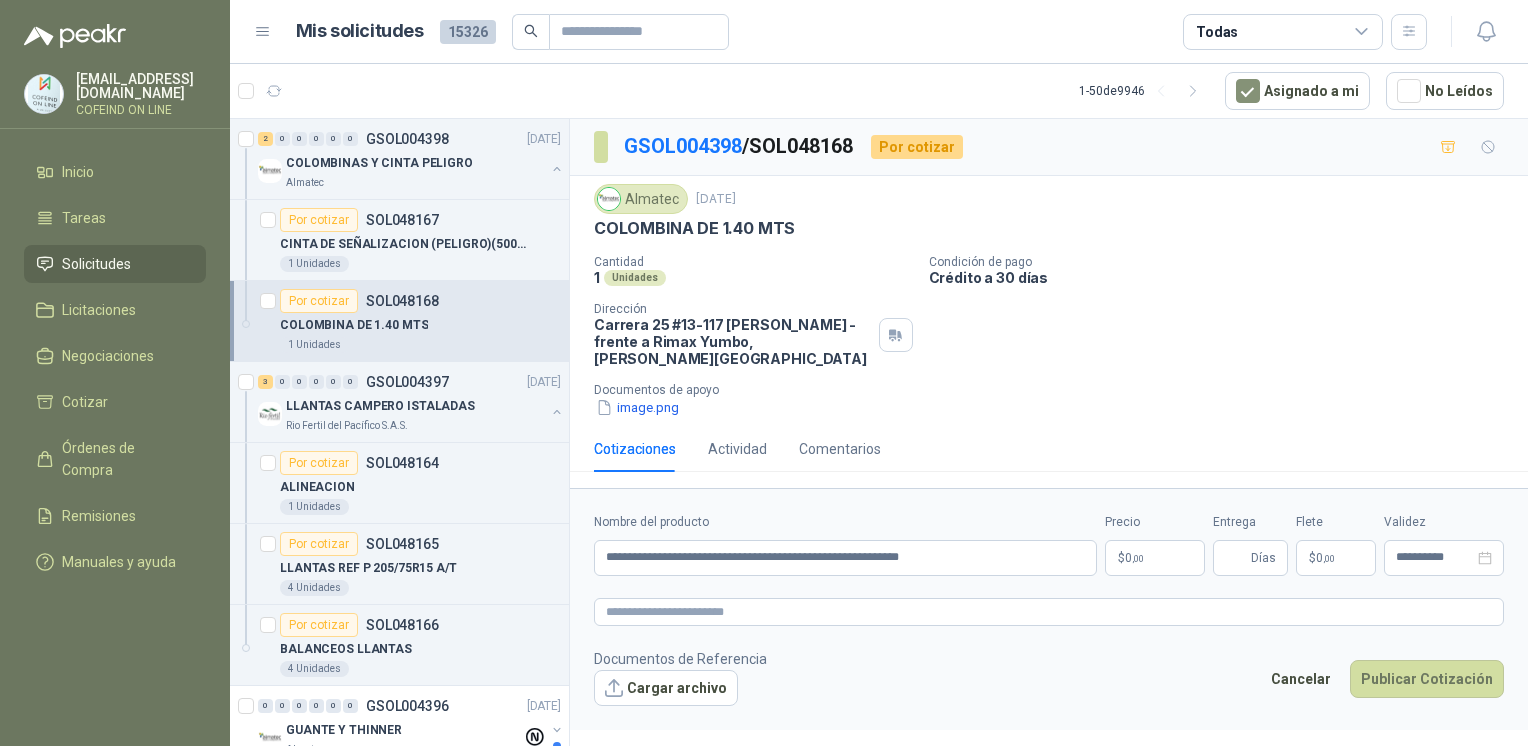 click on "image.png" at bounding box center (637, 407) 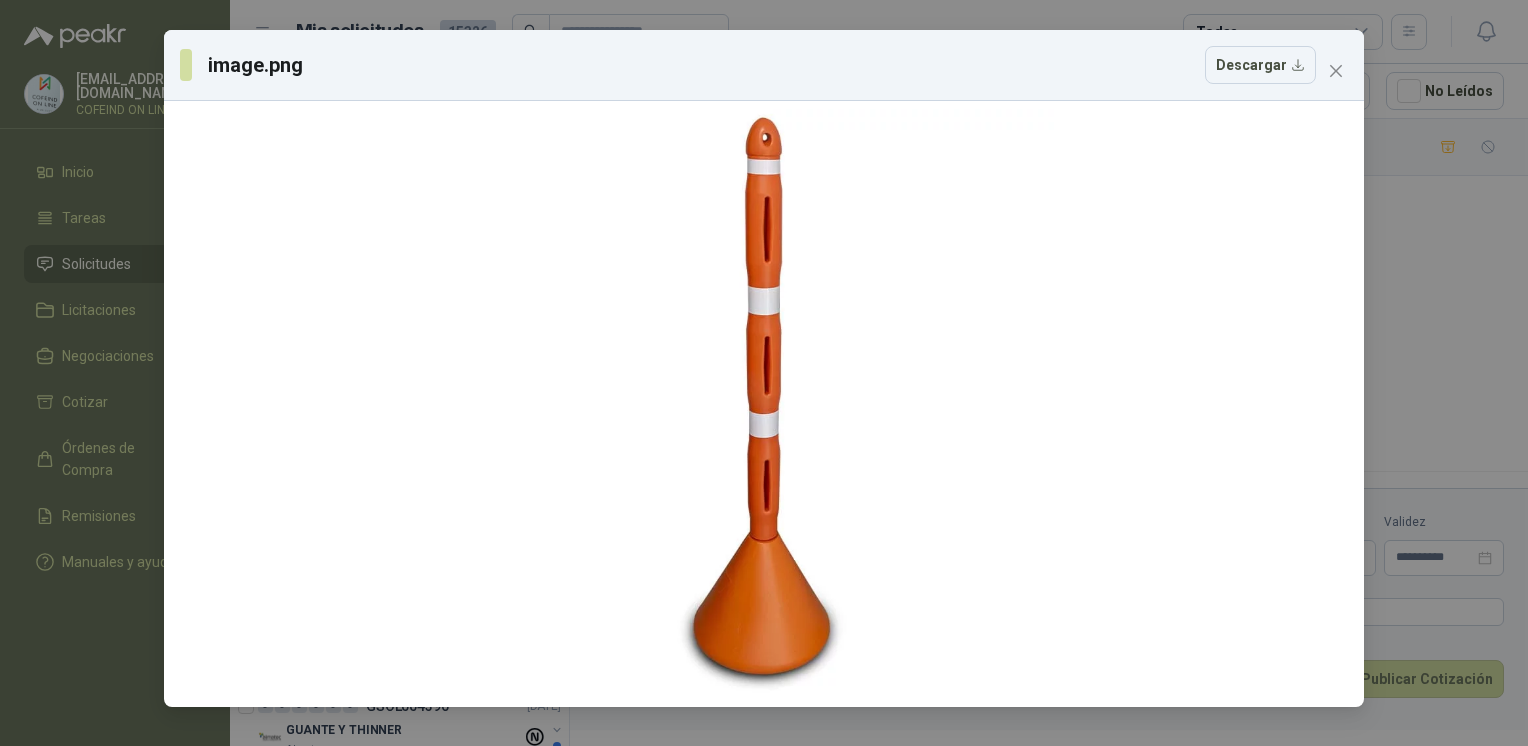 click on "image.png   Descargar" at bounding box center [764, 373] 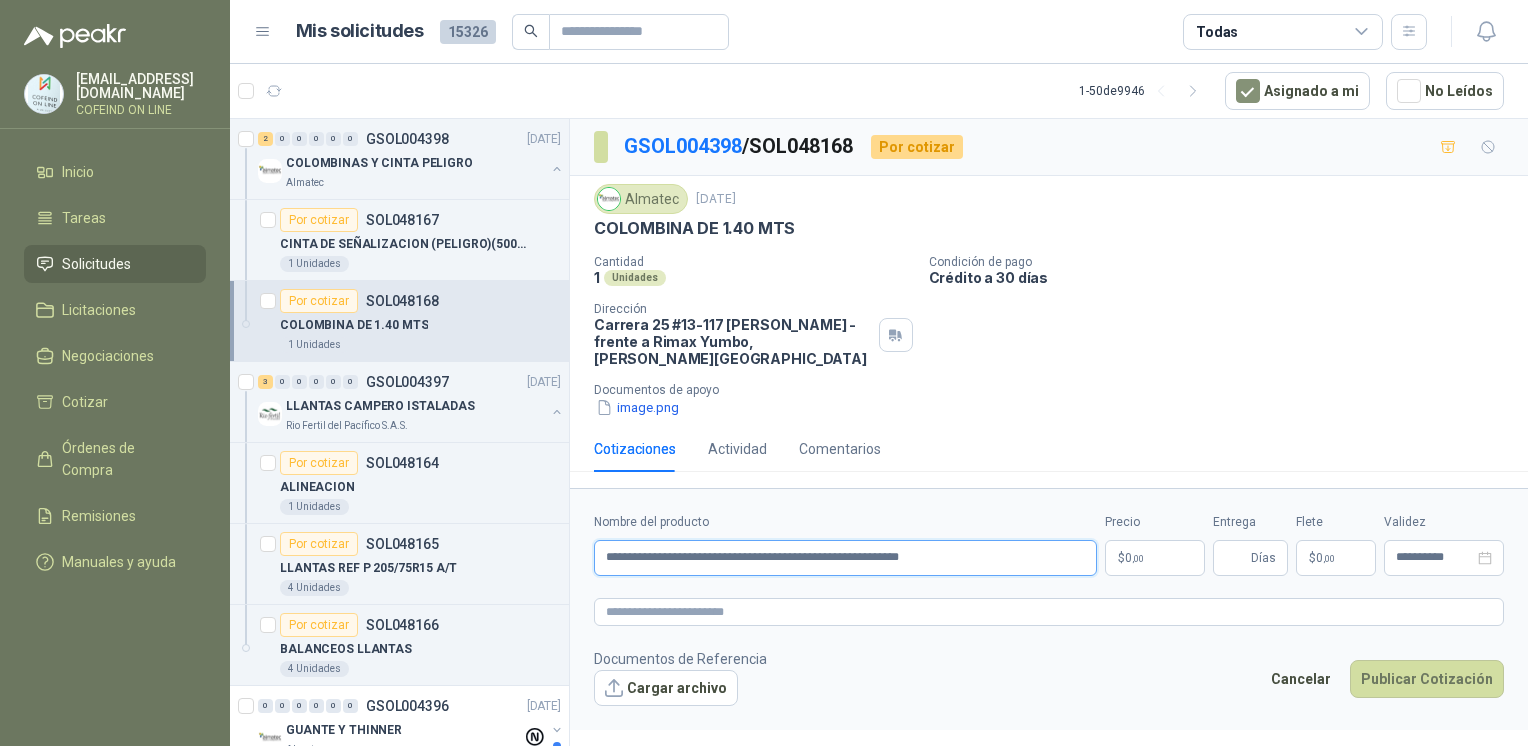 drag, startPoint x: 968, startPoint y: 536, endPoint x: 548, endPoint y: 540, distance: 420.01904 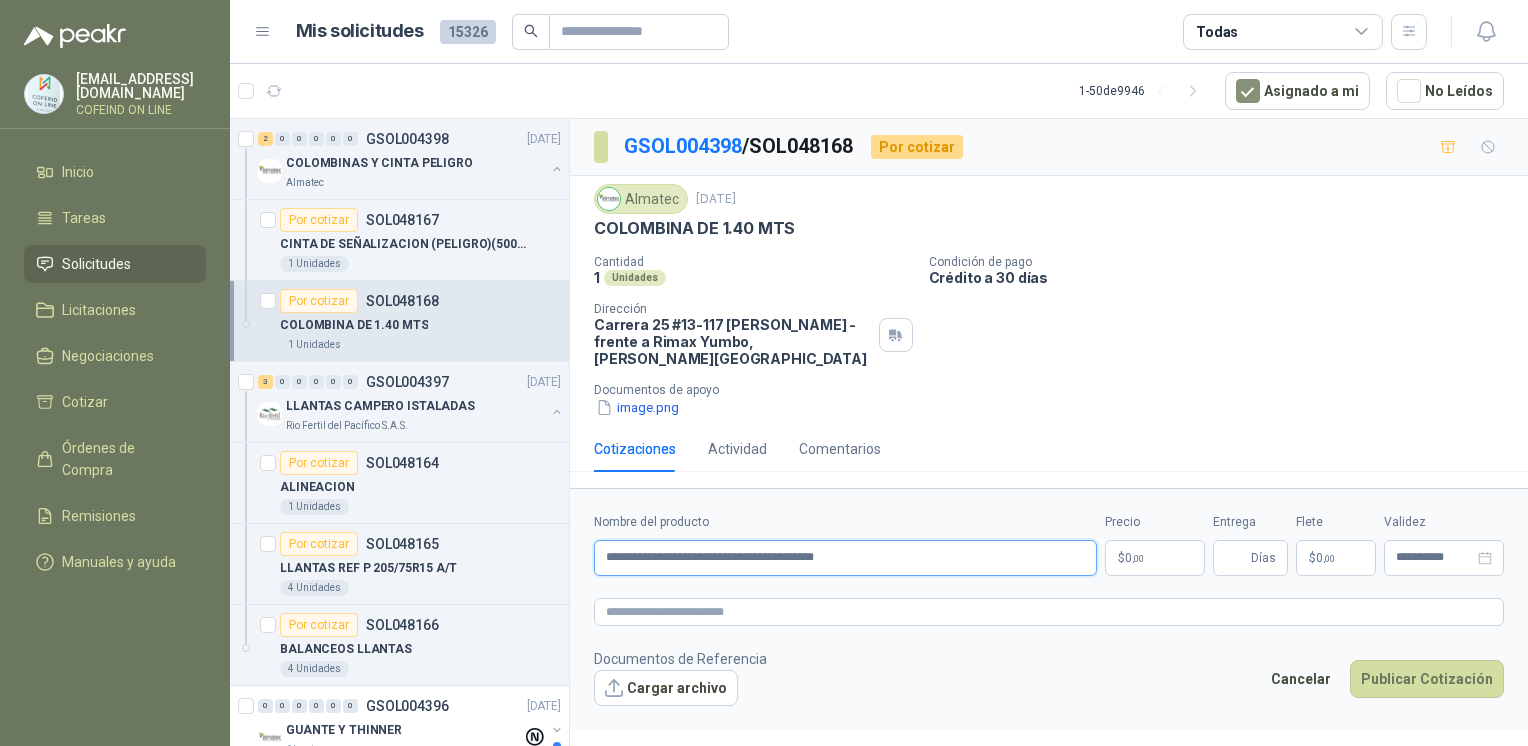type on "**********" 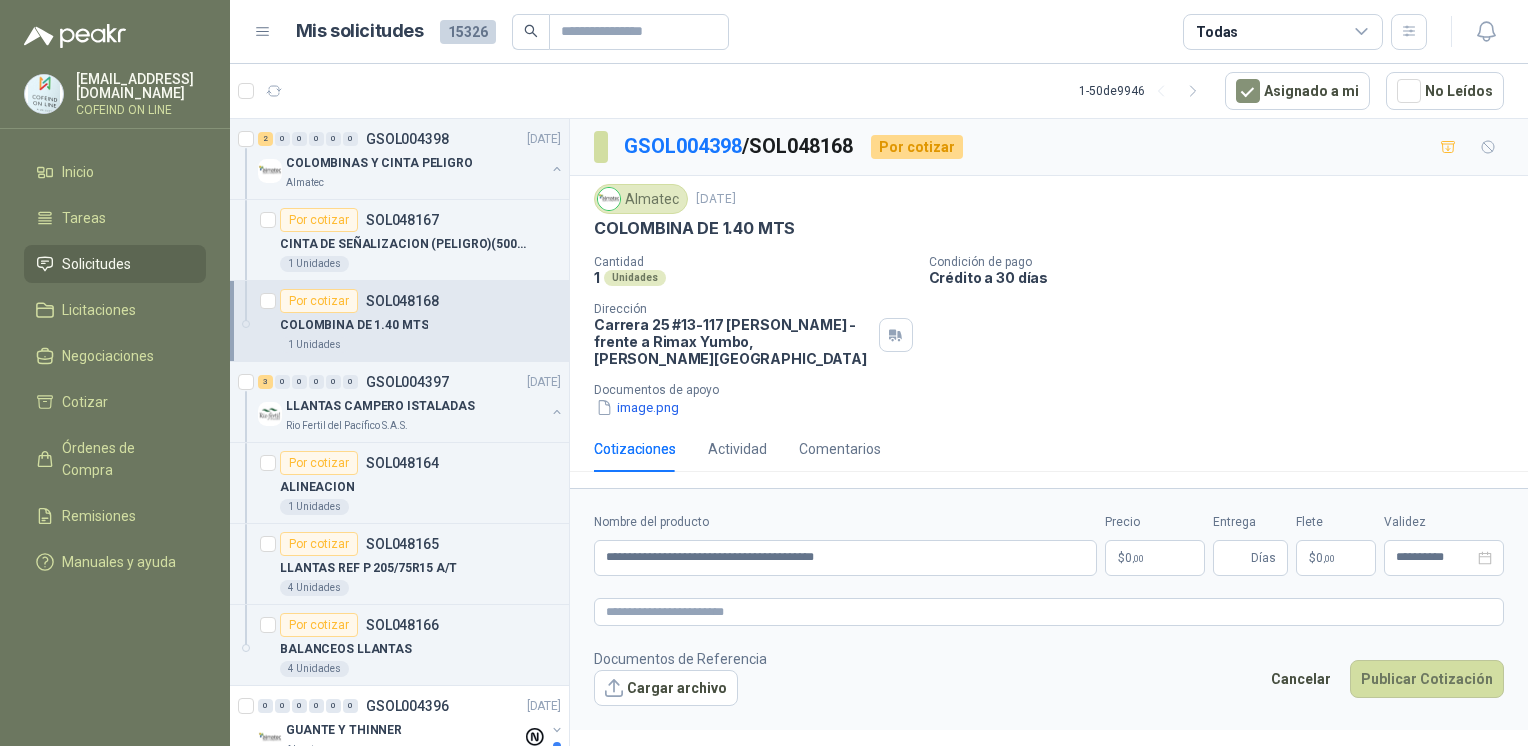 click on "Cargar archivo" at bounding box center [666, 688] 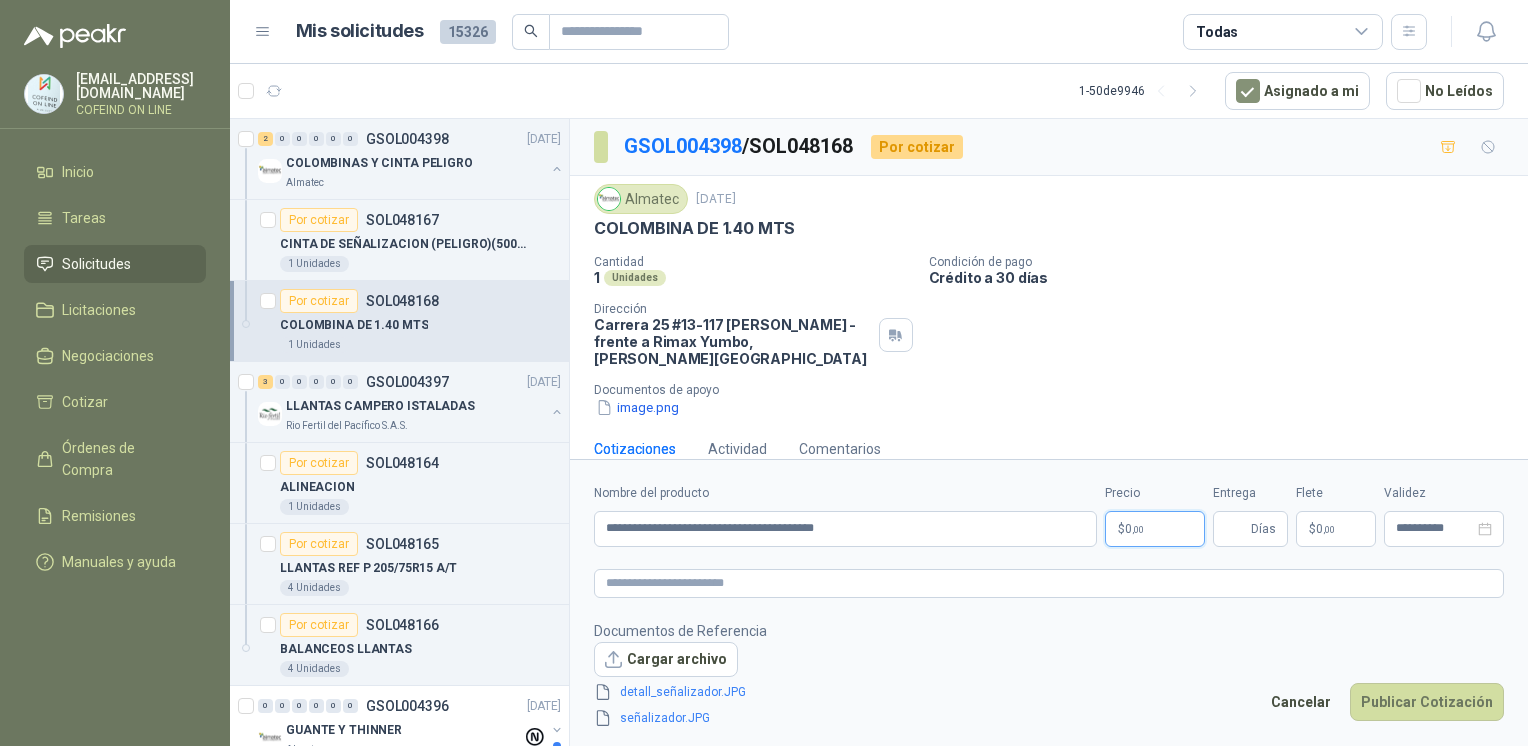 click on "$  0 ,00" at bounding box center [1155, 529] 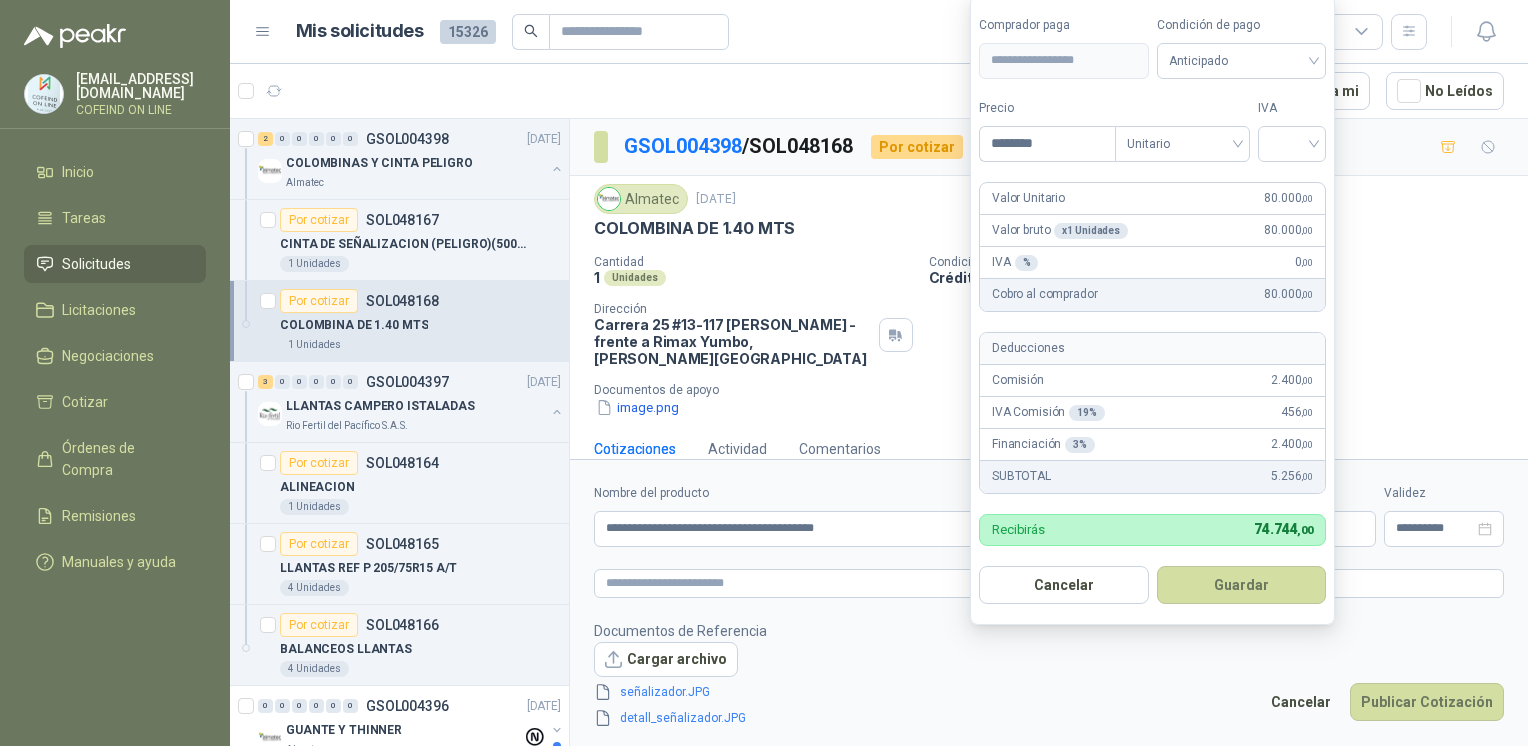 type on "********" 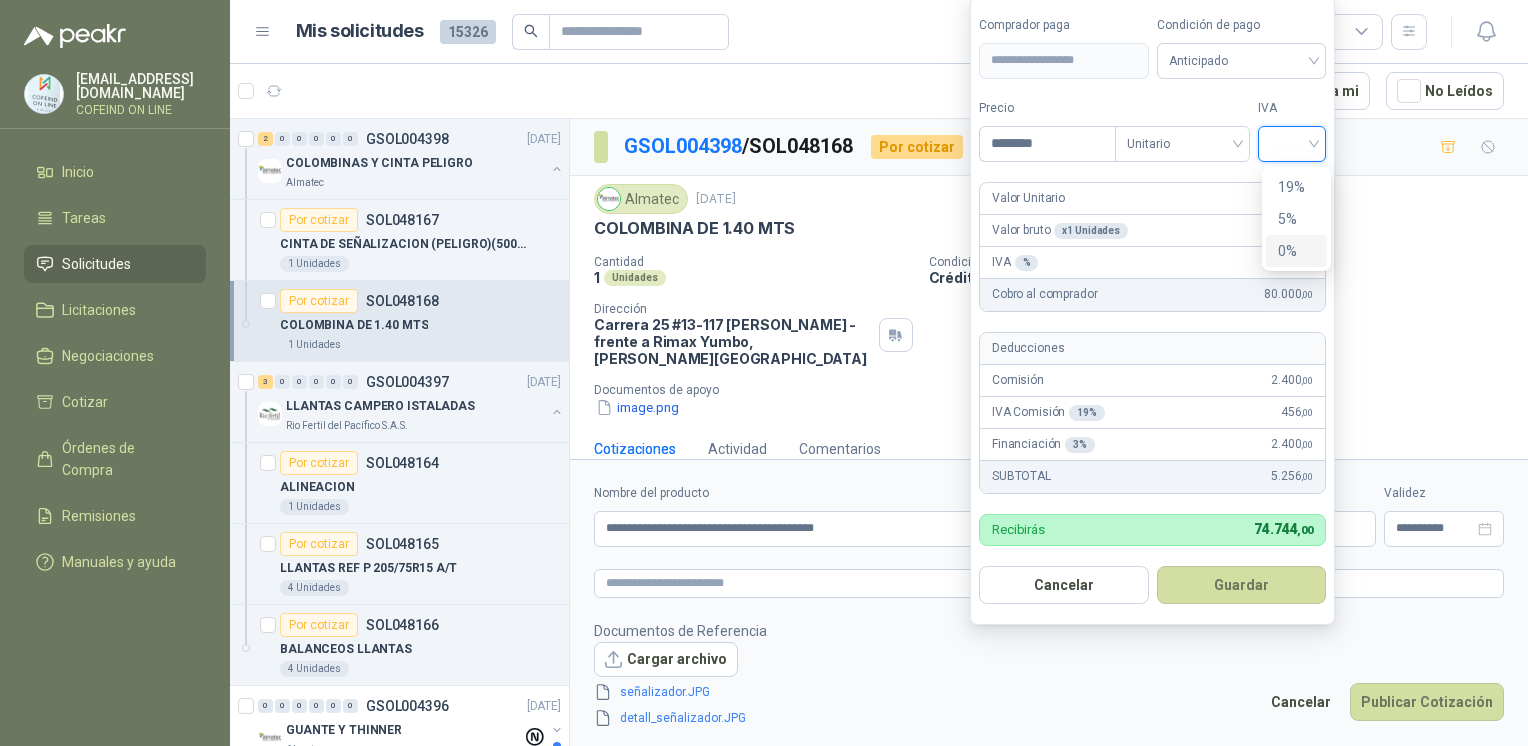 click on "0%" at bounding box center [1296, 251] 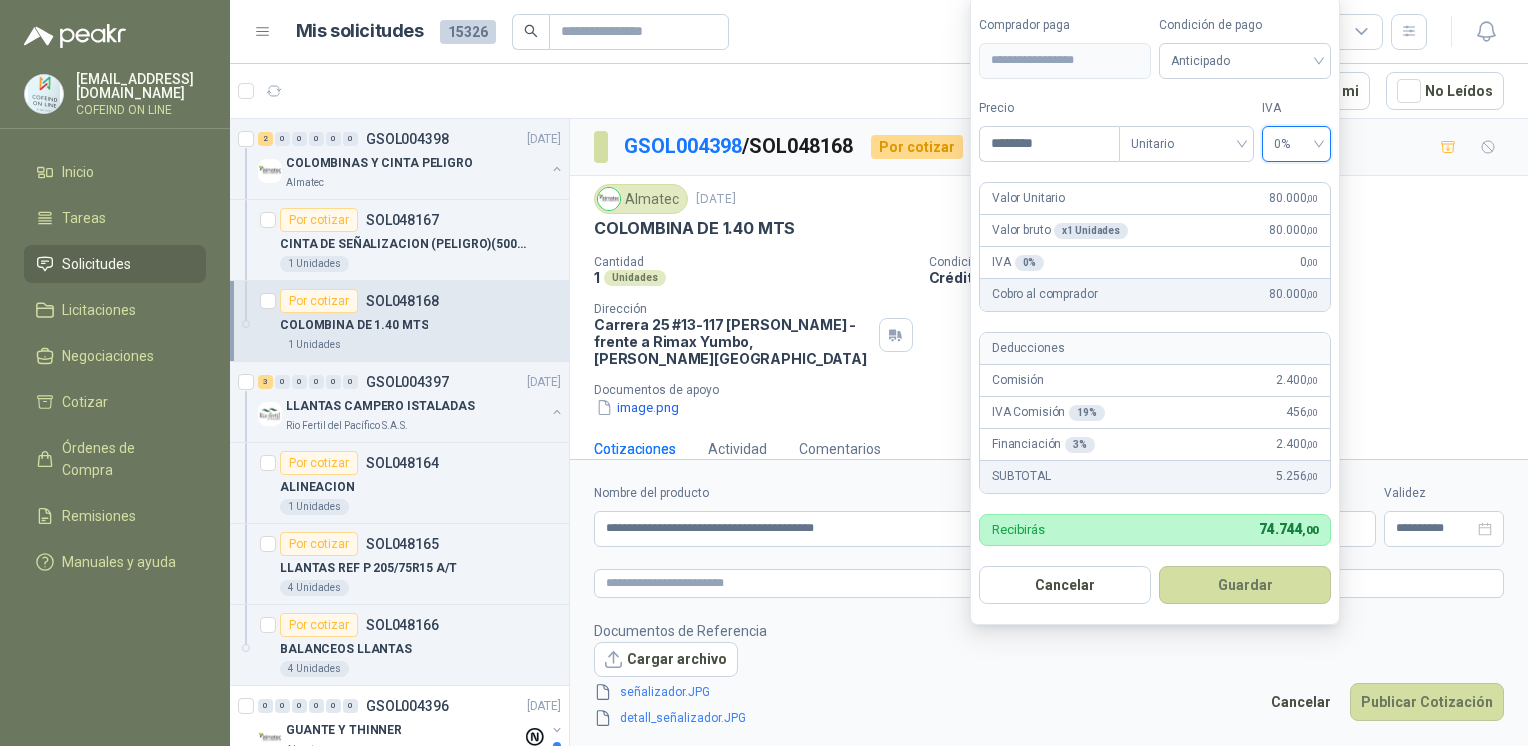 click on "Guardar" at bounding box center (1245, 585) 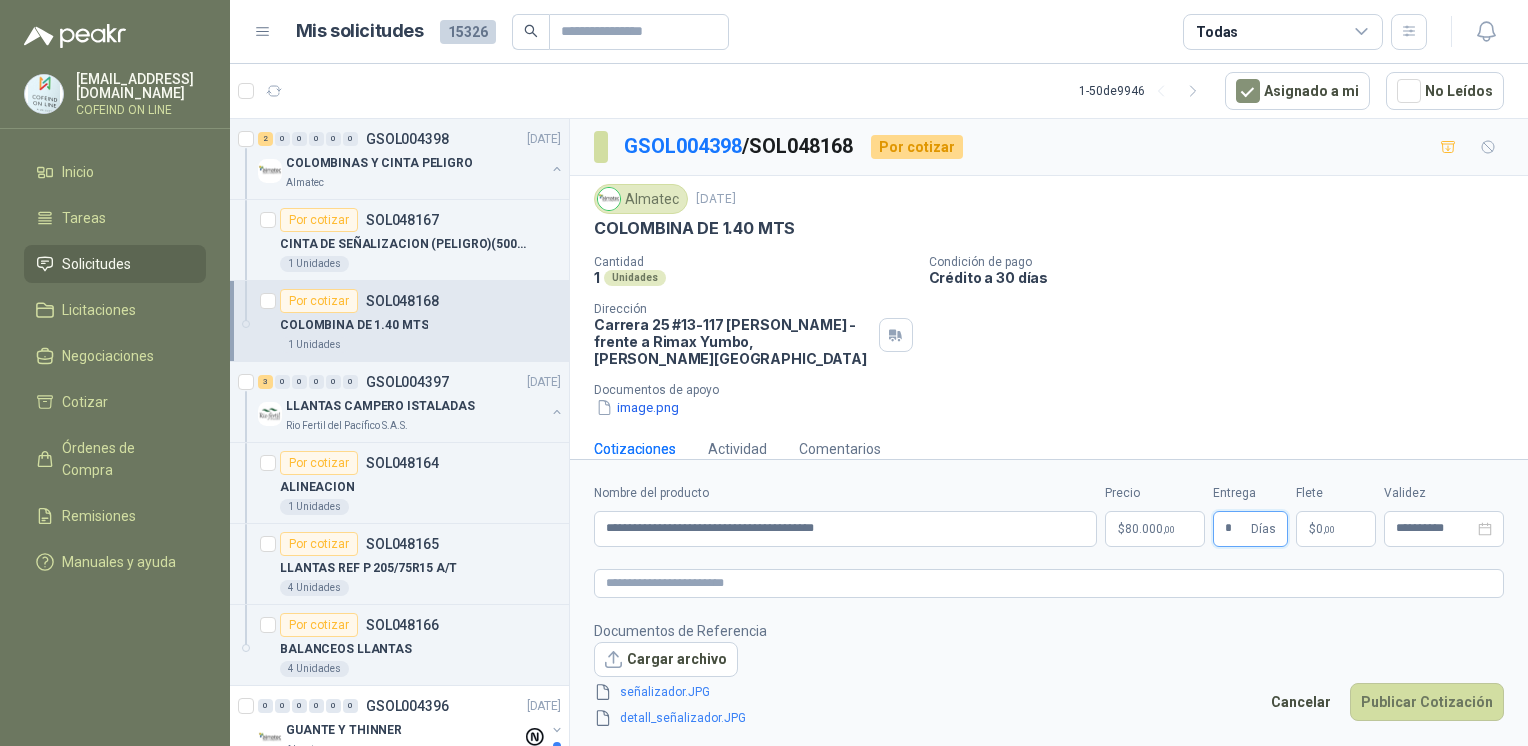 type on "*" 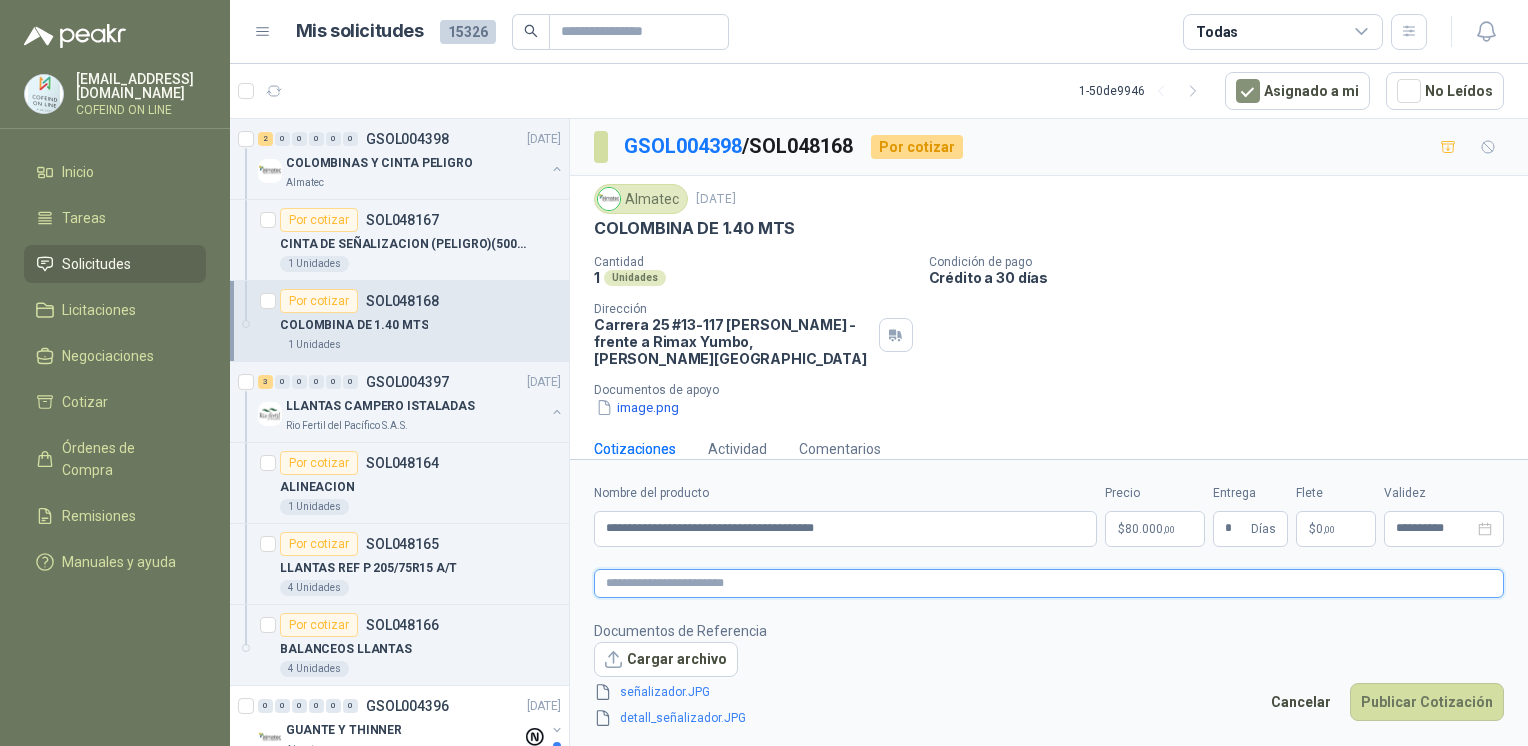 click at bounding box center [1049, 583] 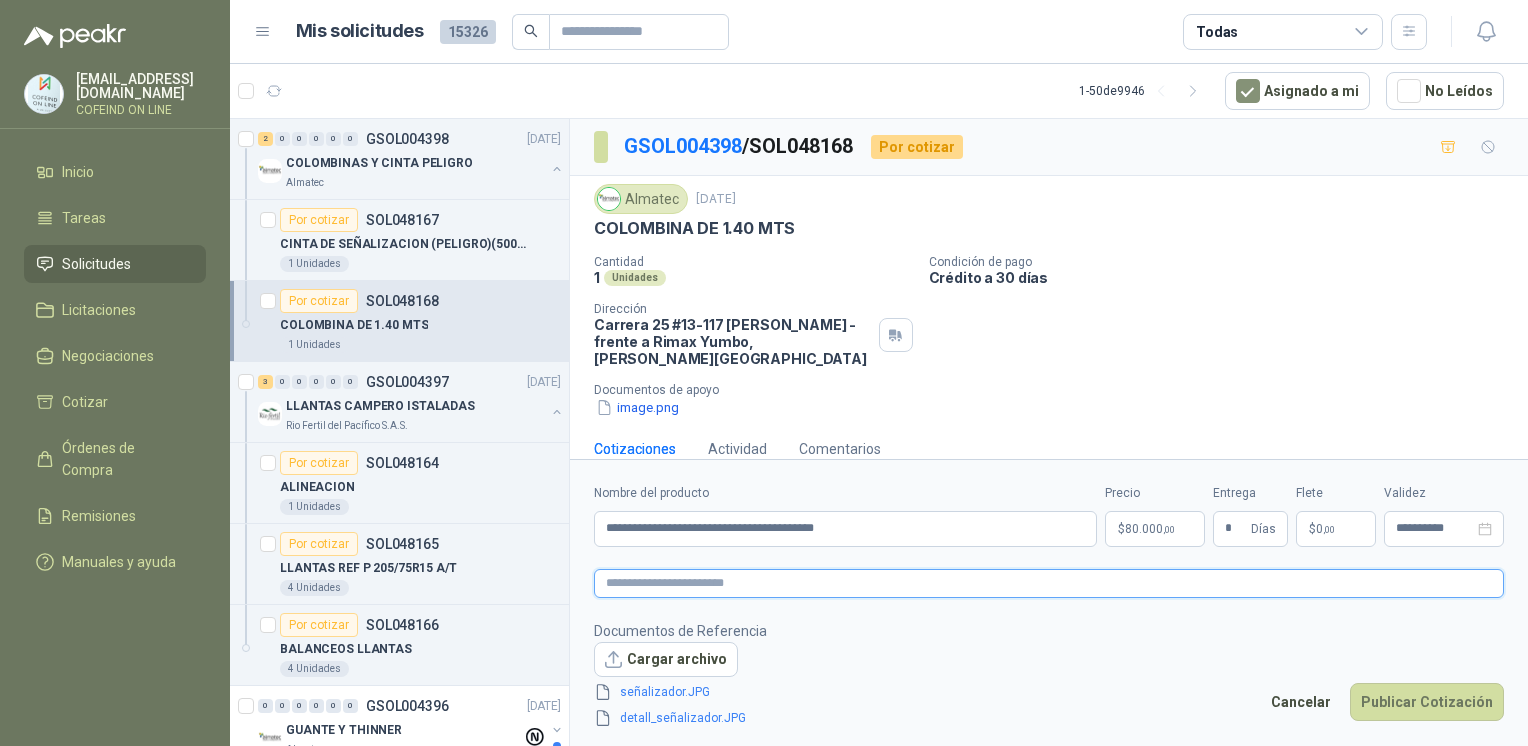 type 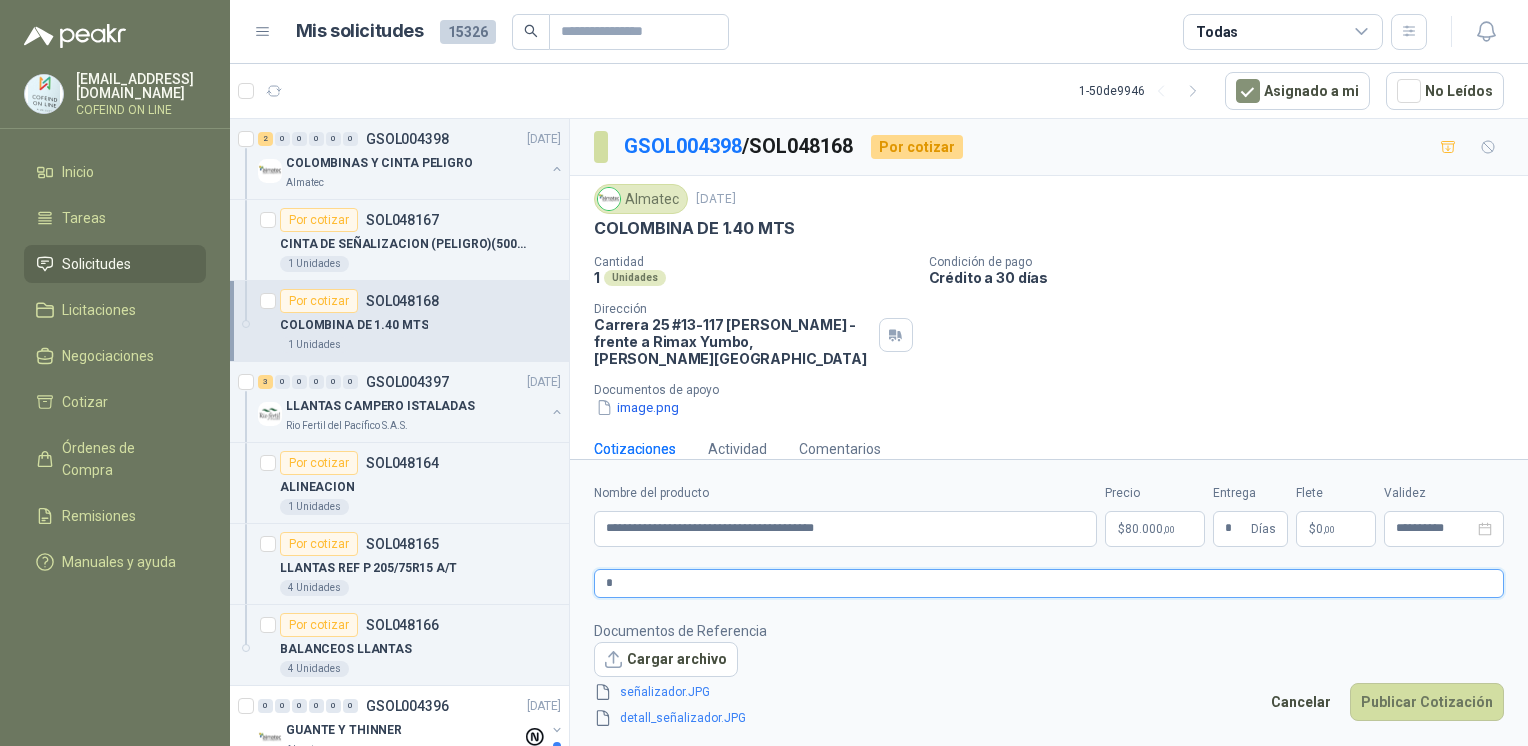 type 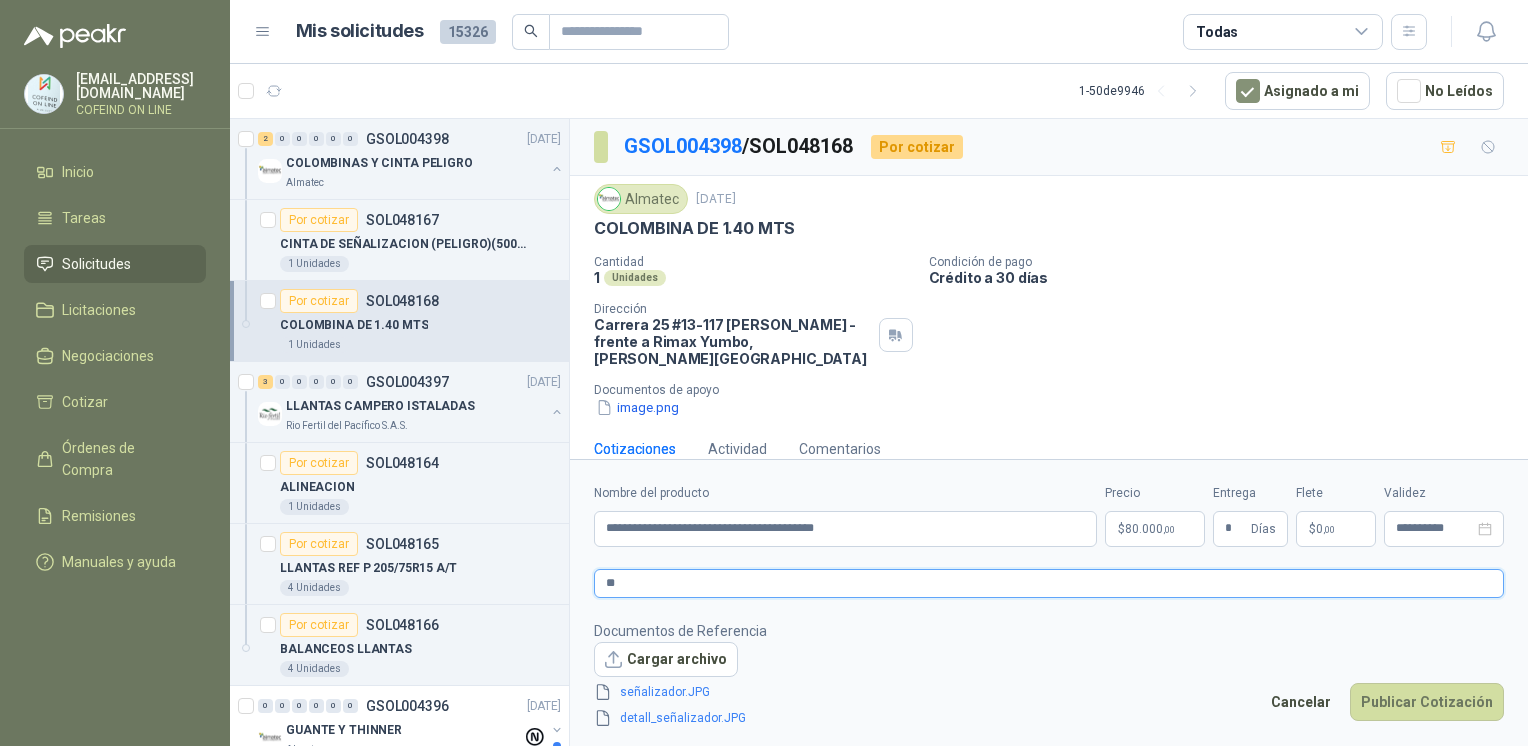 type 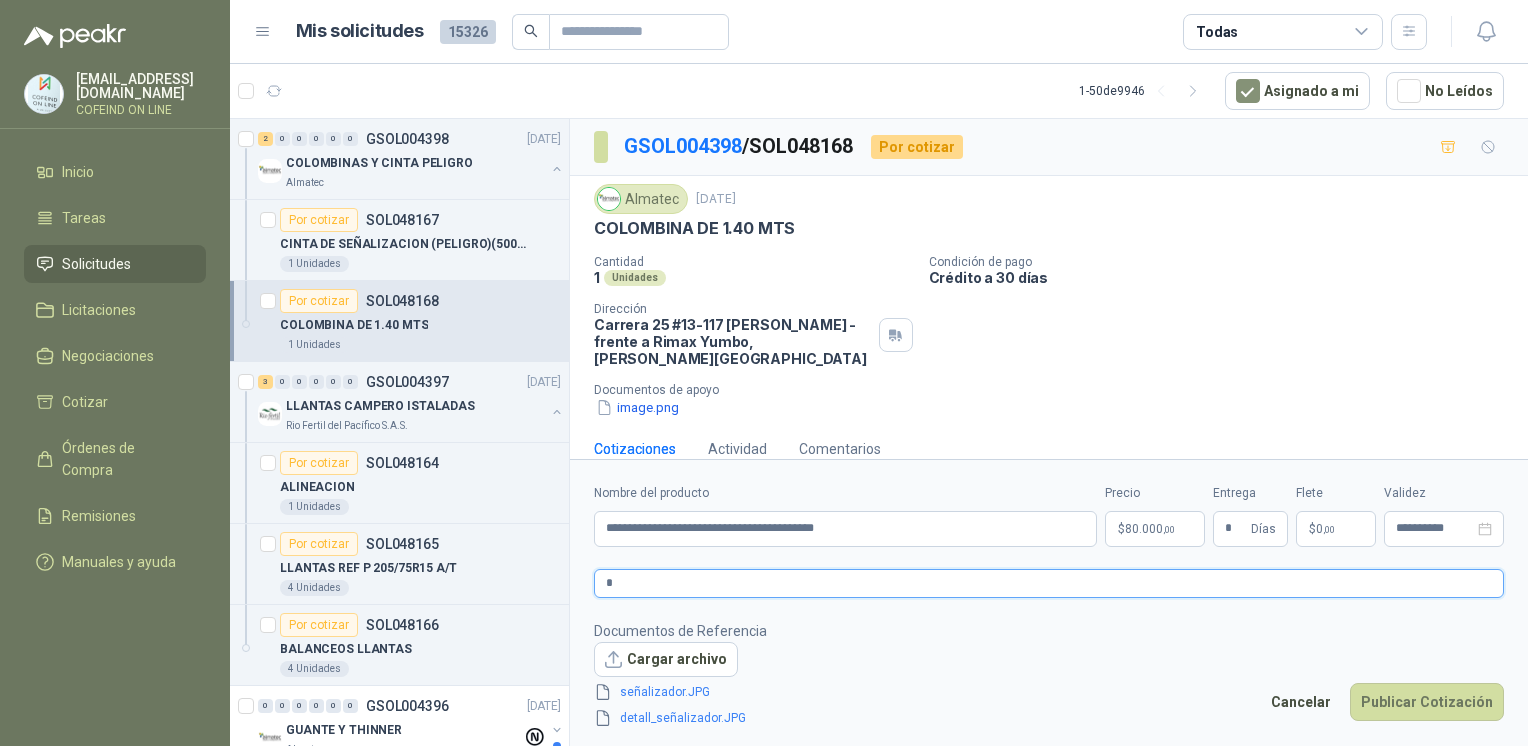 type 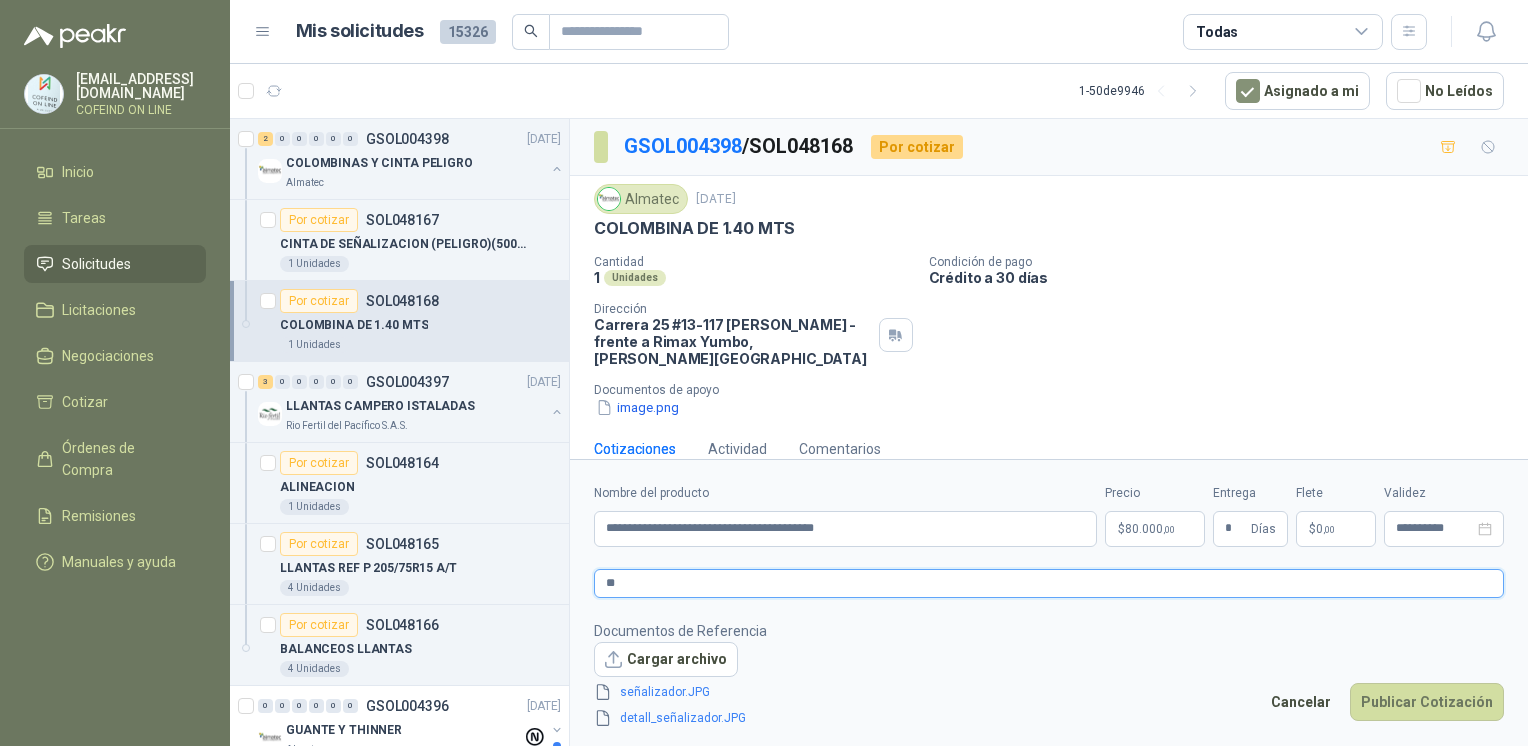 type 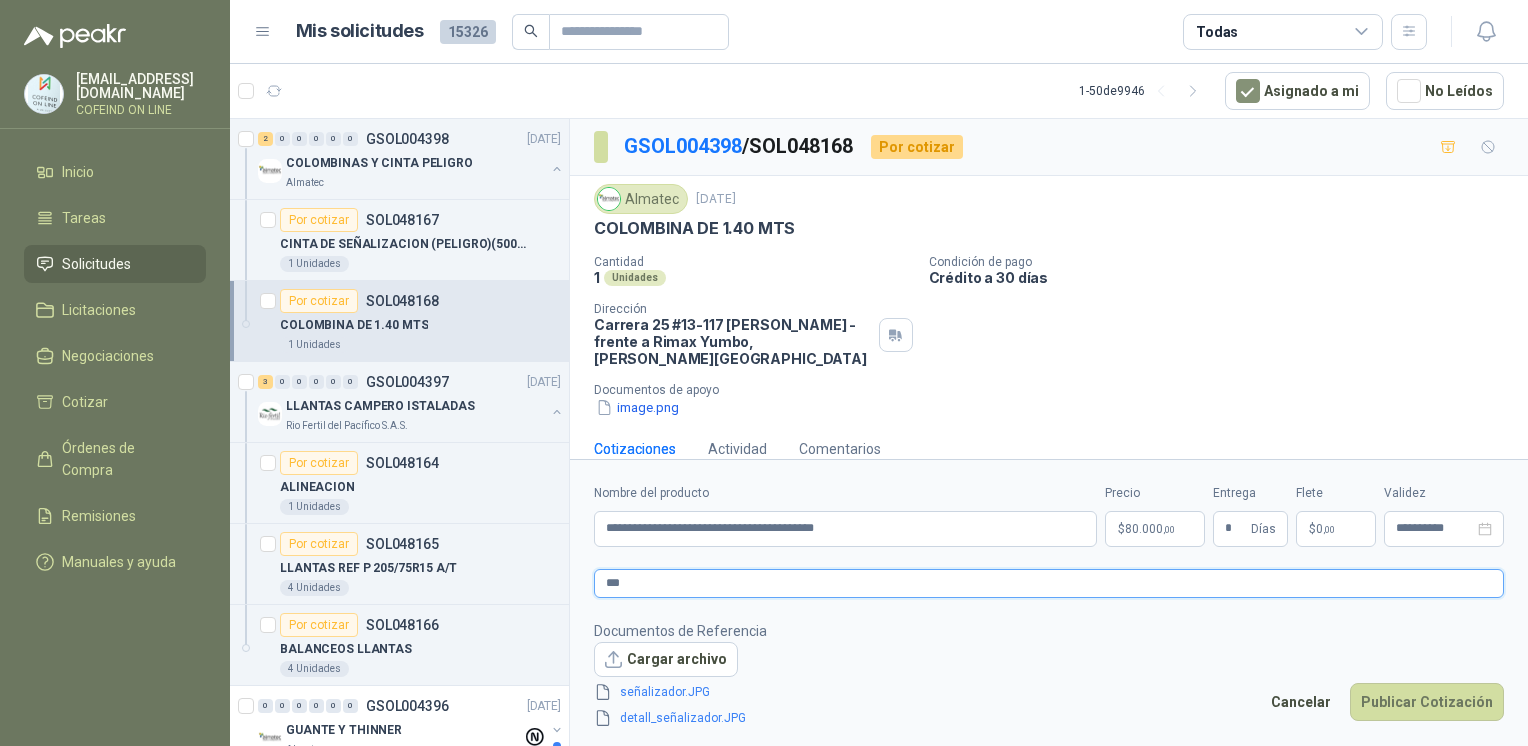 type 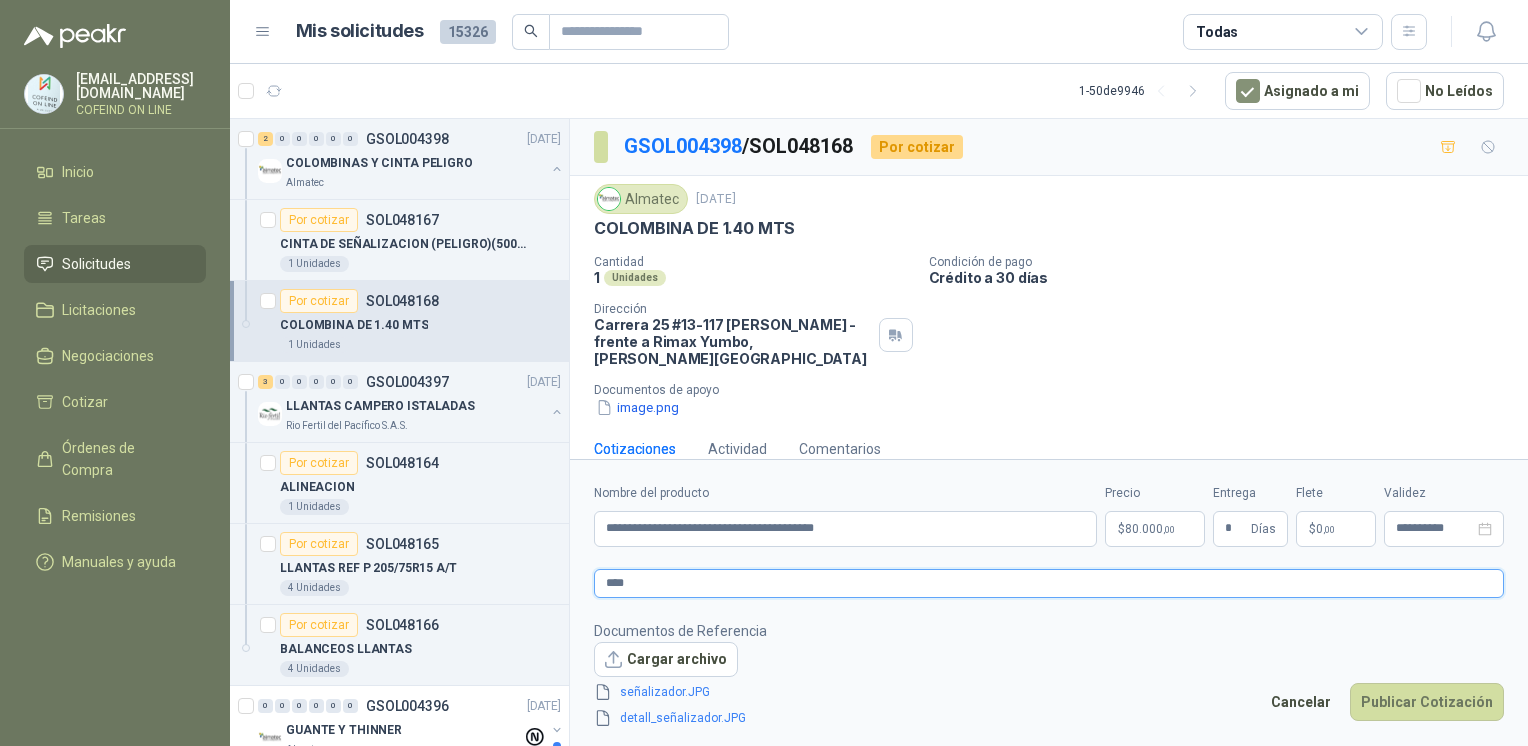 type 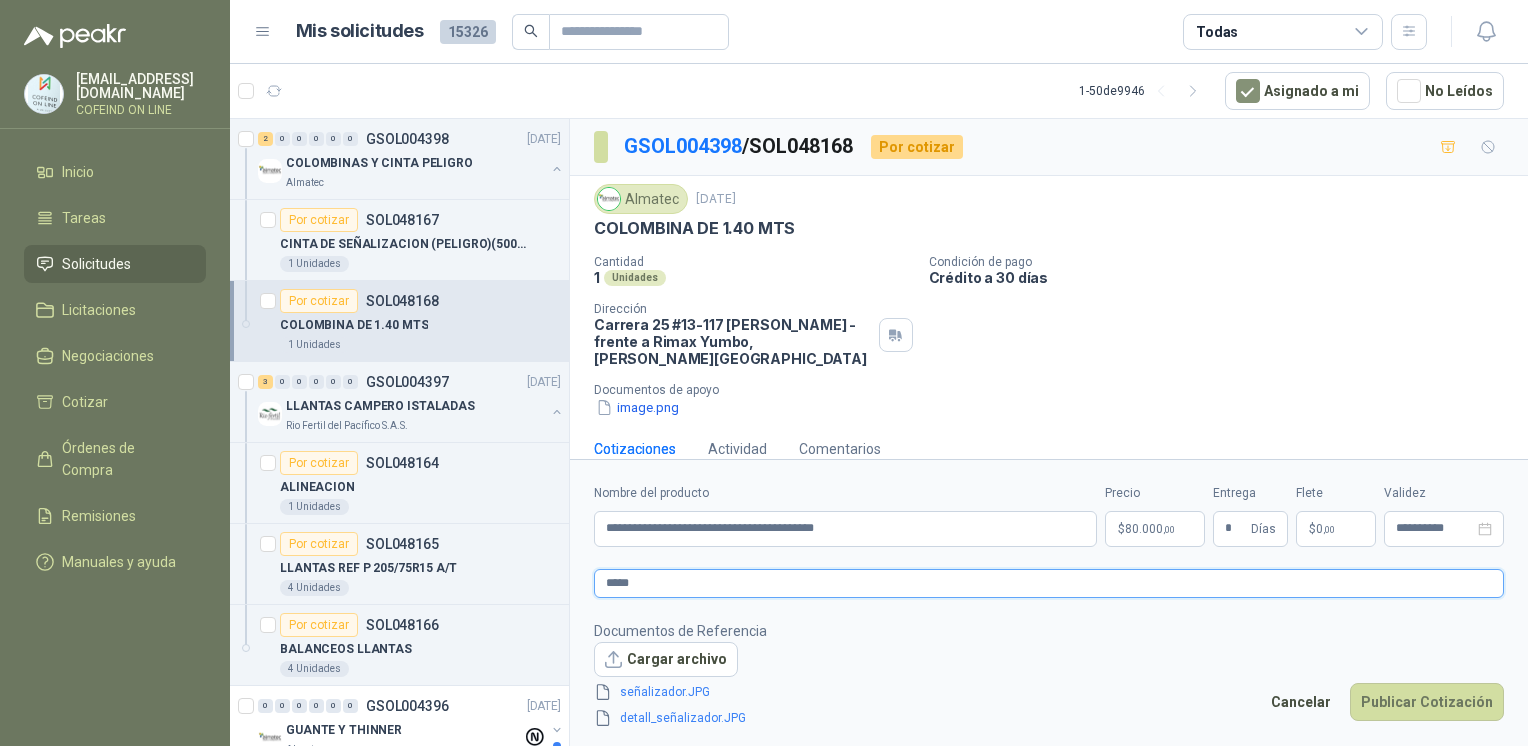 type 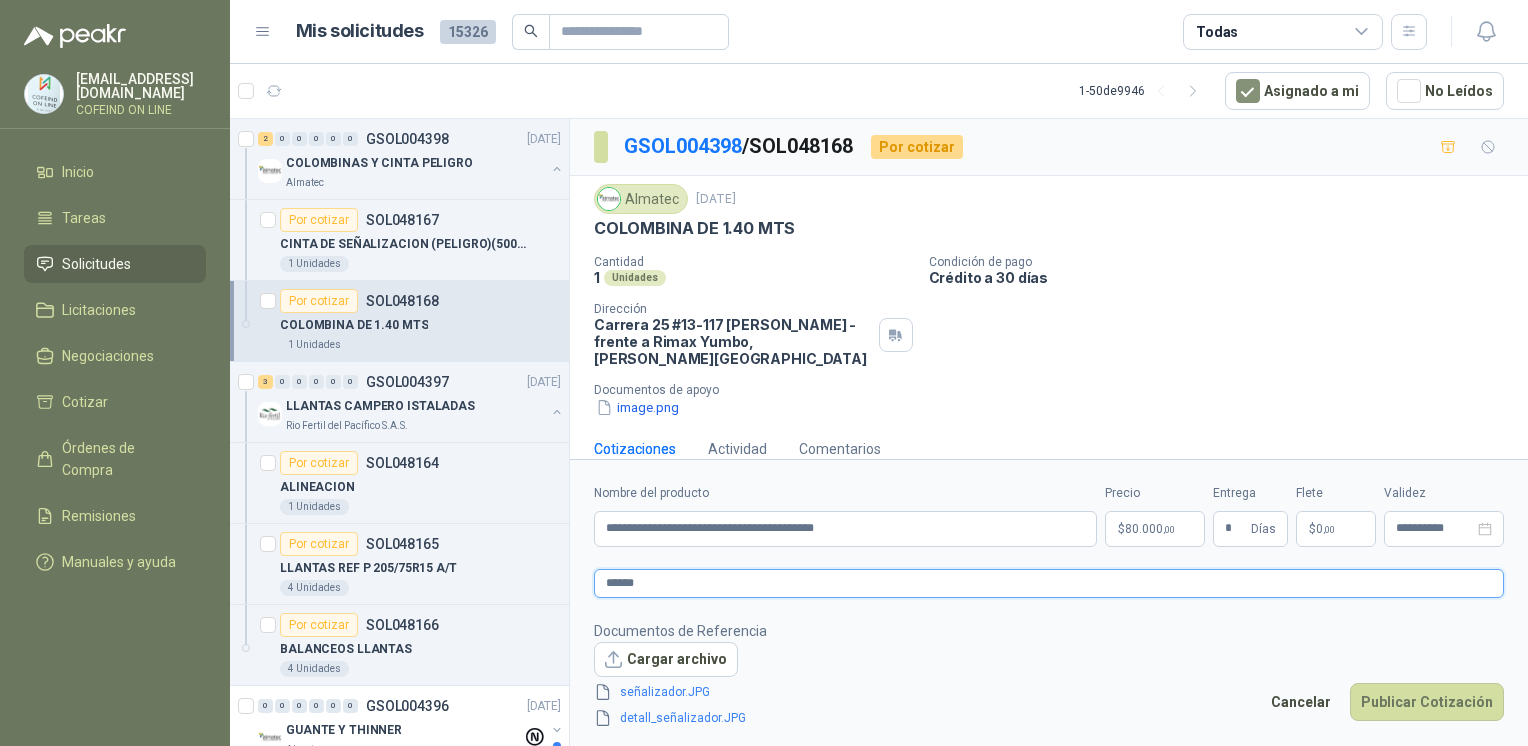 type 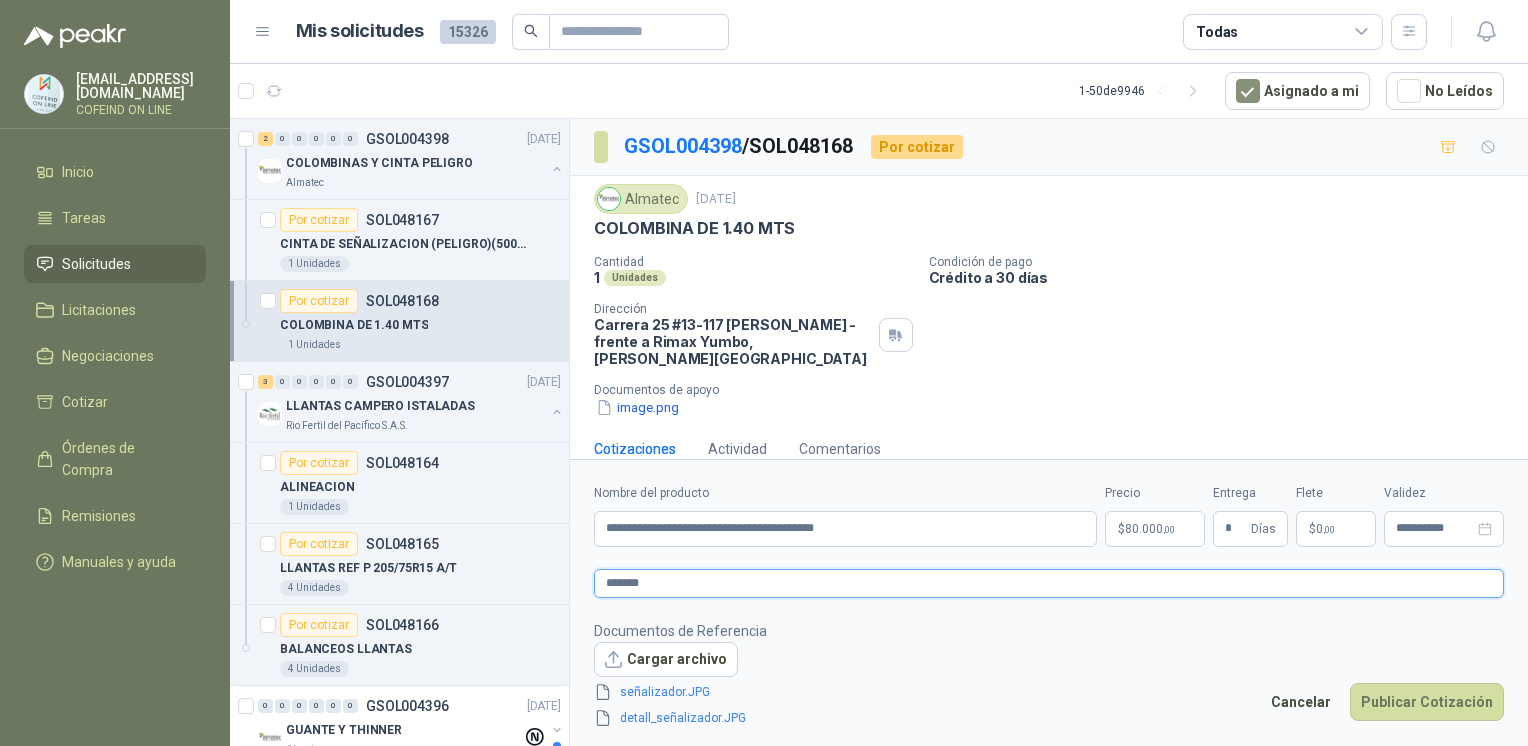type 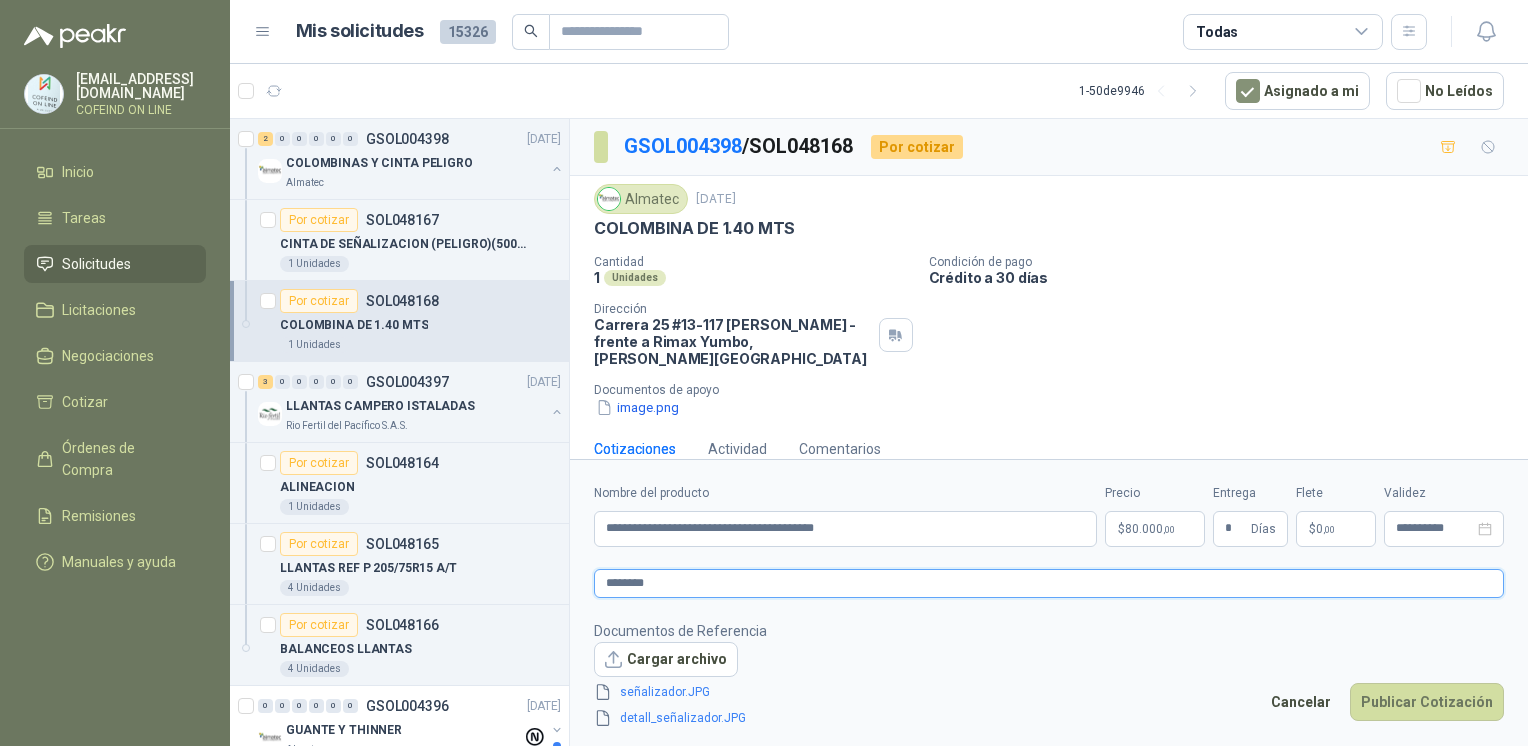 type 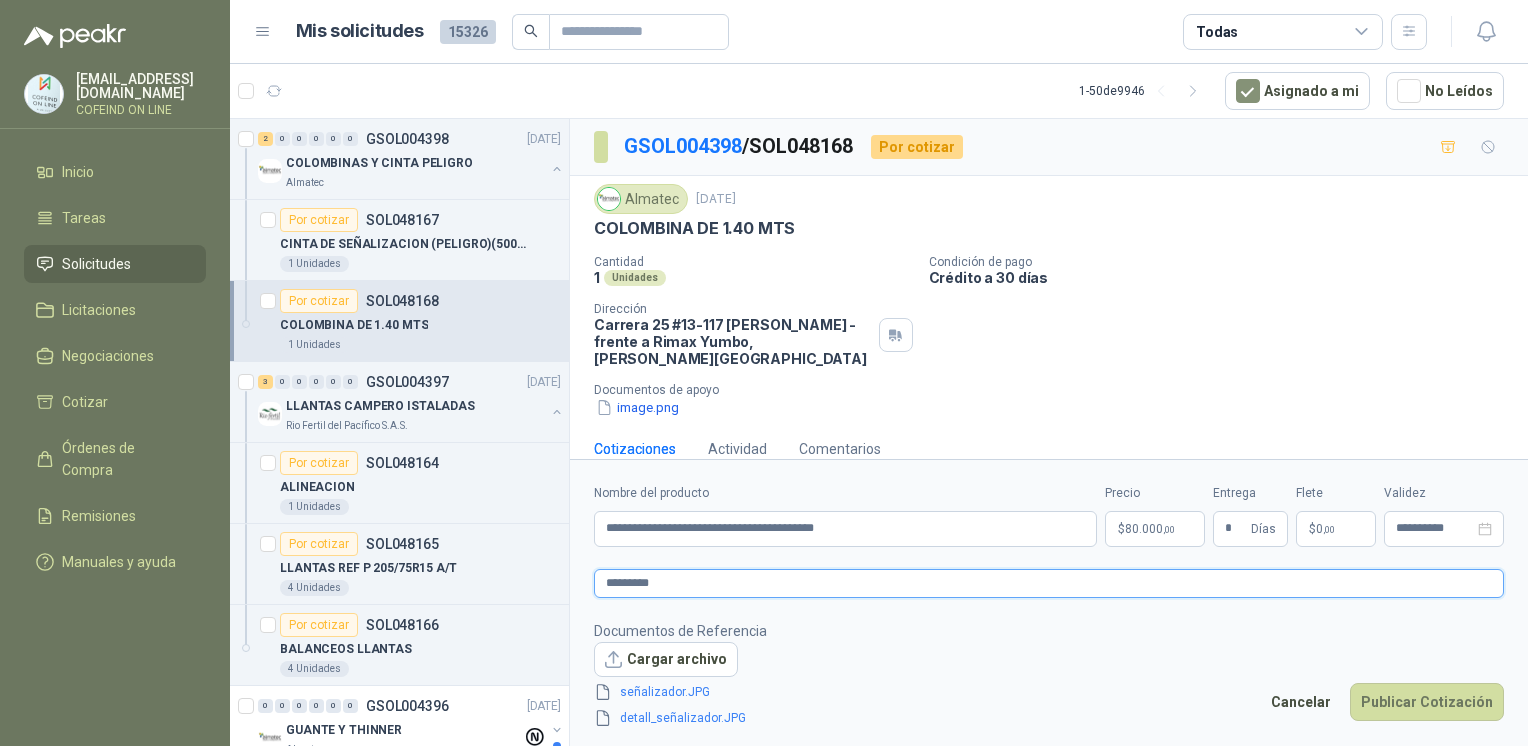 type 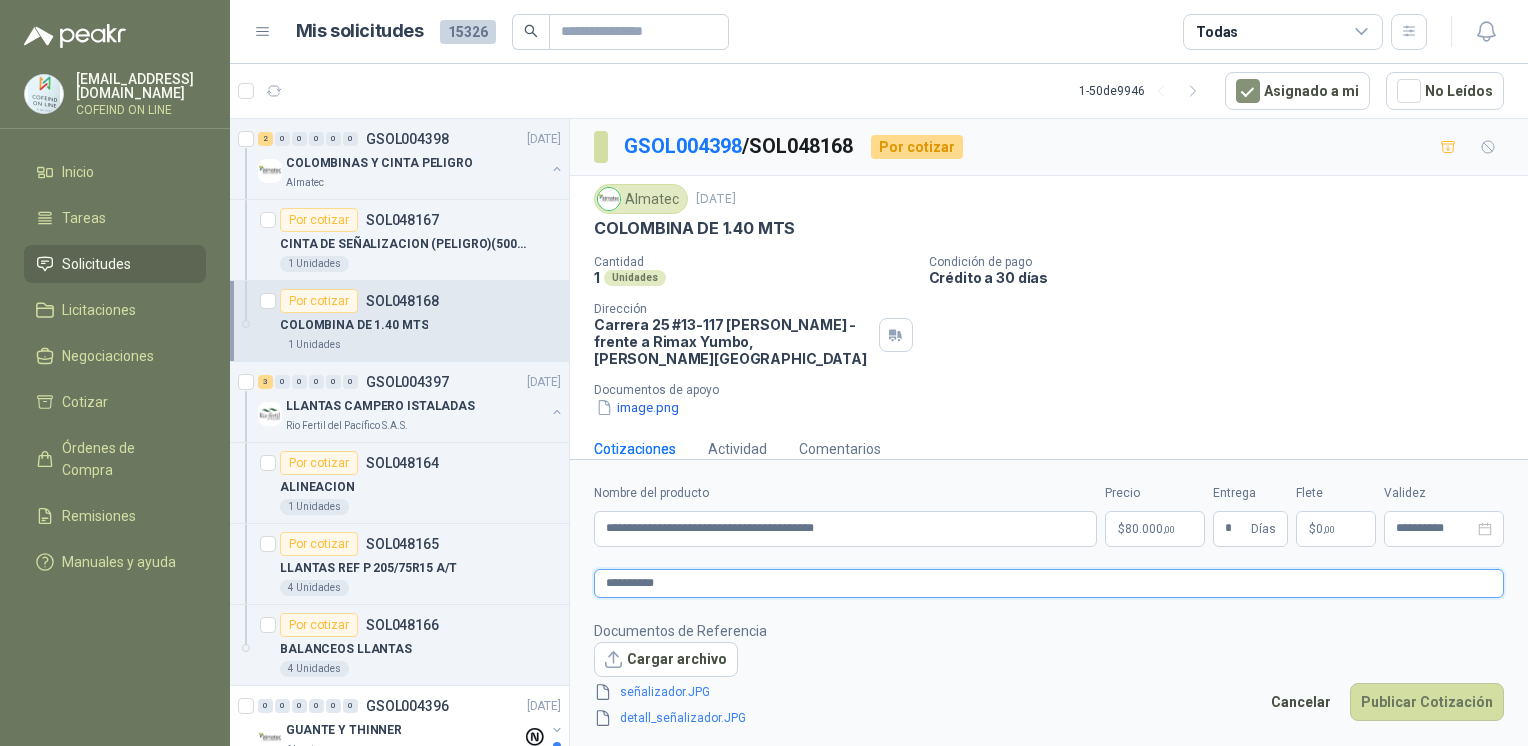 type 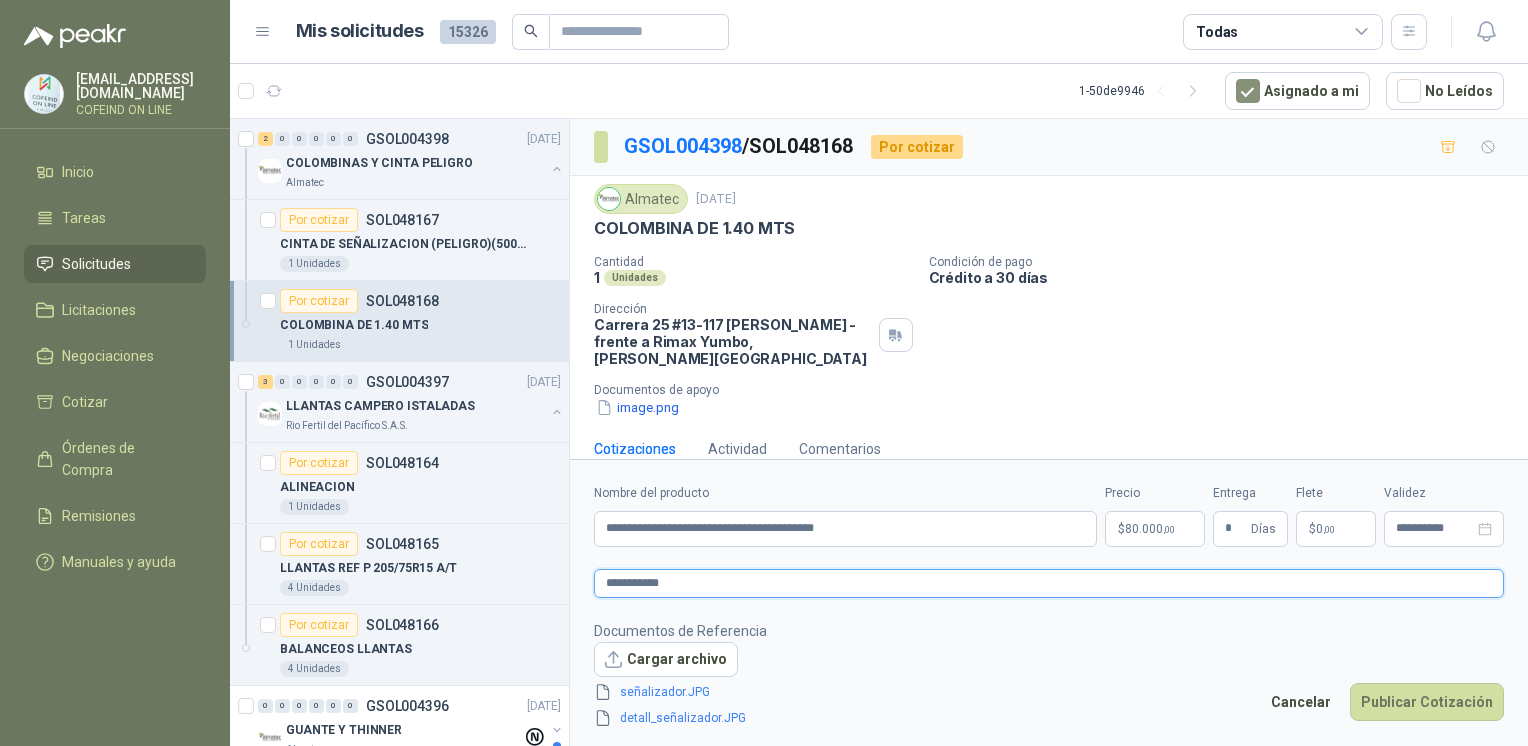 type 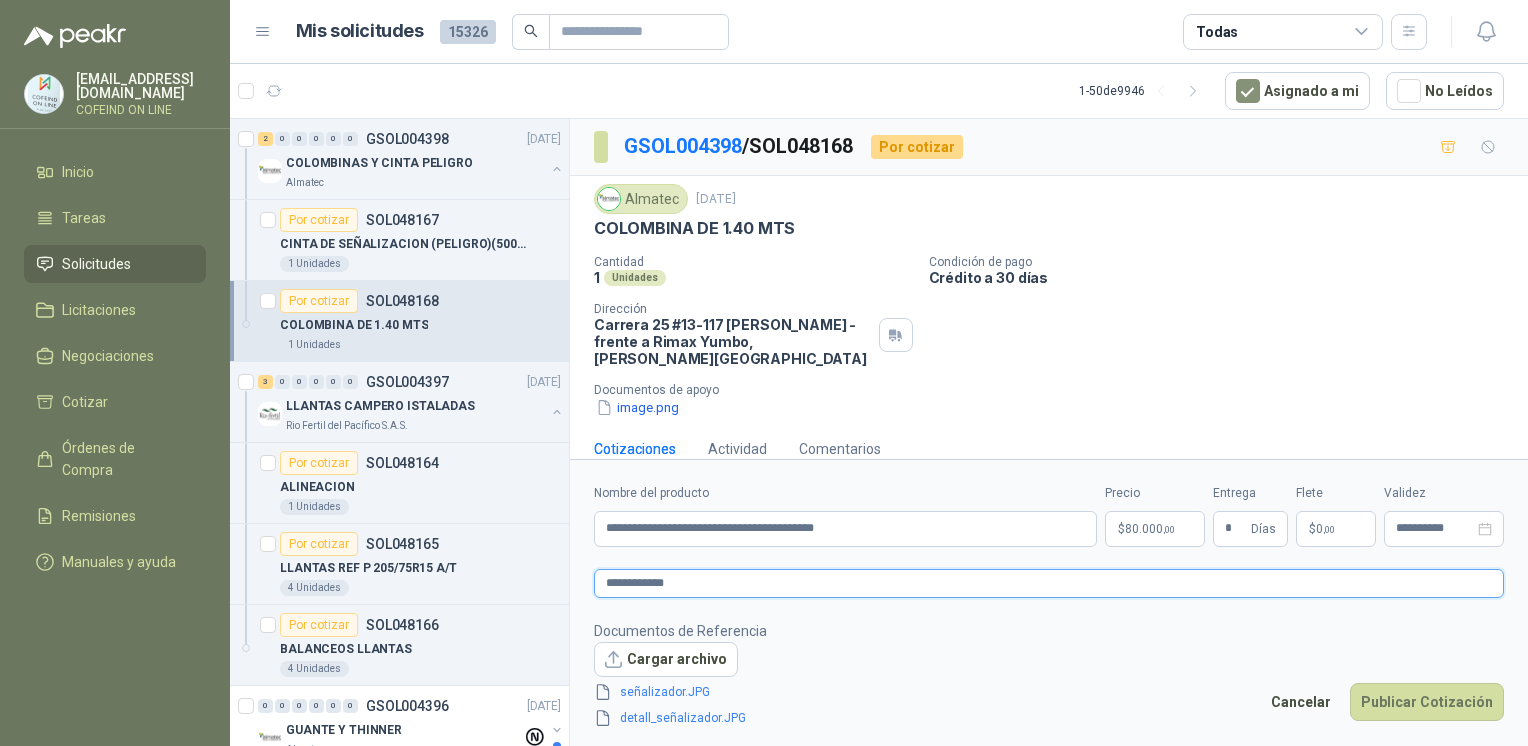 type 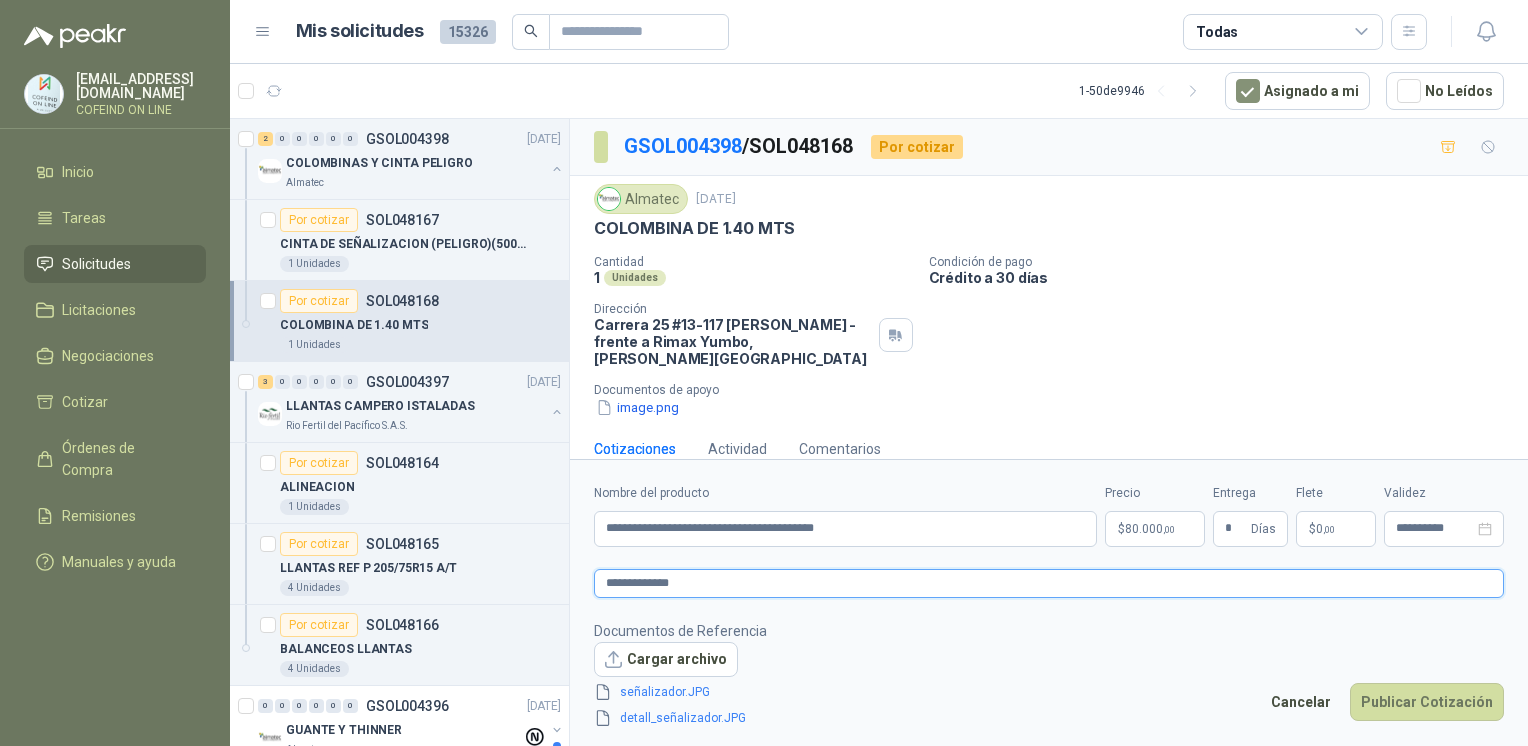 type 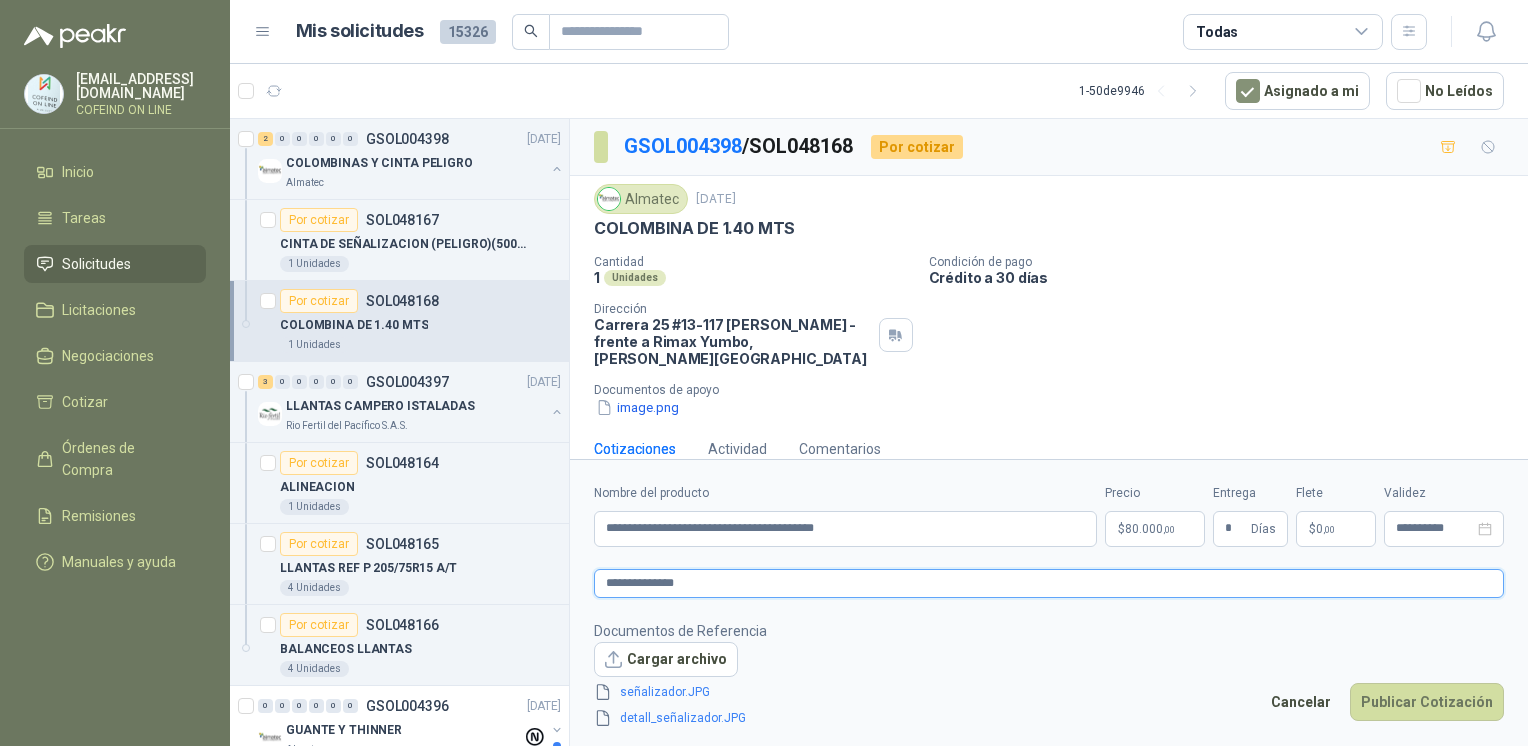 type 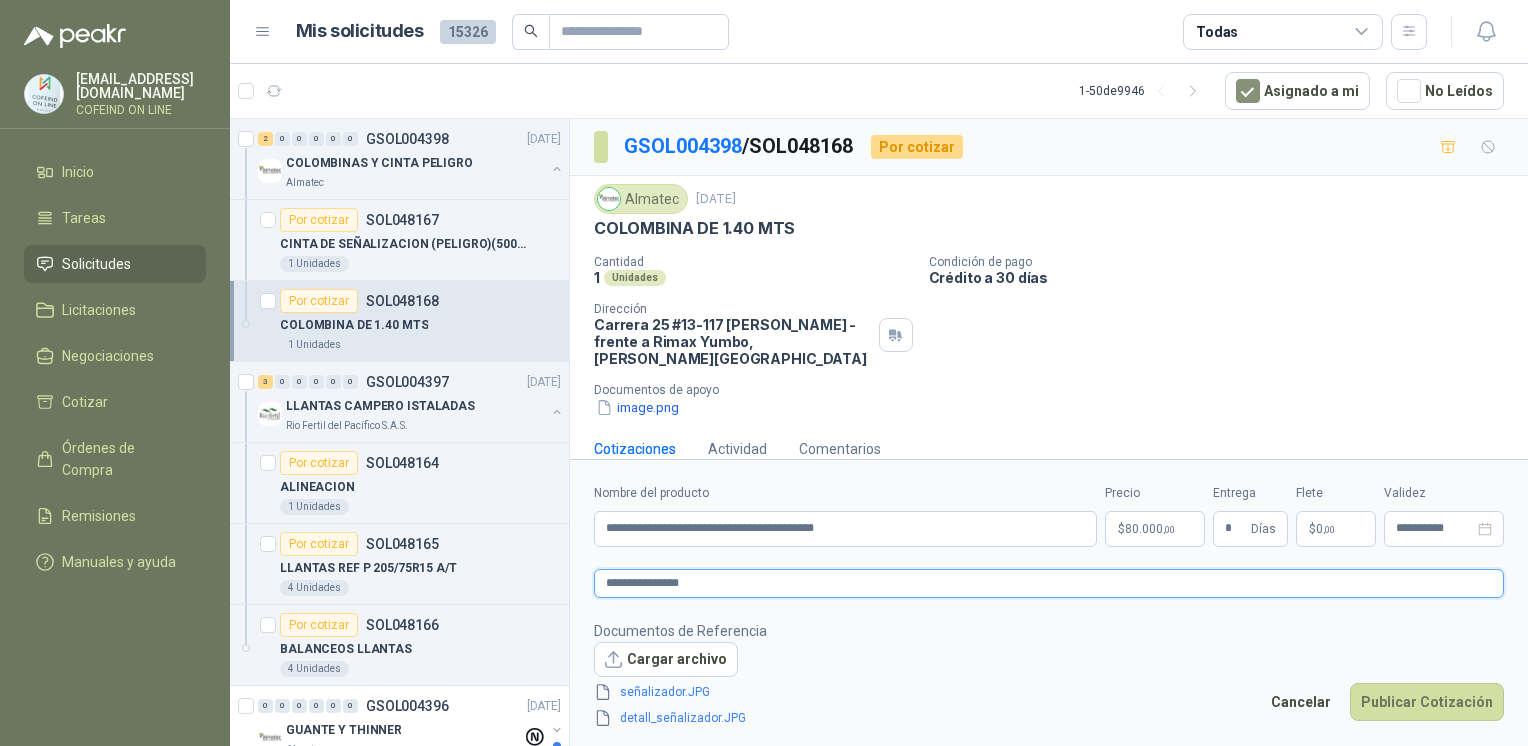 type on "**********" 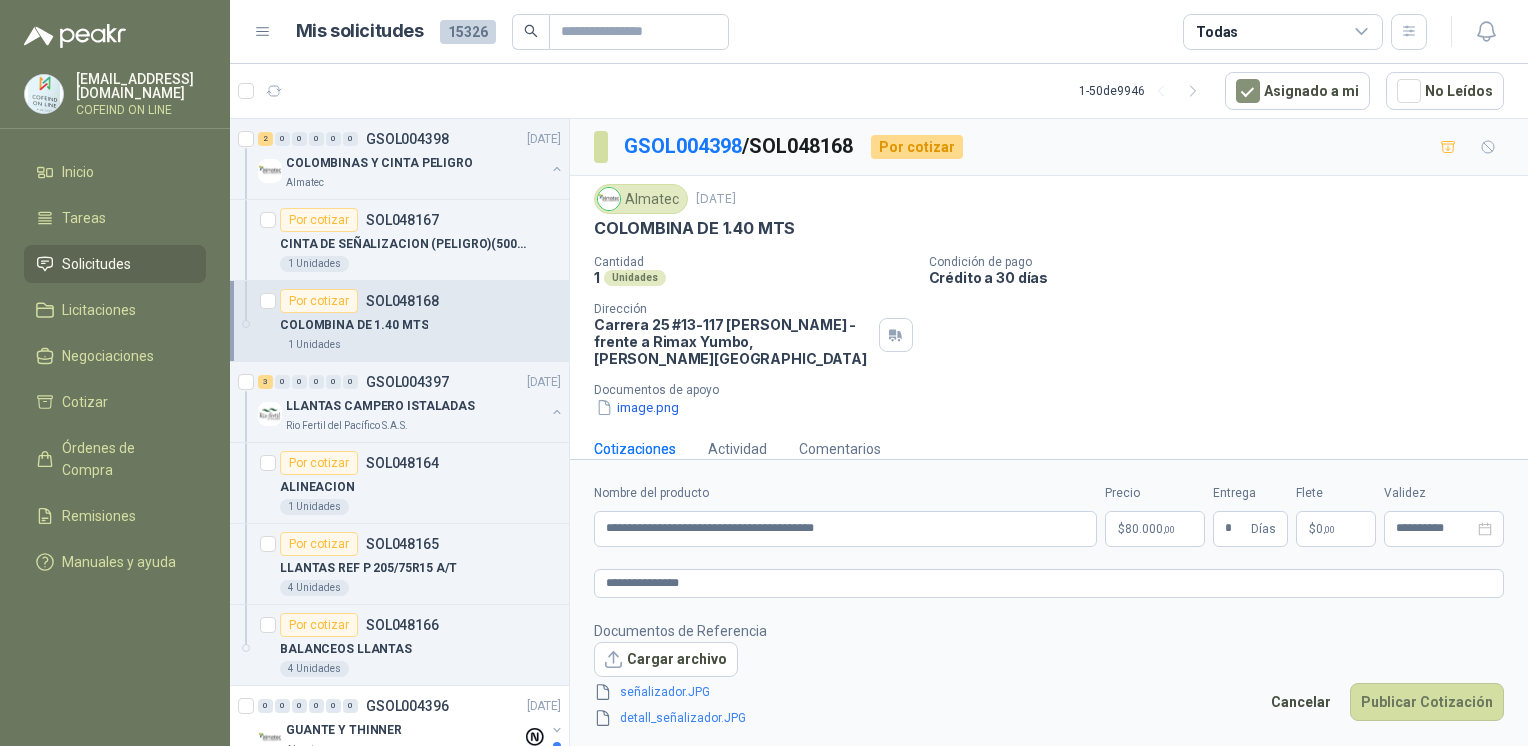 click on "Publicar Cotización" at bounding box center [1427, 702] 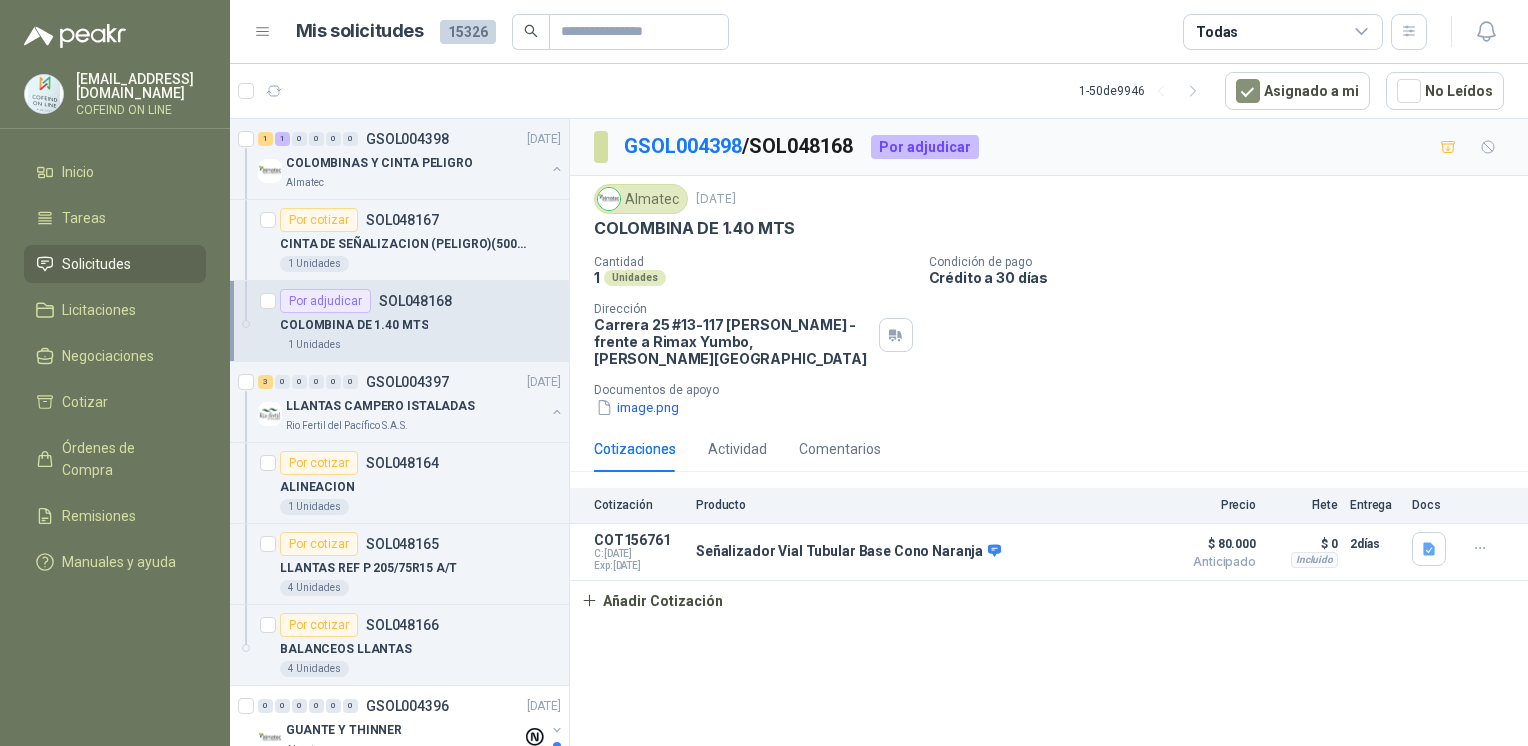 click on "1   Unidades" at bounding box center [420, 264] 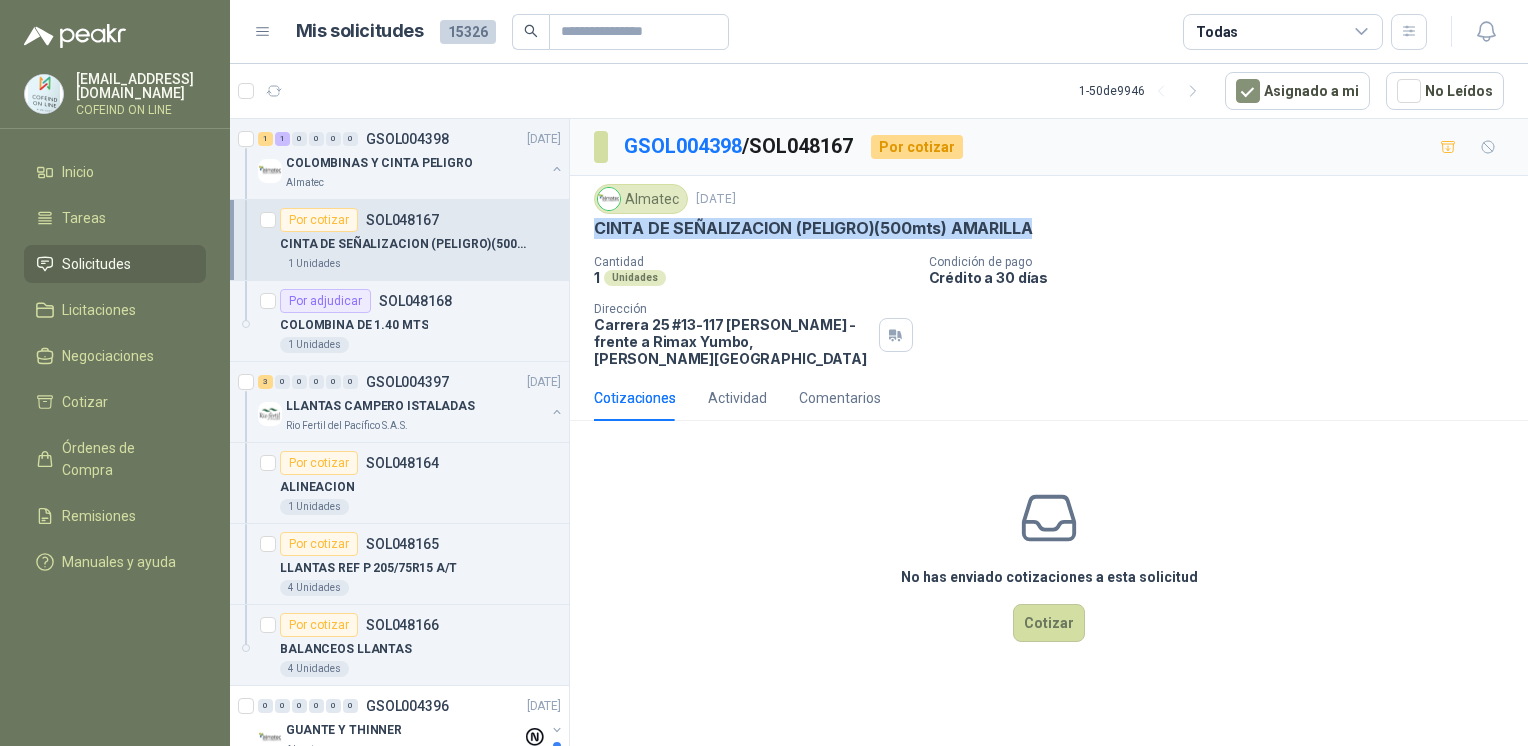 drag, startPoint x: 1046, startPoint y: 231, endPoint x: 591, endPoint y: 230, distance: 455.0011 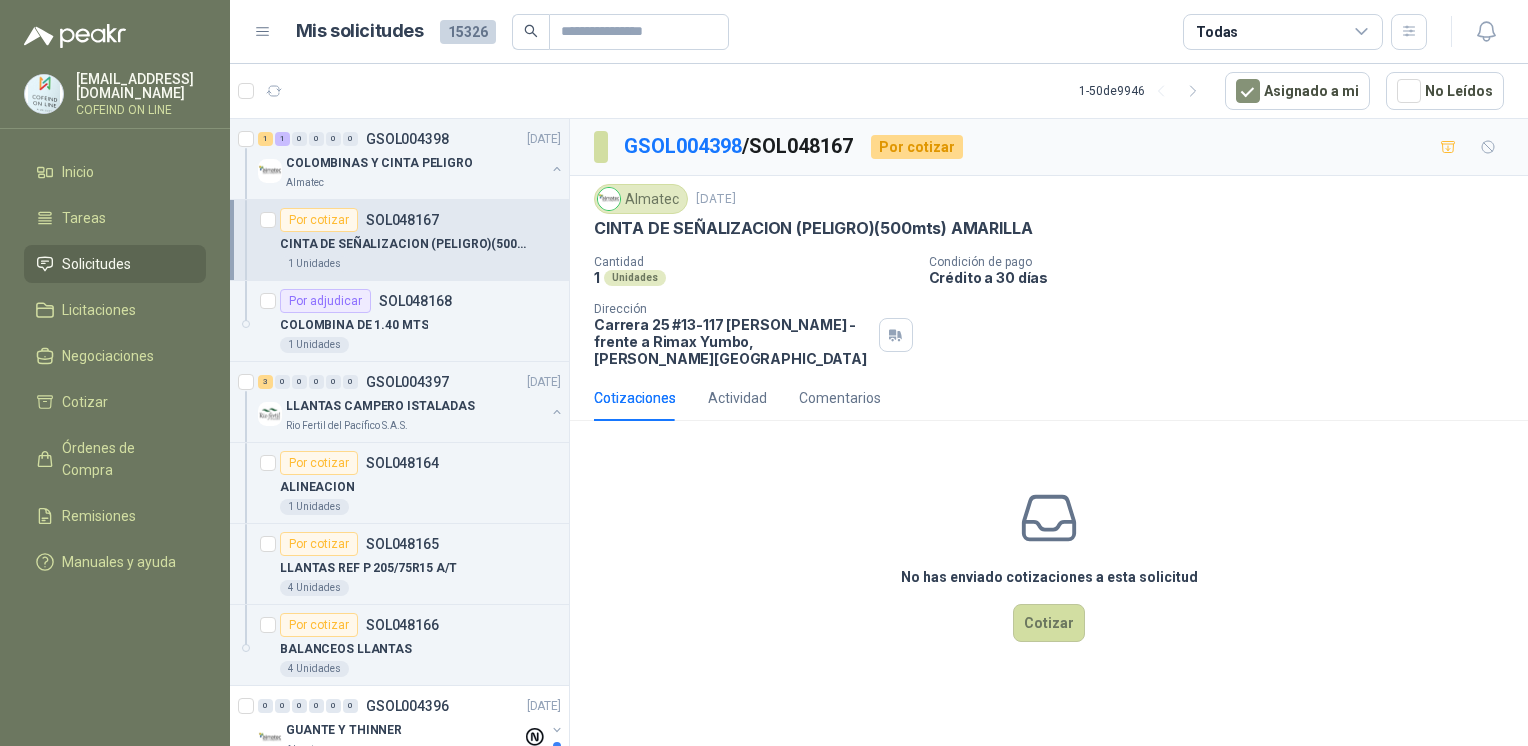 click on "No has enviado cotizaciones a esta solicitud Cotizar" at bounding box center (1049, 564) 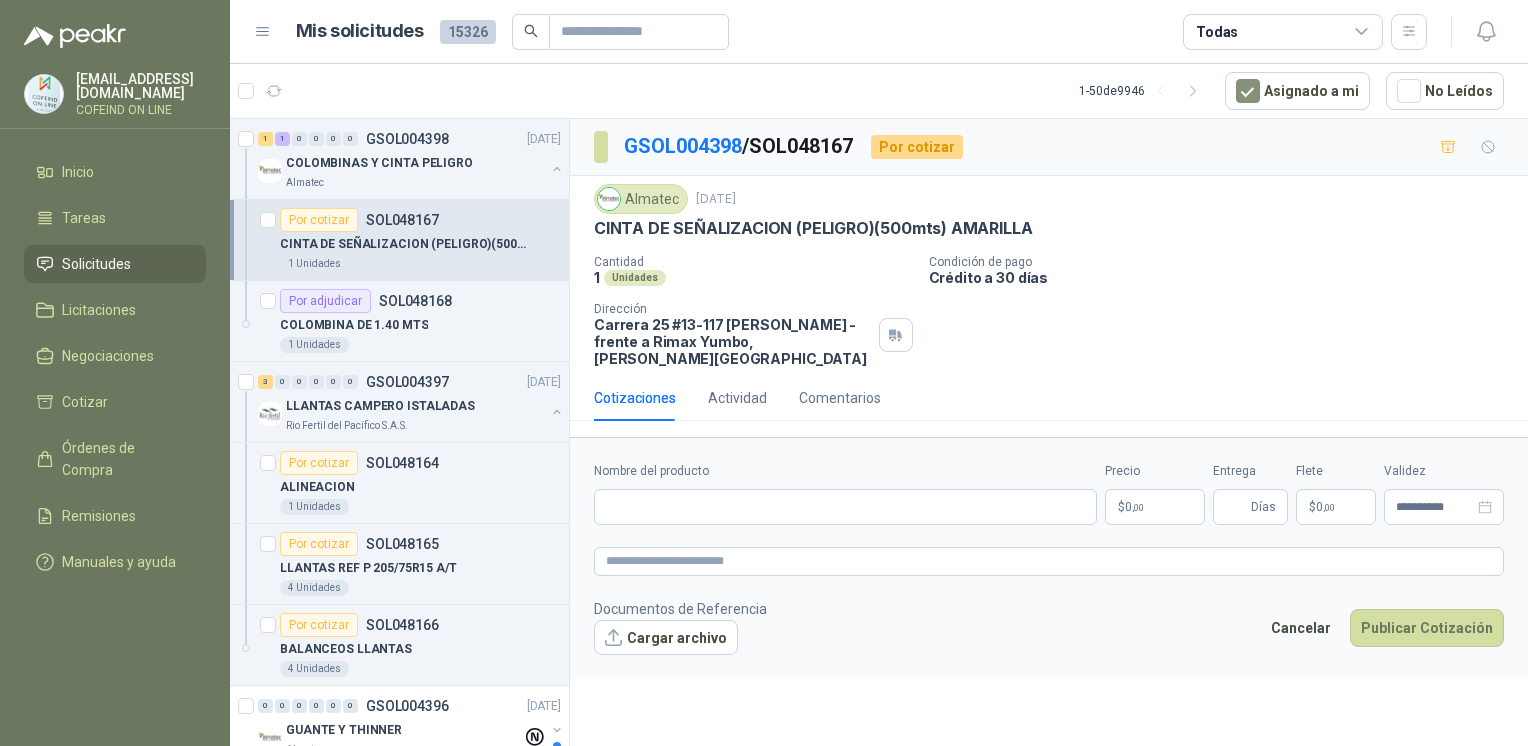type 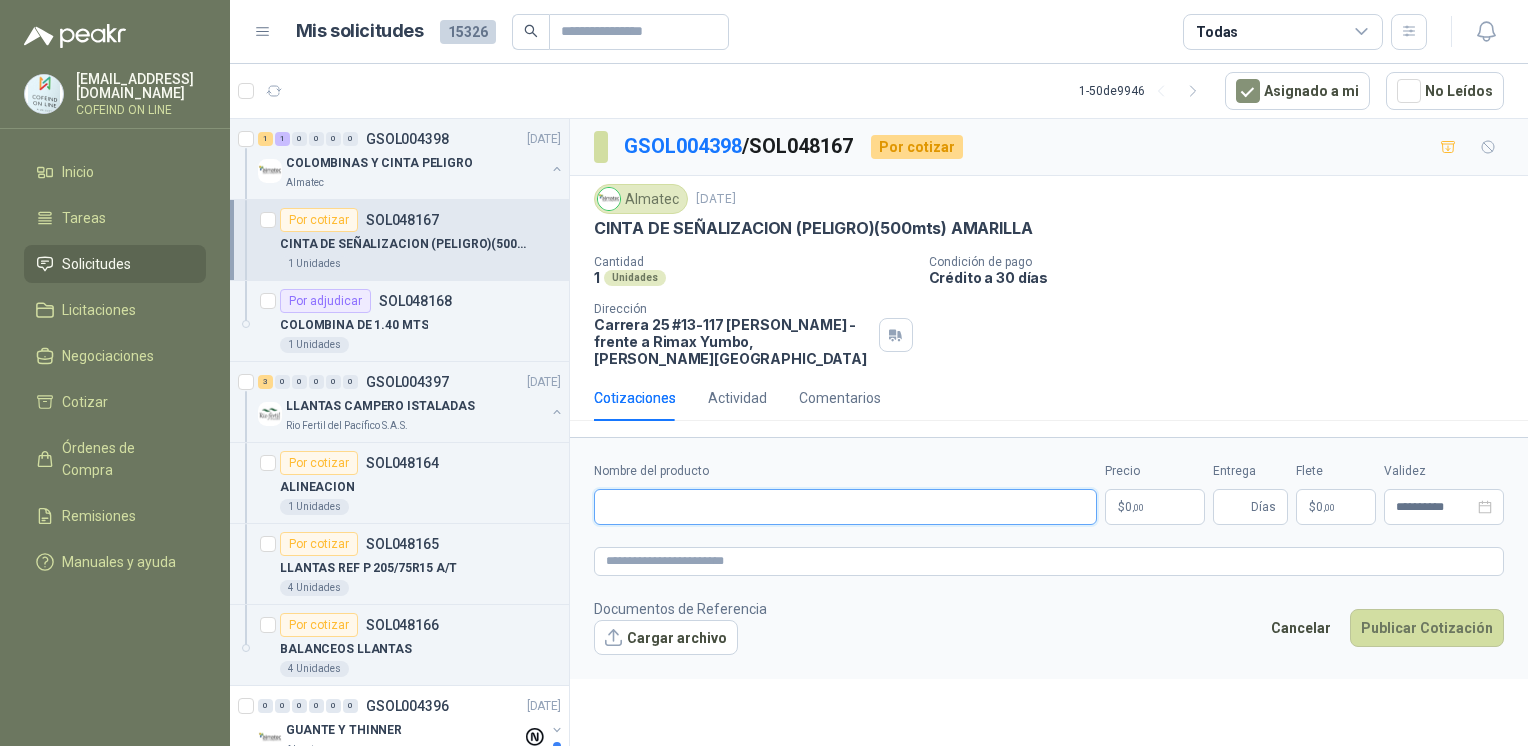 click on "Nombre del producto" at bounding box center (845, 507) 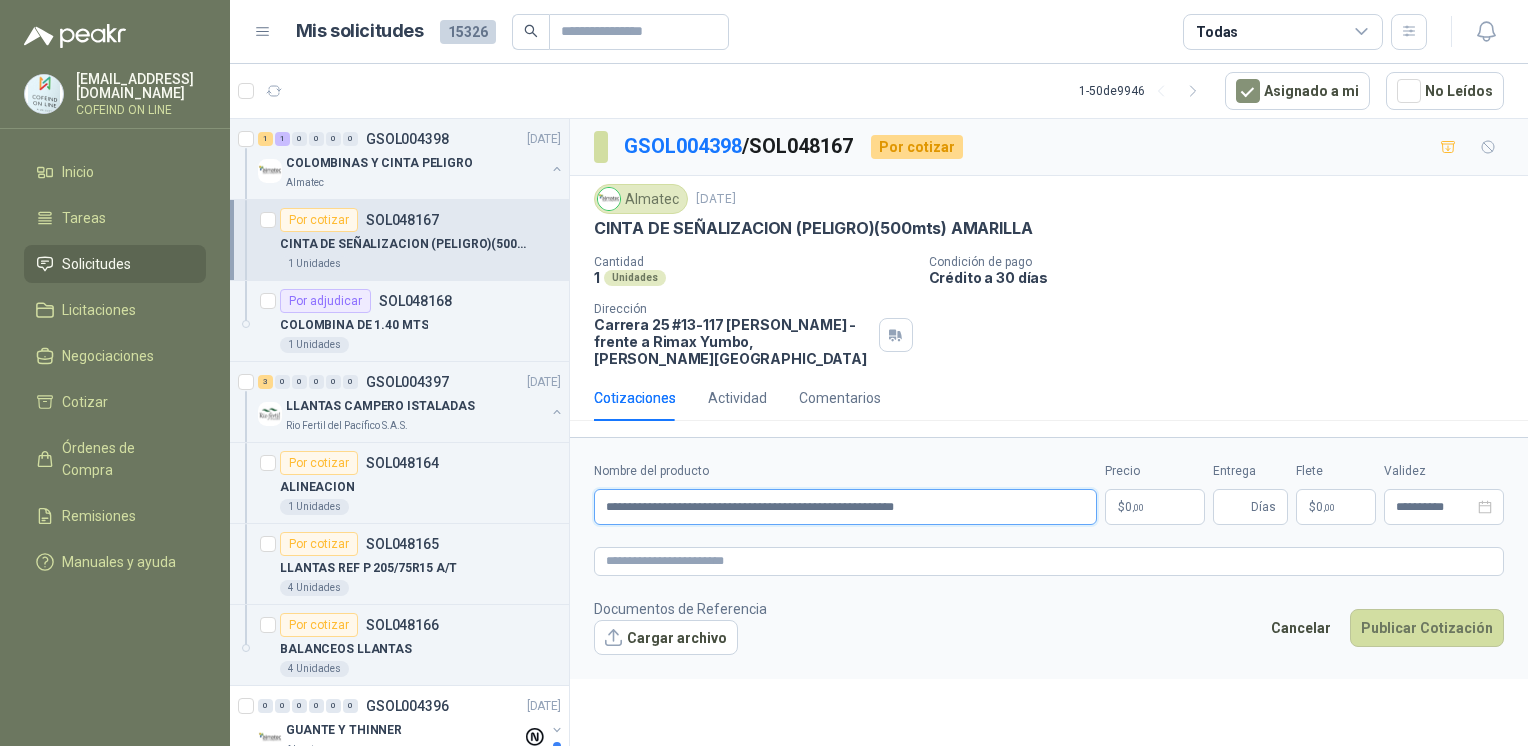 type on "**********" 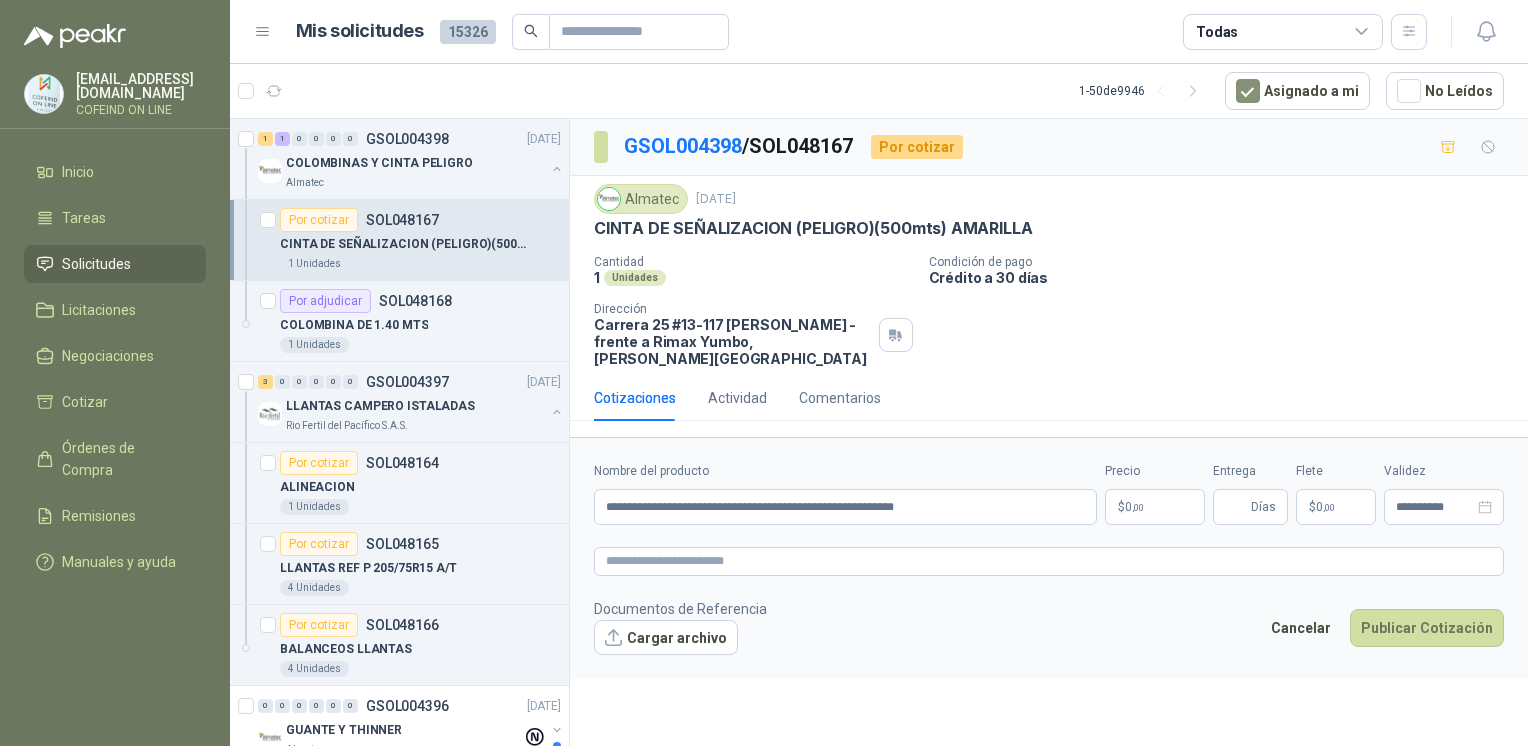 click on "Cargar archivo" at bounding box center (666, 638) 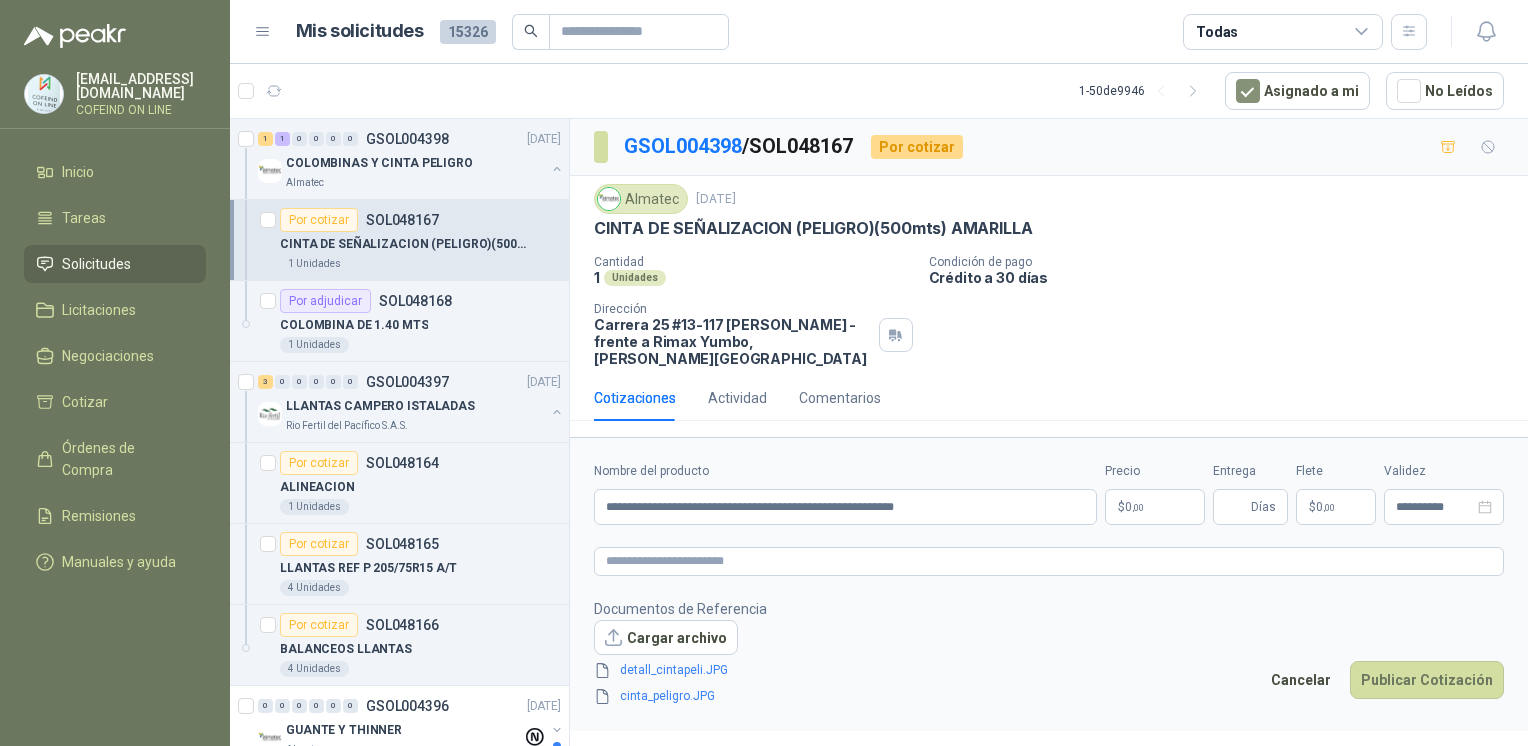 click on "[EMAIL_ADDRESS][DOMAIN_NAME]   COFEIND ON LINE   Inicio   Tareas   Solicitudes   Licitaciones   Negociaciones   Cotizar   Órdenes de Compra   Remisiones   Manuales y ayuda Mis solicitudes 15326 Todas 1 - 50  de  9946 Asignado a mi No Leídos 1   1   0   0   0   0   GSOL004398 [DATE]   COLOMBINAS Y CINTA PELIGRO Almatec   Por cotizar SOL048167 CINTA DE SEÑALIZACION (PELIGRO)(500mts) AMARILLA 1   Unidades Por adjudicar SOL048168 COLOMBINA DE 1.40 MTS 1   Unidades 3   0   0   0   0   0   GSOL004397 [DATE]   LLANTAS CAMPERO ISTALADAS Rio Fertil [PERSON_NAME] S.A.S.   Por cotizar SOL048164 ALINEACION  1   Unidades Por cotizar SOL048165 LLANTAS REF P 205/75R15 A/T 4   Unidades Por cotizar SOL048166 BALANCEOS LLANTAS  4   Unidades 0   0   0   0   0   0   GSOL004396 [DATE]   GUANTE Y THINNER Almatec   1   0   0   0   0   0   GSOL004395 [DATE]   99-RQG-2150 Santa [PERSON_NAME]   Por cotizar SOL048161 CINTA RIBBON YMCKOK ZC300 2   Unidades 2   0   0   0   0   0   GSOL004394 [DATE]   08-RQL-330 Santa [PERSON_NAME]" at bounding box center (764, 373) 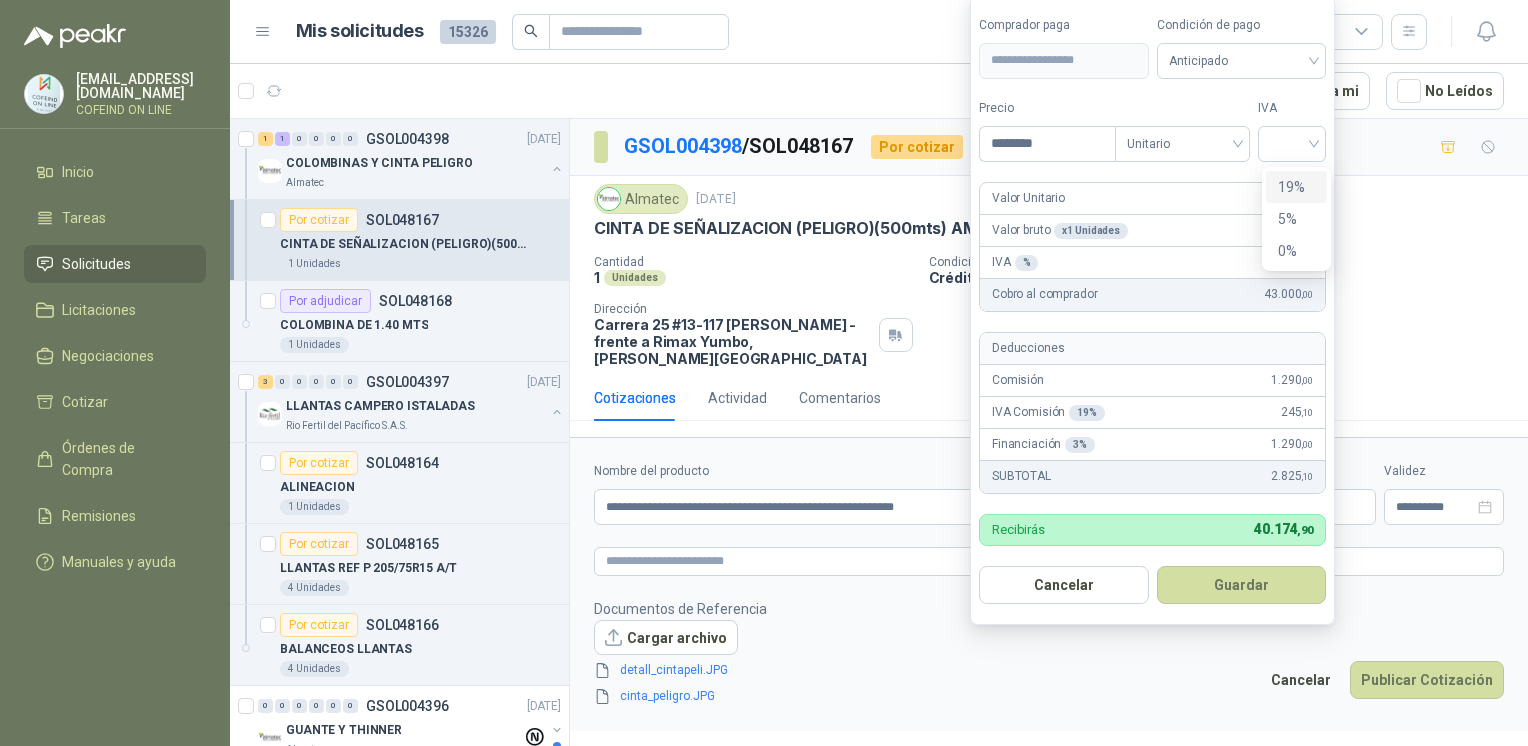 click at bounding box center (1292, 144) 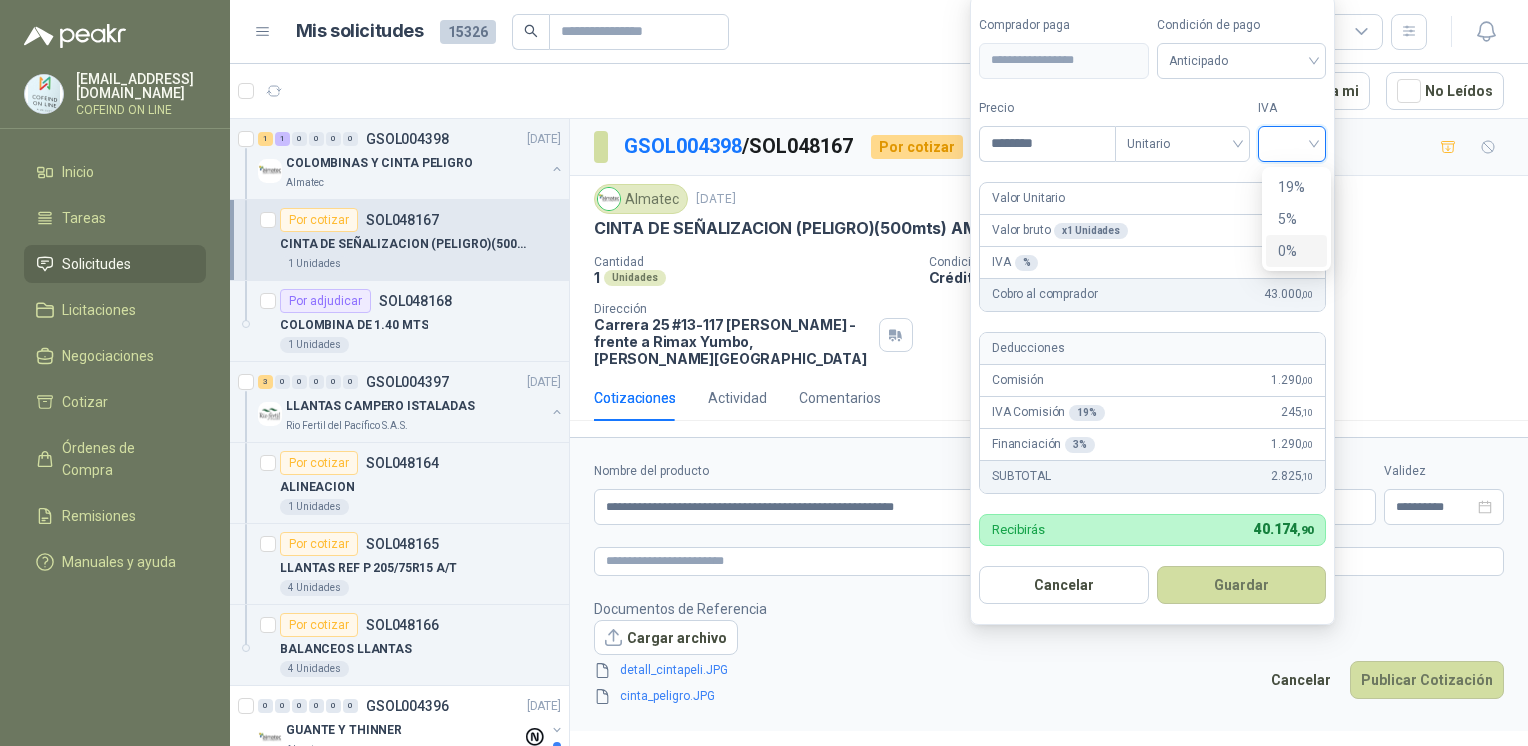 click on "0%" at bounding box center [1296, 251] 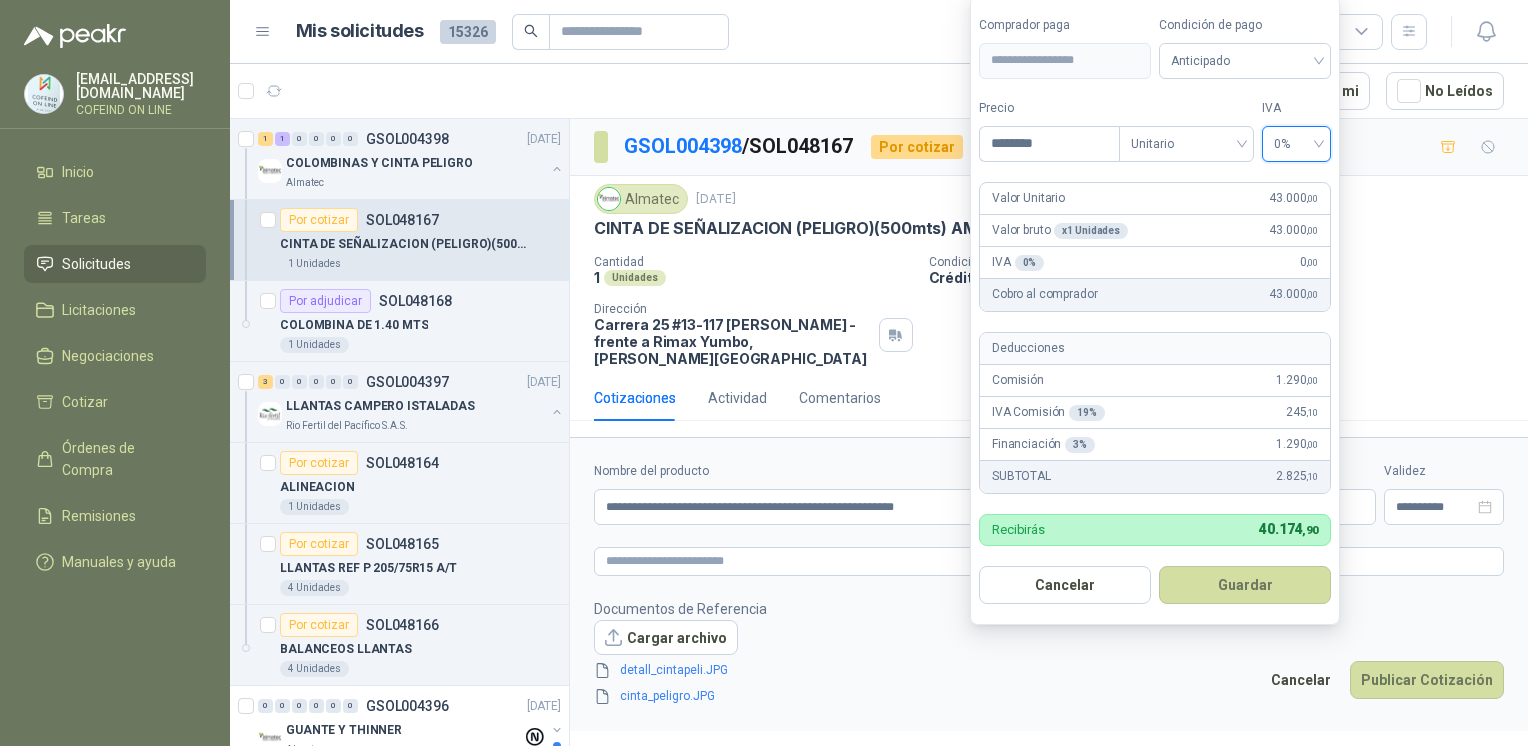 click on "Guardar" at bounding box center [1245, 585] 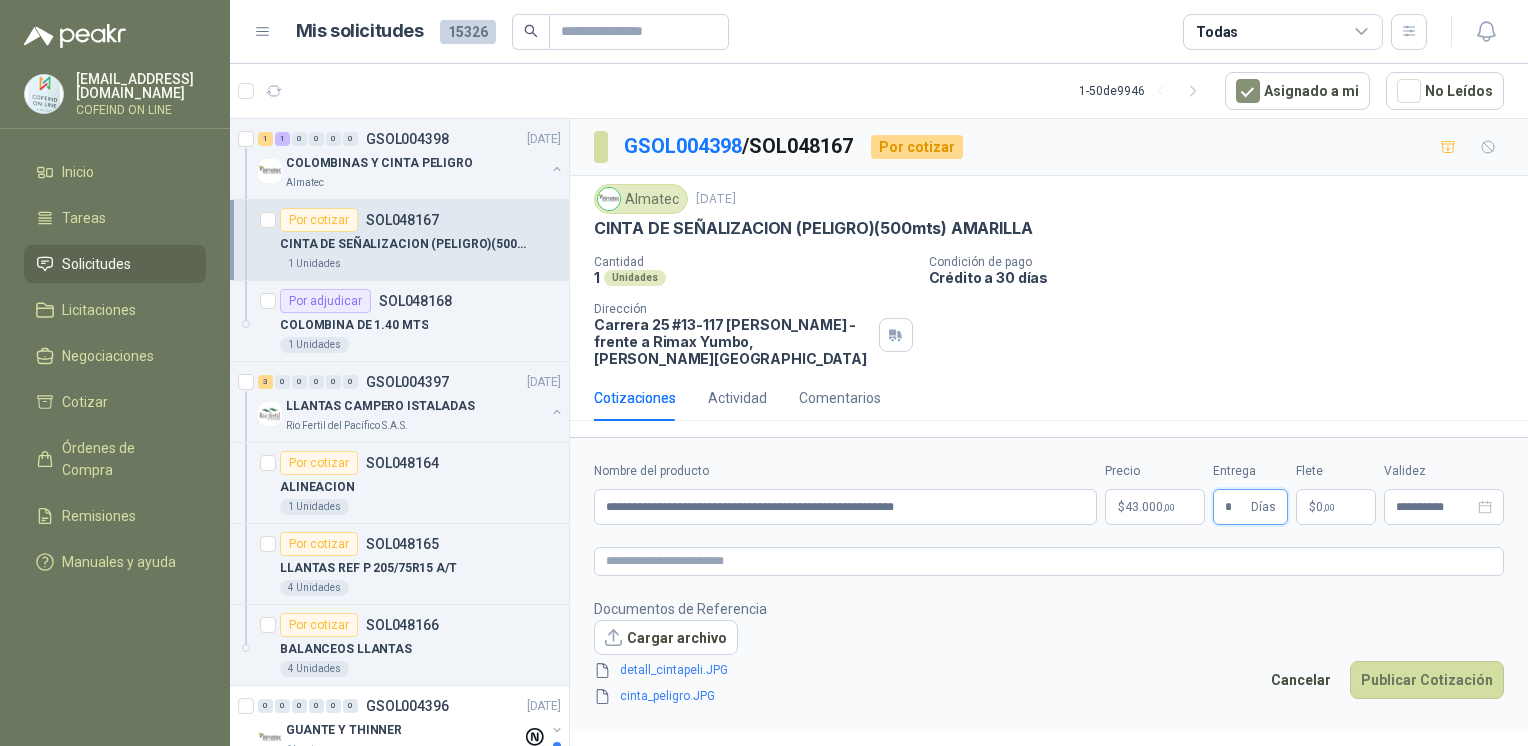 type on "*" 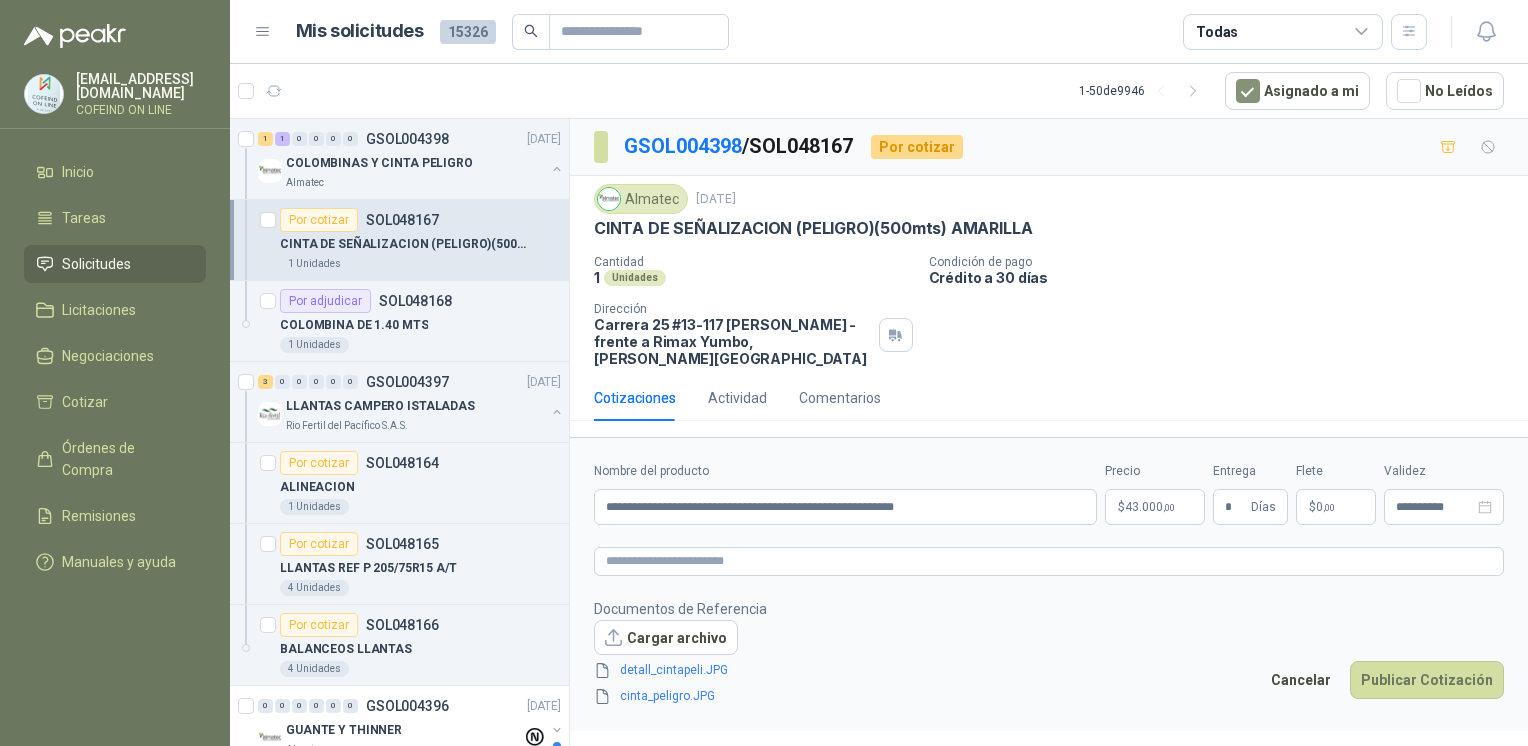 click on "Publicar Cotización" at bounding box center (1427, 680) 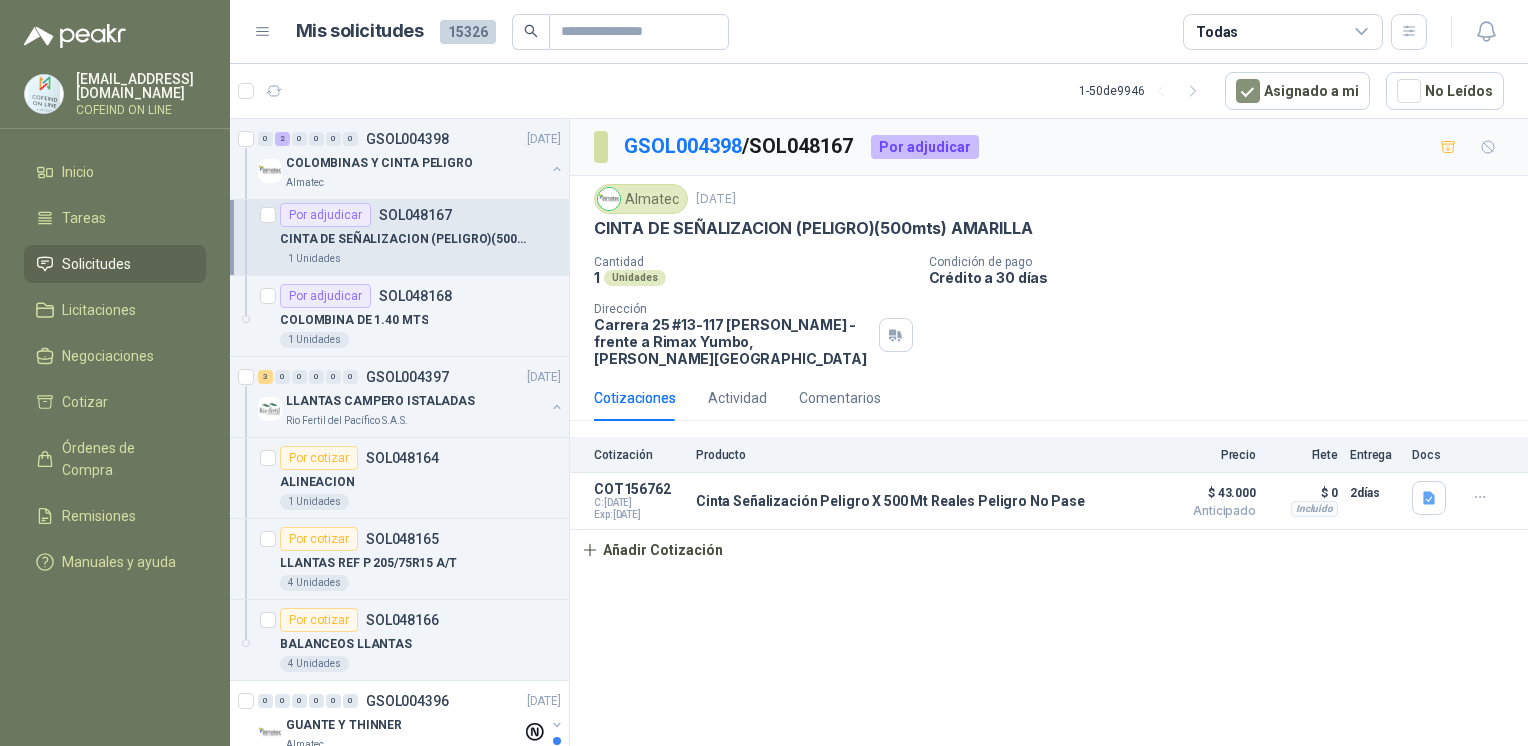 scroll, scrollTop: 0, scrollLeft: 0, axis: both 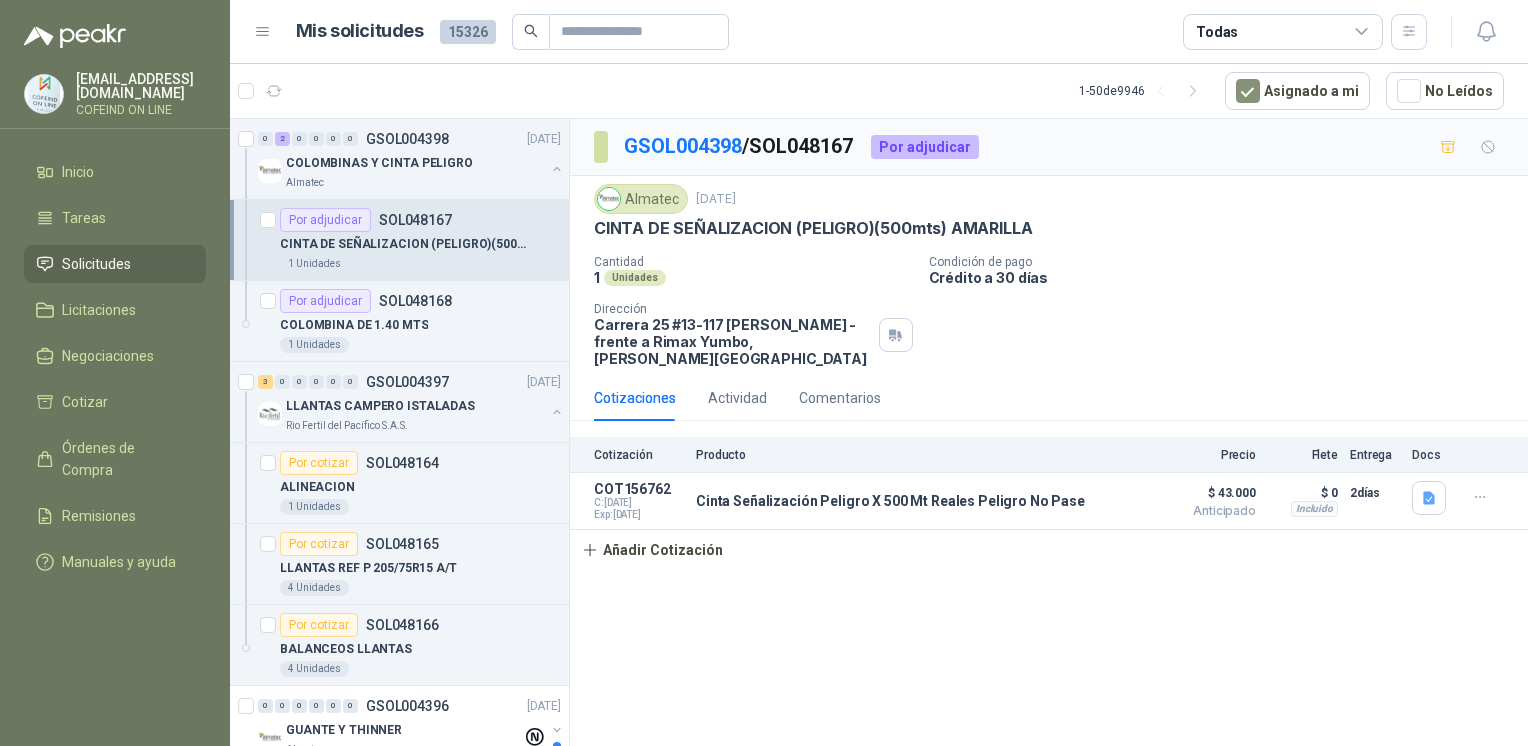 click on "LLANTAS CAMPERO ISTALADAS Rio Fertil [PERSON_NAME] S.A.S." at bounding box center (411, 414) 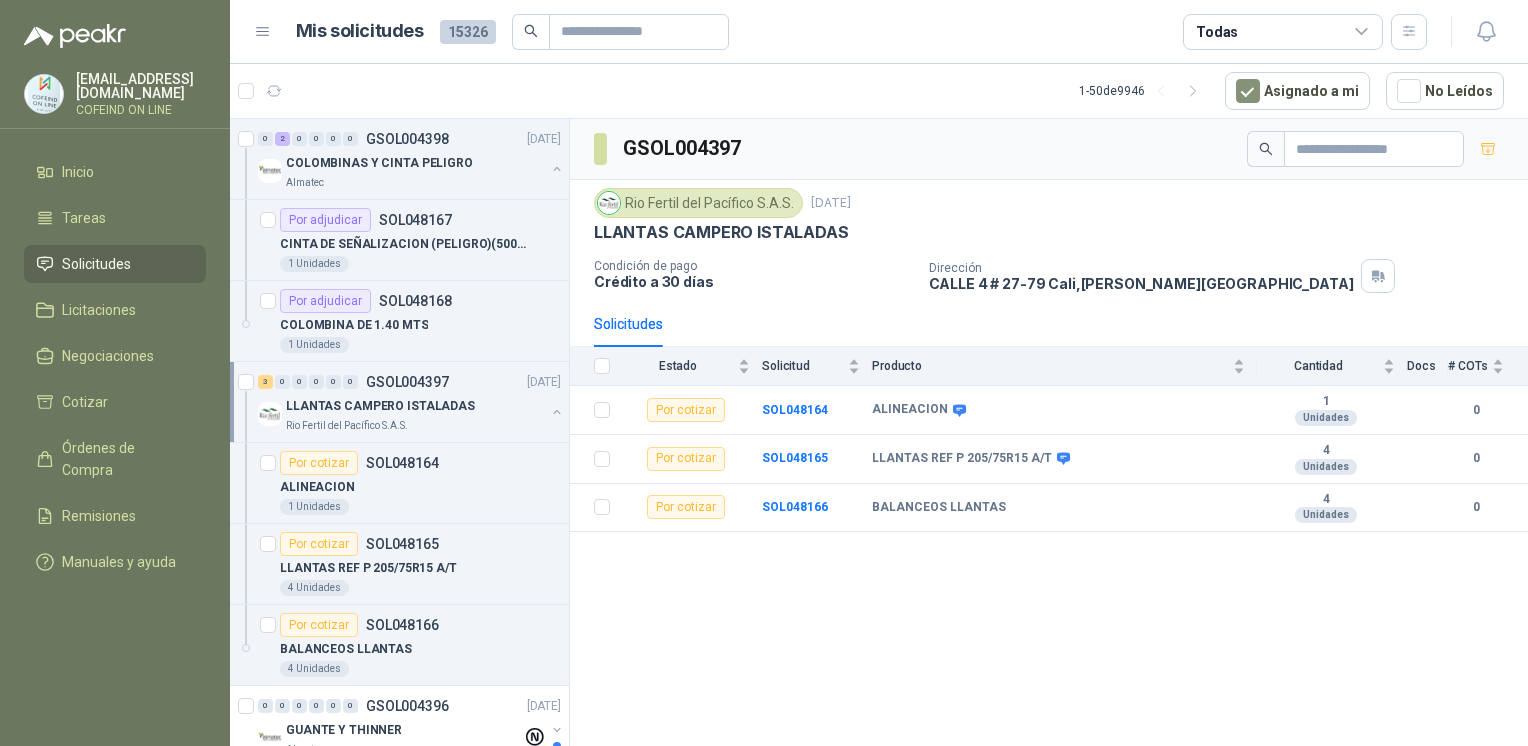 click at bounding box center (557, 412) 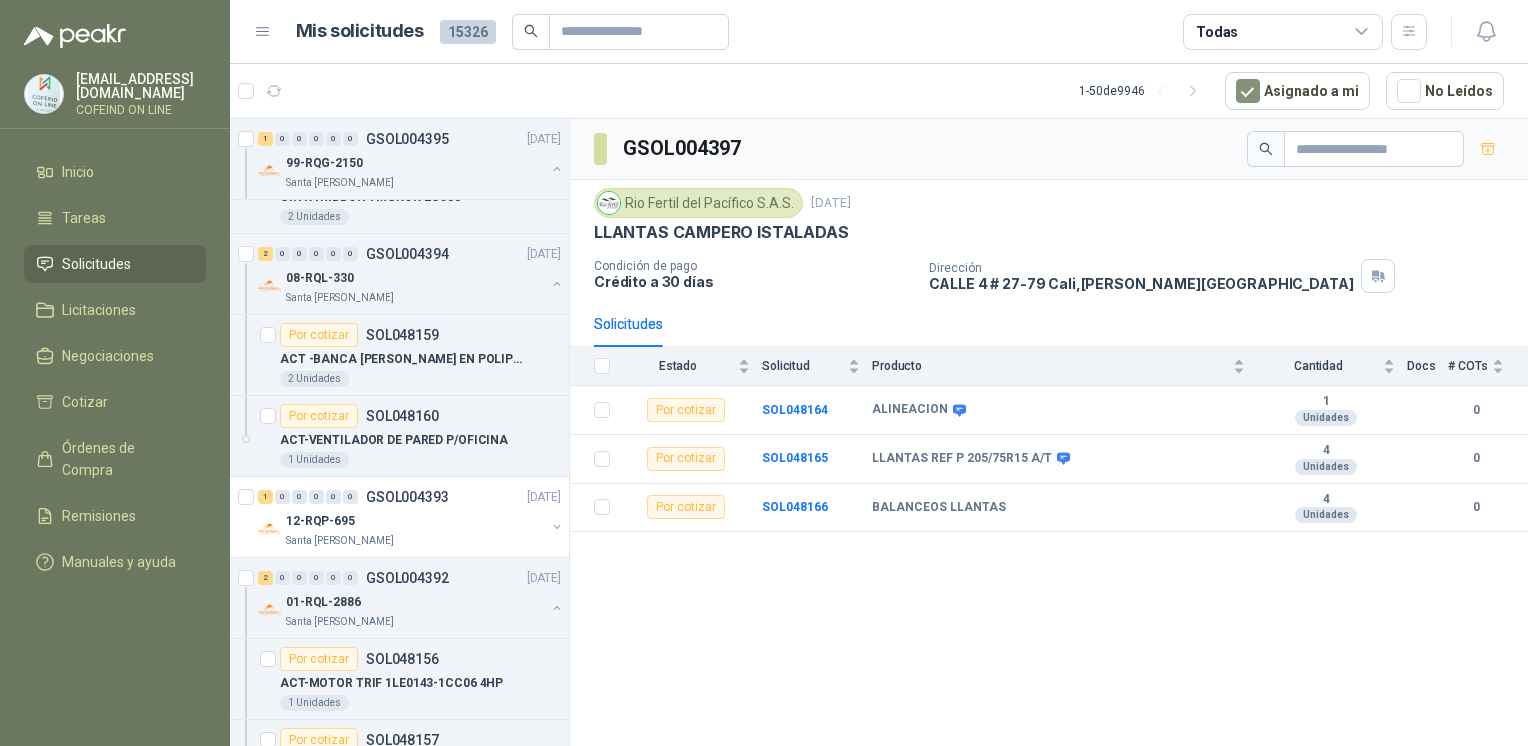 scroll, scrollTop: 453, scrollLeft: 0, axis: vertical 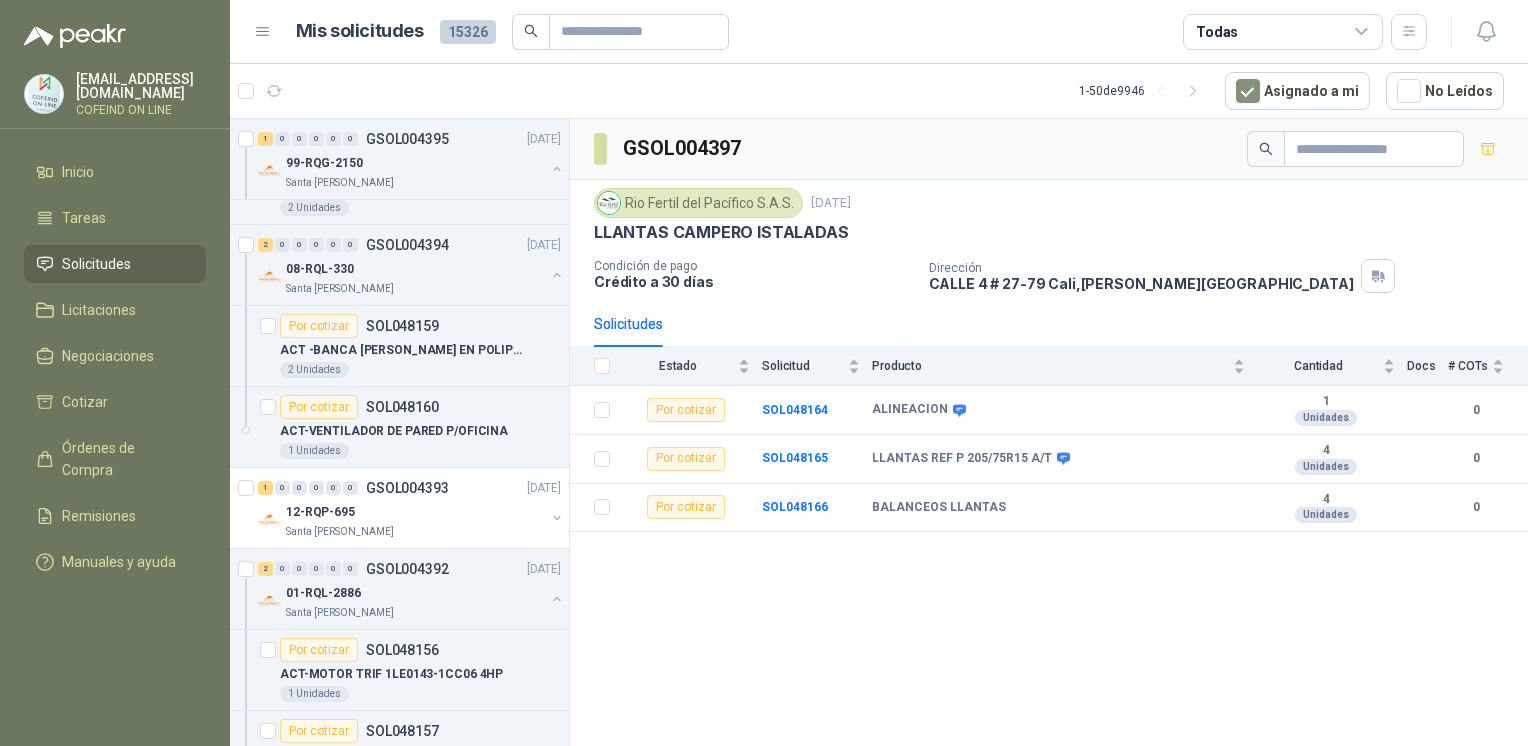 click on "2   Unidades" at bounding box center (420, 370) 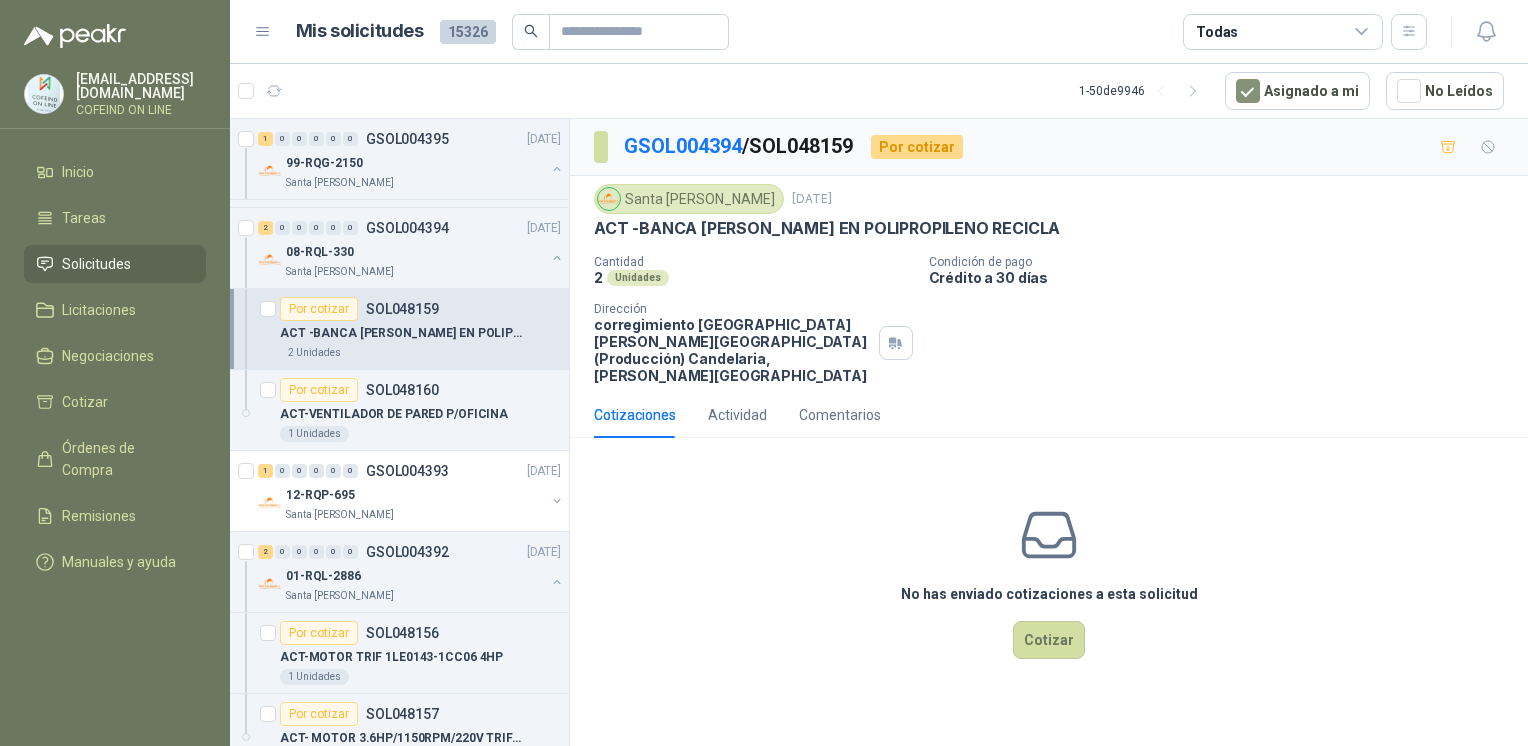 scroll, scrollTop: 479, scrollLeft: 0, axis: vertical 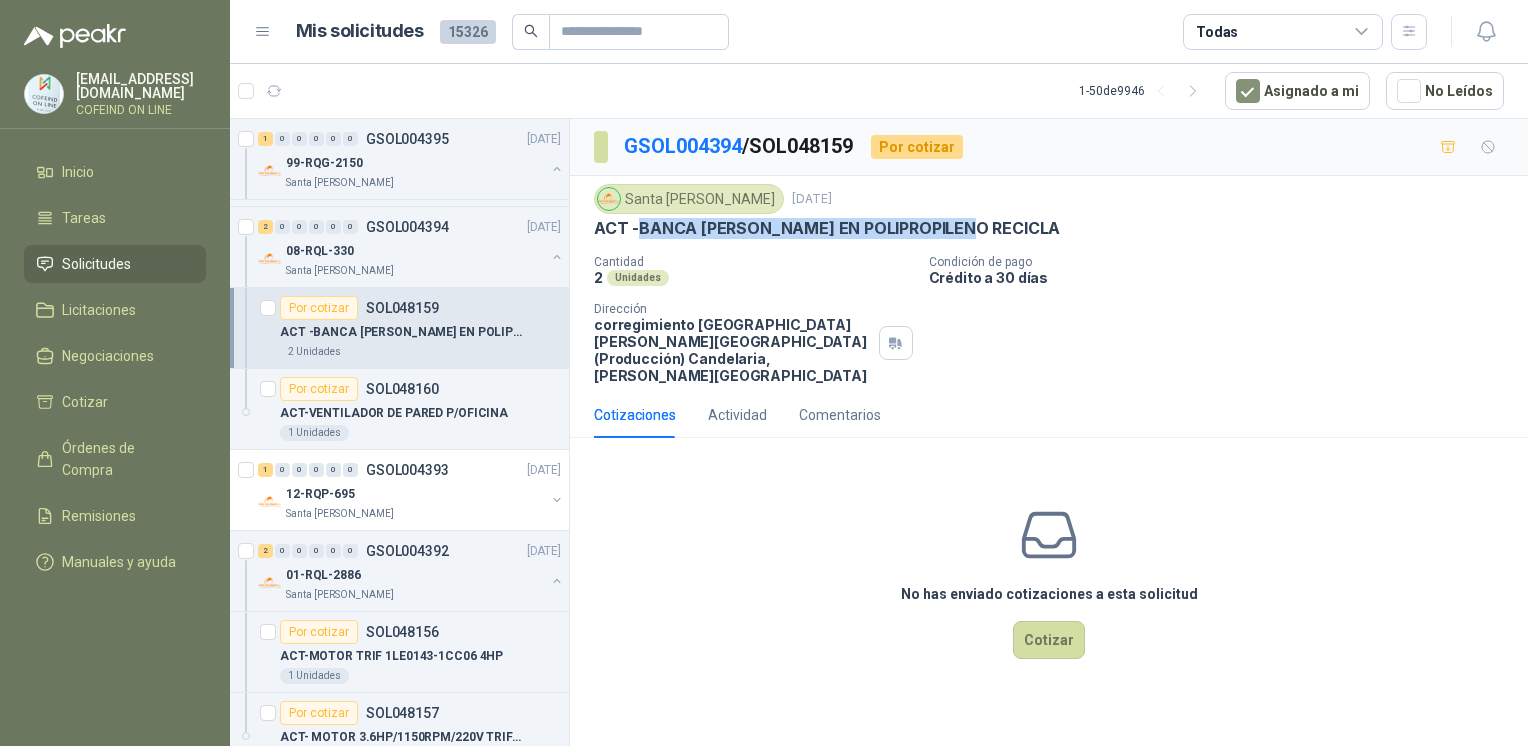 drag, startPoint x: 976, startPoint y: 231, endPoint x: 640, endPoint y: 234, distance: 336.0134 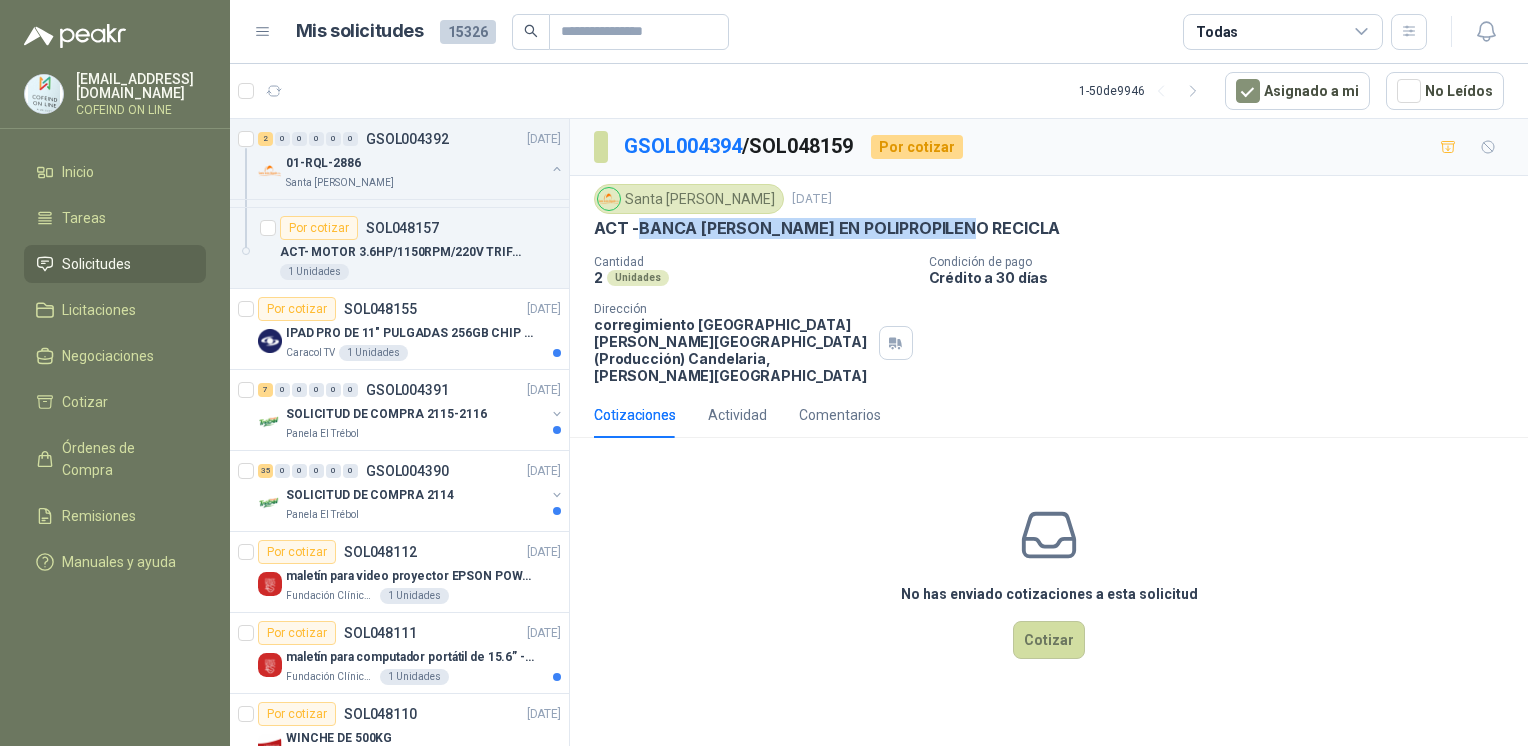 scroll, scrollTop: 1020, scrollLeft: 0, axis: vertical 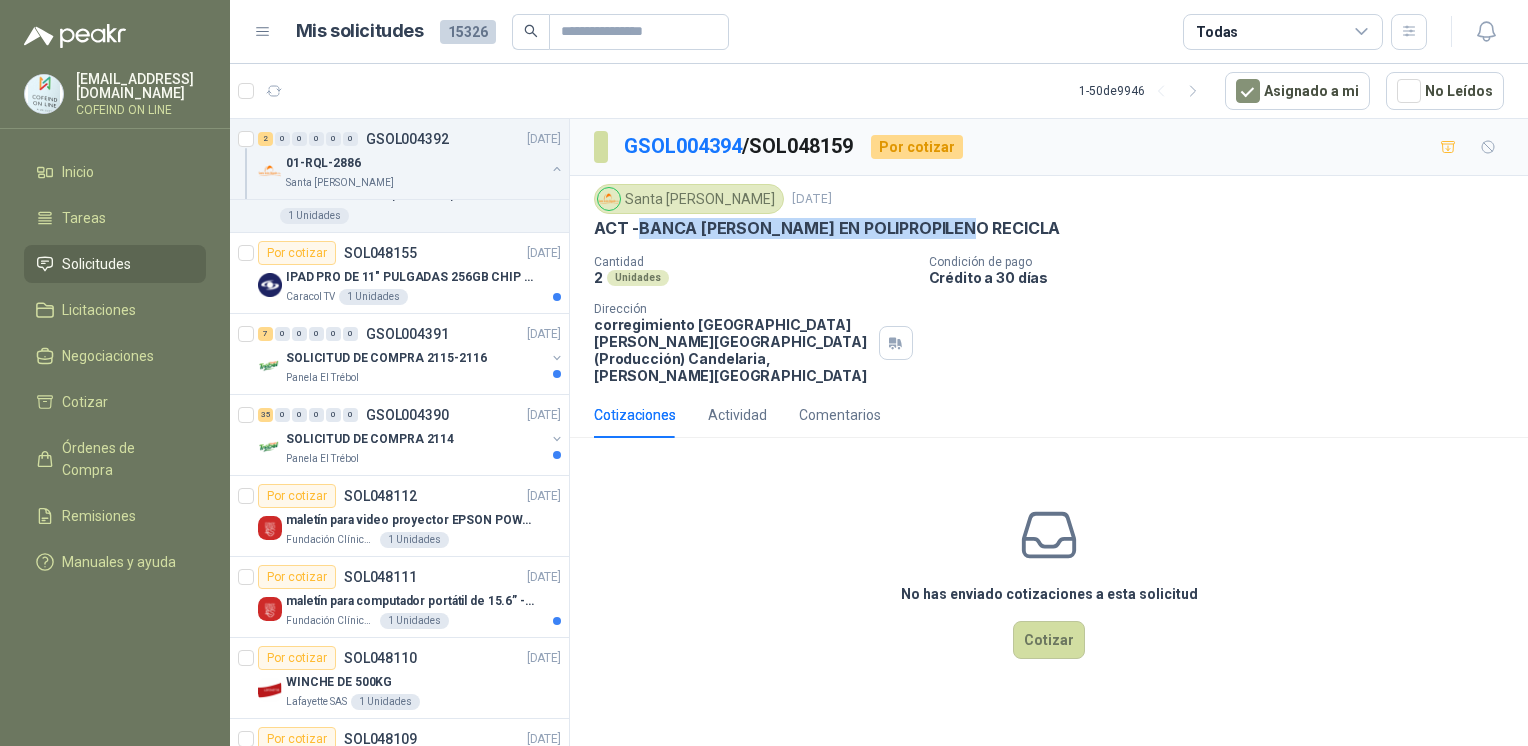 click on "SOLICITUD DE COMPRA 2115-2116" at bounding box center (386, 358) 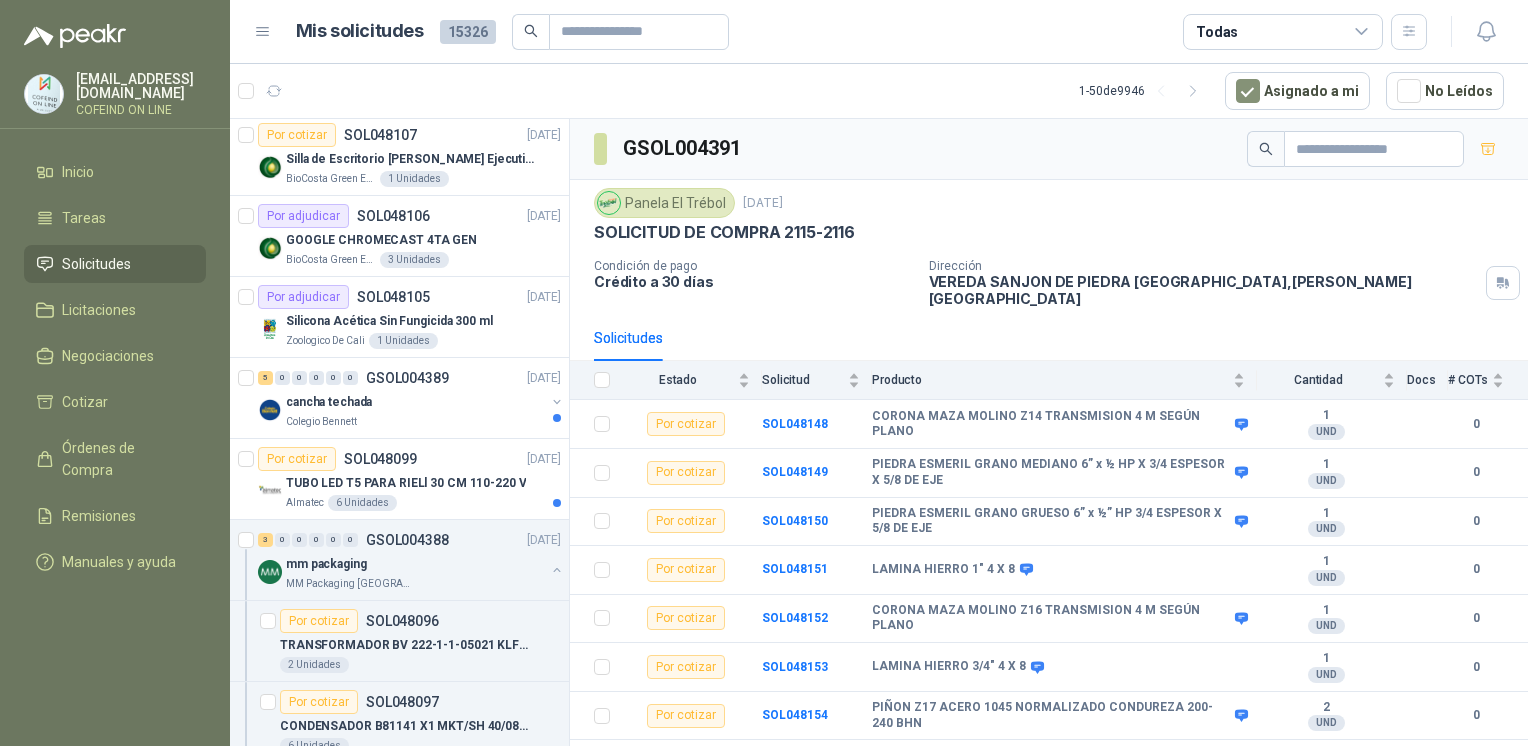 scroll, scrollTop: 1820, scrollLeft: 0, axis: vertical 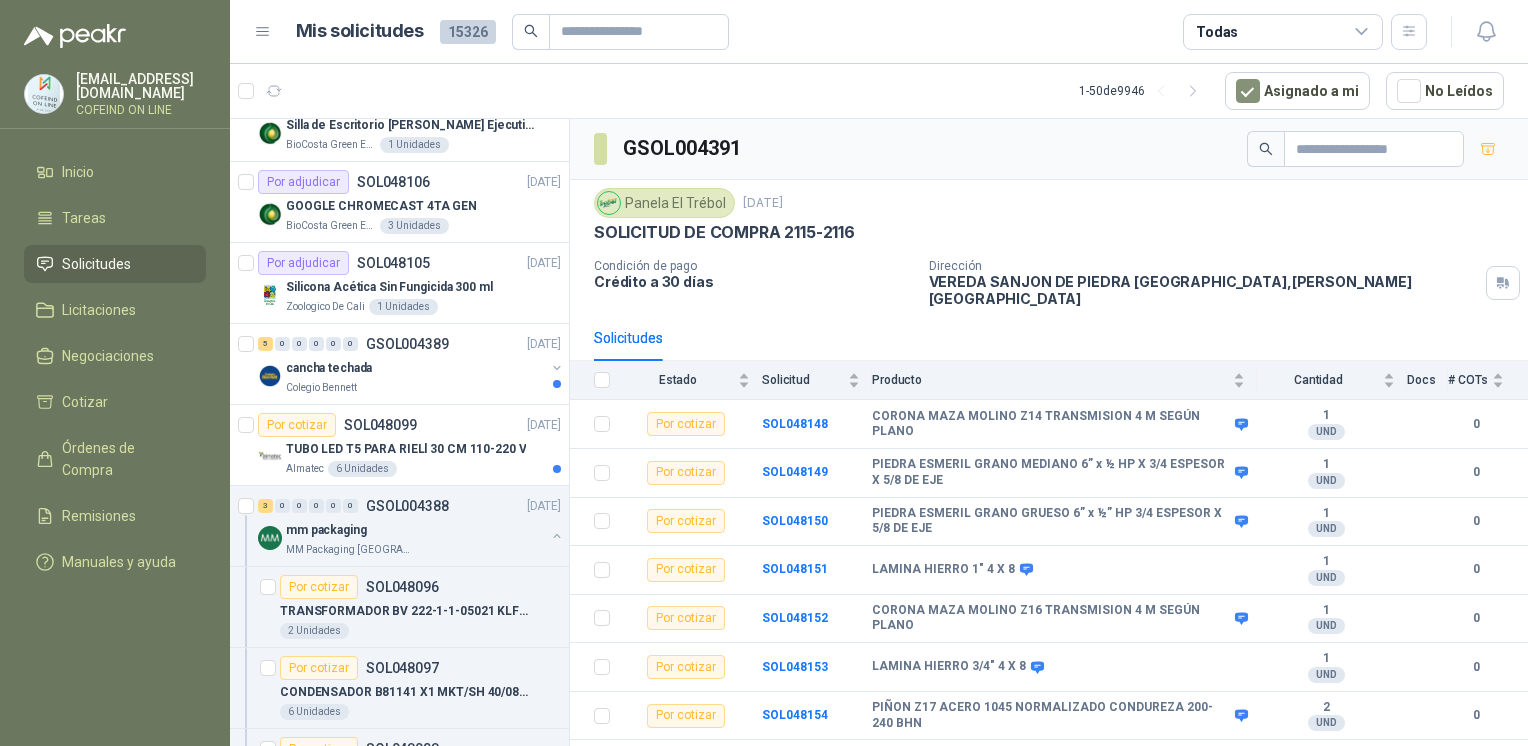 click on "GSOL004389" at bounding box center (407, 344) 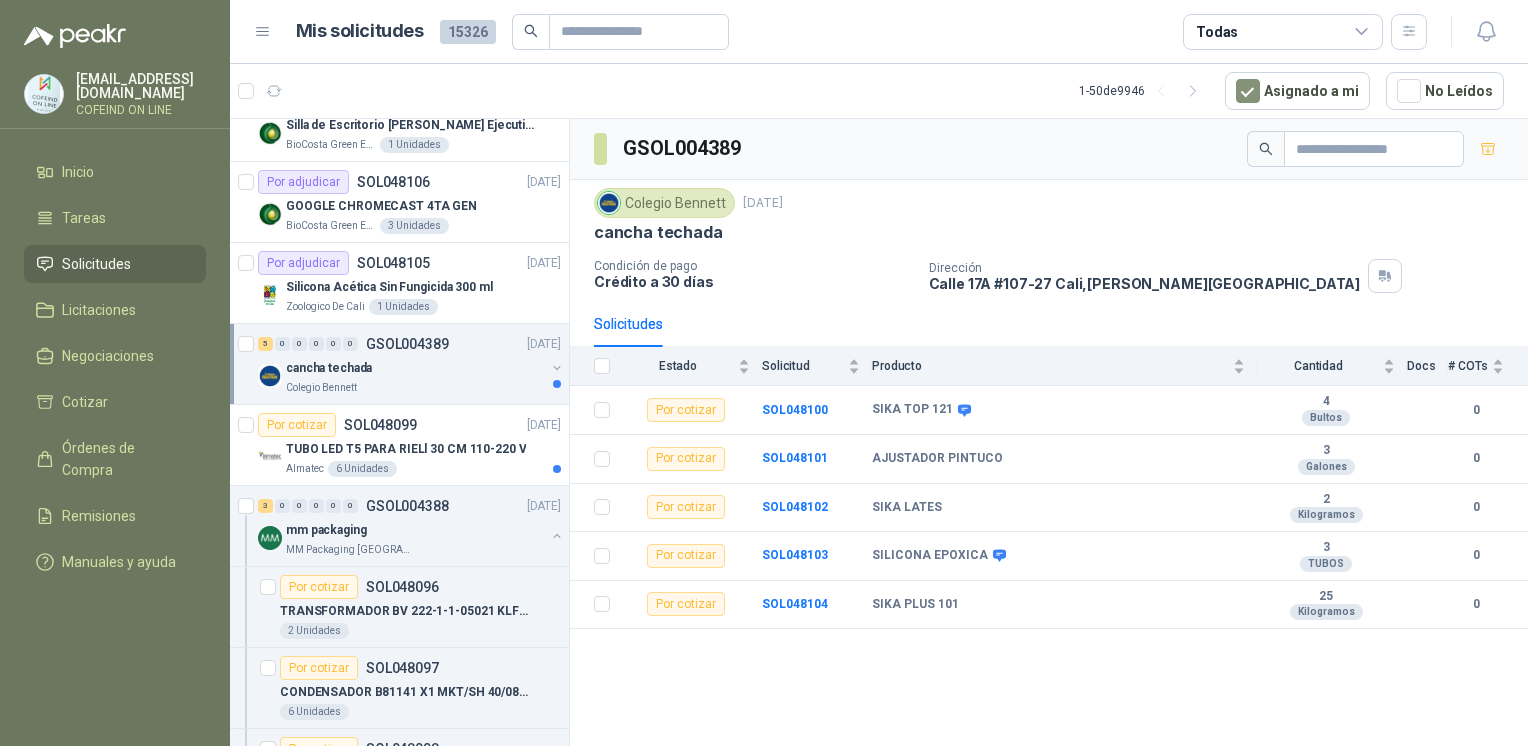 click on "TUBO LED T5 PARA RIELl 30 CM 110-220 V" at bounding box center (406, 449) 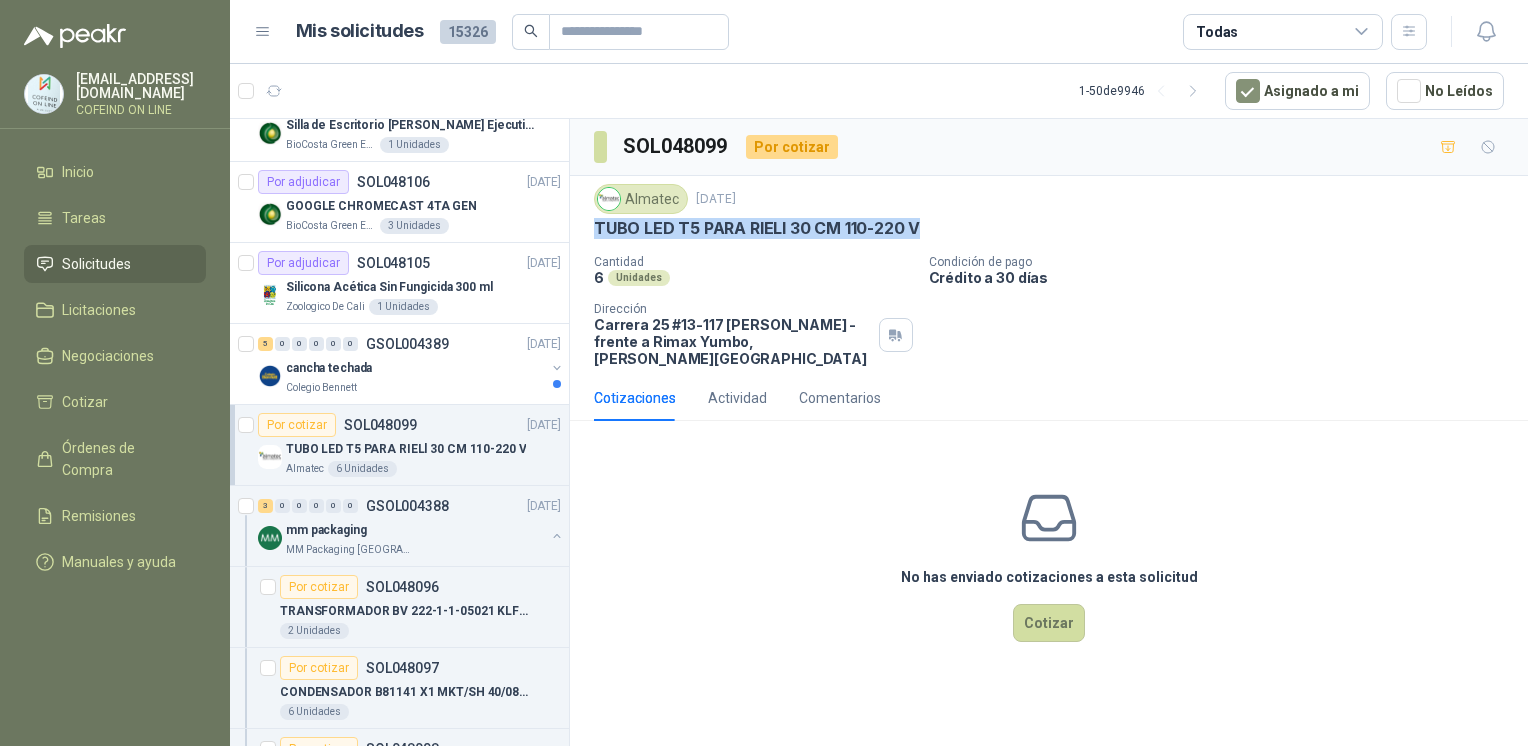 drag, startPoint x: 931, startPoint y: 235, endPoint x: 591, endPoint y: 236, distance: 340.00146 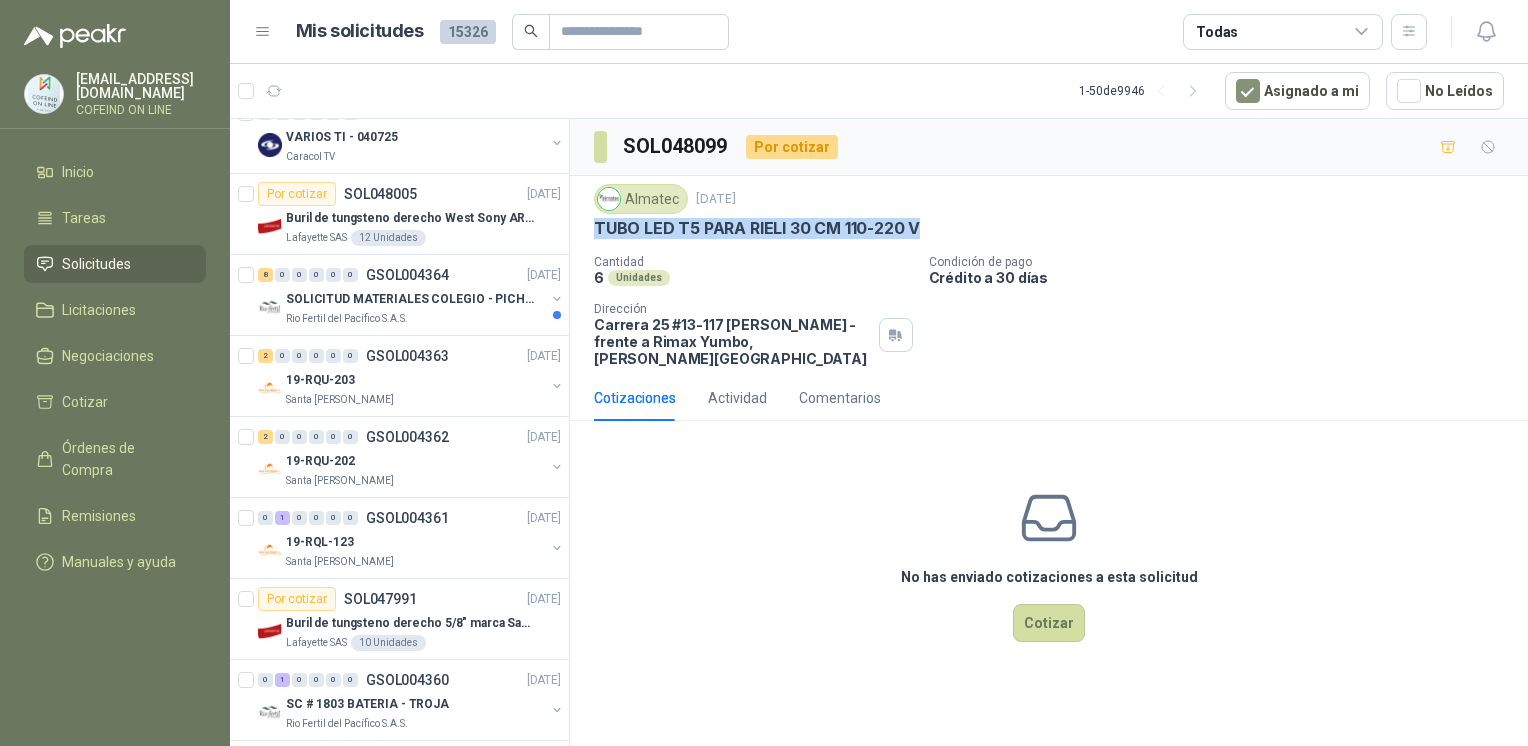 scroll, scrollTop: 4645, scrollLeft: 0, axis: vertical 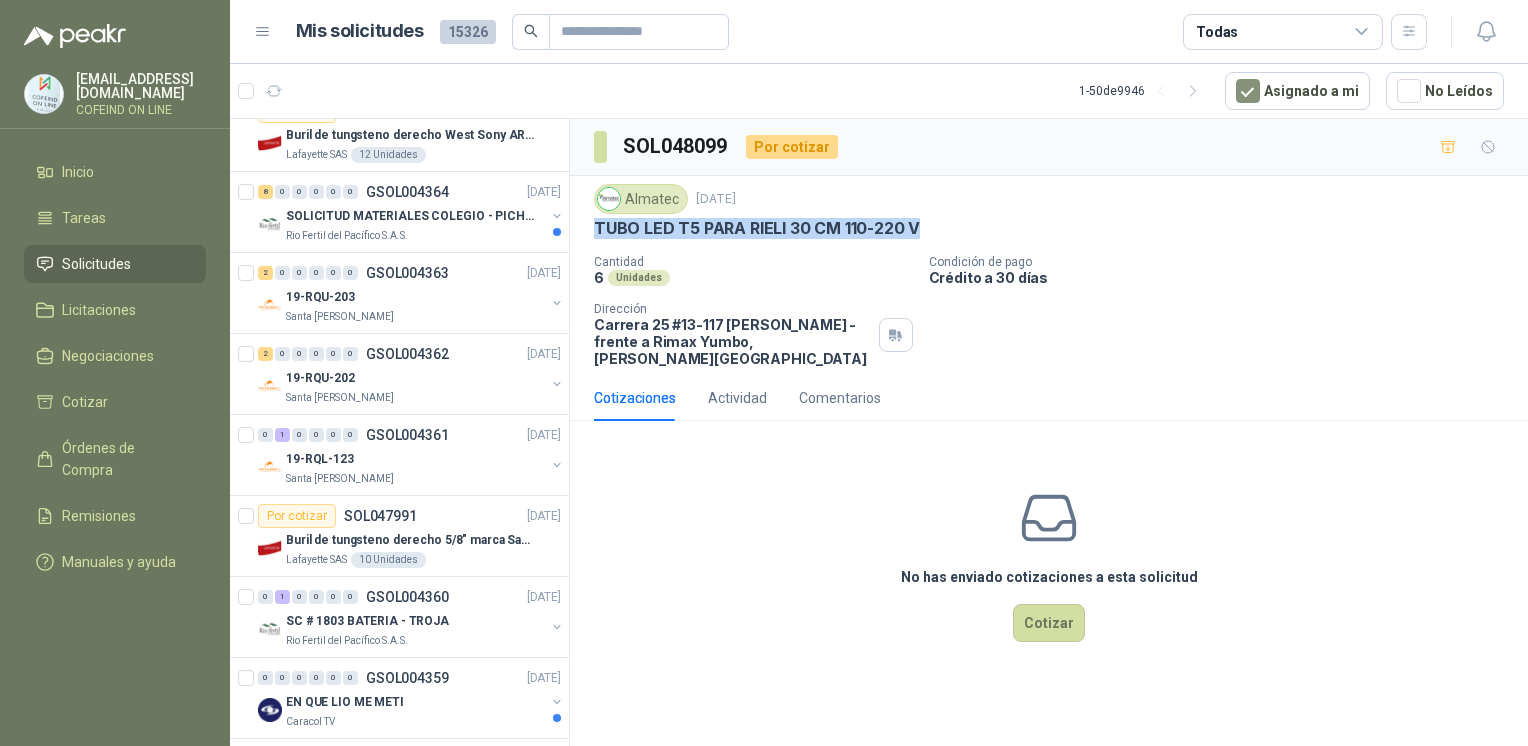 click at bounding box center (1486, 32) 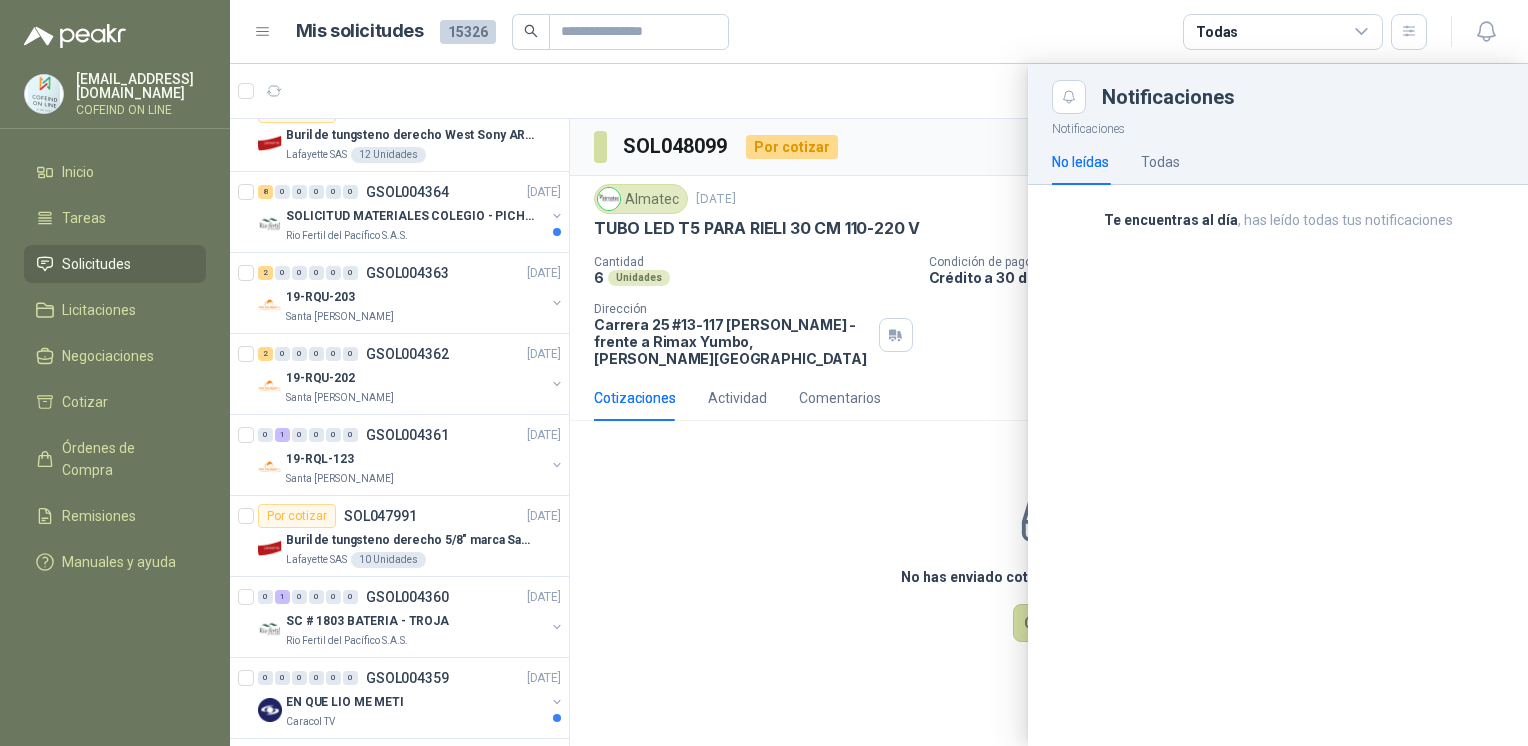 click on "No leídas Todas" at bounding box center (1116, 162) 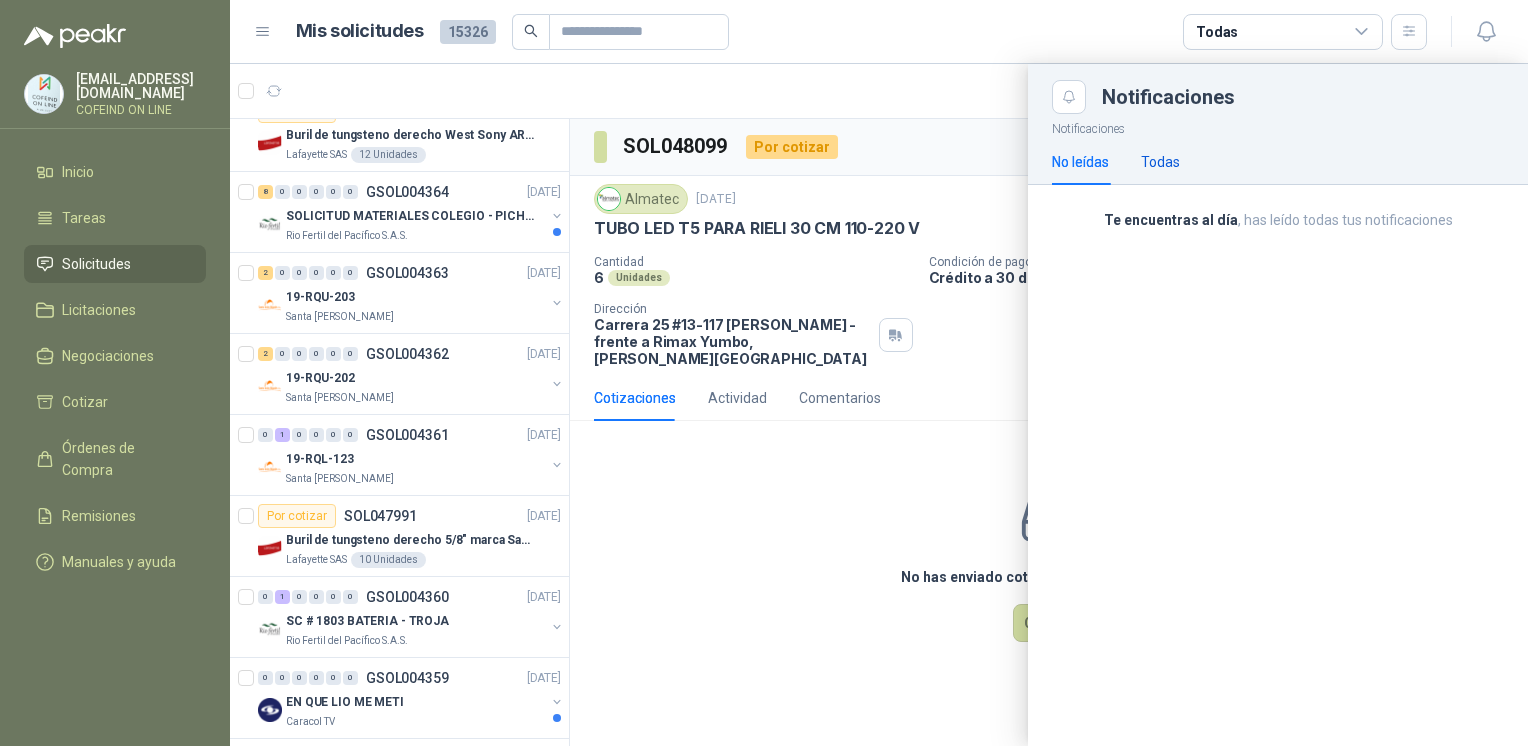 click on "Todas" at bounding box center [1160, 162] 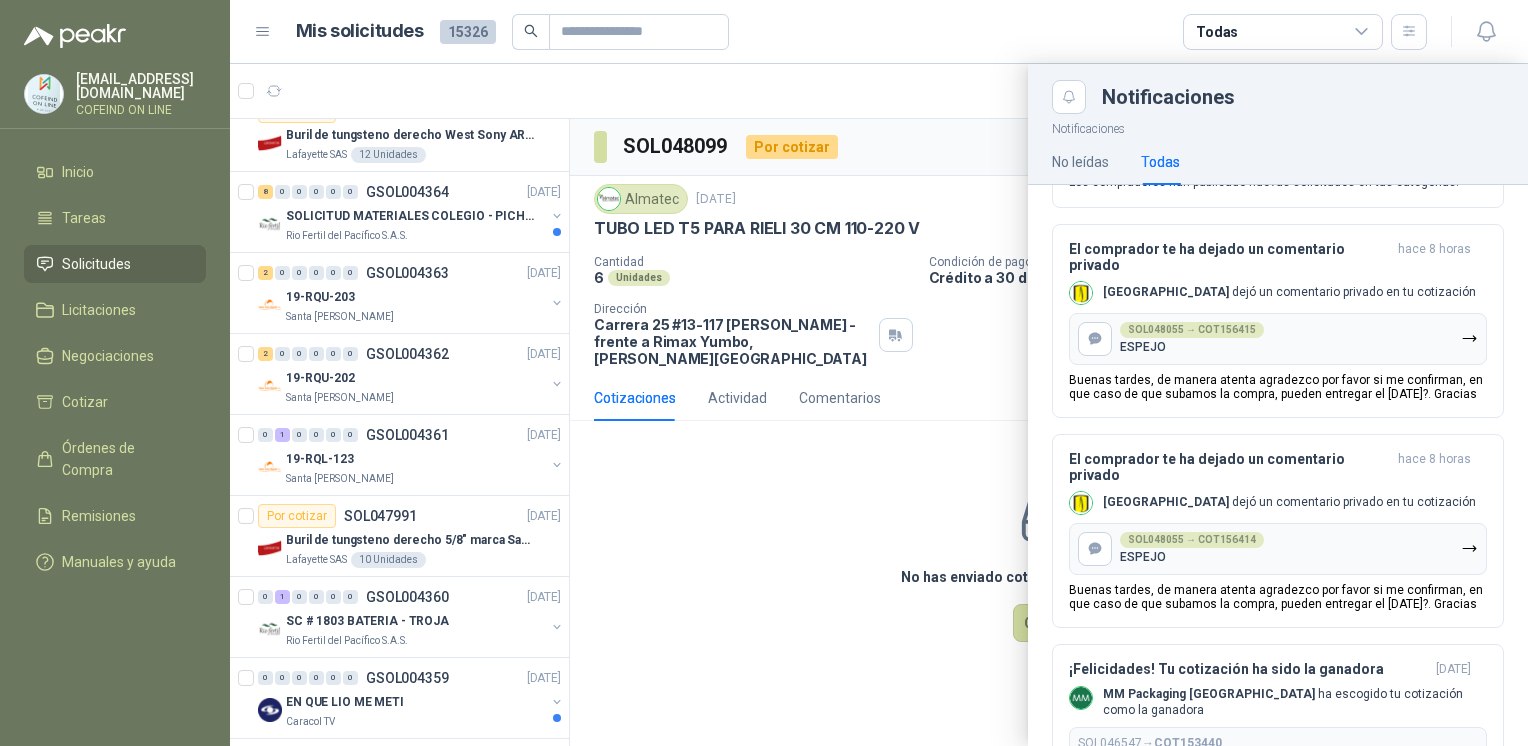 scroll, scrollTop: 737, scrollLeft: 0, axis: vertical 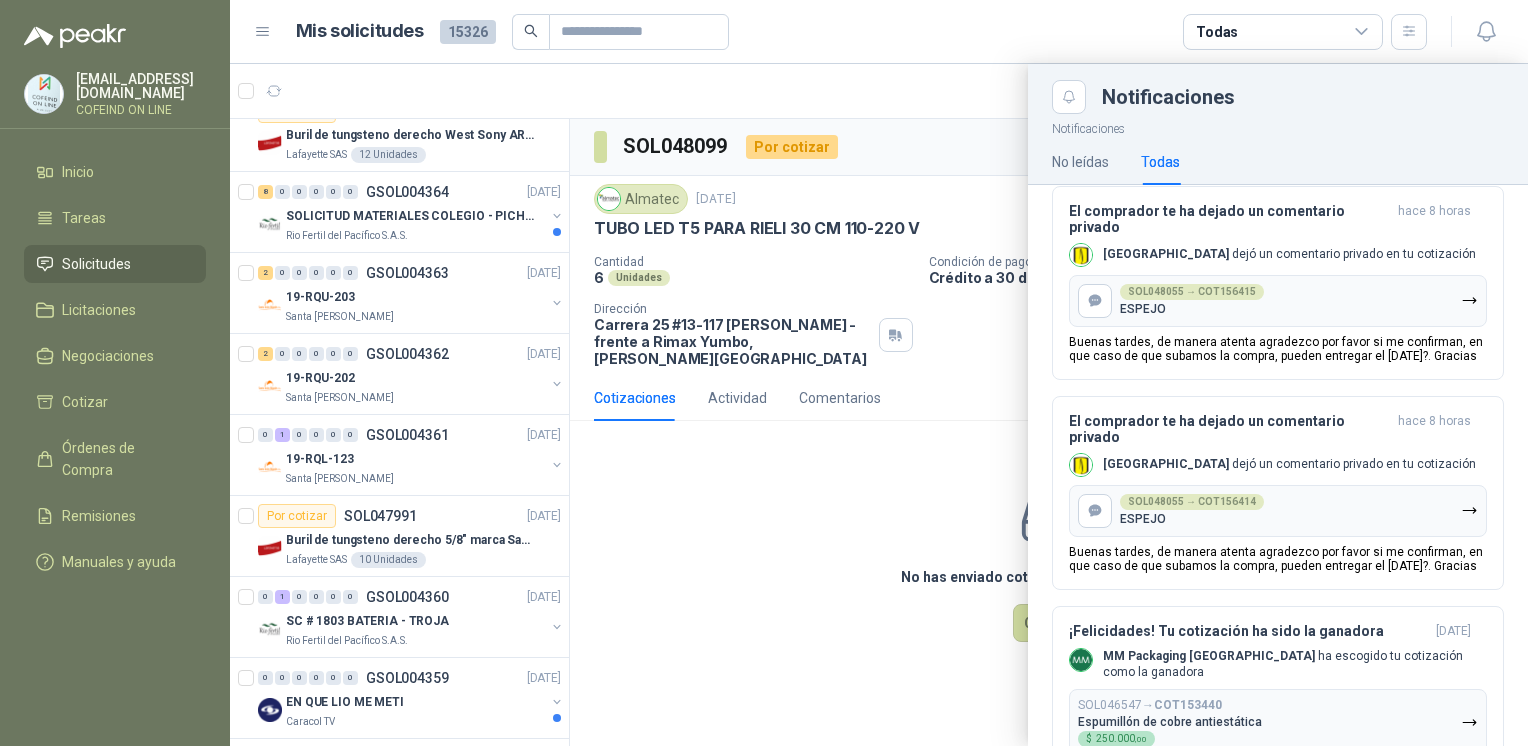 click on "El comprador te ha dejado un comentario privado hace 8 horas   [GEOGRAPHIC_DATA]    dejó un comentario privado en tu cotización SOL048055 → COT156415 ESPEJO Buenas tardes, de manera atenta agradezco por favor si me confirman, en que caso de que subamos la compra, pueden entregar el [DATE]?. Gracias" at bounding box center [1278, 283] 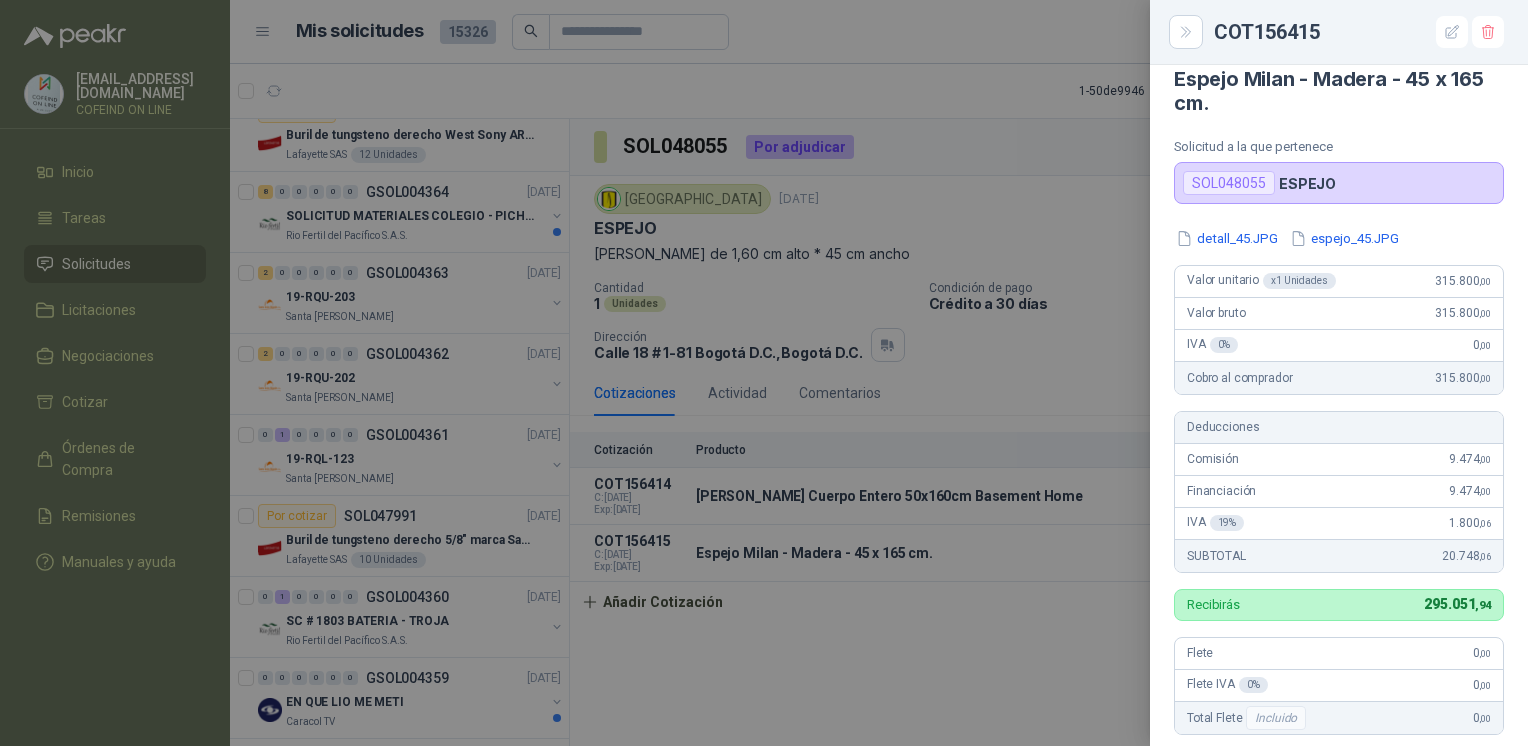 scroll, scrollTop: 0, scrollLeft: 0, axis: both 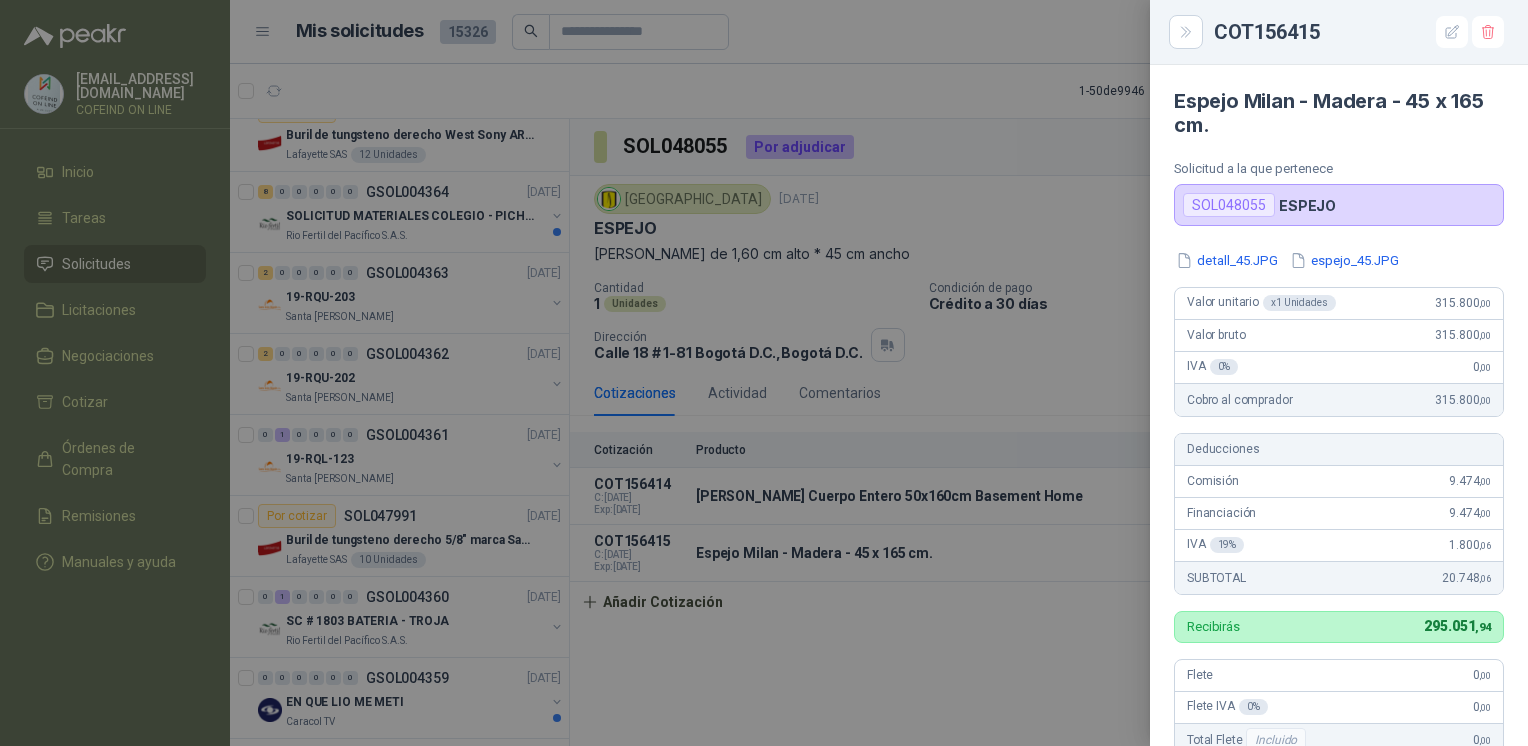 click at bounding box center (764, 373) 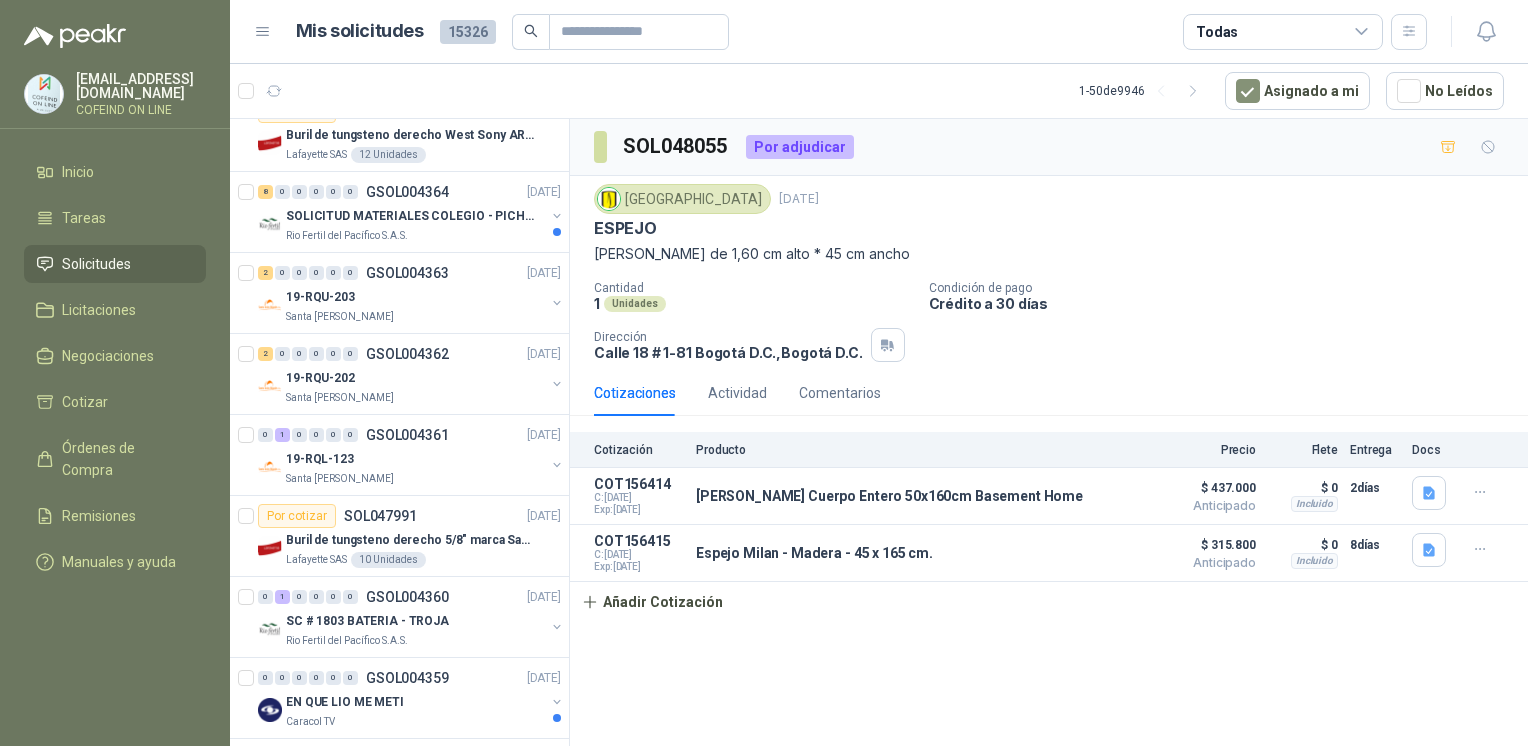 type 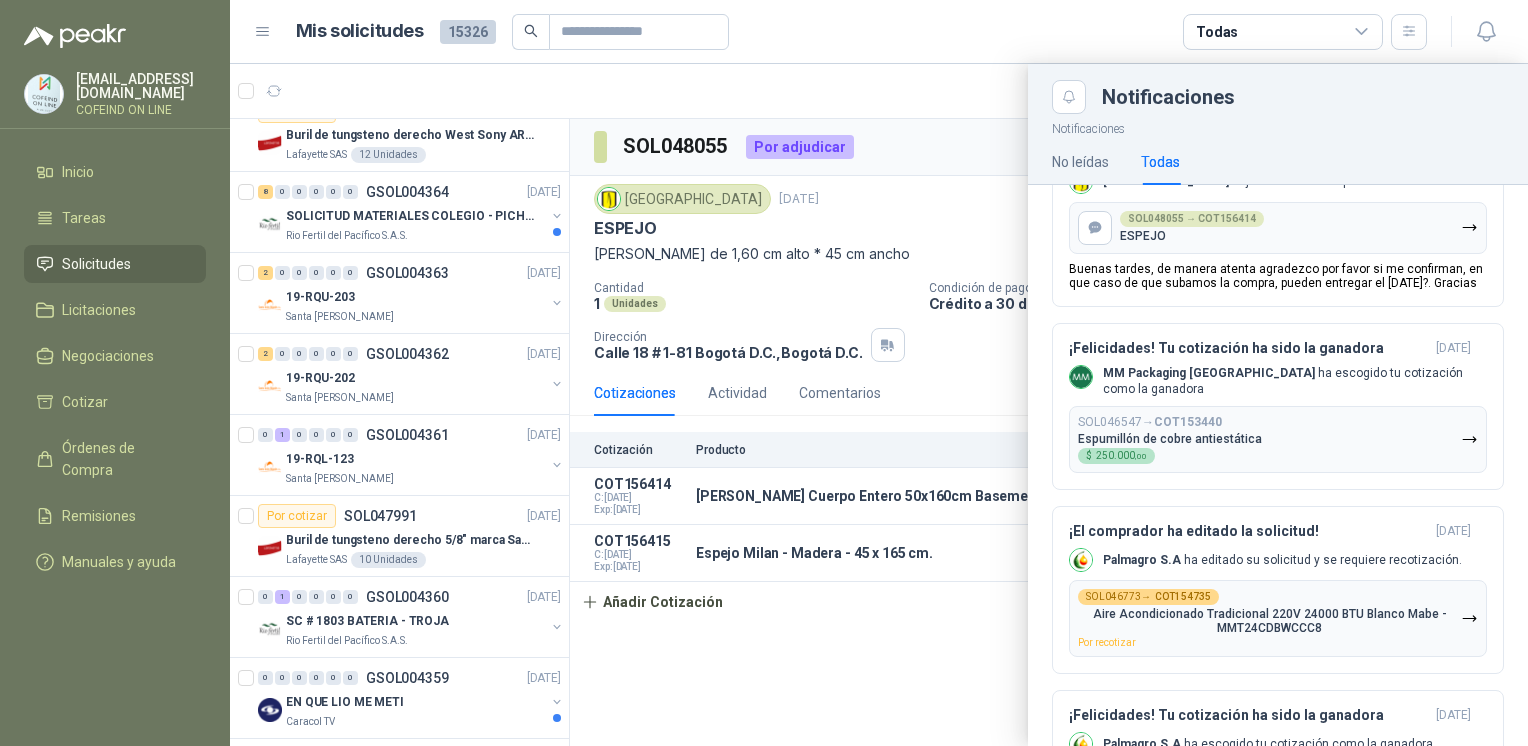 scroll, scrollTop: 1022, scrollLeft: 0, axis: vertical 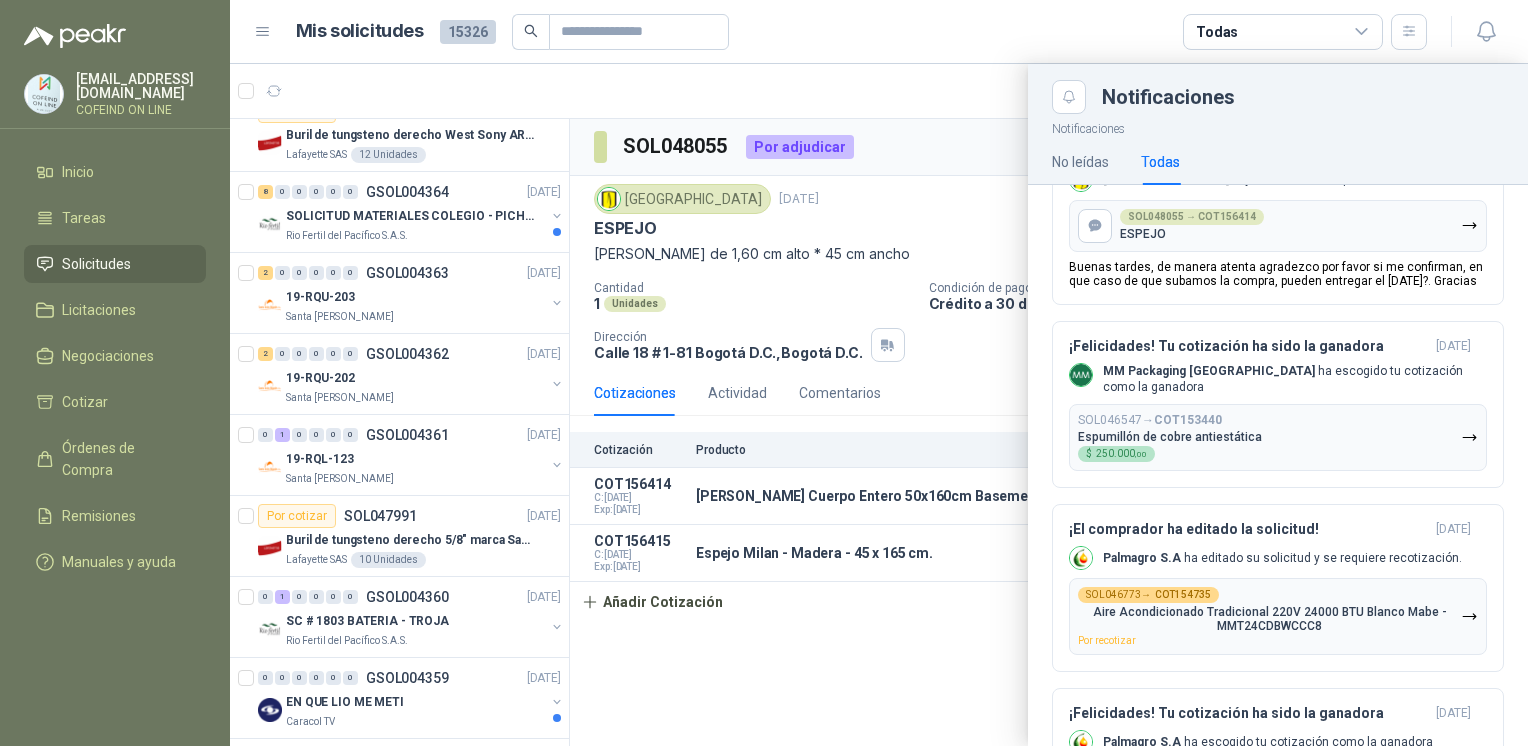 click on "SOL046773  →  COT154735 Aire Acondicionado Tradicional 220V 24000 BTU Blanco Mabe - MMT24CDBWCCC8 Por recotizar" at bounding box center (1269, 616) 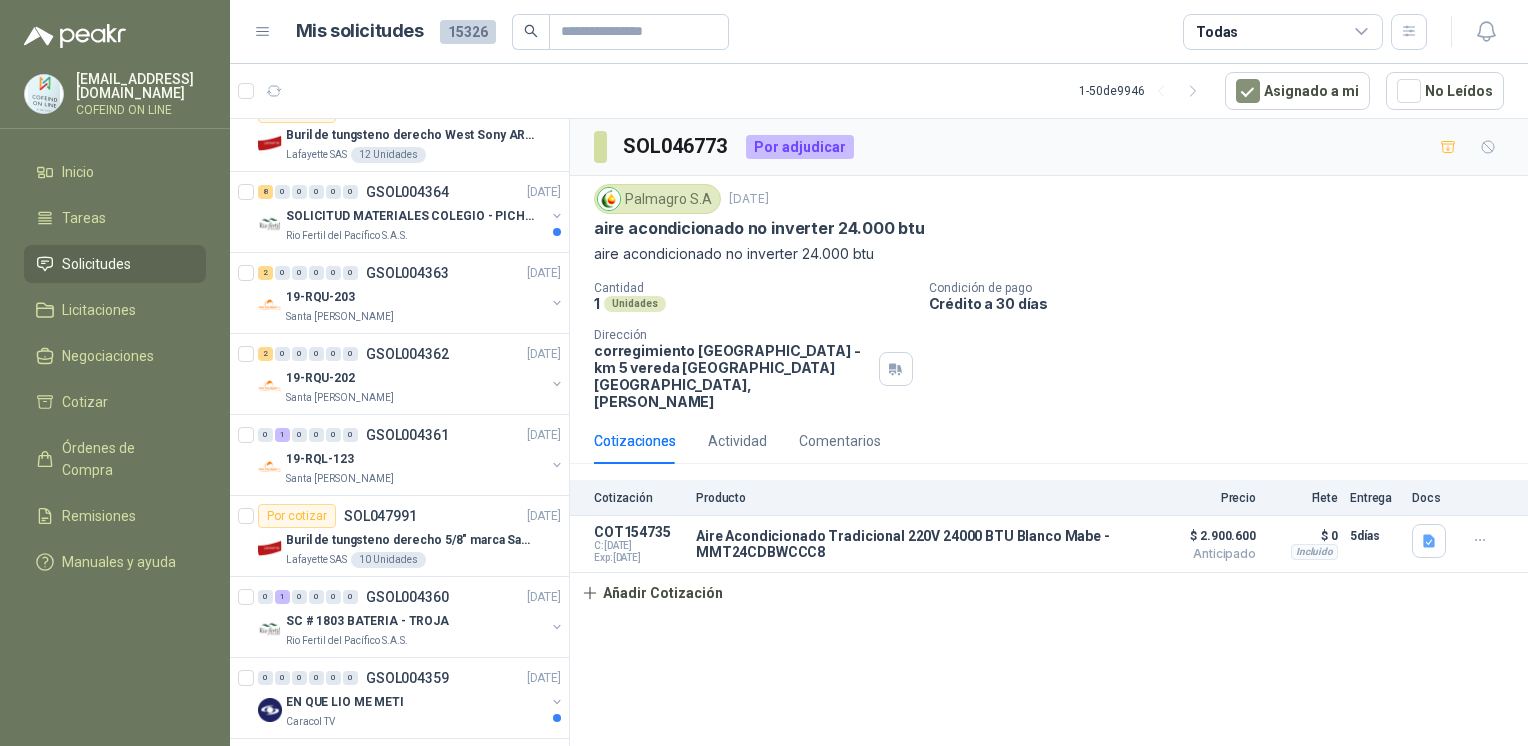 click 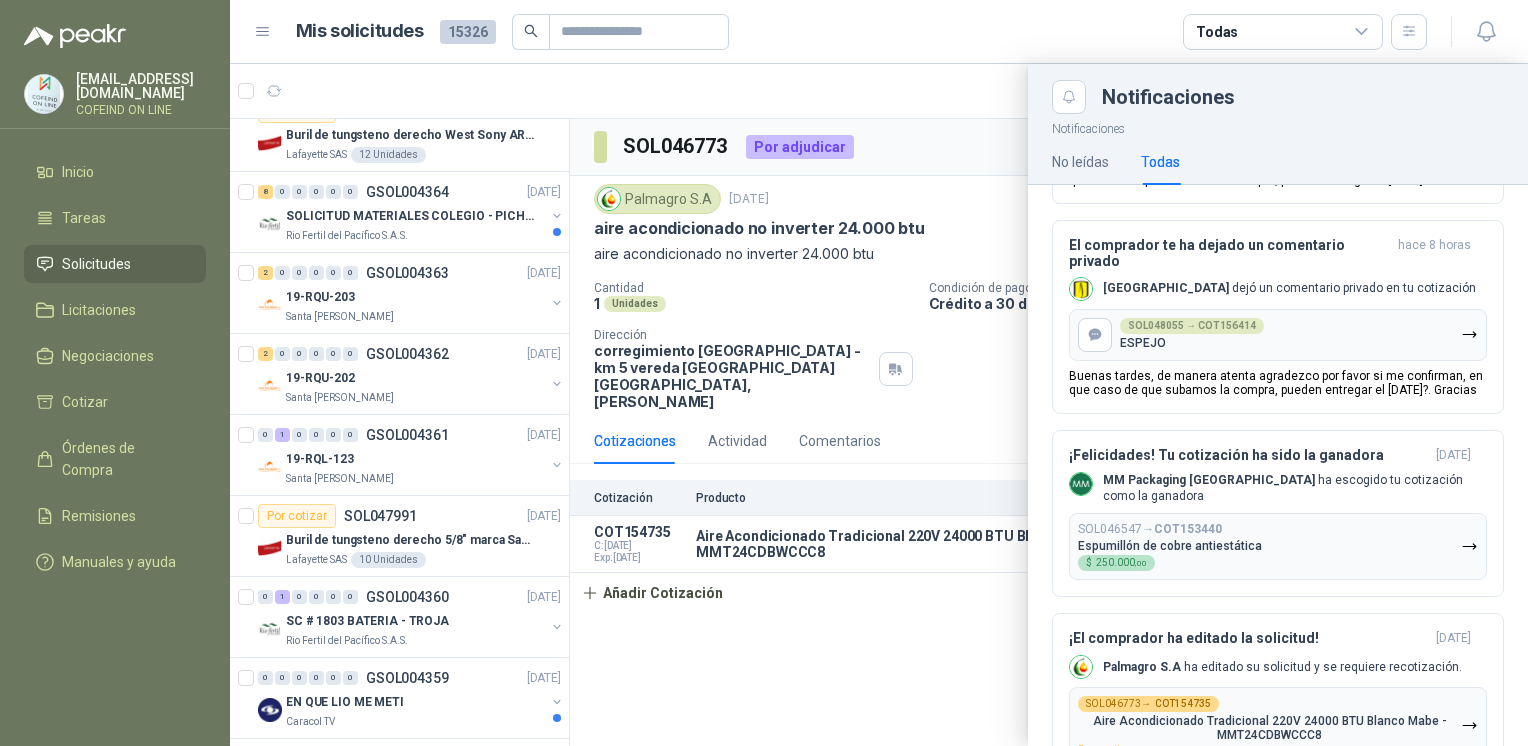 scroll, scrollTop: 859, scrollLeft: 0, axis: vertical 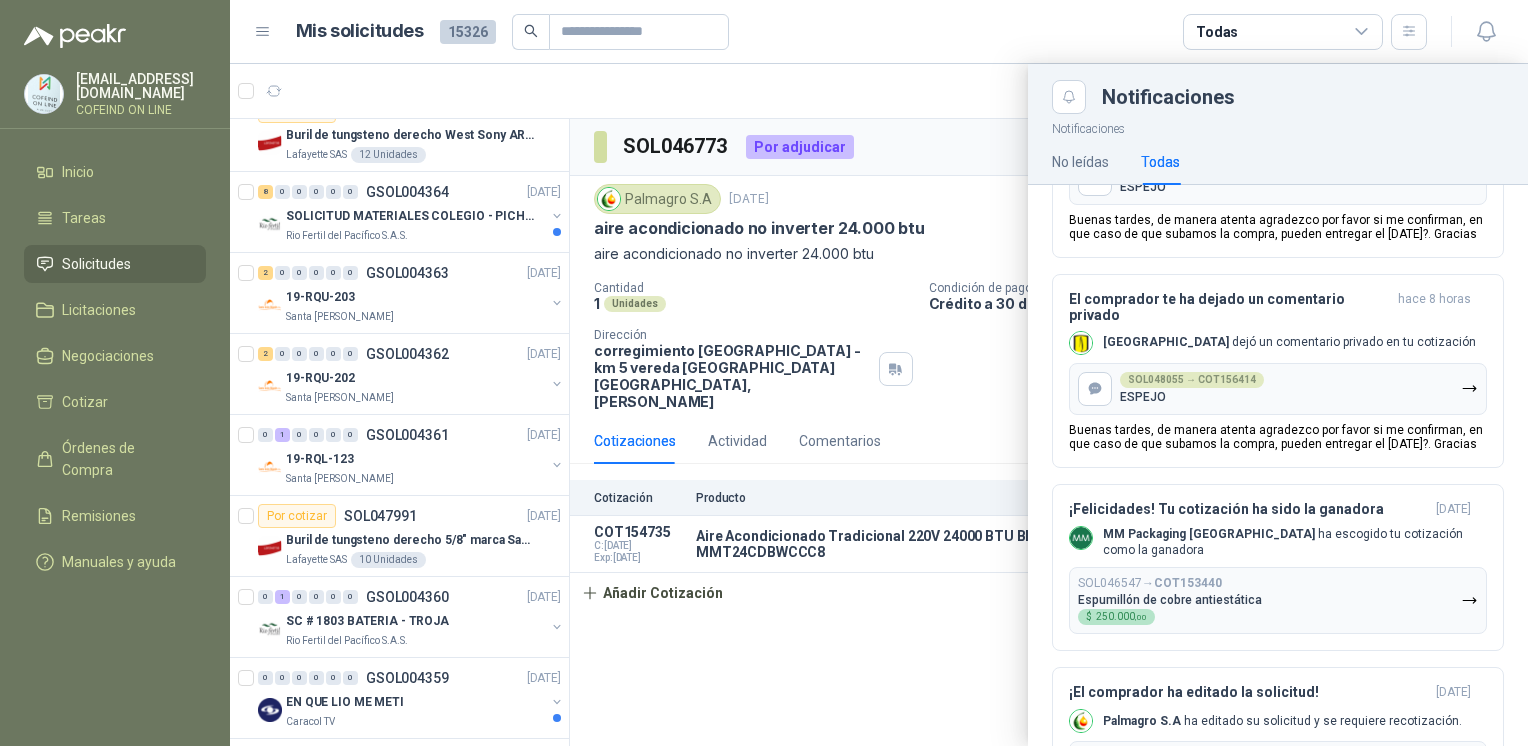 click on "MM Packaging Colombia    ha escogido tu cotización como la ganadora" at bounding box center [1295, 543] 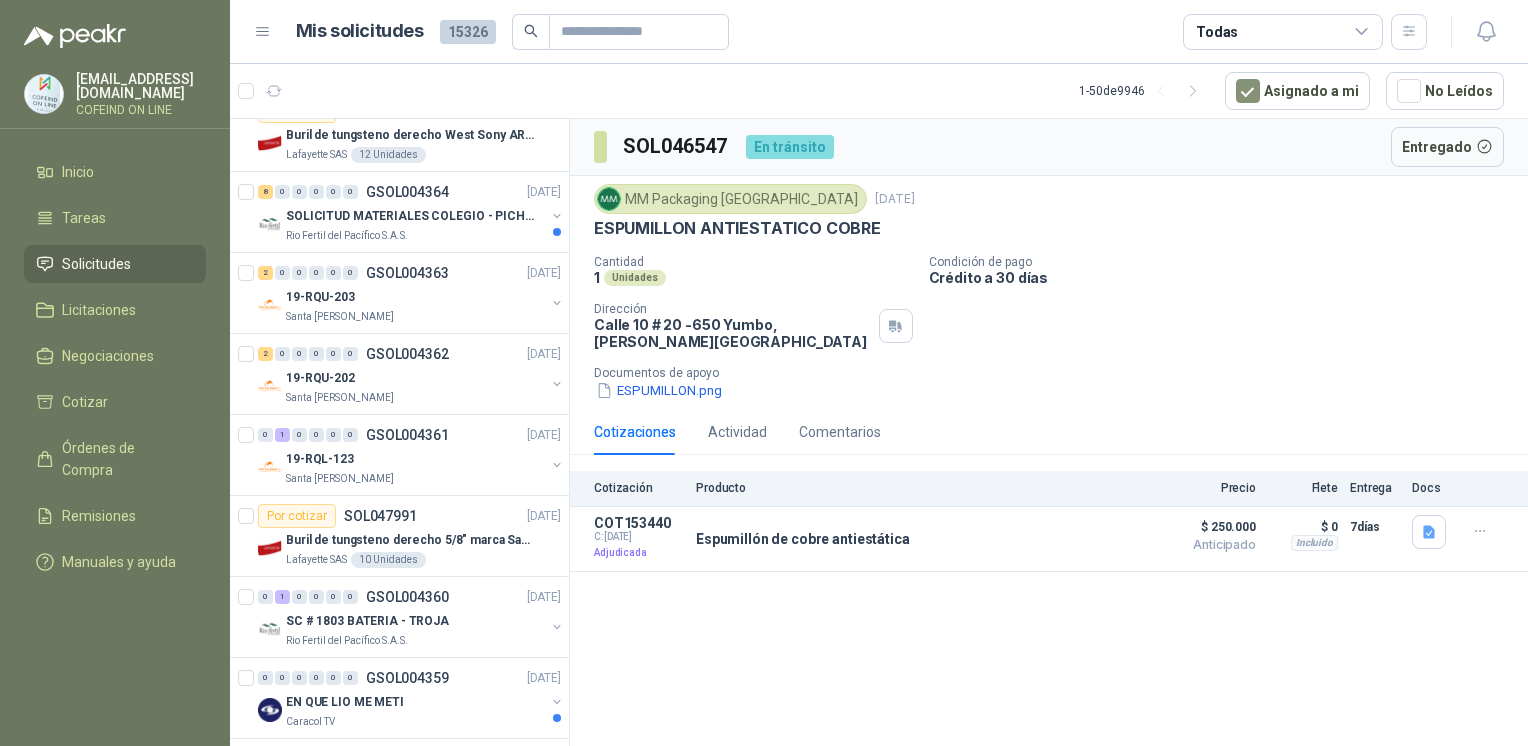 click at bounding box center [1486, 32] 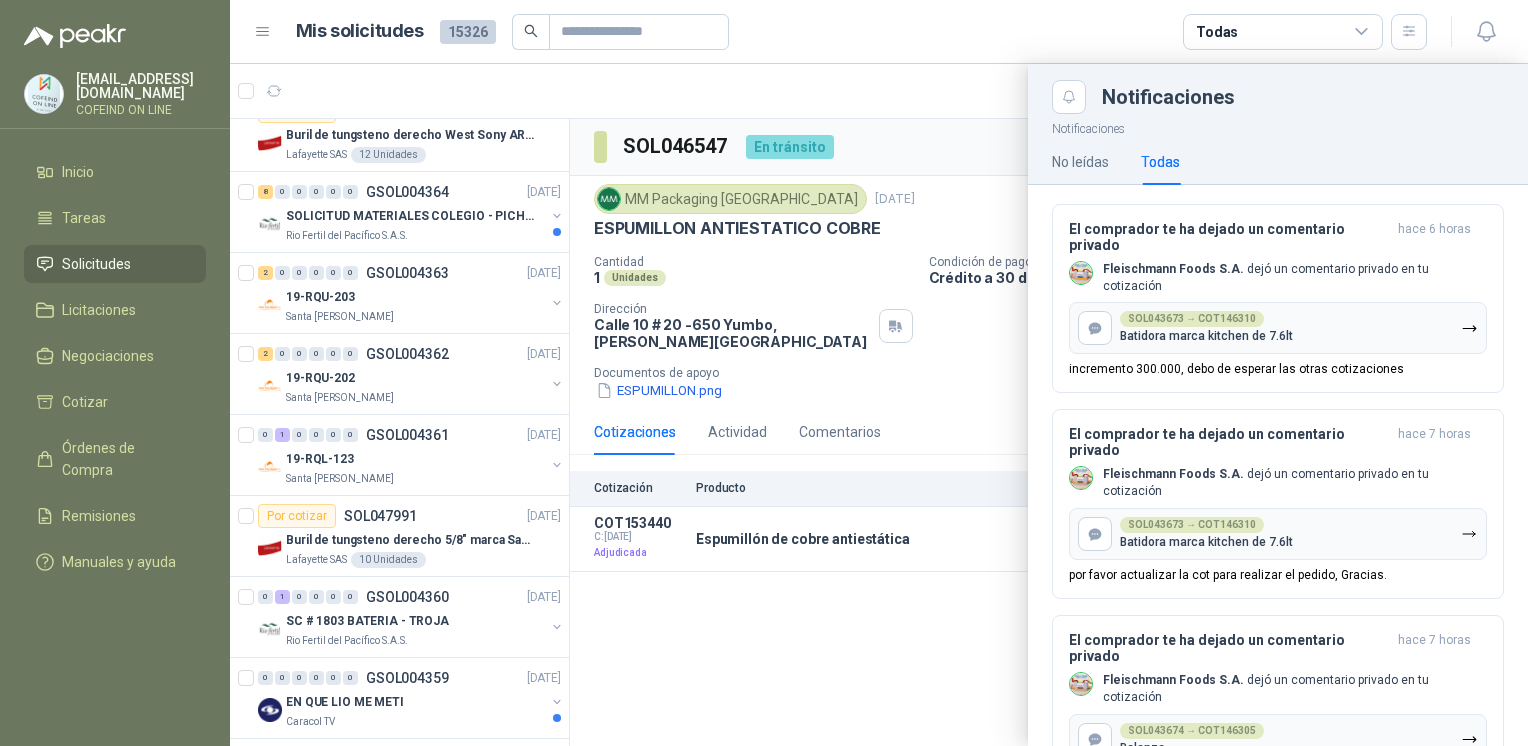 scroll, scrollTop: 0, scrollLeft: 0, axis: both 